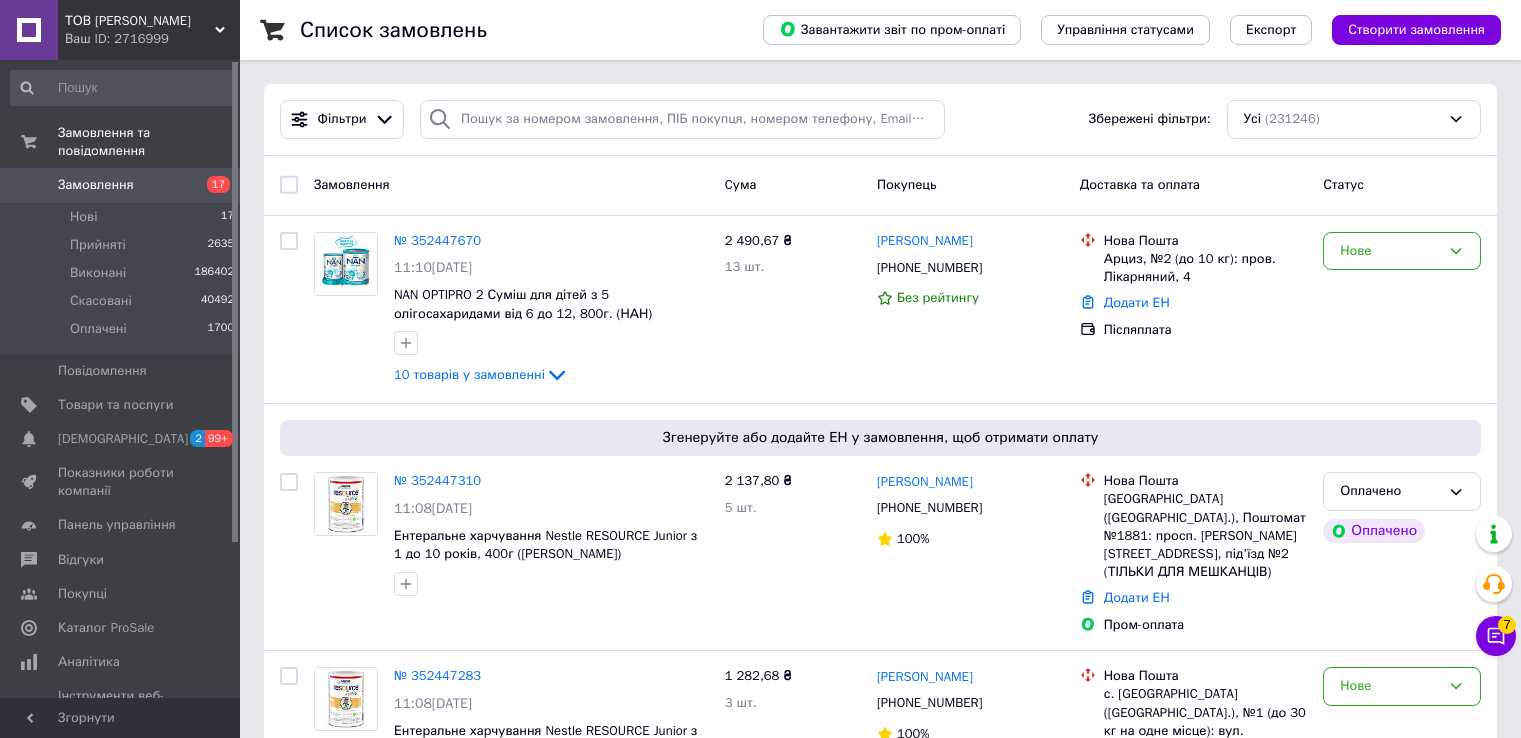 scroll, scrollTop: 0, scrollLeft: 0, axis: both 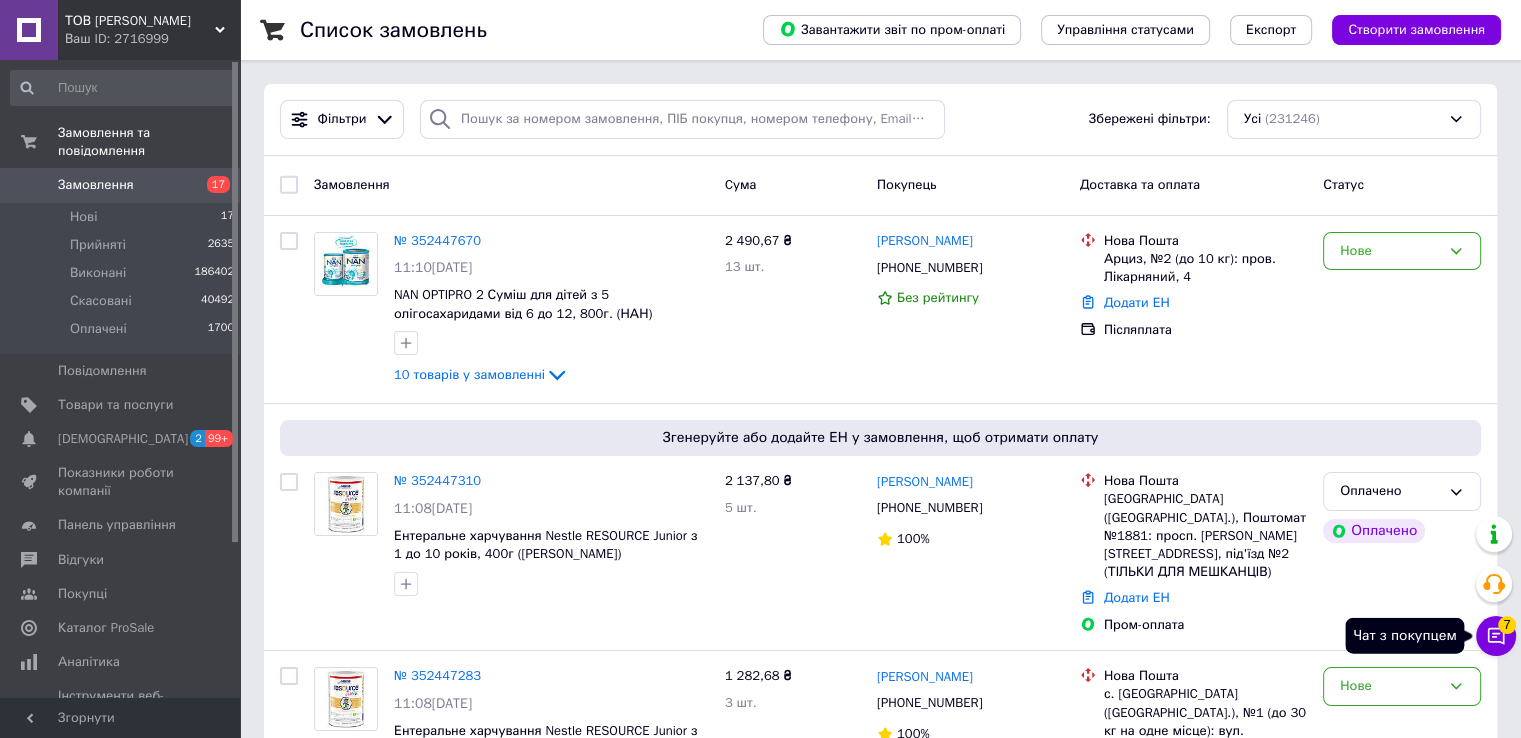 click 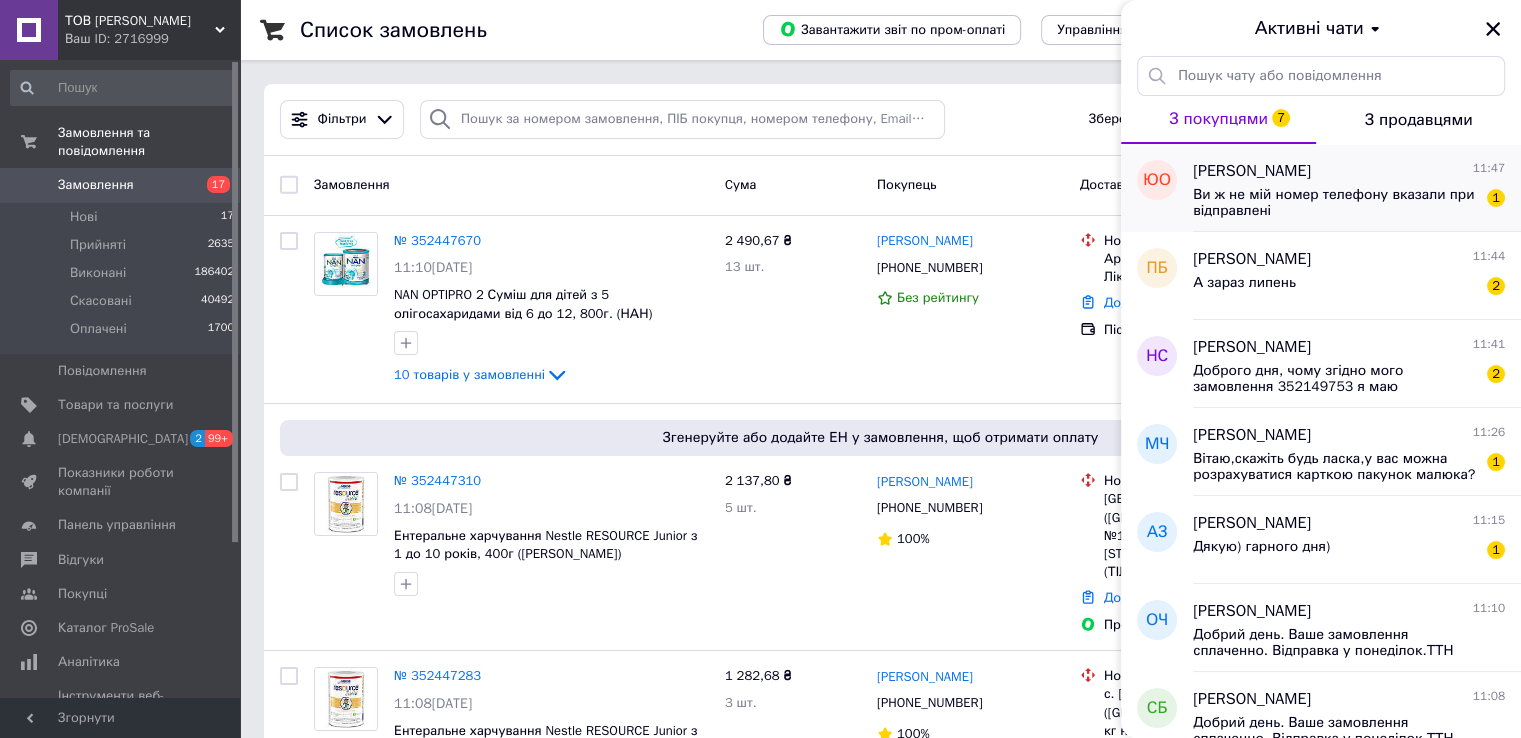 click on "Ви ж не мій номер телефону вказали при відправлені" at bounding box center (1335, 203) 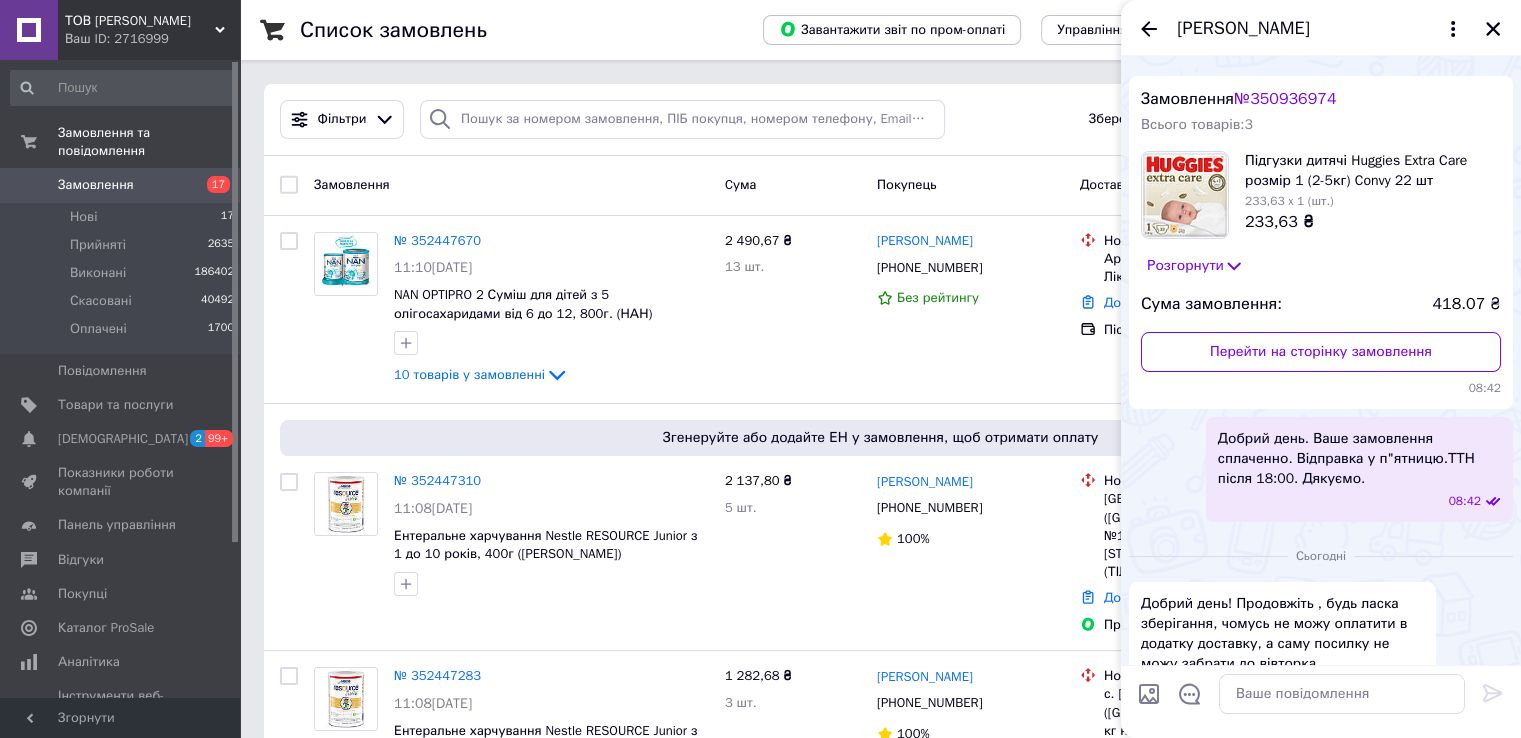 scroll, scrollTop: 0, scrollLeft: 0, axis: both 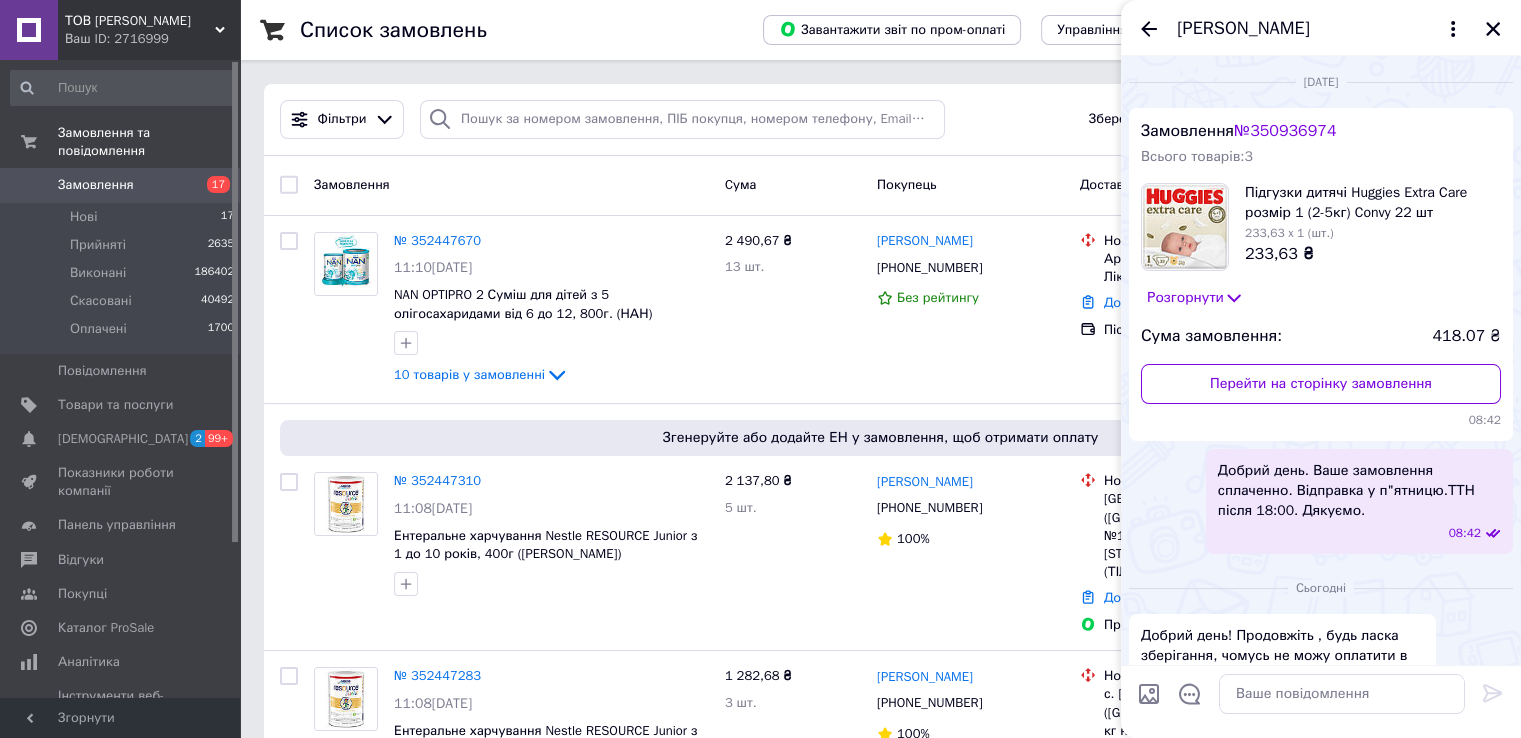 click on "№ 350936974" at bounding box center (1285, 131) 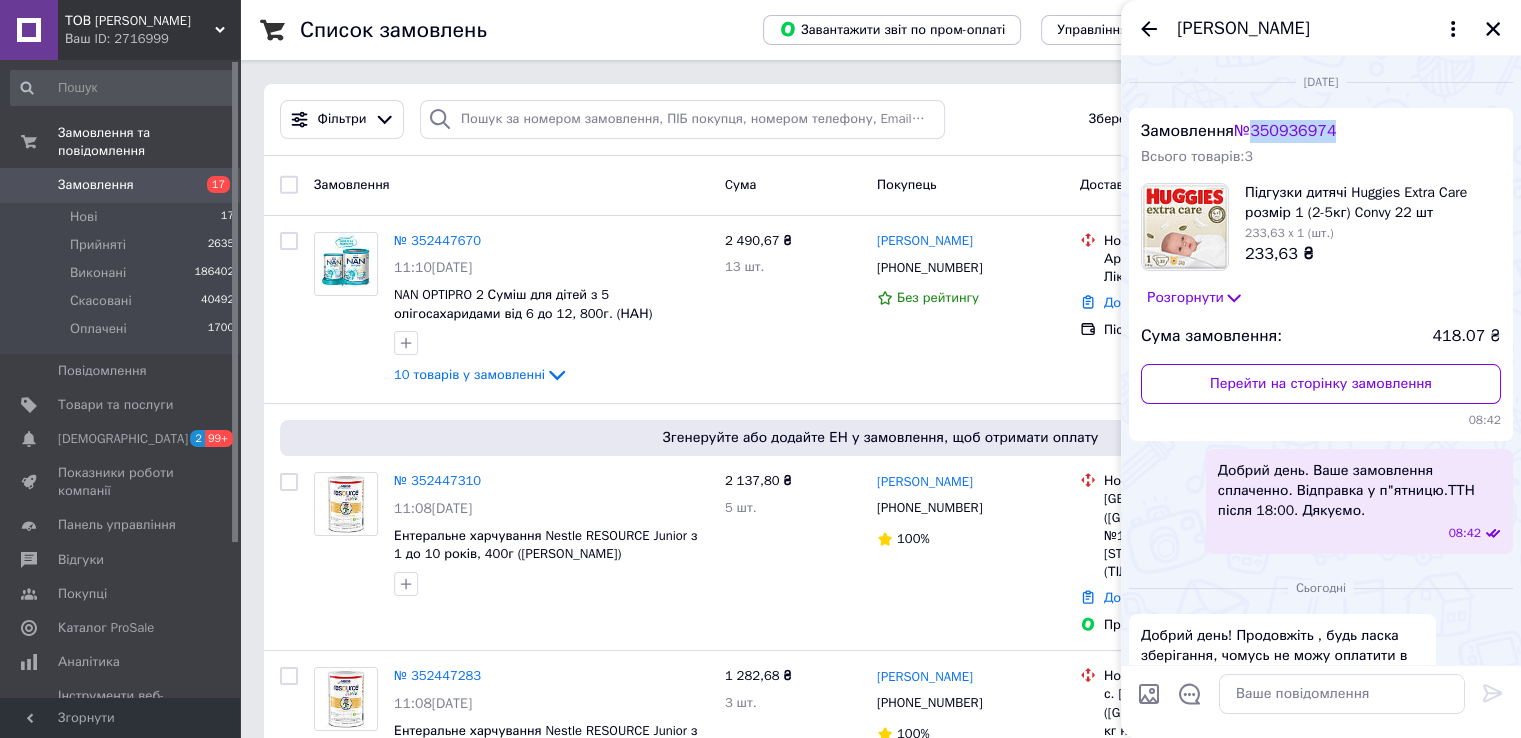 click on "№ 350936974" at bounding box center [1285, 131] 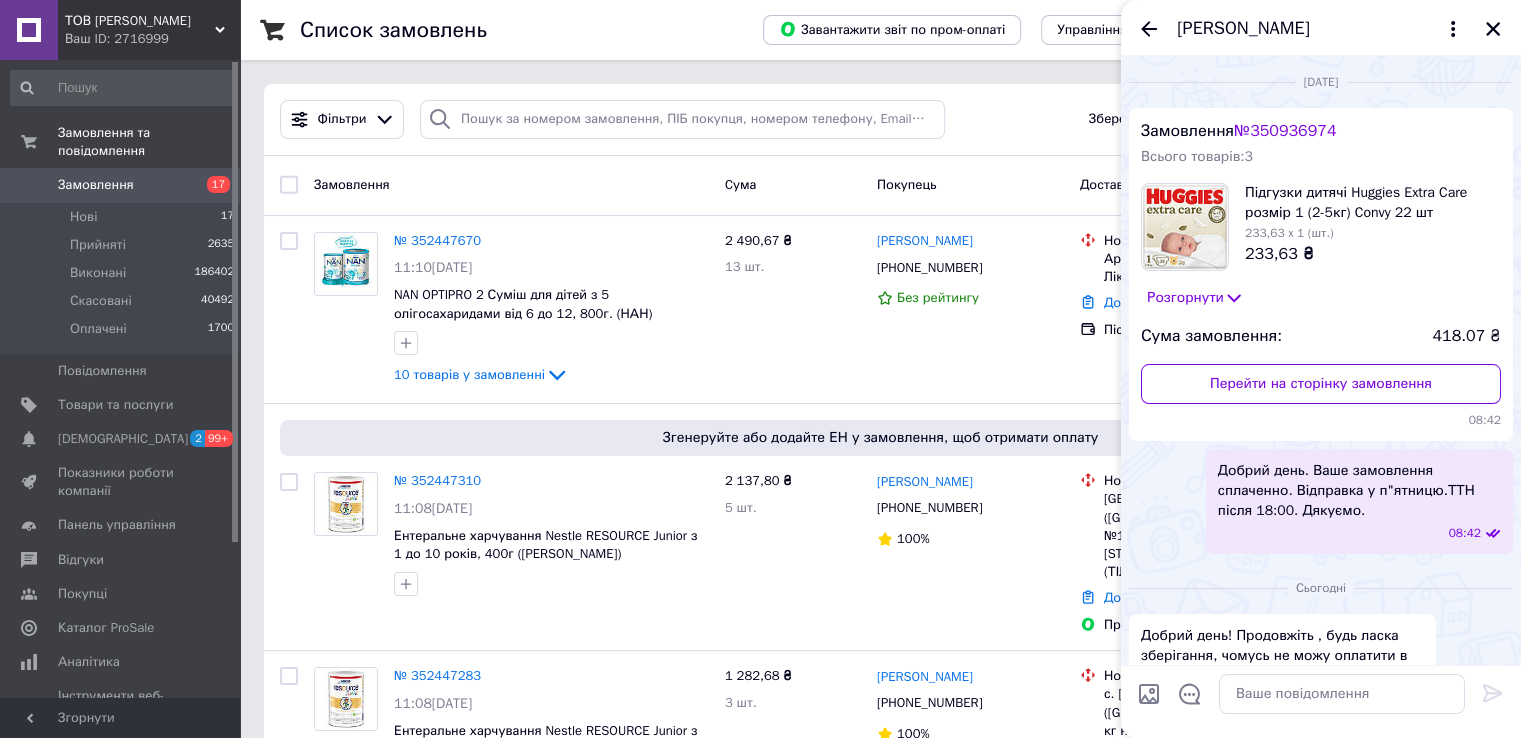 drag, startPoint x: 1301, startPoint y: 131, endPoint x: 1096, endPoint y: 146, distance: 205.54805 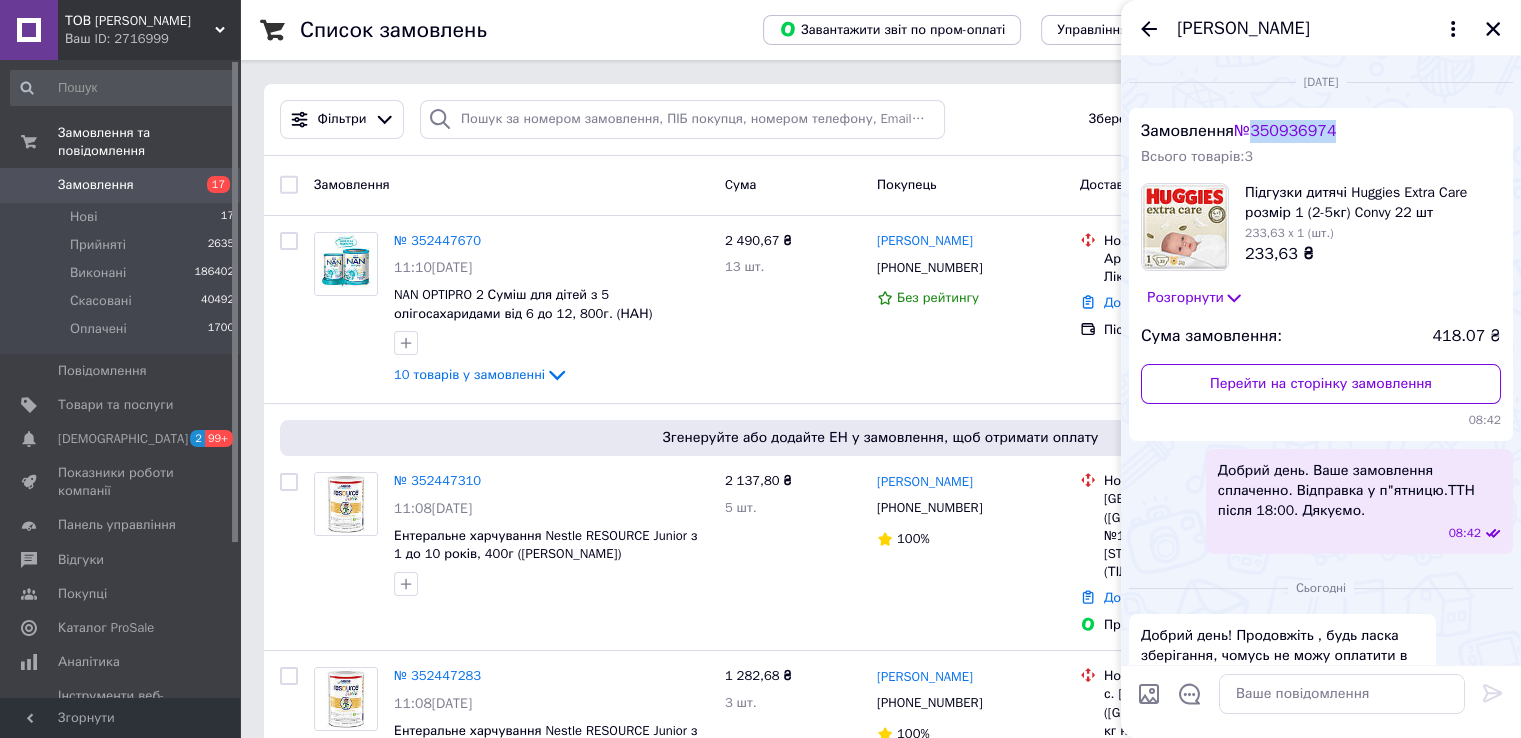 click on "№ 350936974" at bounding box center [1285, 131] 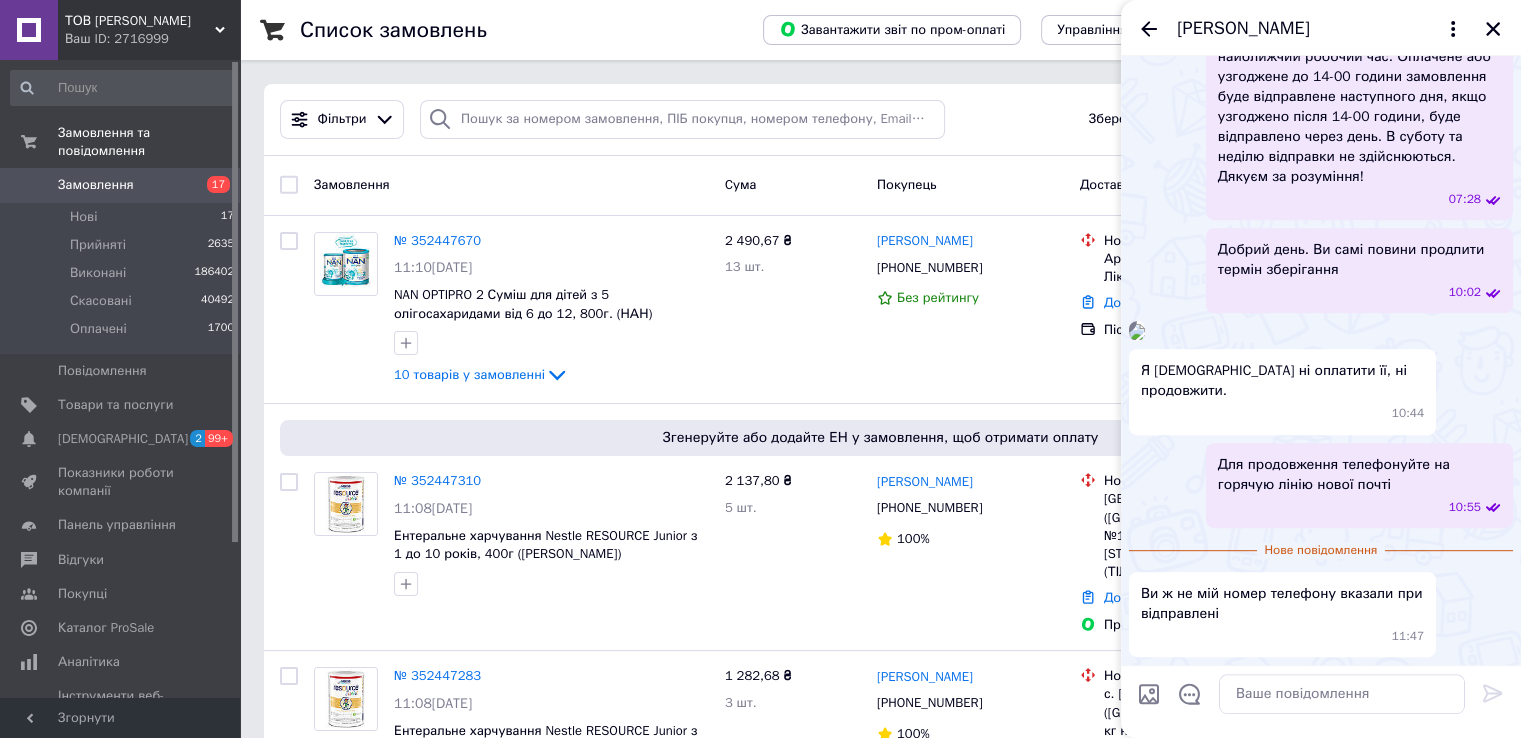 scroll, scrollTop: 1092, scrollLeft: 0, axis: vertical 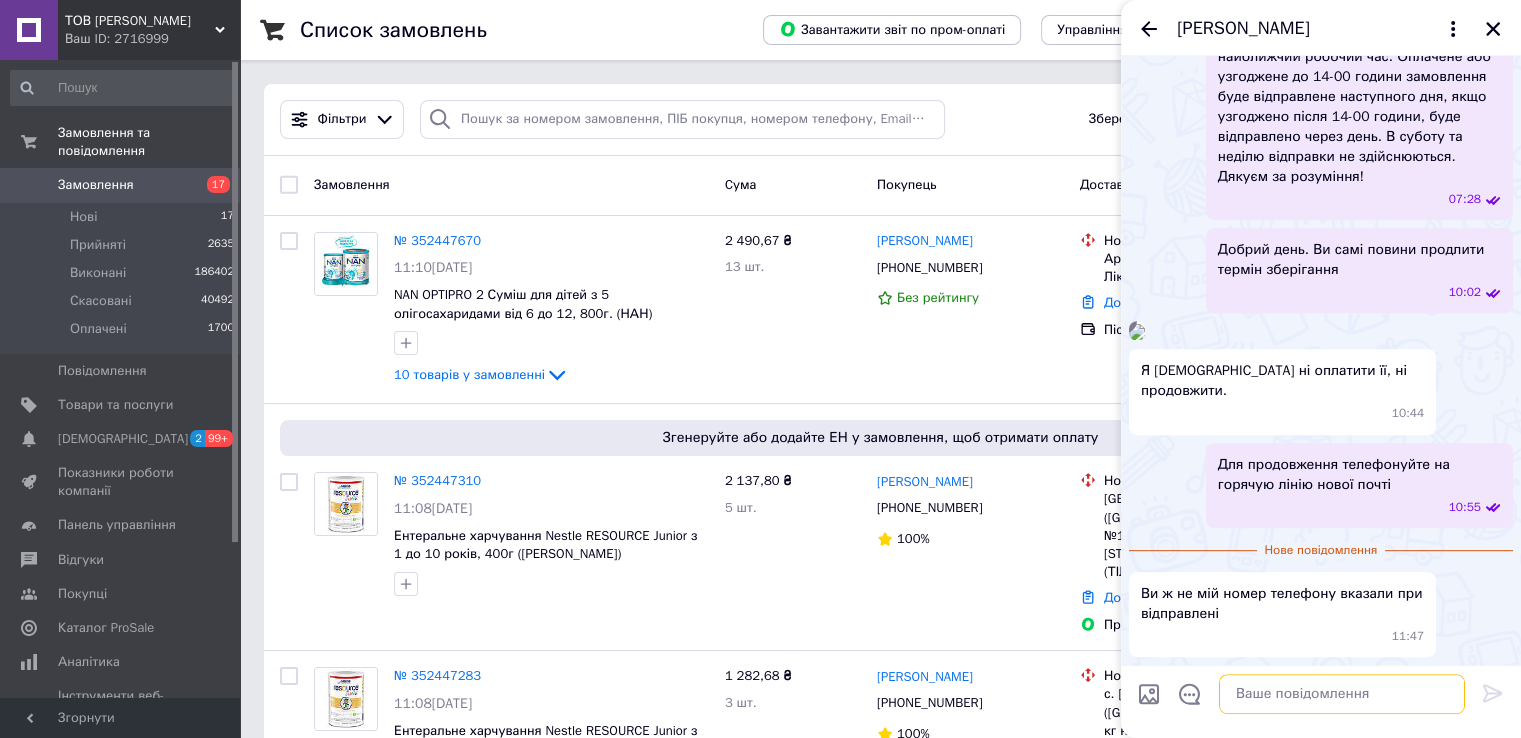 click at bounding box center (1342, 694) 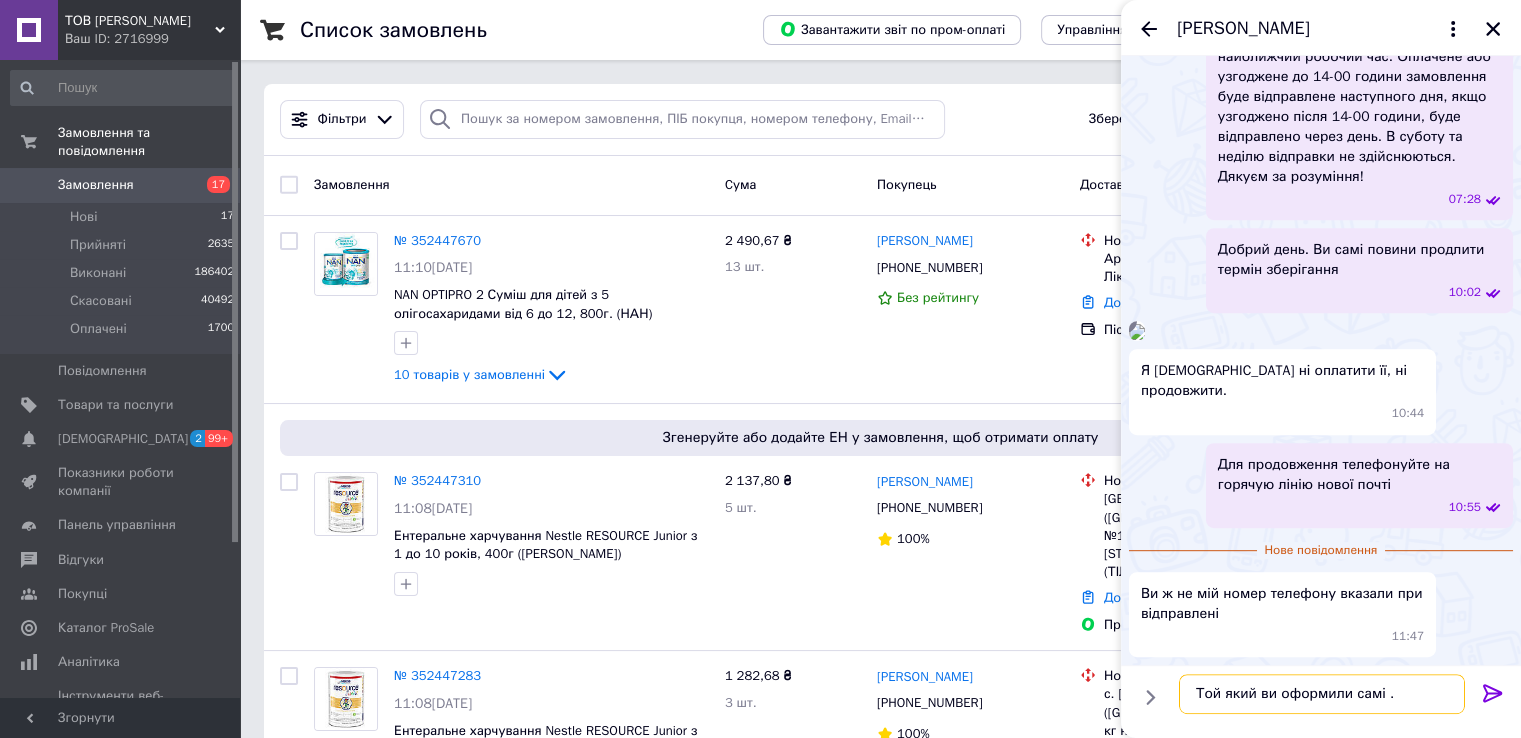 type on "Той який ви оформили самі ." 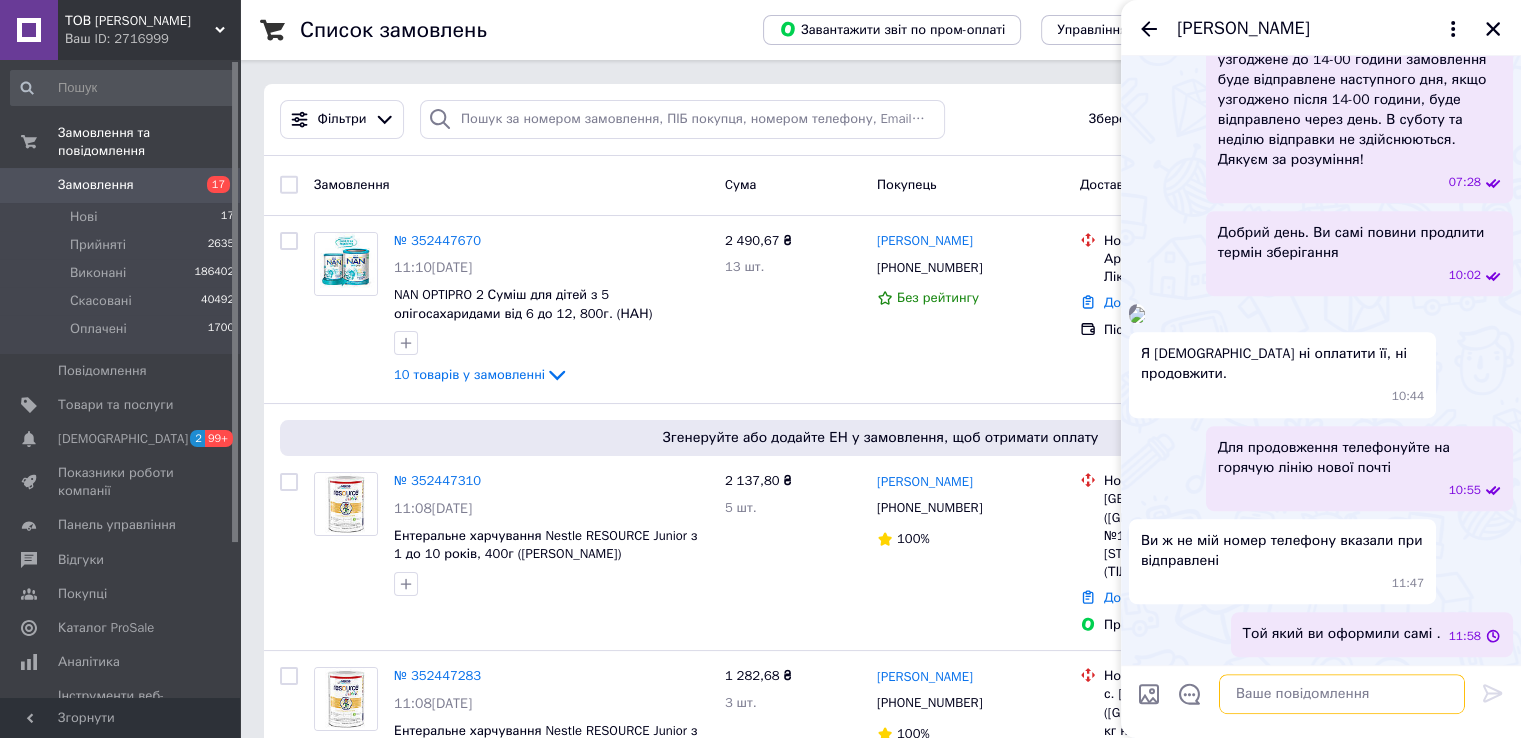 scroll, scrollTop: 1109, scrollLeft: 0, axis: vertical 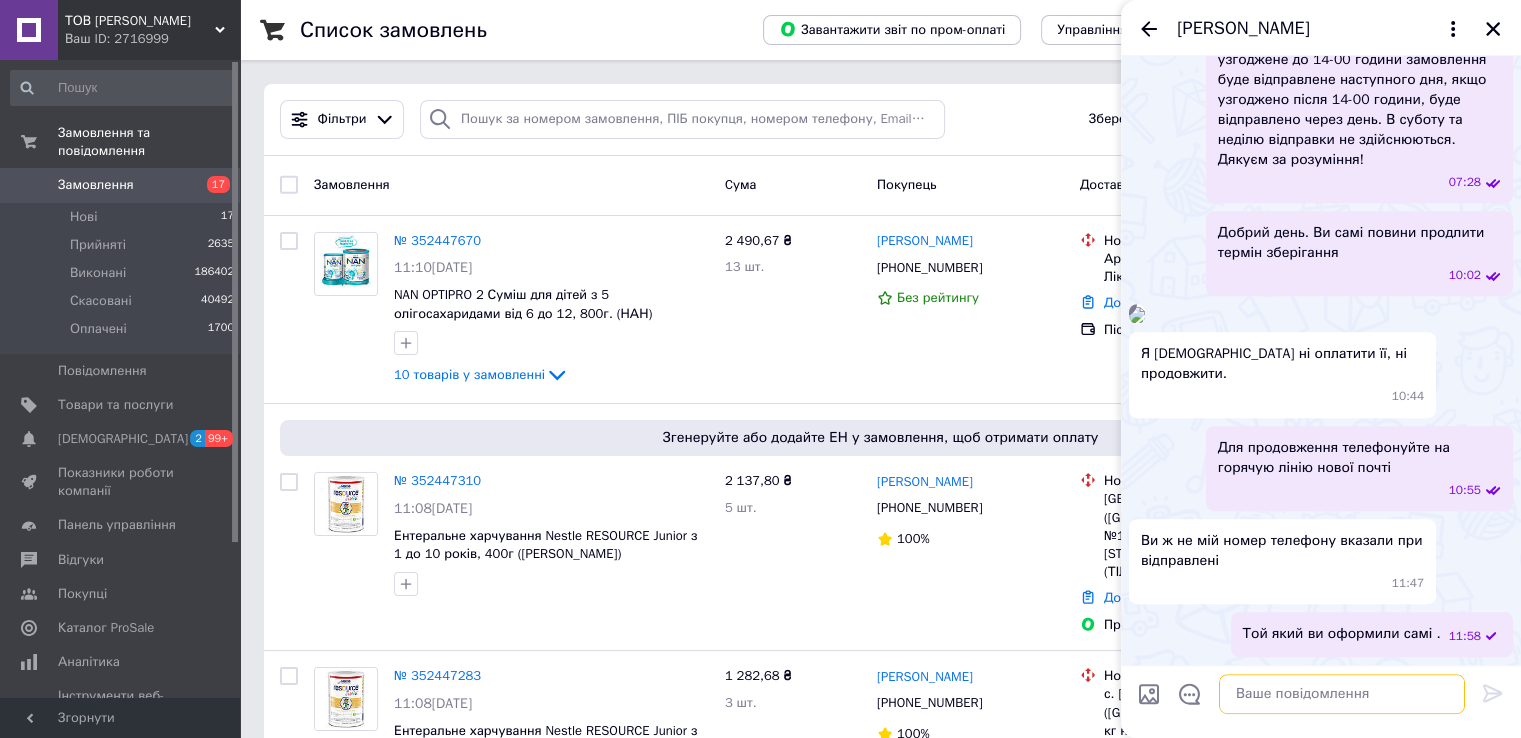 paste on "380976894899" 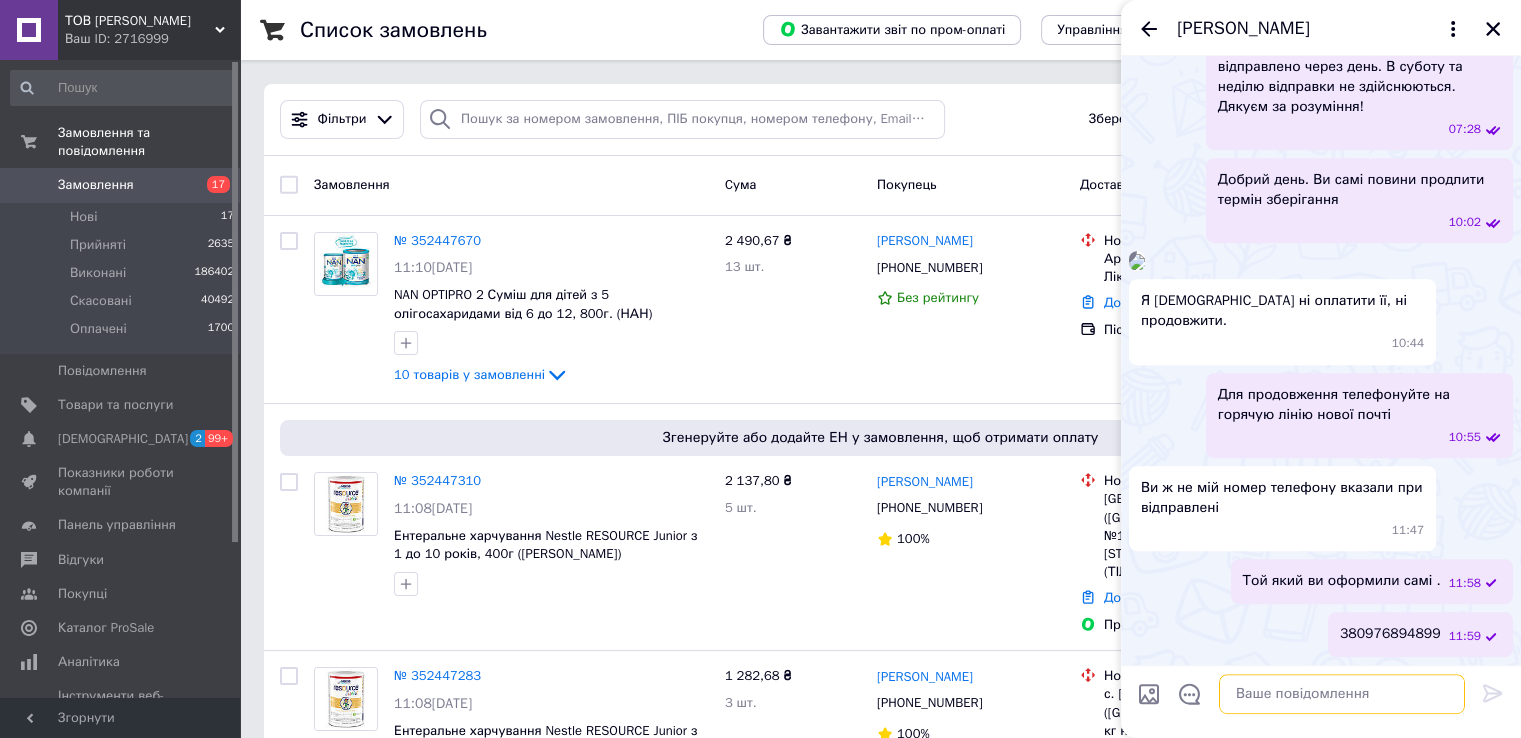 scroll, scrollTop: 1162, scrollLeft: 0, axis: vertical 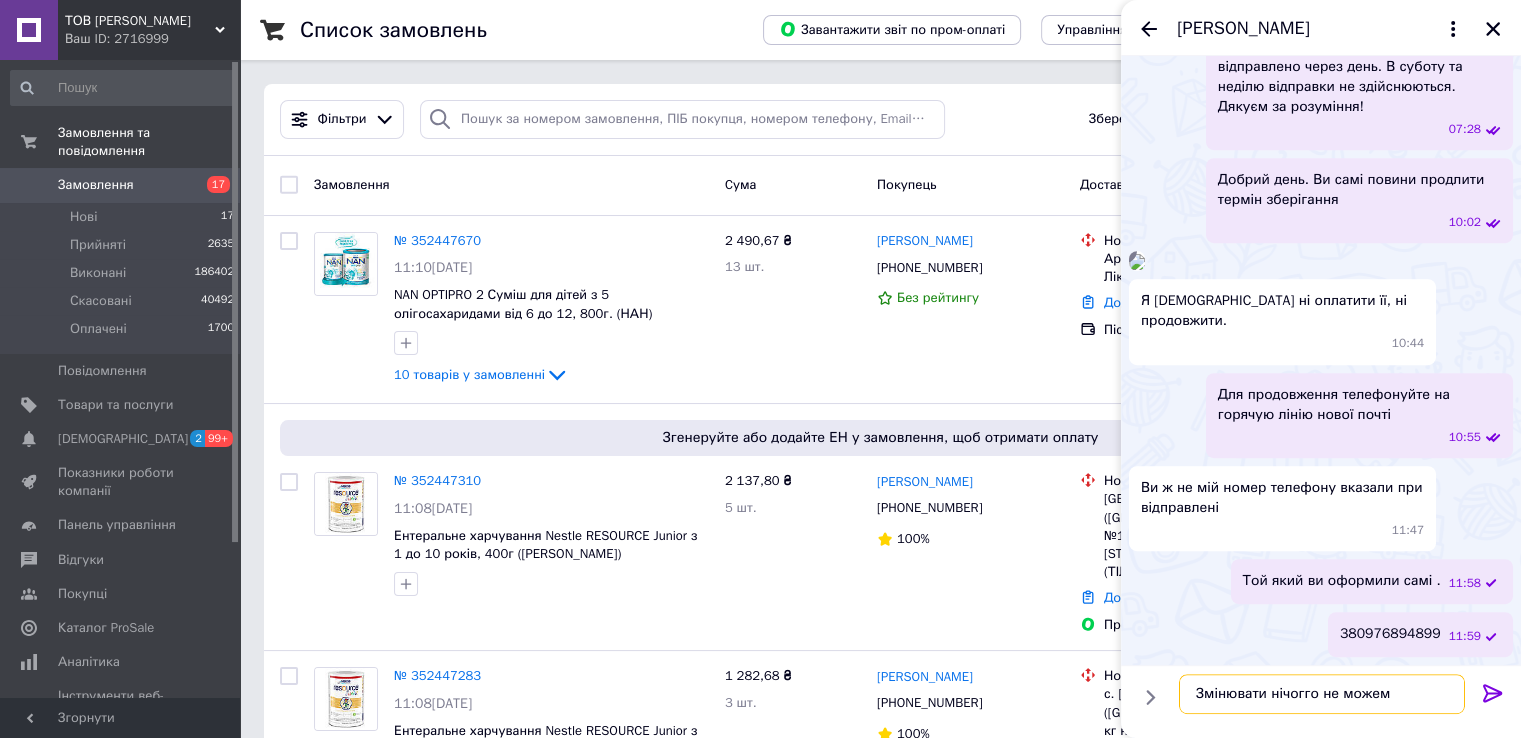 type on "Змінювати нічогго не можемо" 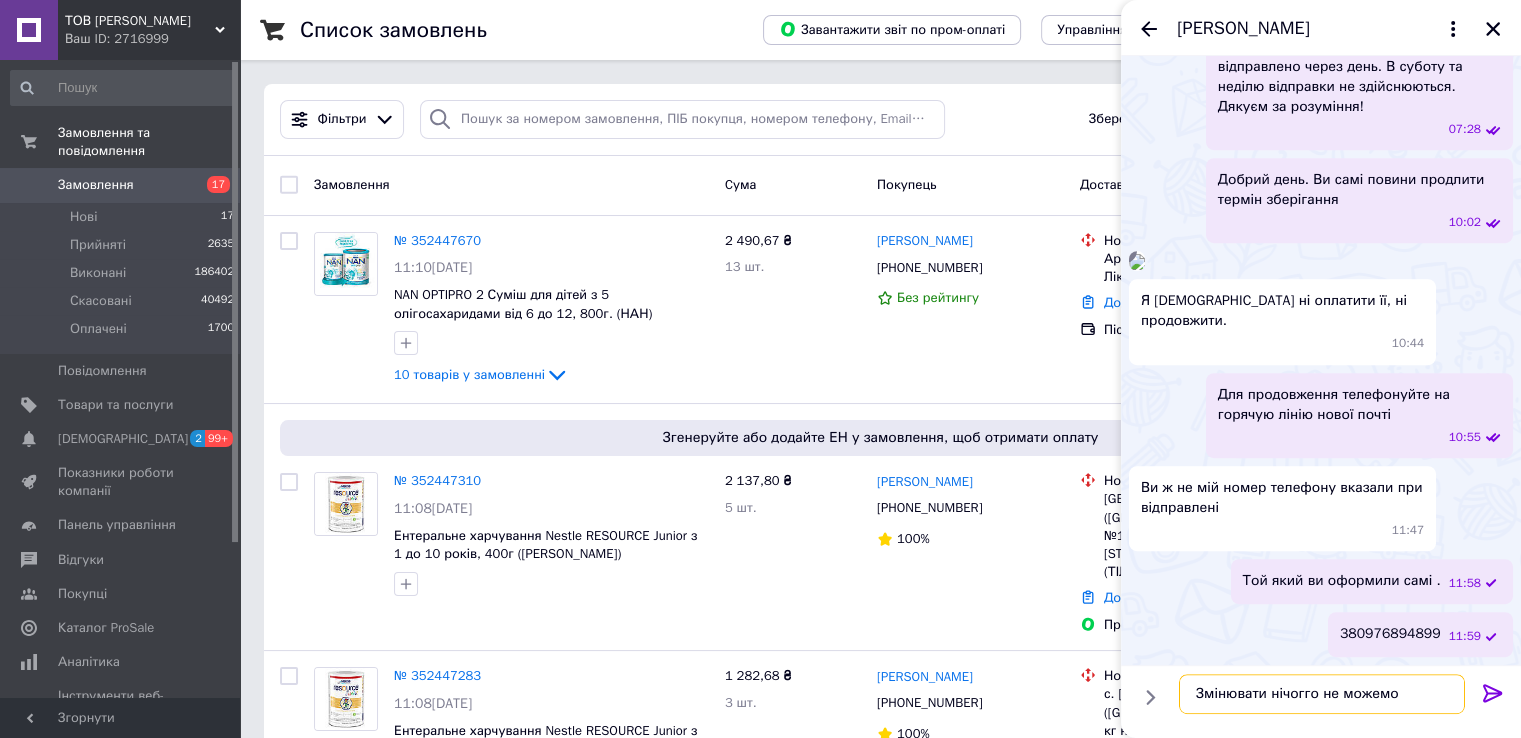 type 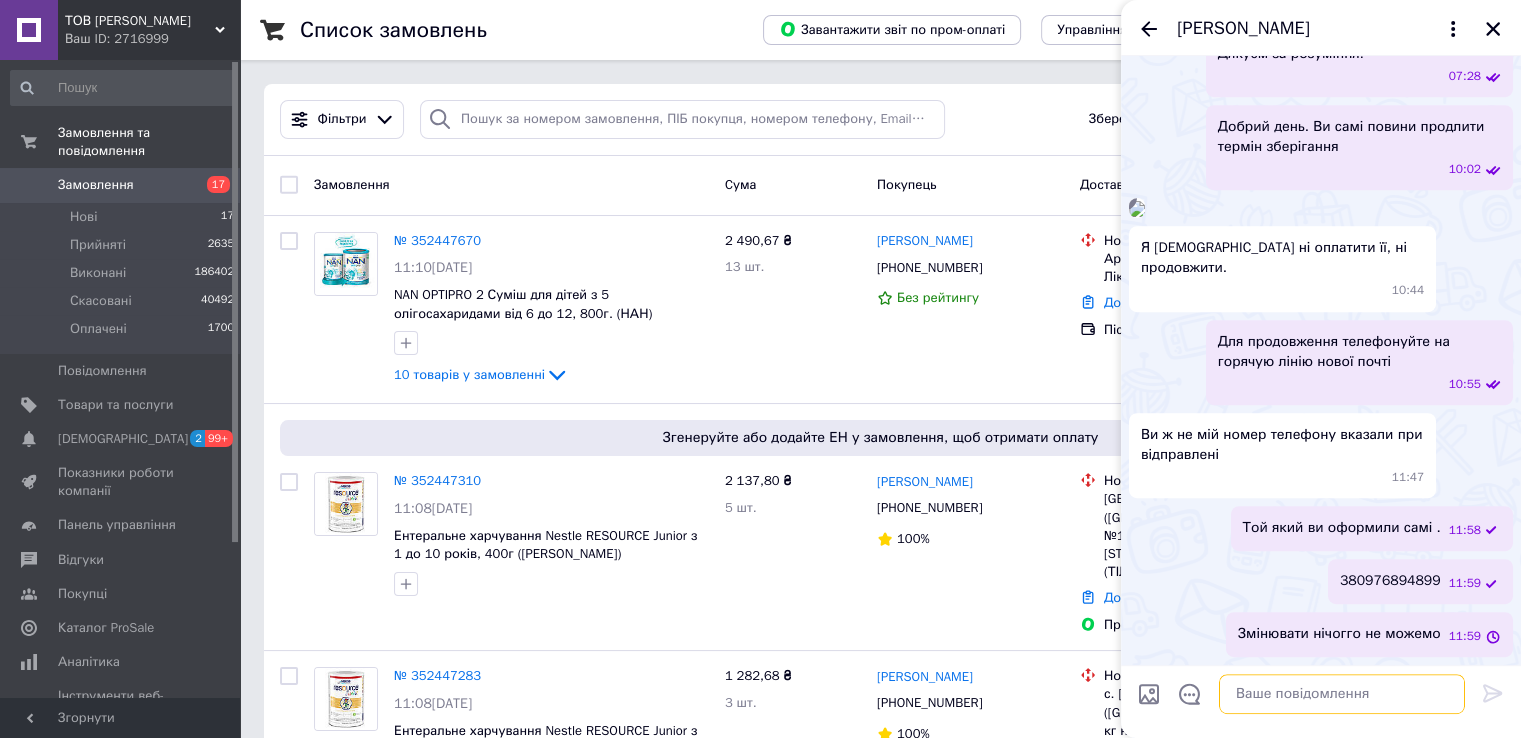 scroll, scrollTop: 1216, scrollLeft: 0, axis: vertical 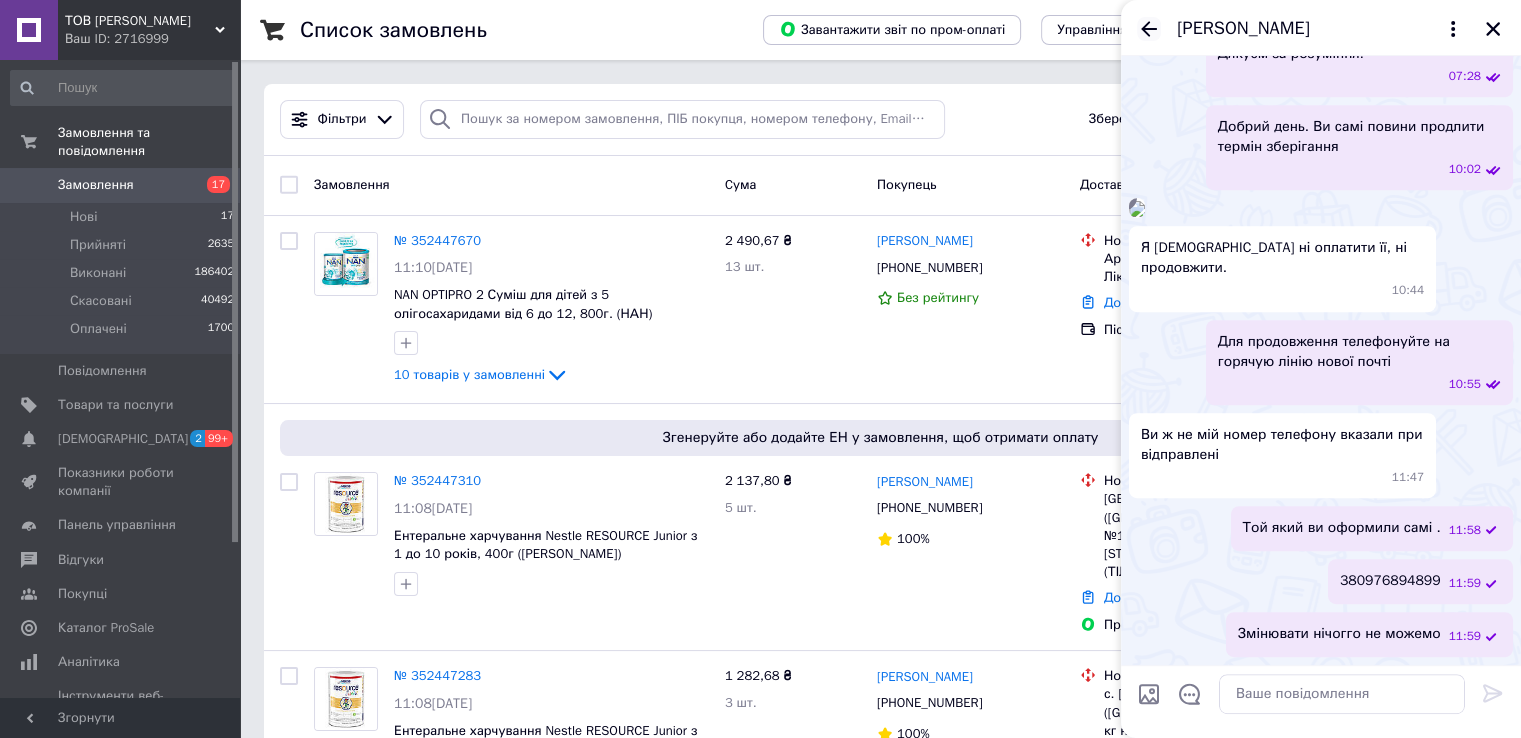 click 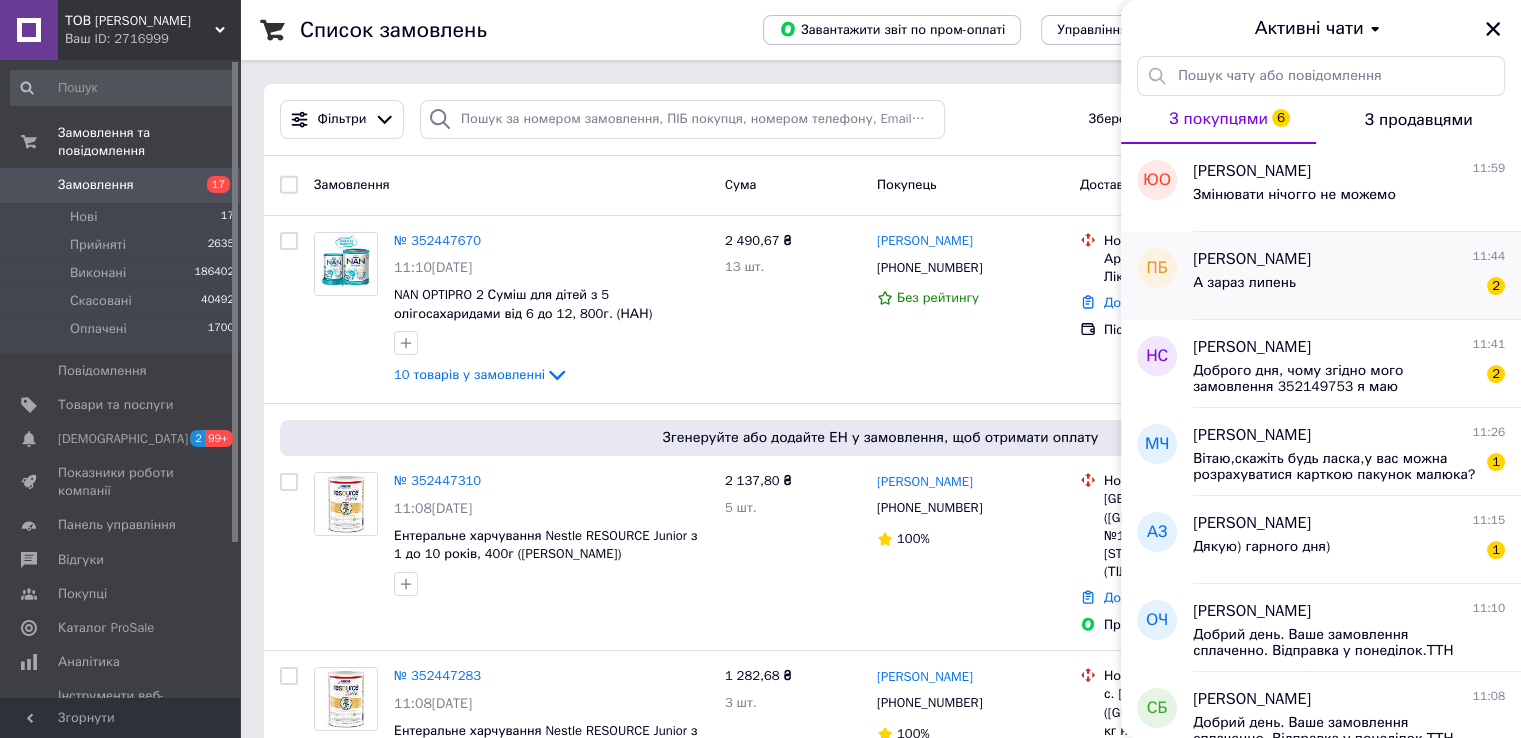 click on "А зараз липень 2" at bounding box center (1349, 287) 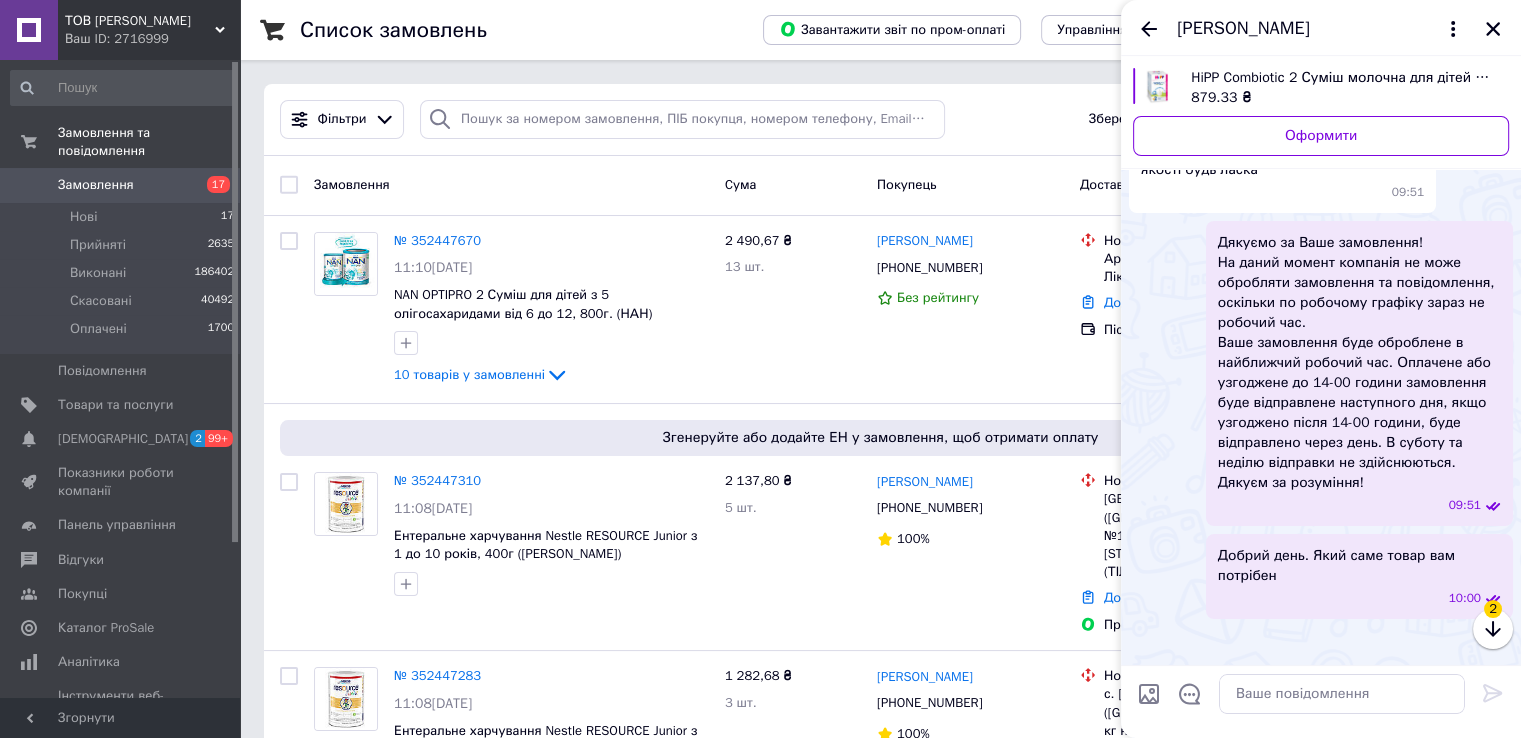 scroll, scrollTop: 669, scrollLeft: 0, axis: vertical 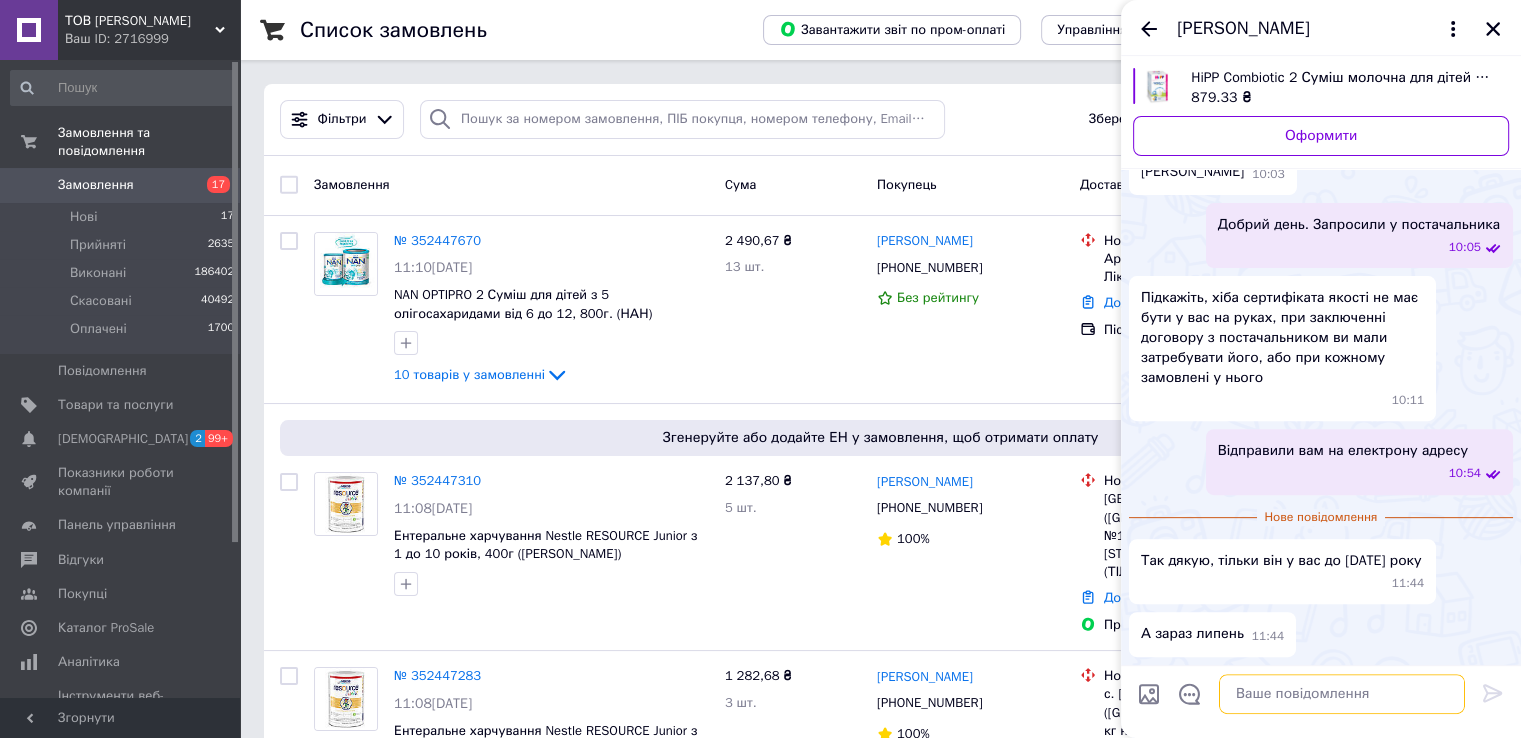 click at bounding box center (1342, 694) 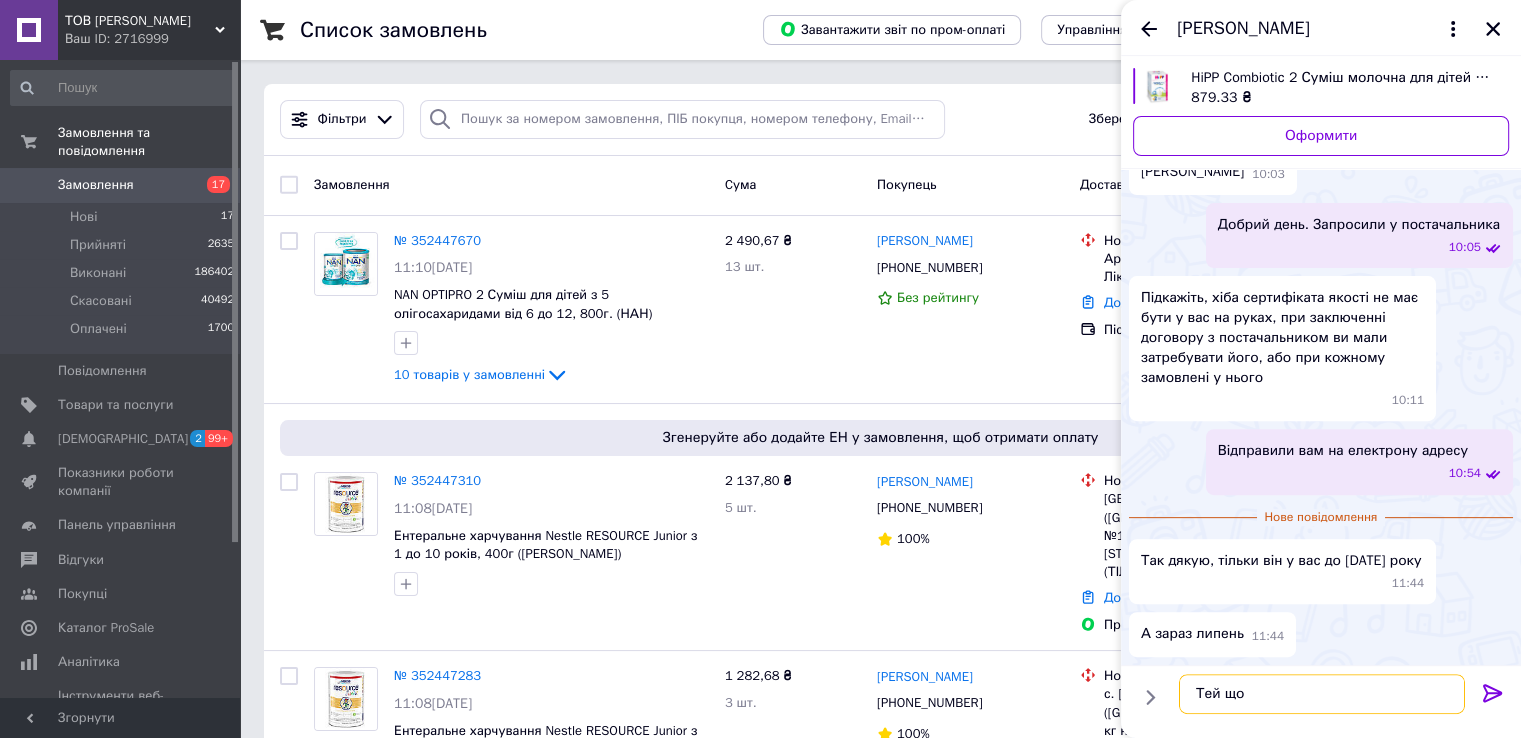 type on "Тей що є" 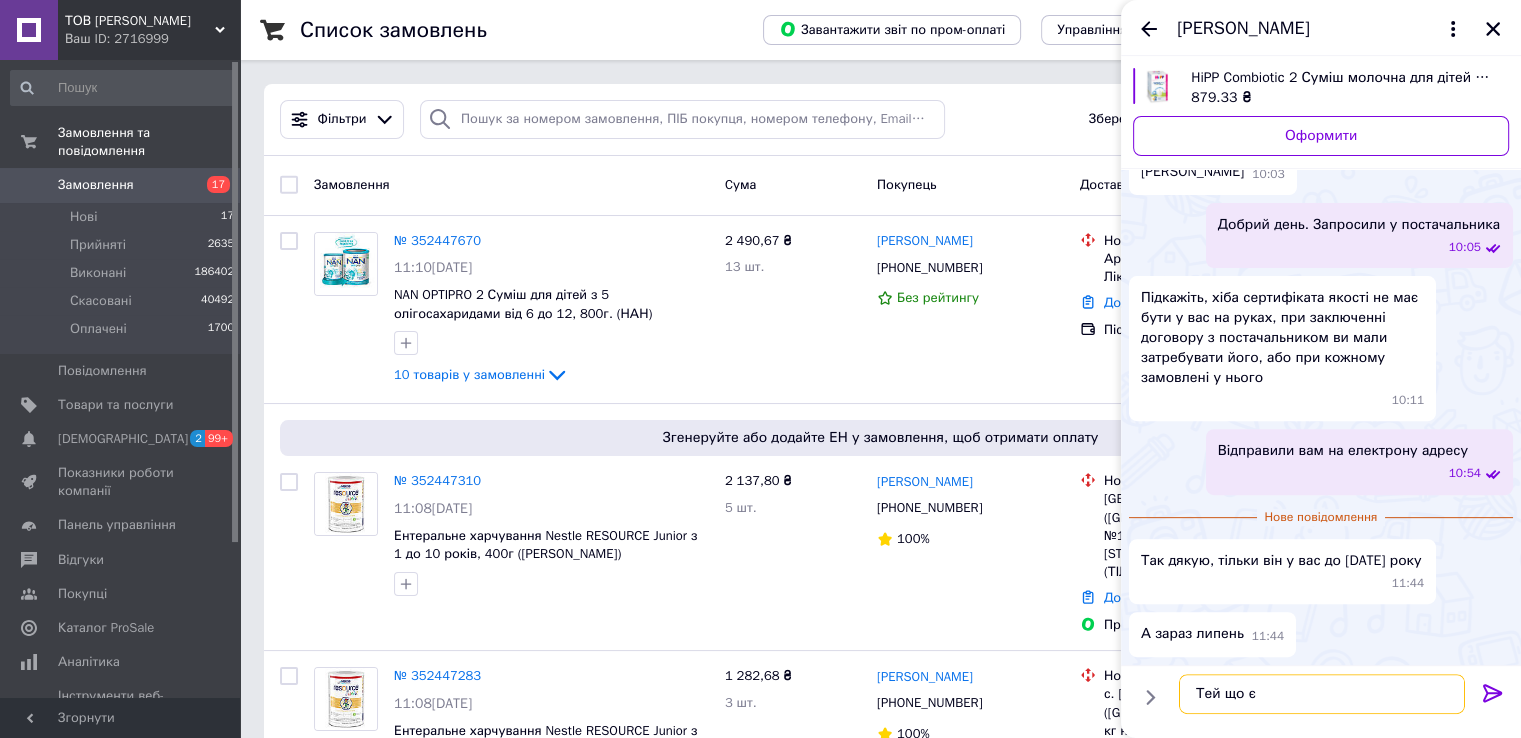 type 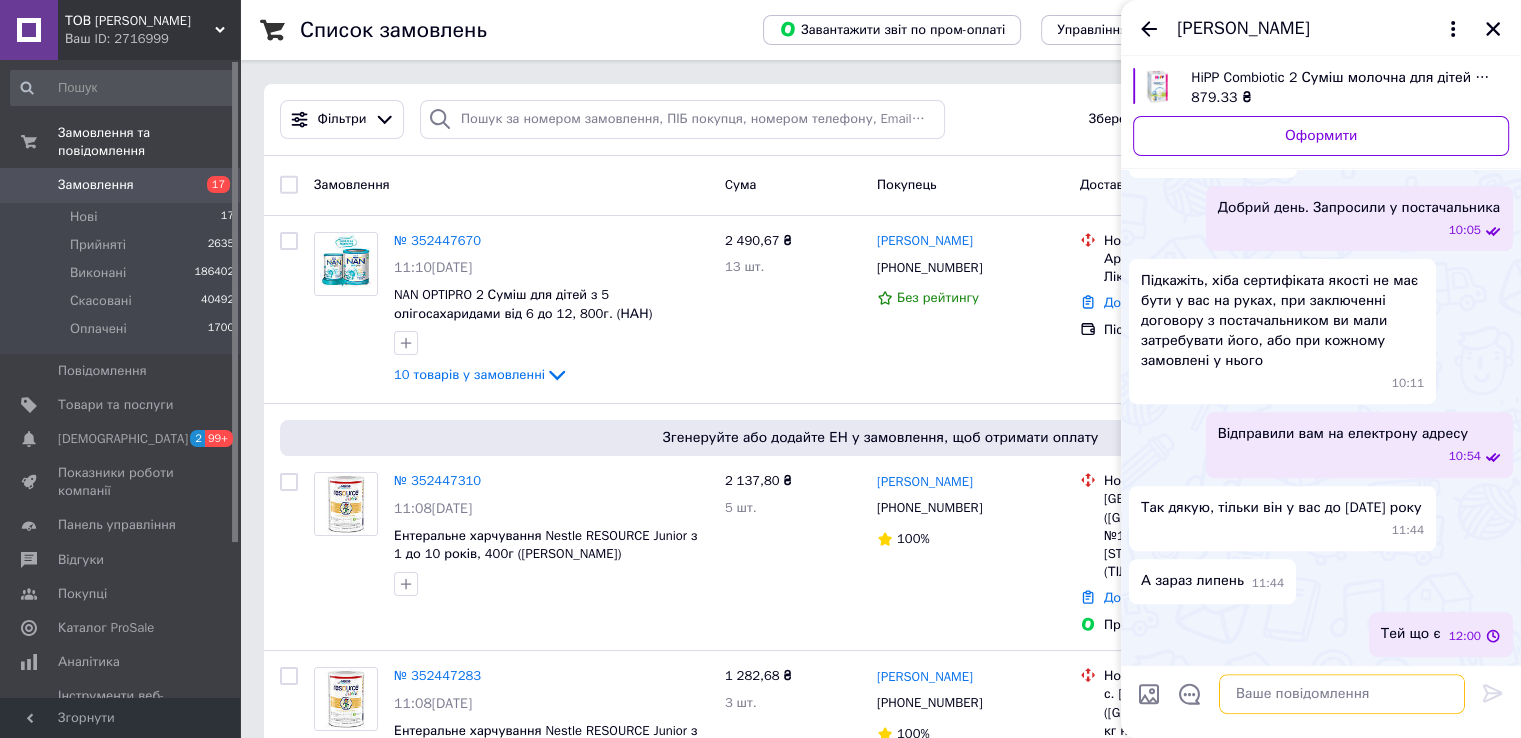 scroll, scrollTop: 635, scrollLeft: 0, axis: vertical 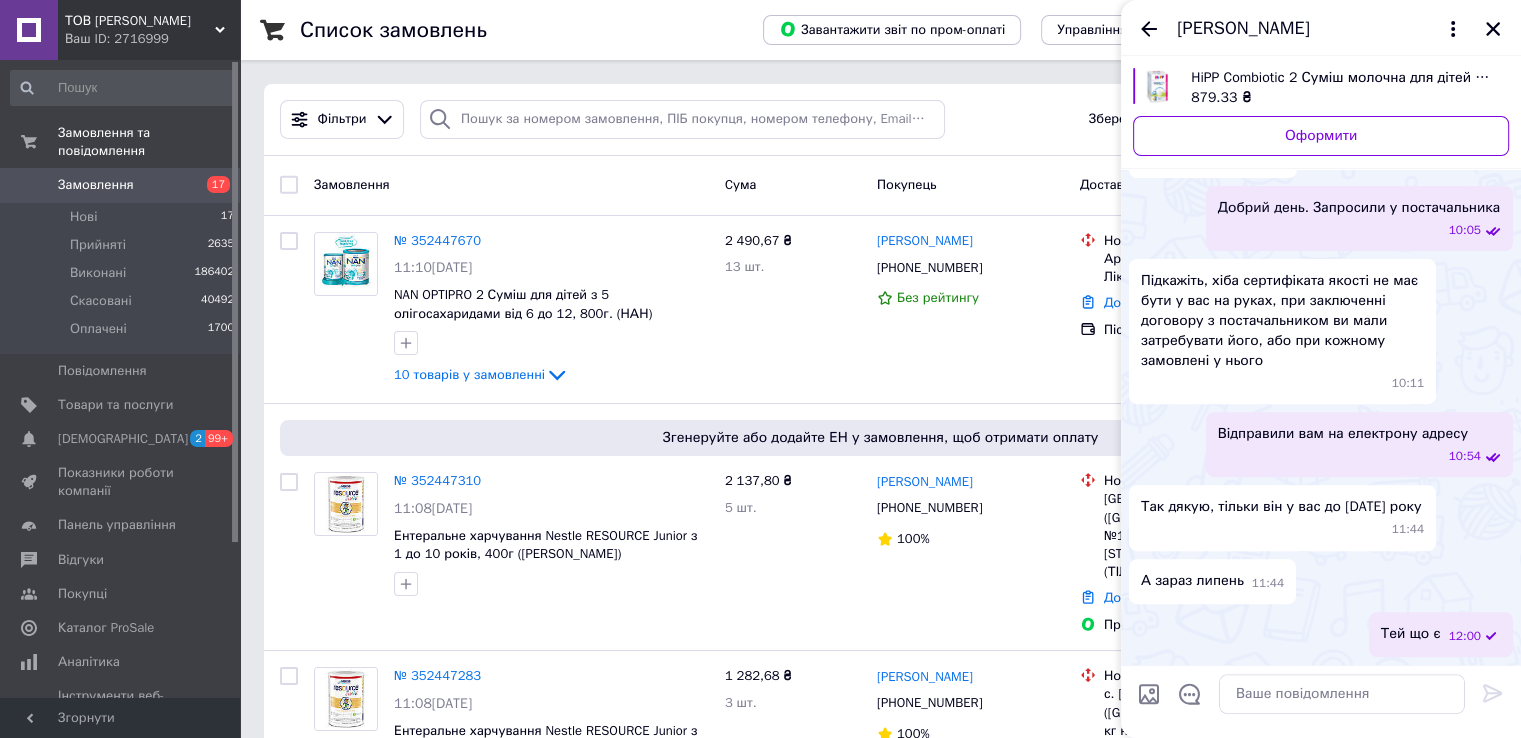 click 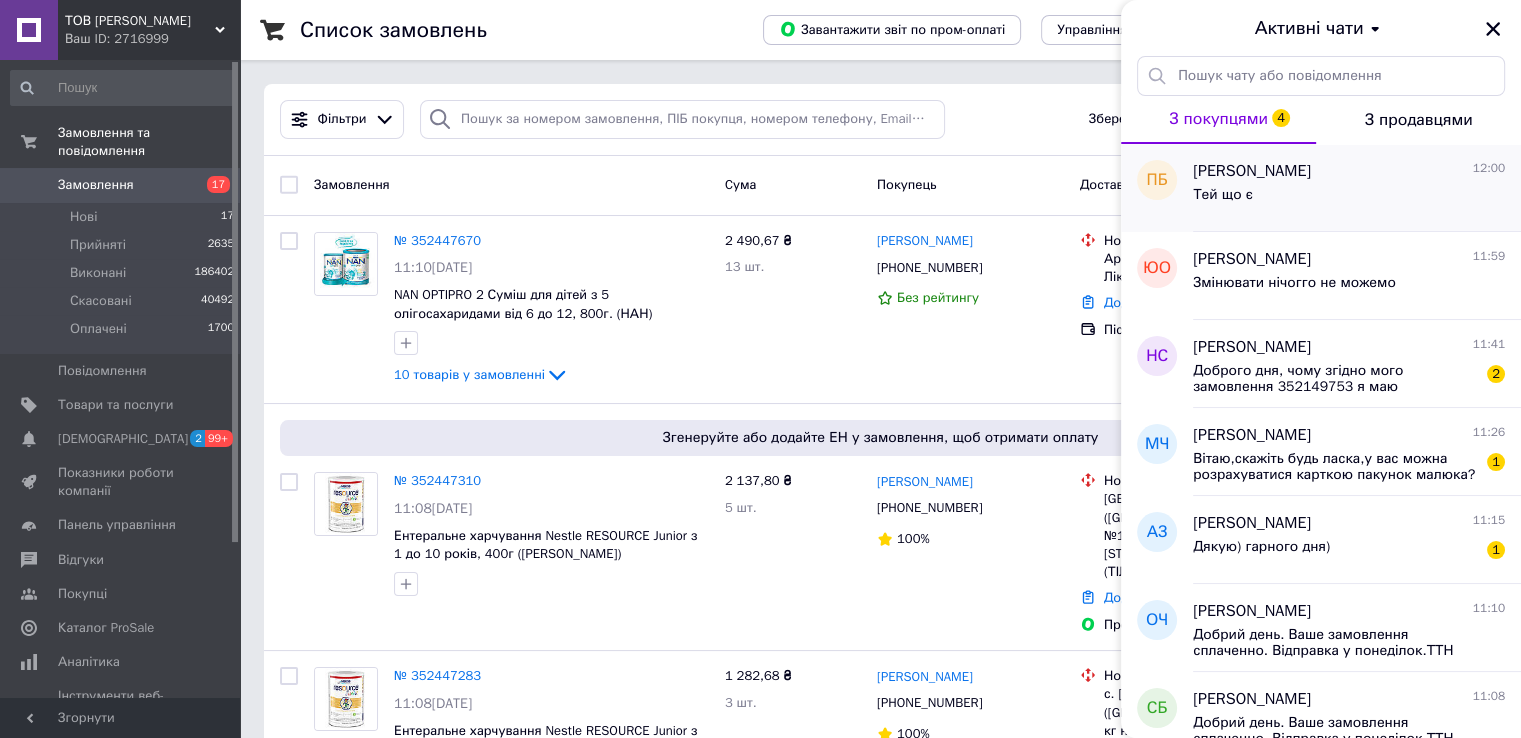 click on "Тей що є" at bounding box center [1349, 199] 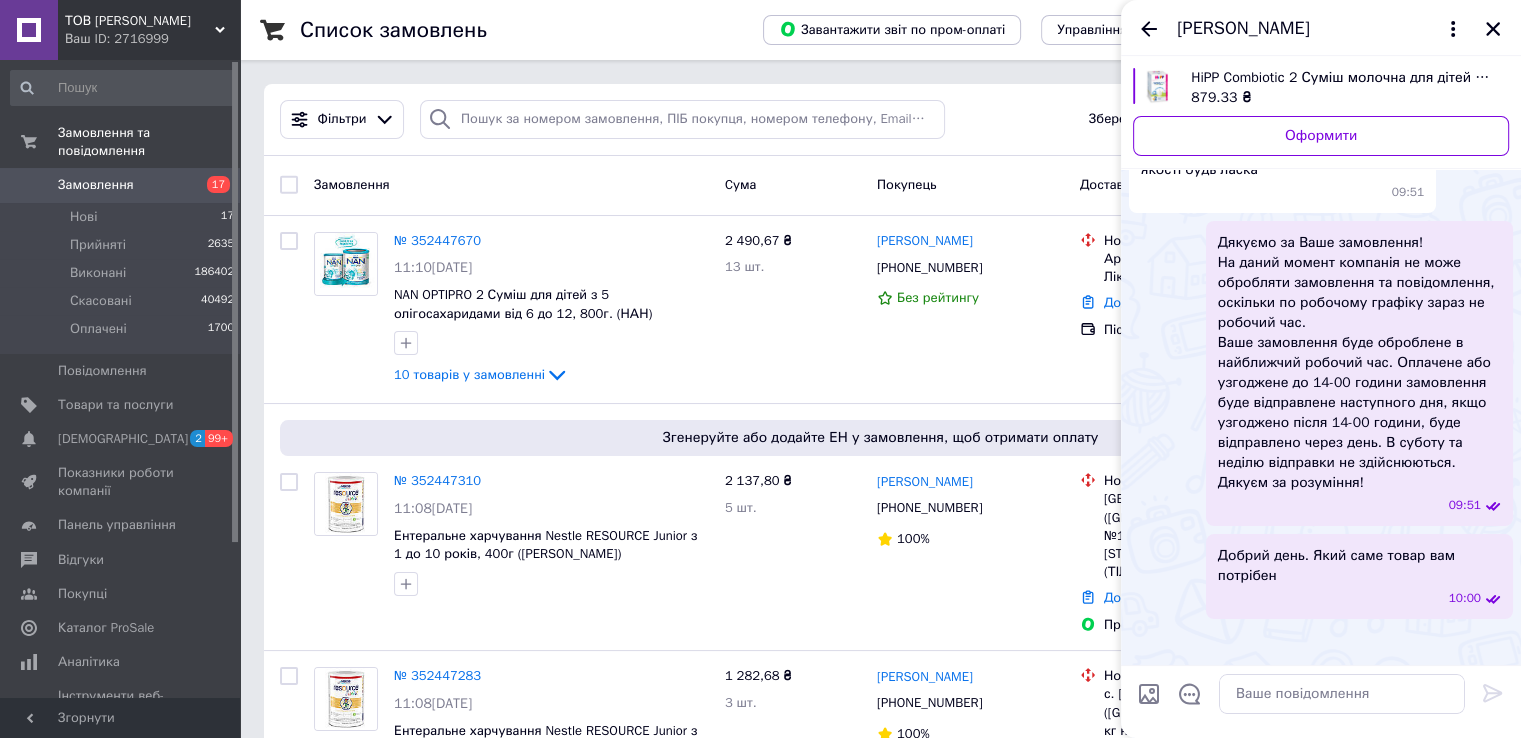 scroll, scrollTop: 686, scrollLeft: 0, axis: vertical 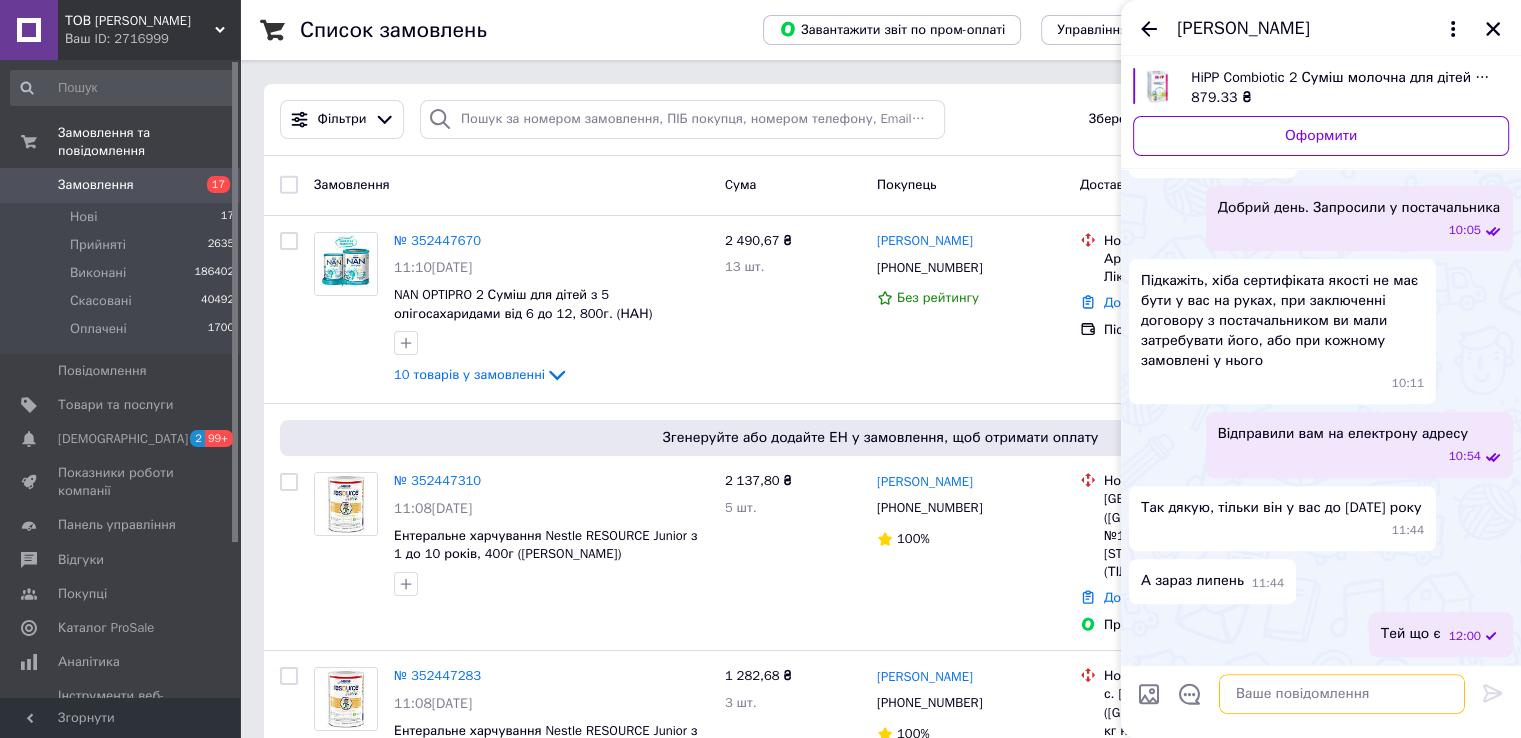 click at bounding box center (1342, 694) 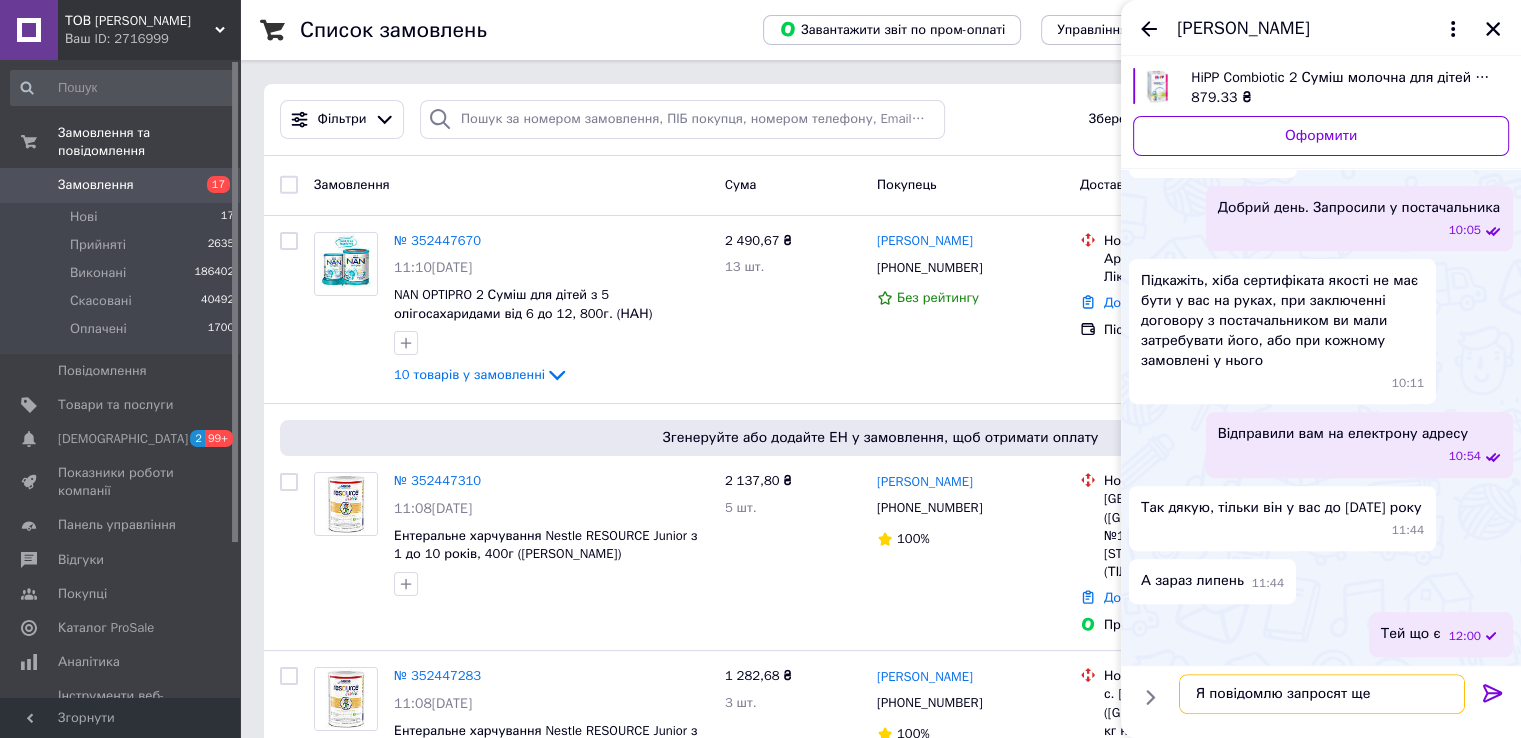 type on "Я повідомлю запросят ще." 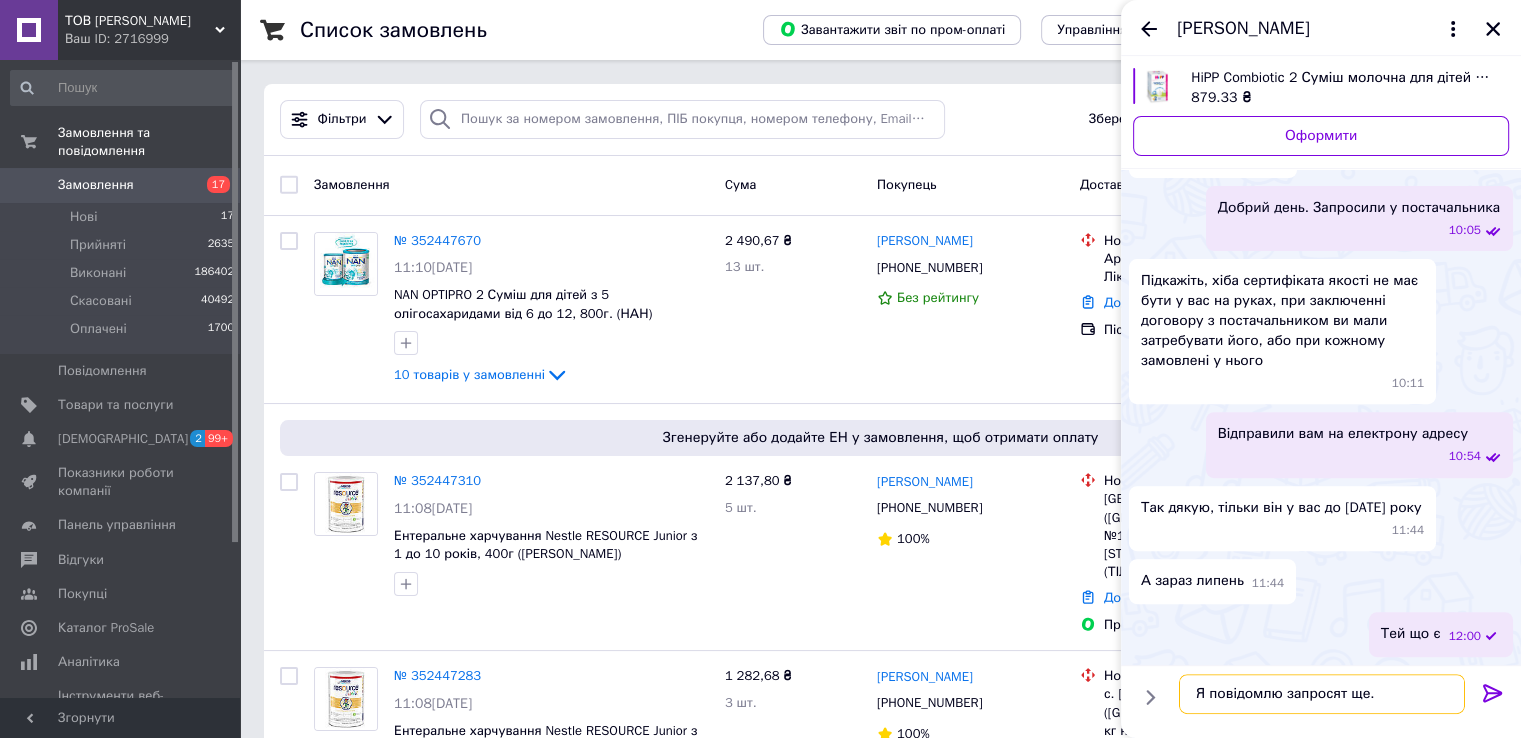 type 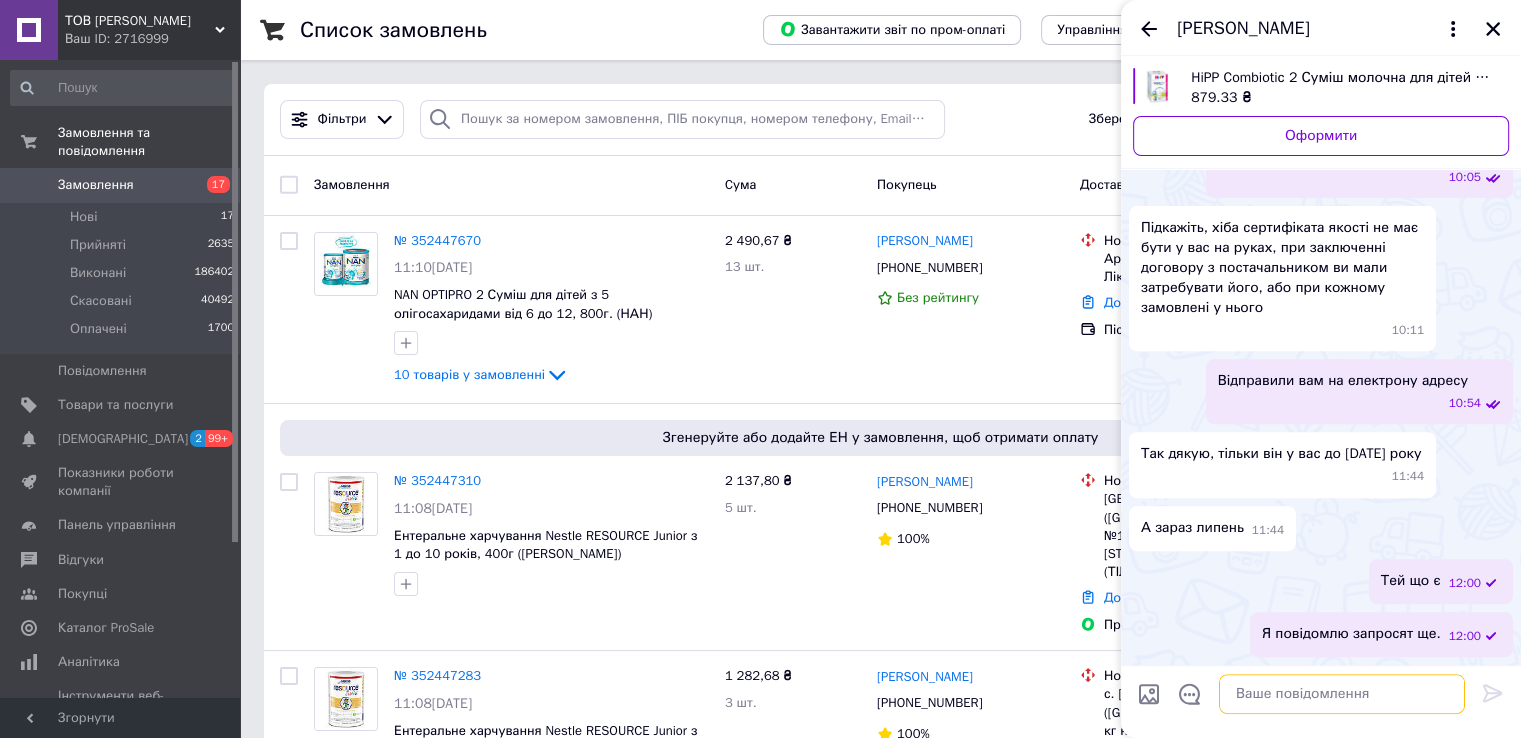scroll, scrollTop: 688, scrollLeft: 0, axis: vertical 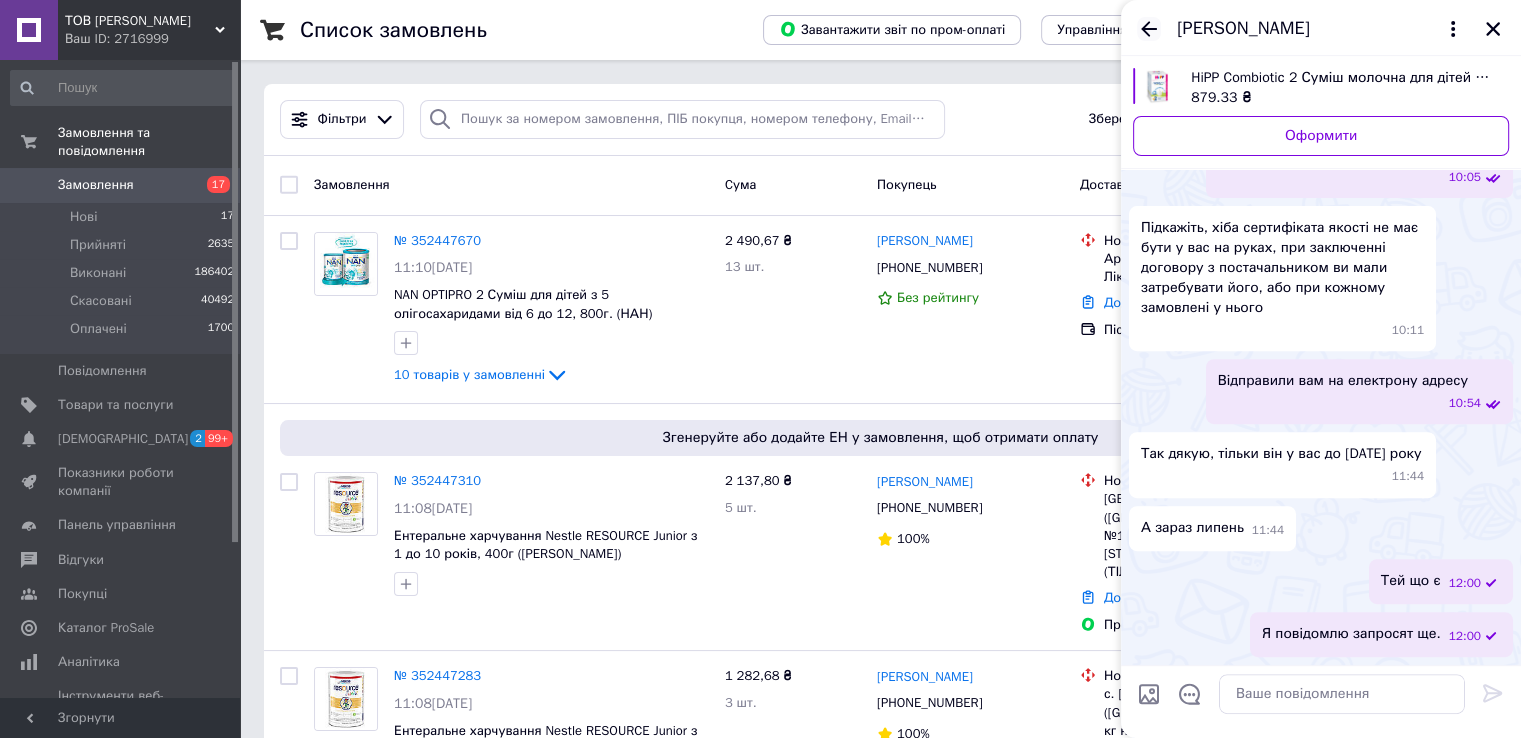 click 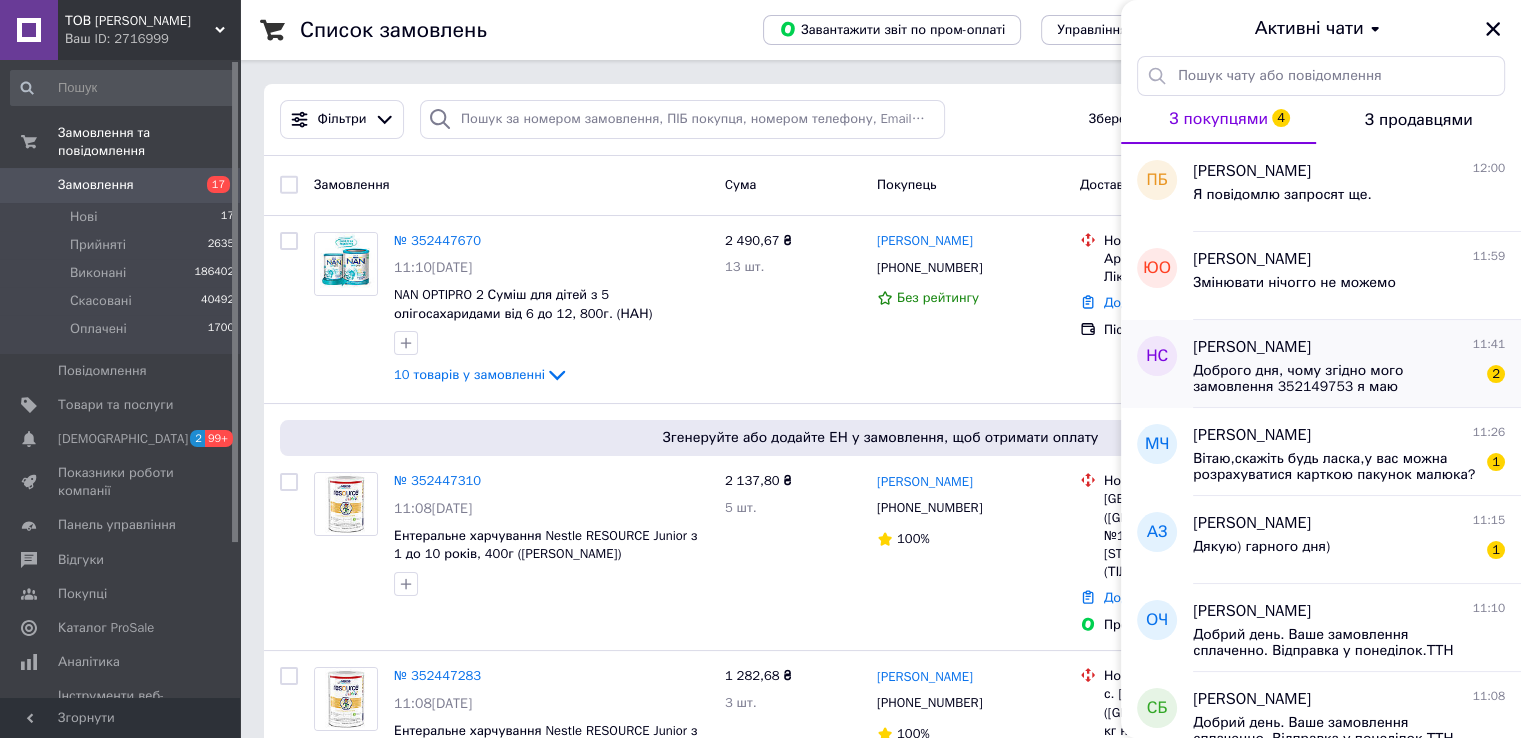 click on "Доброго дня, чому згідно мого замовлення 352149753 я маю сплачувати за доставку, якщо в мене є підписка для своїх і оплачена?" at bounding box center (1335, 379) 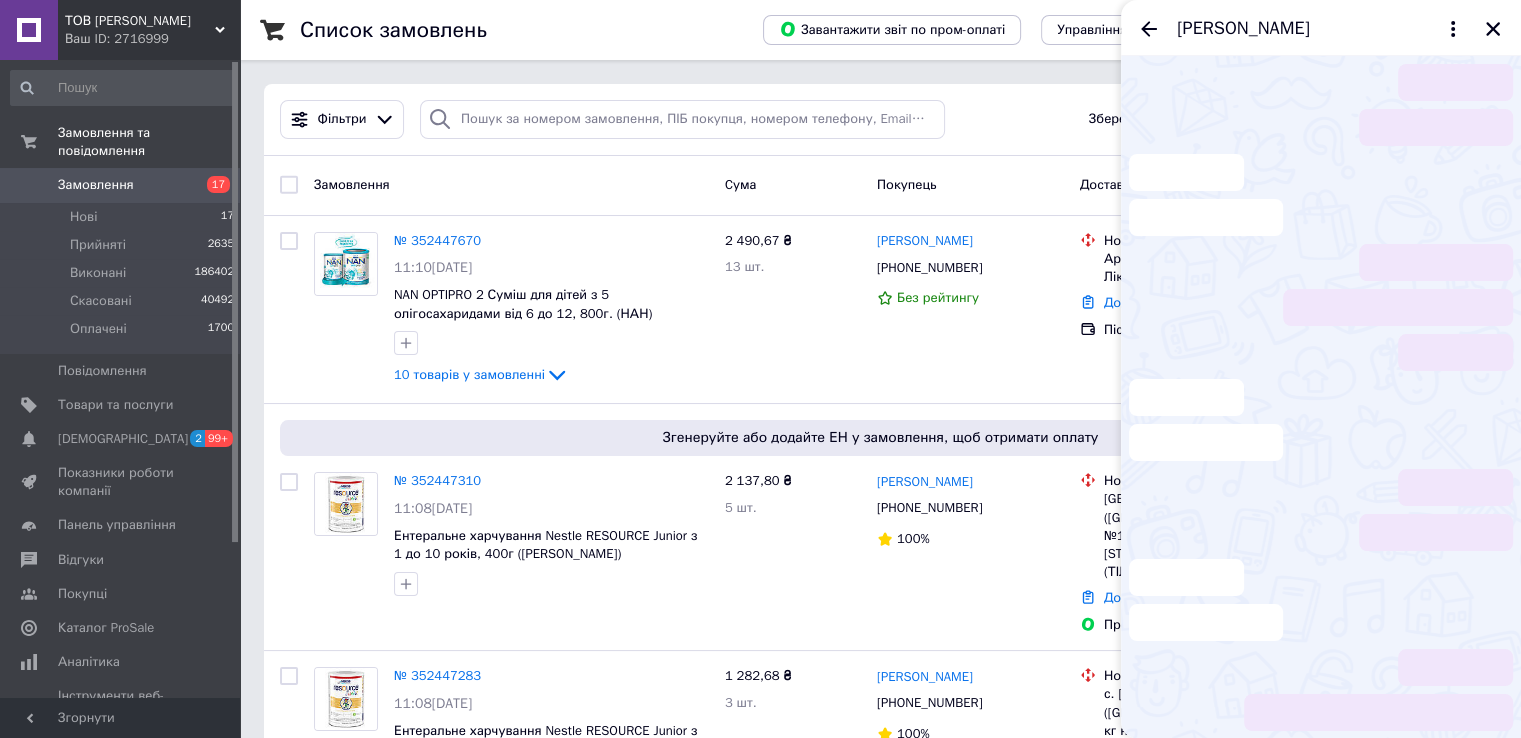 scroll, scrollTop: 27, scrollLeft: 0, axis: vertical 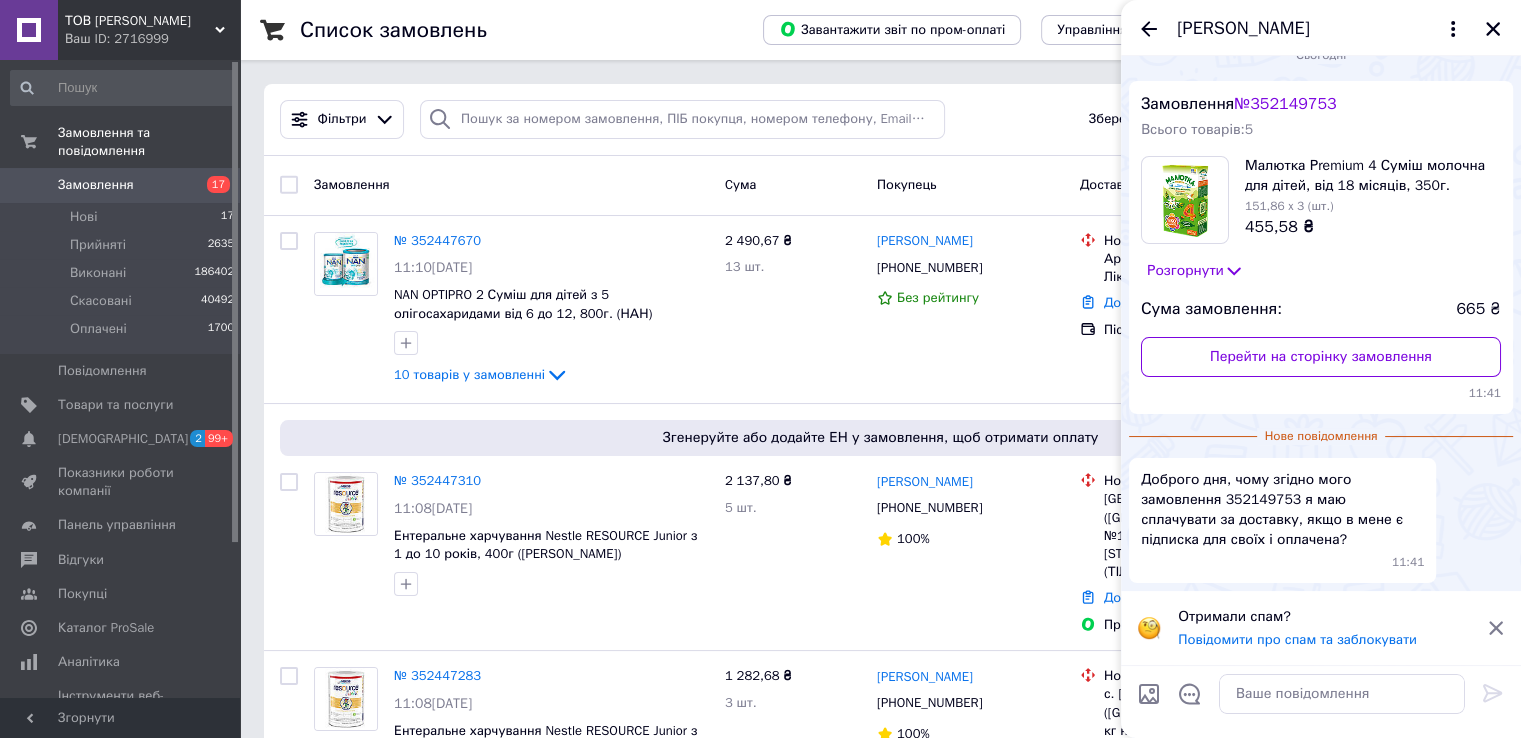 click on "Доброго дня, чому згідно мого замовлення 352149753 я маю сплачувати за доставку, якщо в мене є підписка для своїх і оплачена?" at bounding box center (1282, 510) 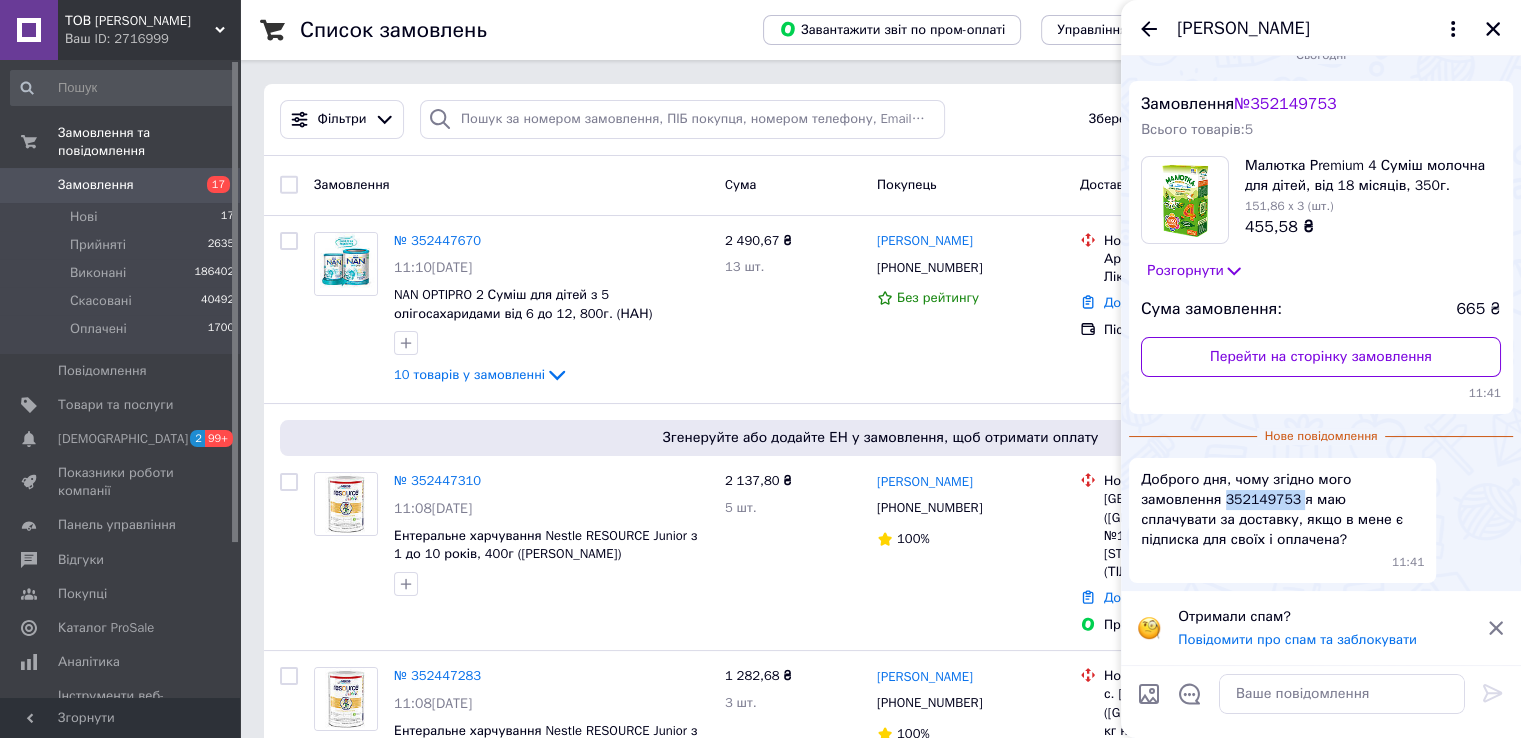 click on "Доброго дня, чому згідно мого замовлення 352149753 я маю сплачувати за доставку, якщо в мене є підписка для своїх і оплачена?" at bounding box center (1282, 510) 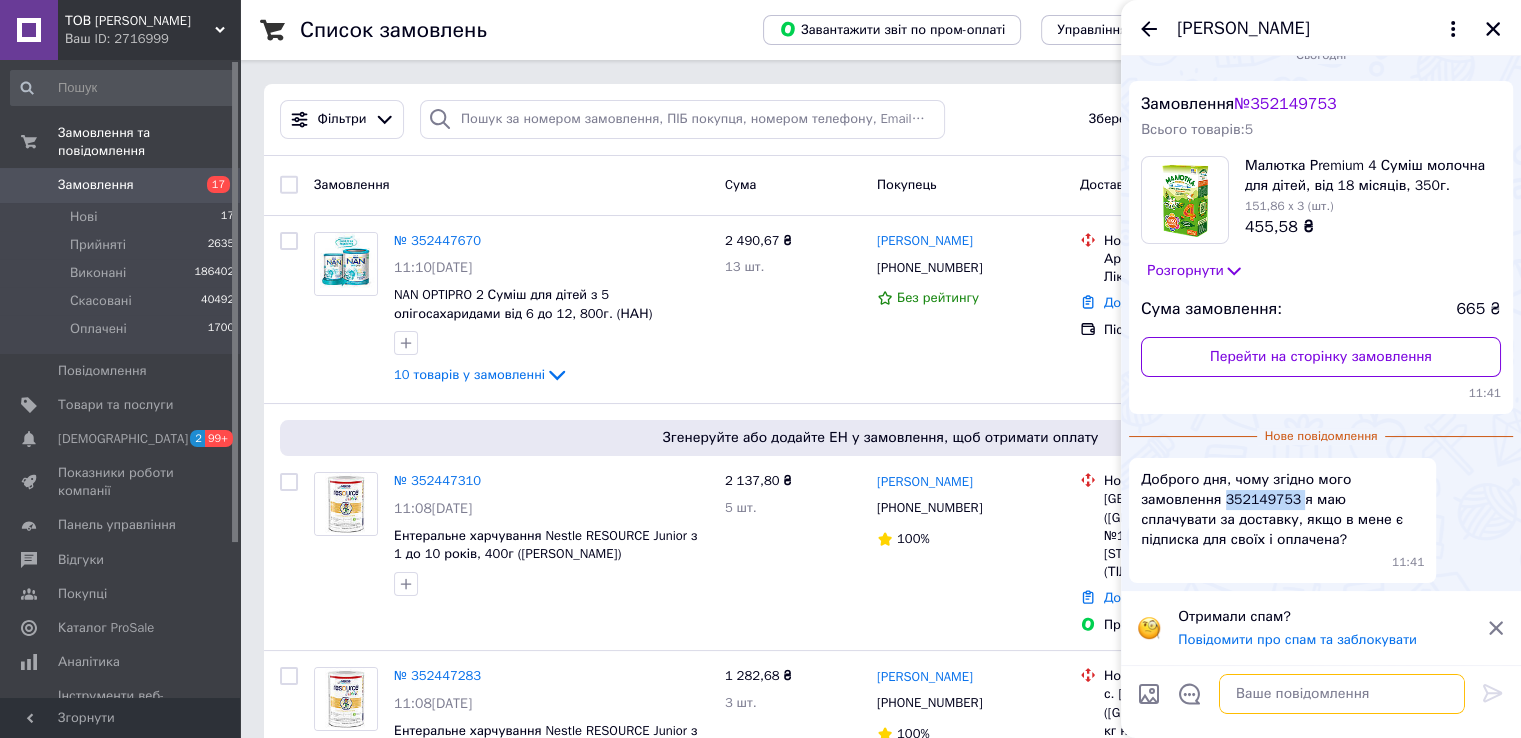 drag, startPoint x: 1284, startPoint y: 700, endPoint x: 1271, endPoint y: 697, distance: 13.341664 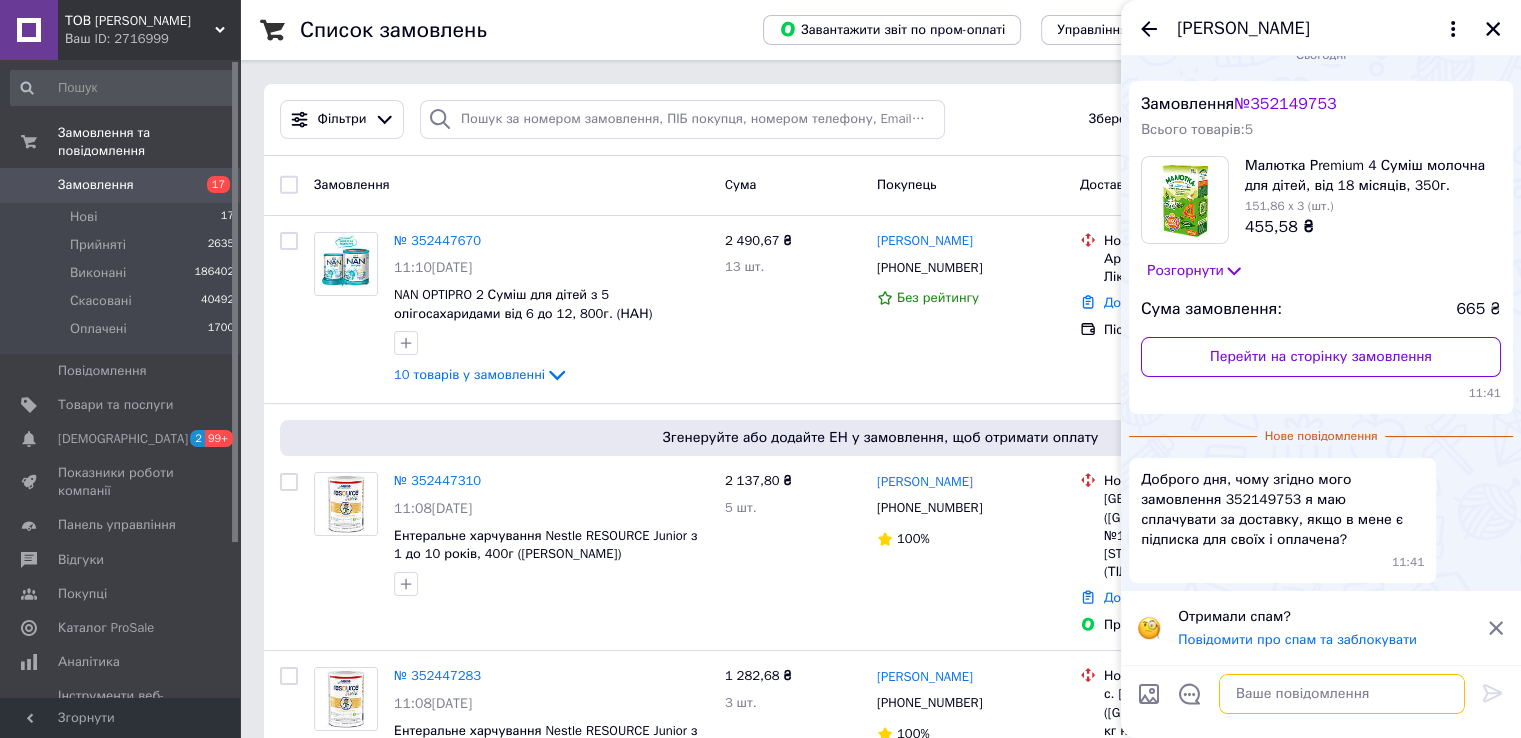 paste on "Вартість доставки
53.33 грн
Сплачено
Платник за доставку
Третя особа
Форма оплати за доставку
Безготівка" 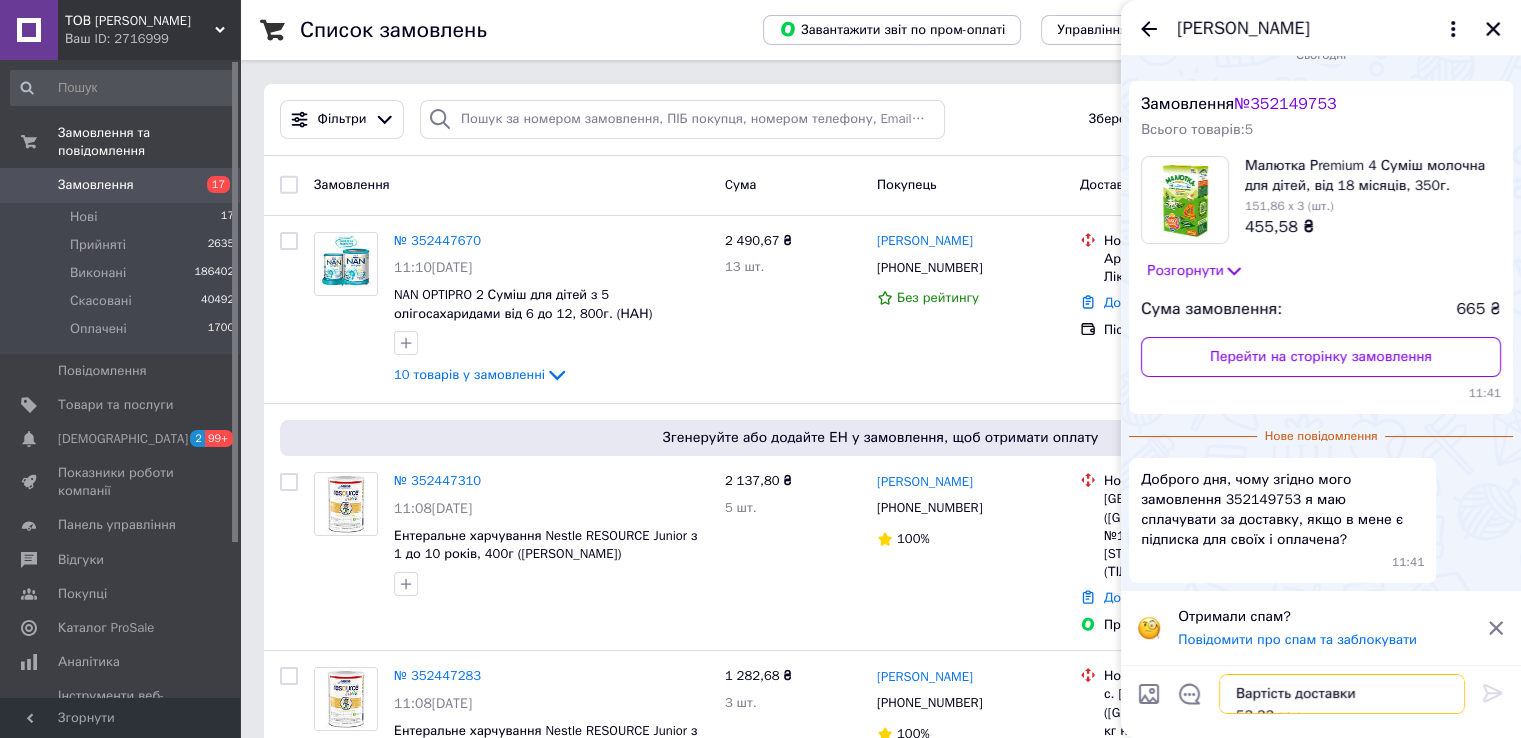 scroll, scrollTop: 57, scrollLeft: 0, axis: vertical 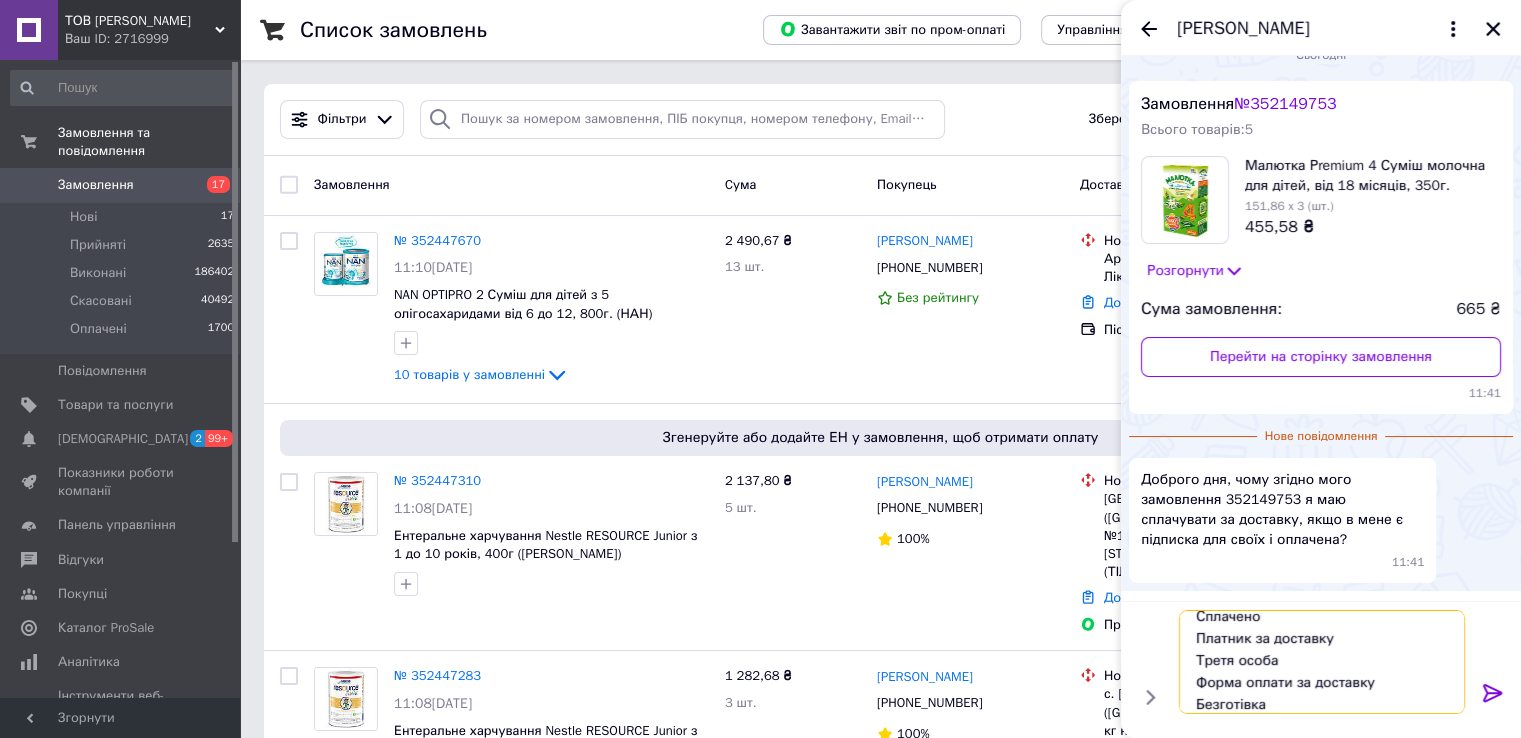 type 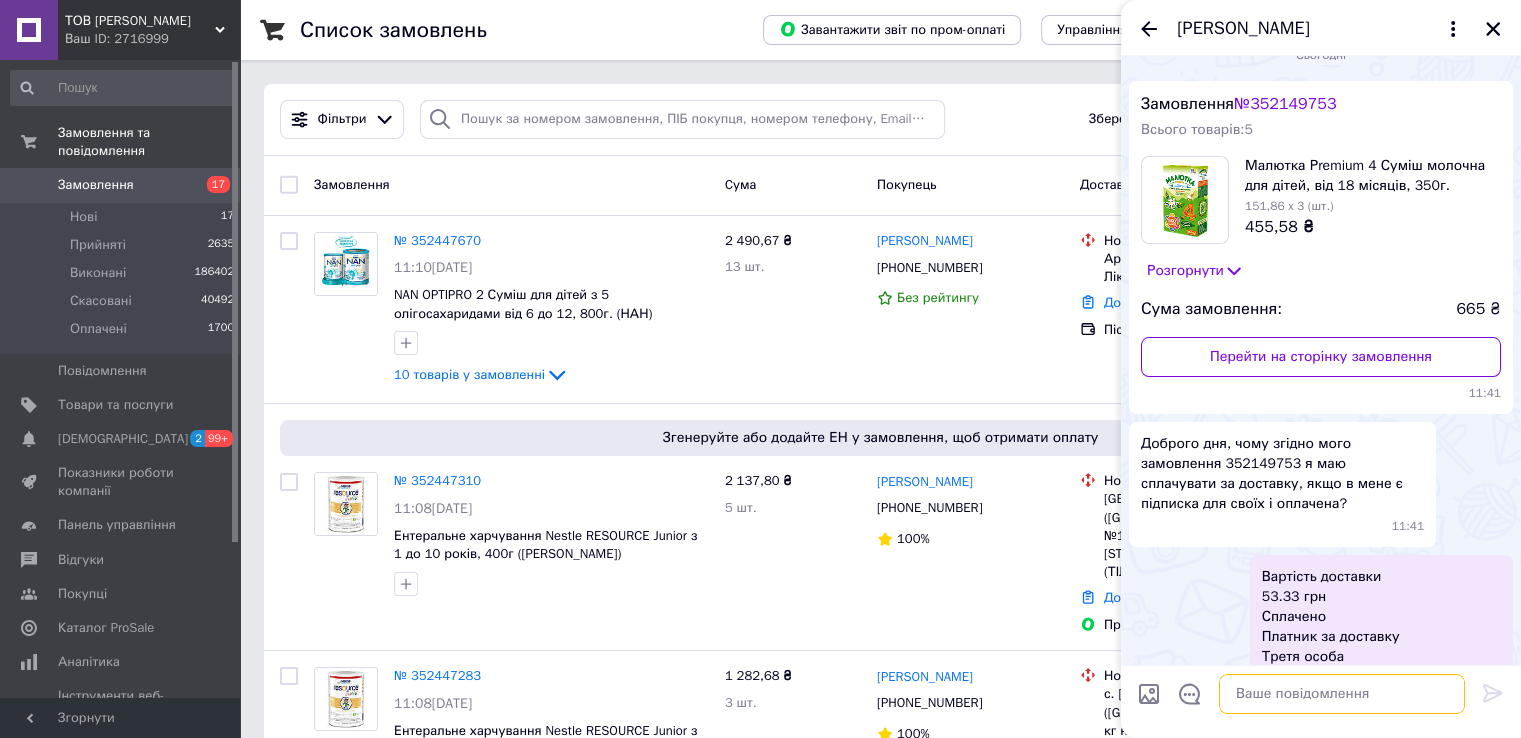 scroll, scrollTop: 0, scrollLeft: 0, axis: both 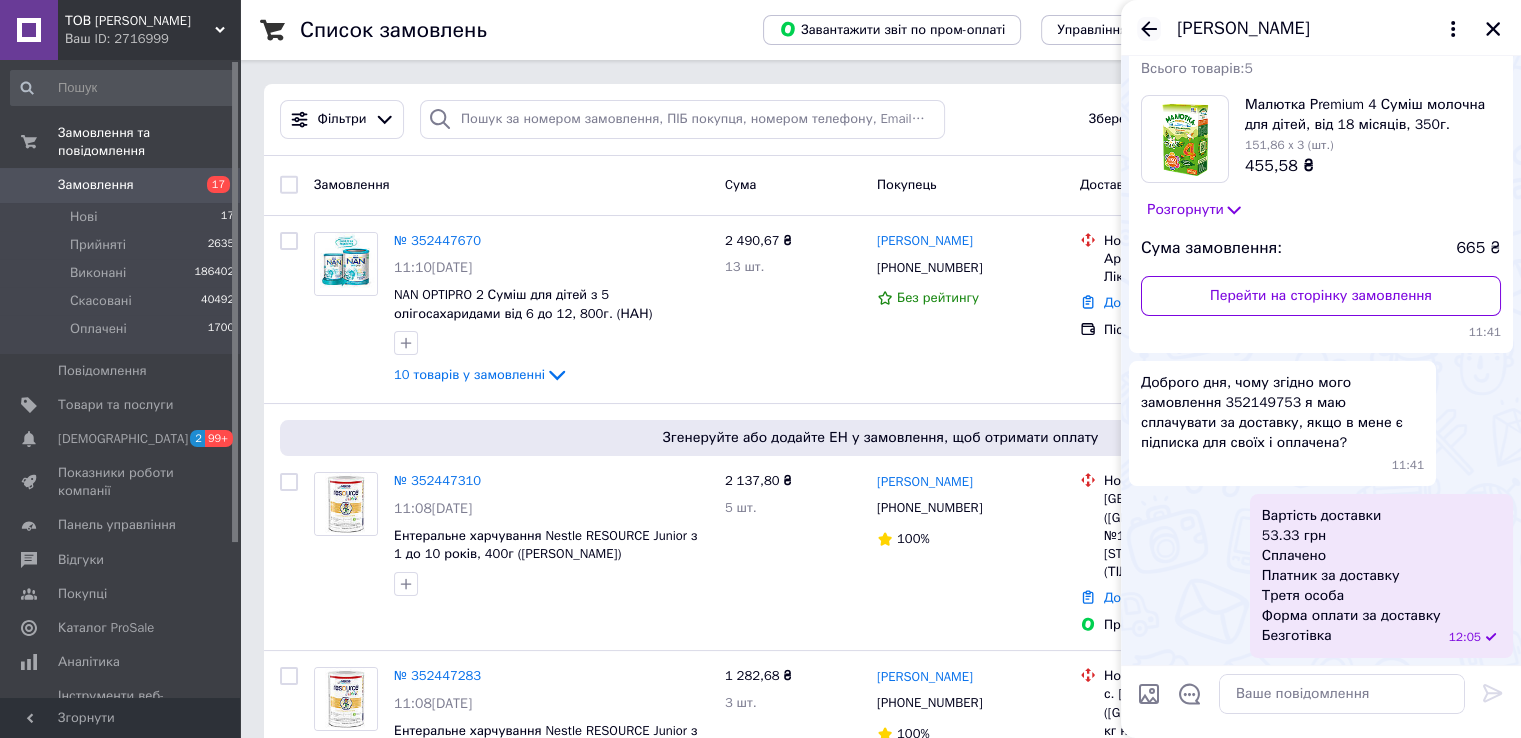 click 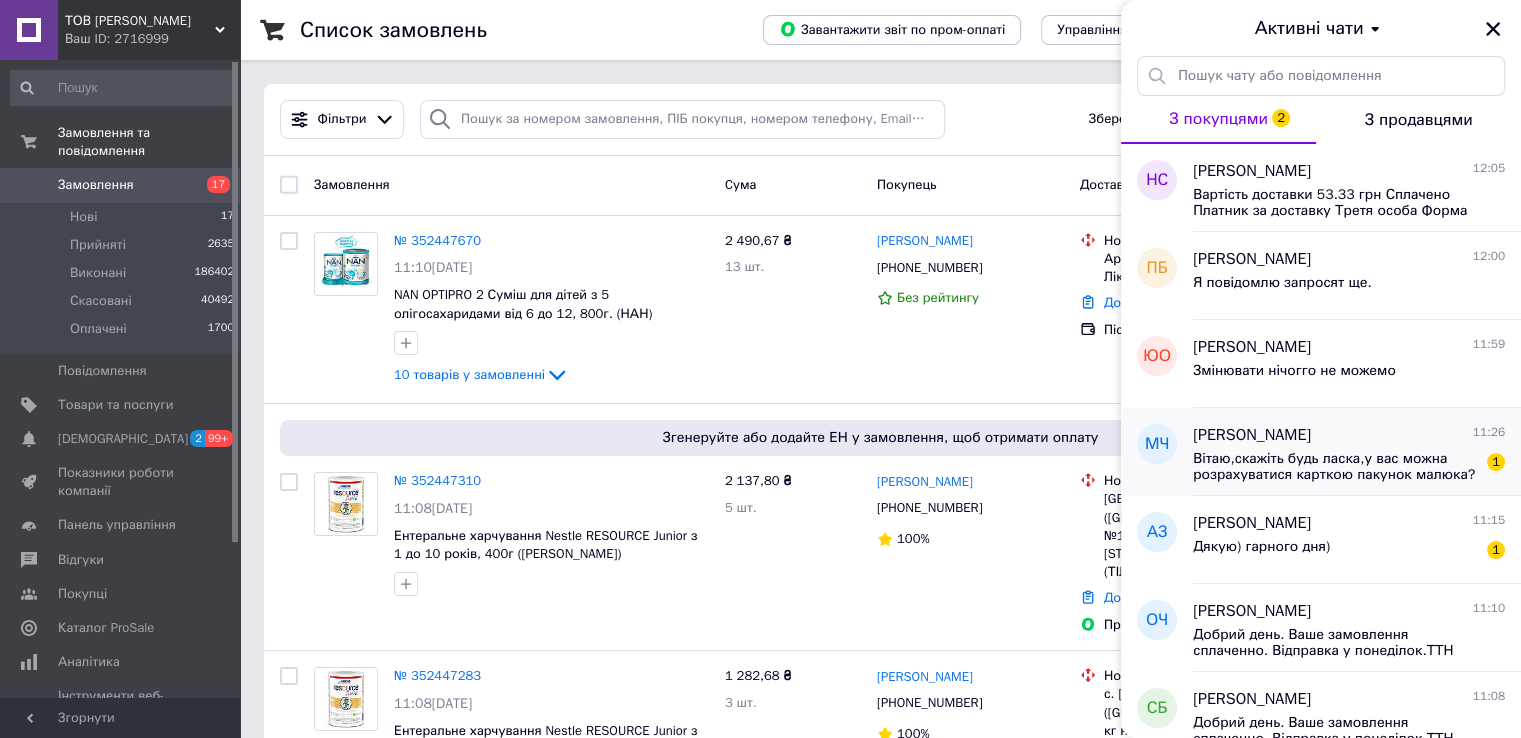click on "Вітаю,скажіть будь ласка,у вас можна розрахуватися карткою пакунок малюка?" at bounding box center (1335, 467) 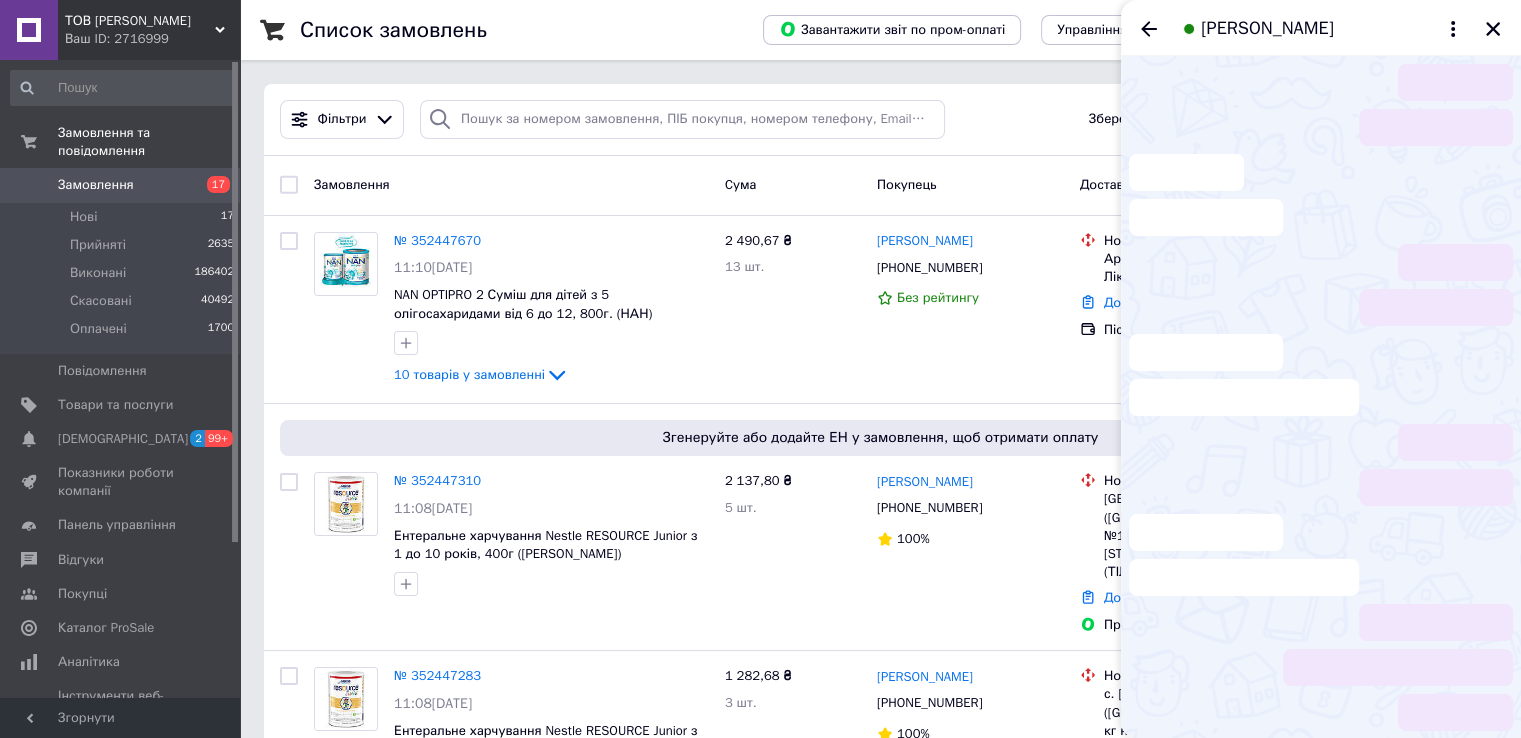 scroll, scrollTop: 460, scrollLeft: 0, axis: vertical 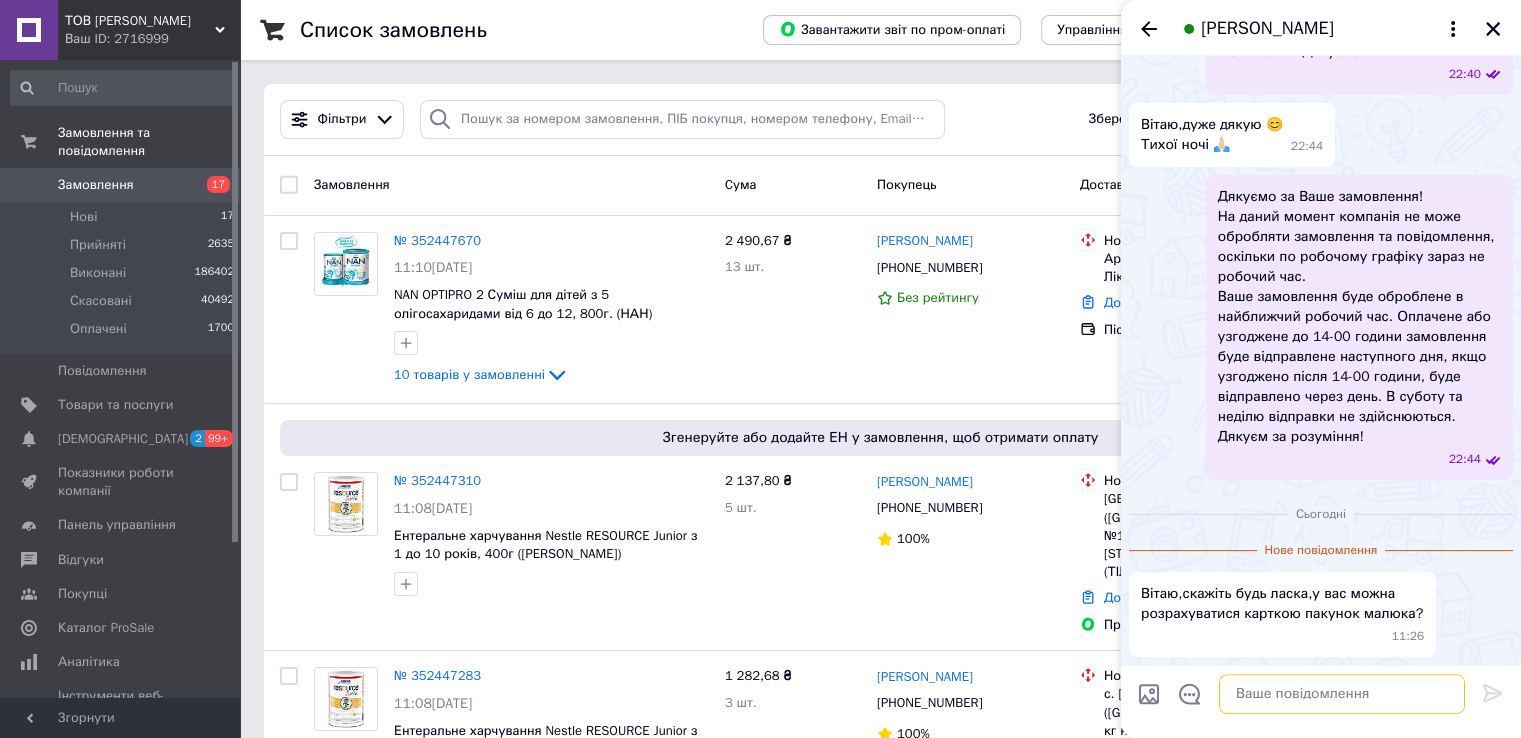 click at bounding box center [1342, 694] 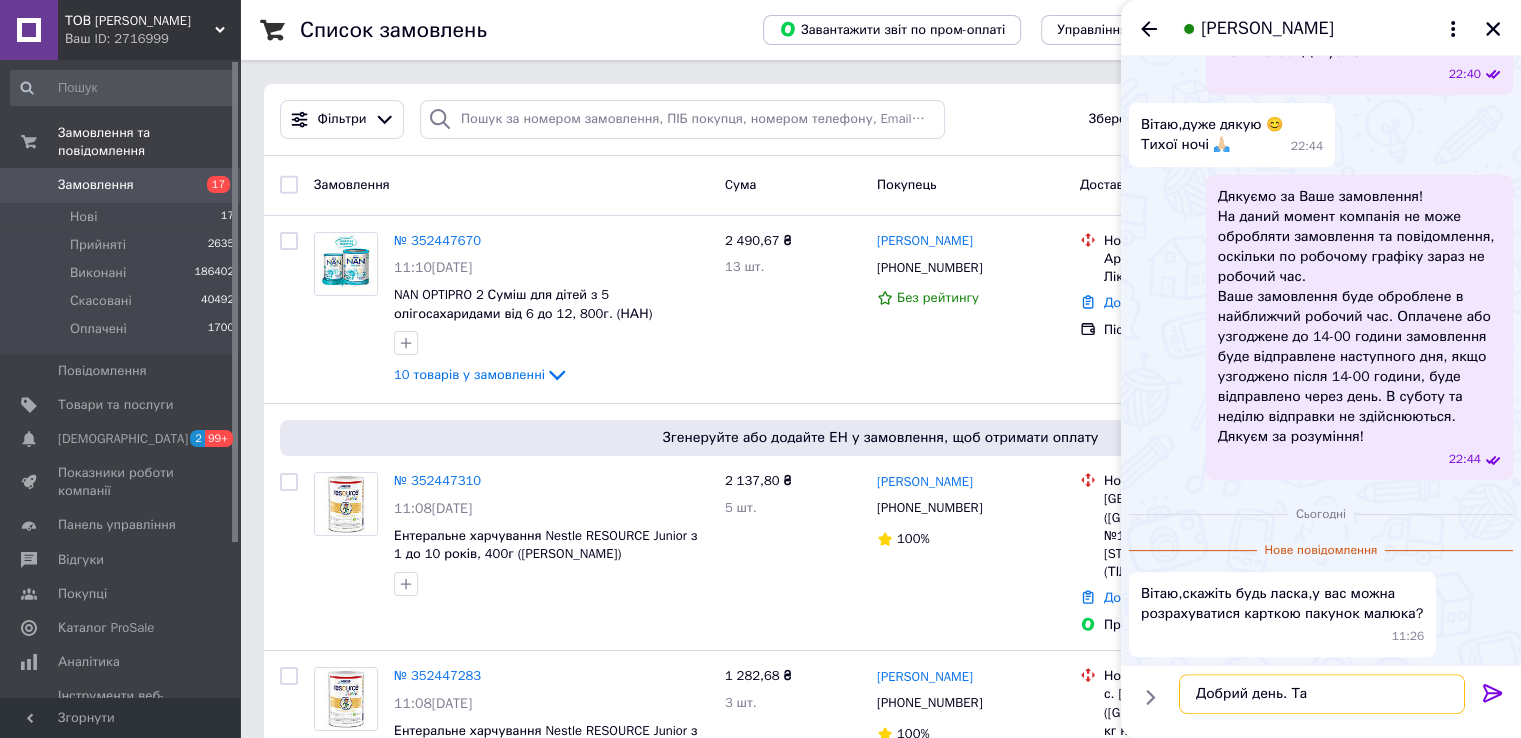type on "Добрий день. Так" 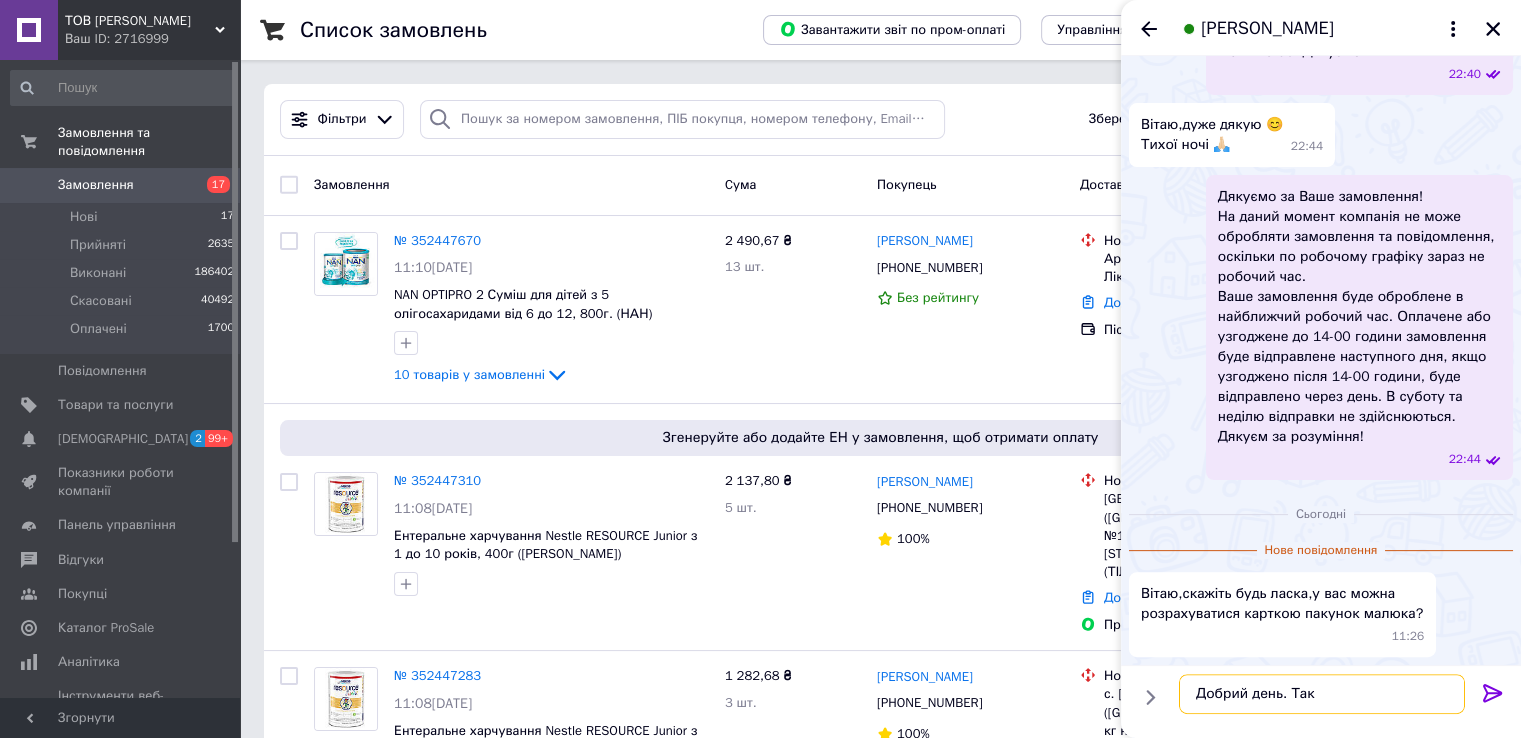 type 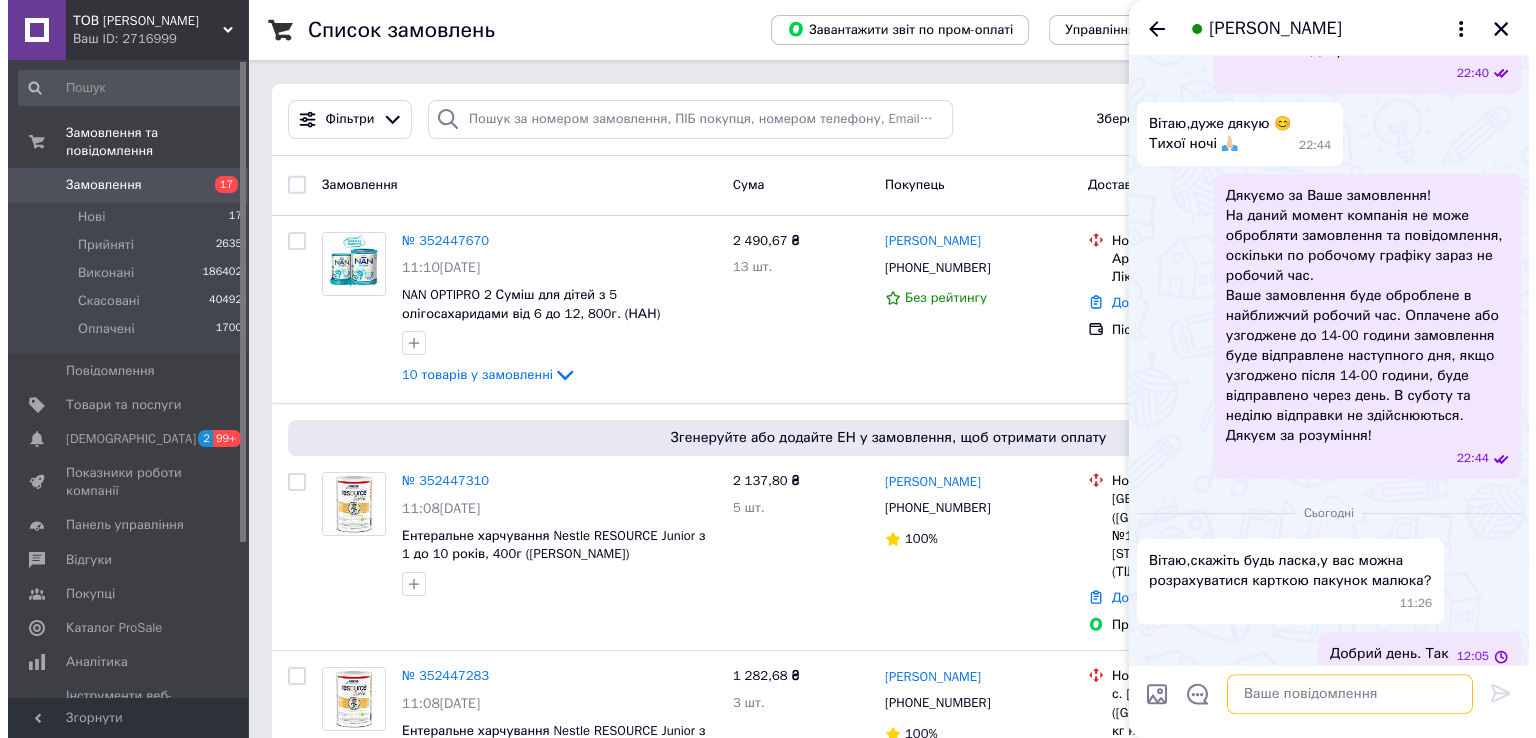 scroll, scrollTop: 480, scrollLeft: 0, axis: vertical 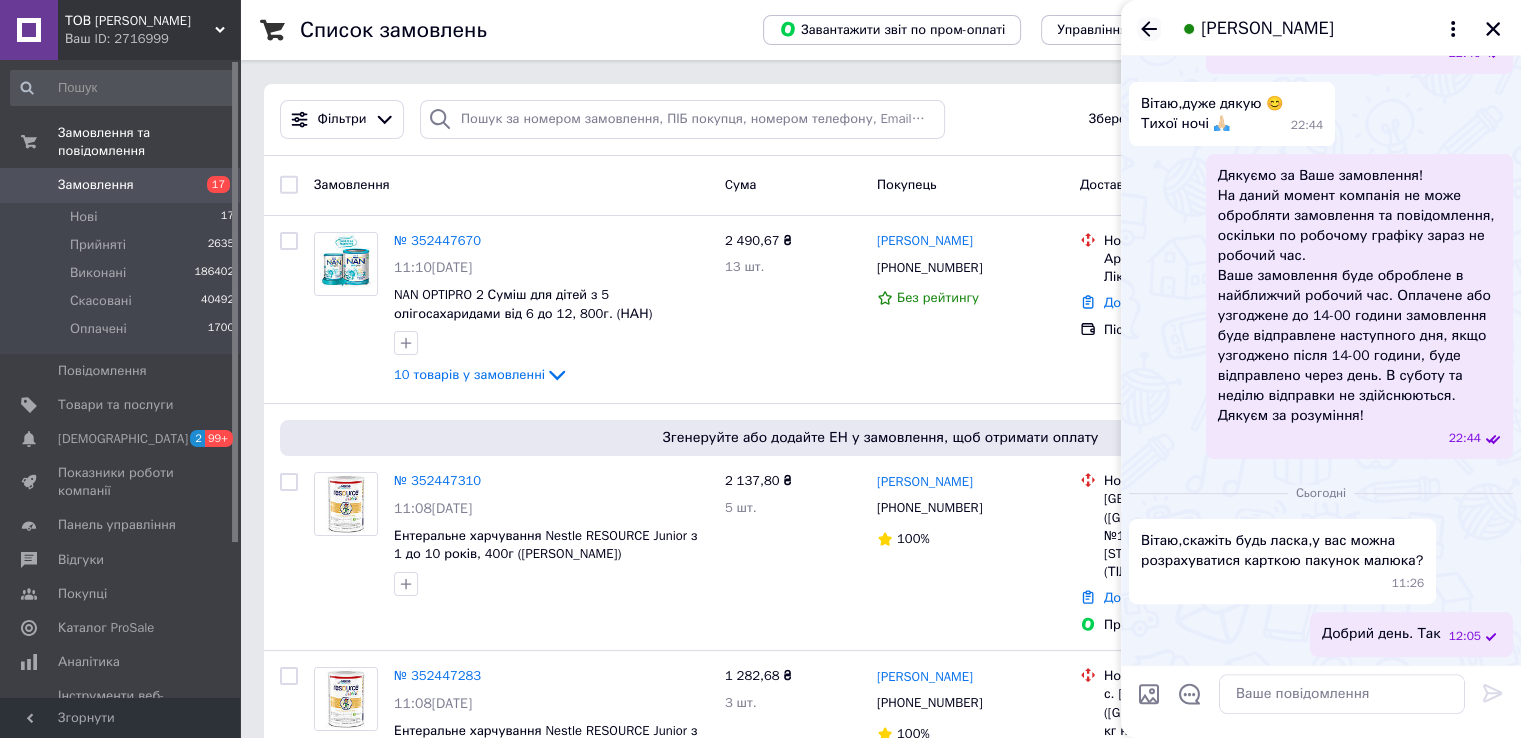 drag, startPoint x: 1140, startPoint y: 21, endPoint x: 1126, endPoint y: 54, distance: 35.846897 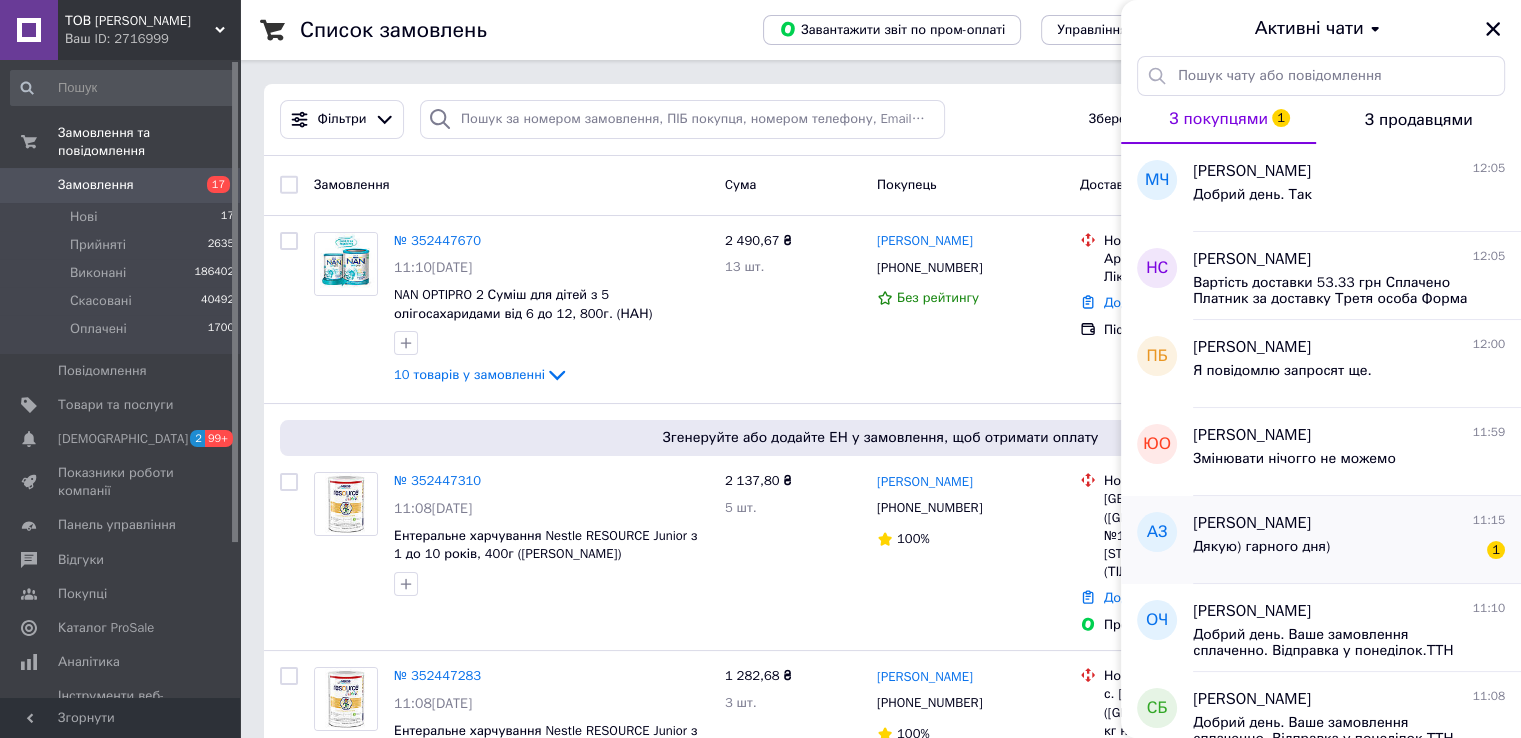 click on "Дякую) гарного дня)" at bounding box center [1261, 547] 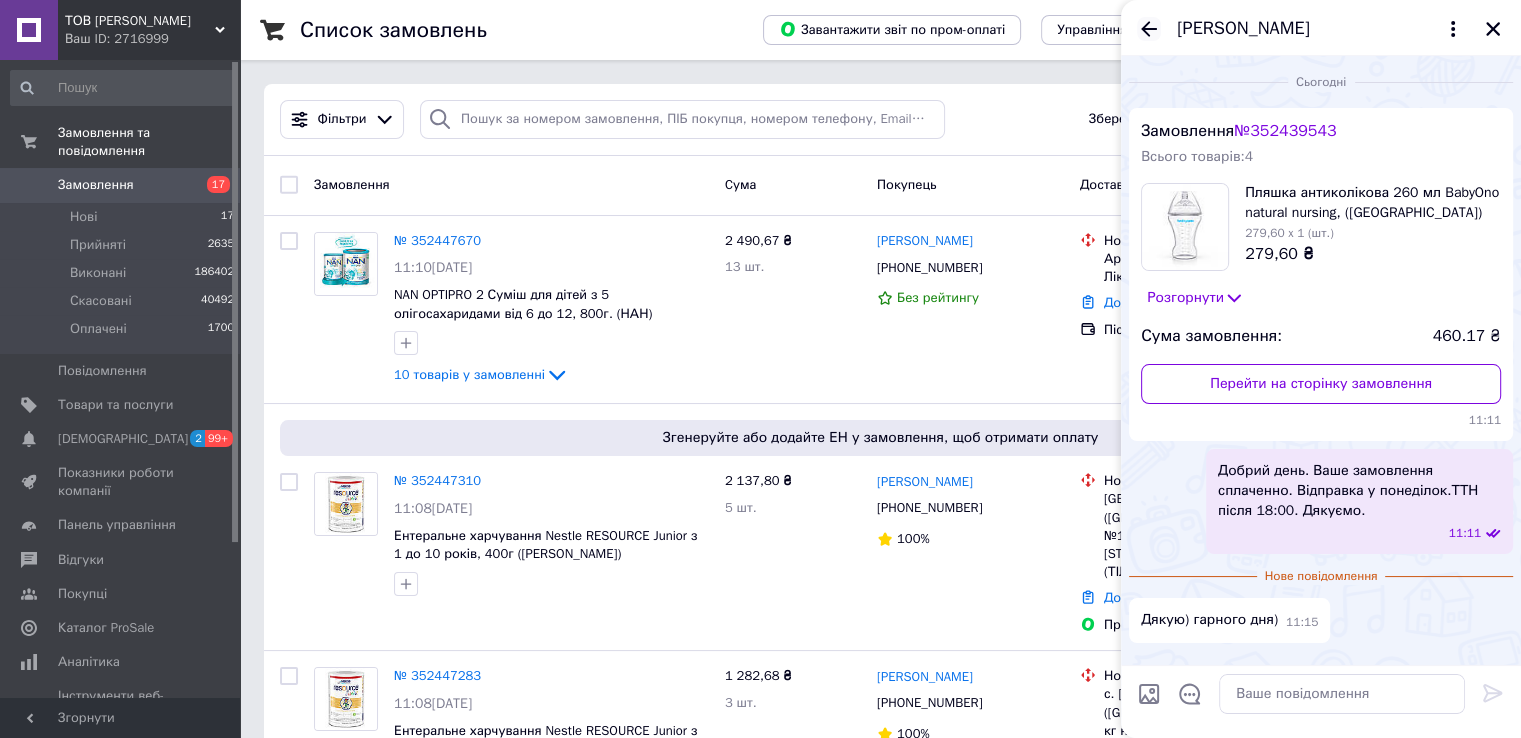 click 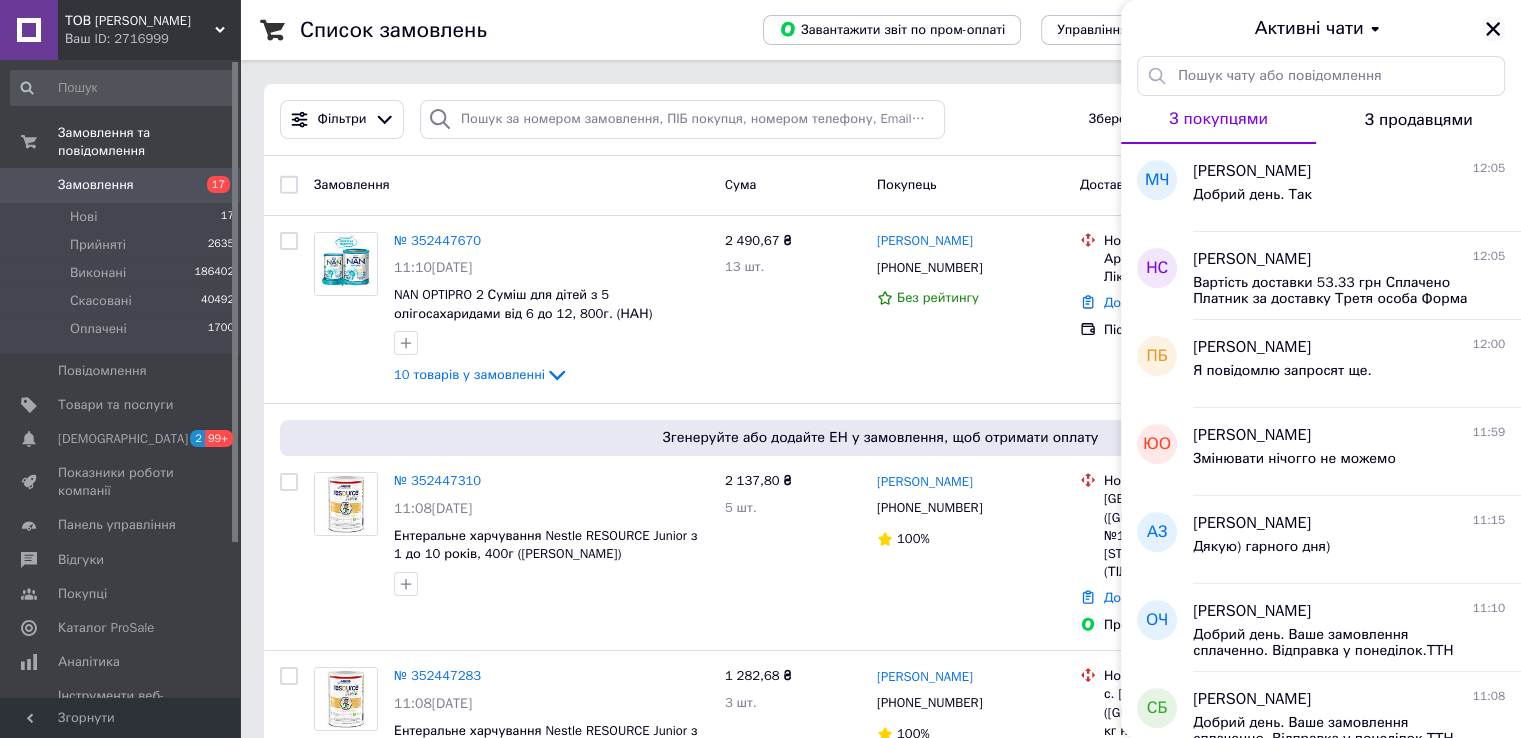 click 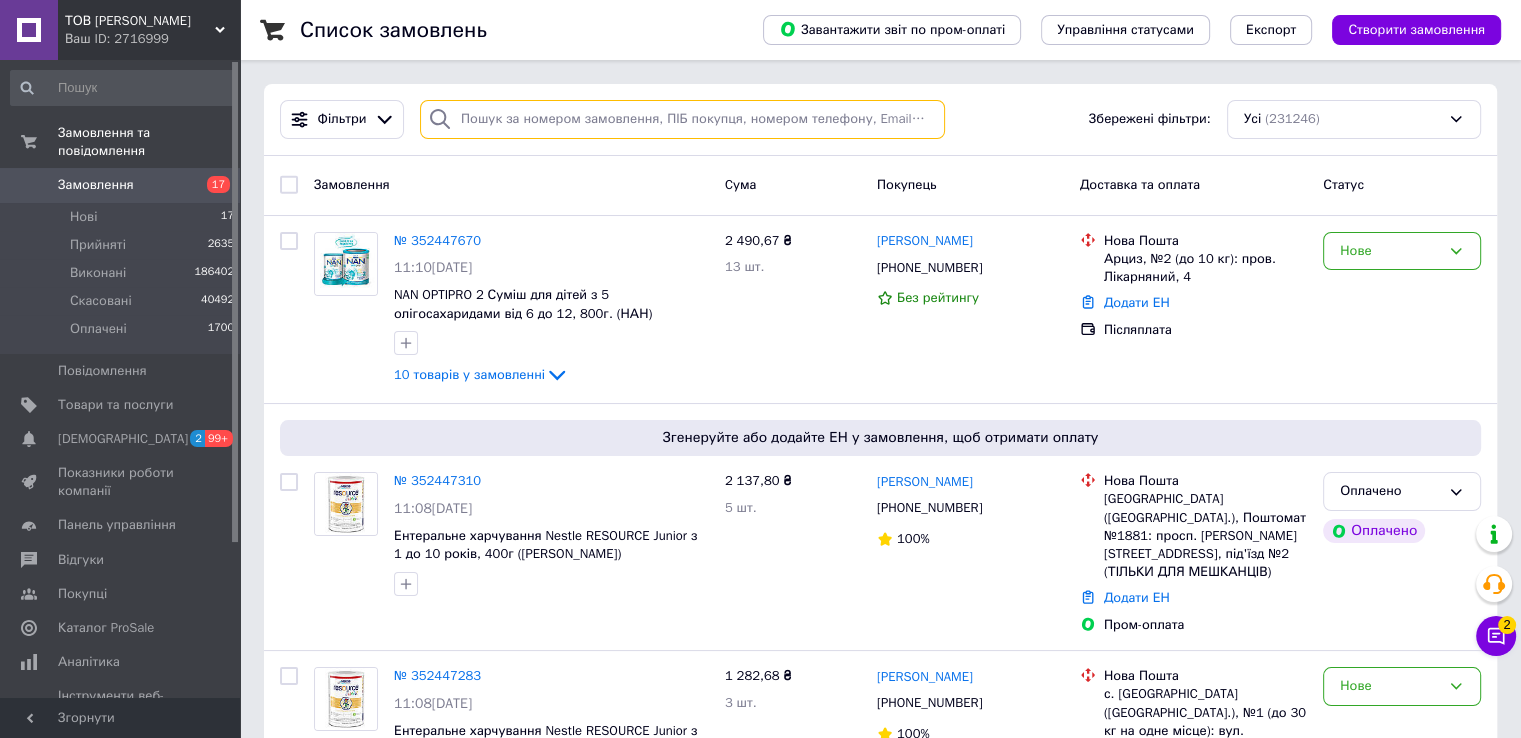 click at bounding box center (682, 119) 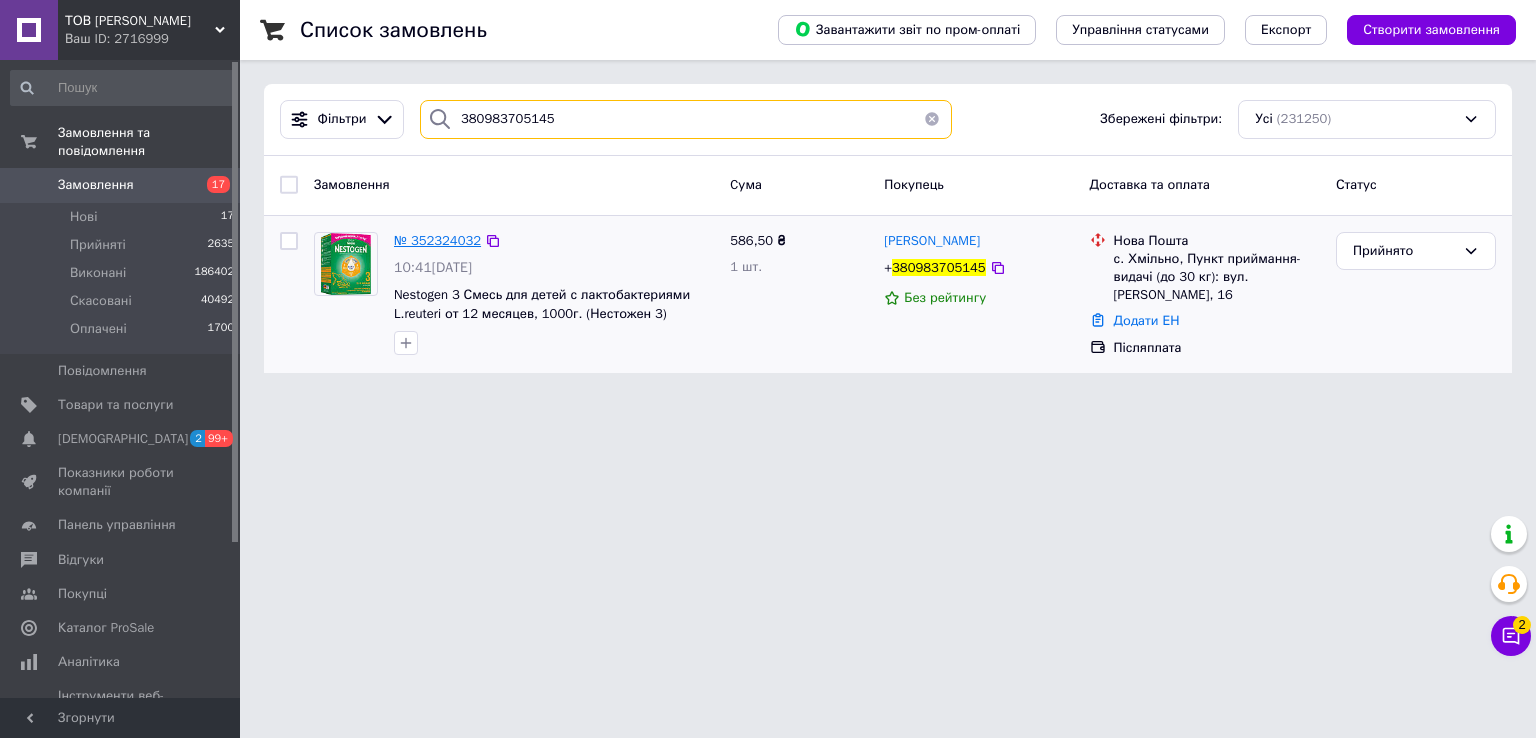 type on "380983705145" 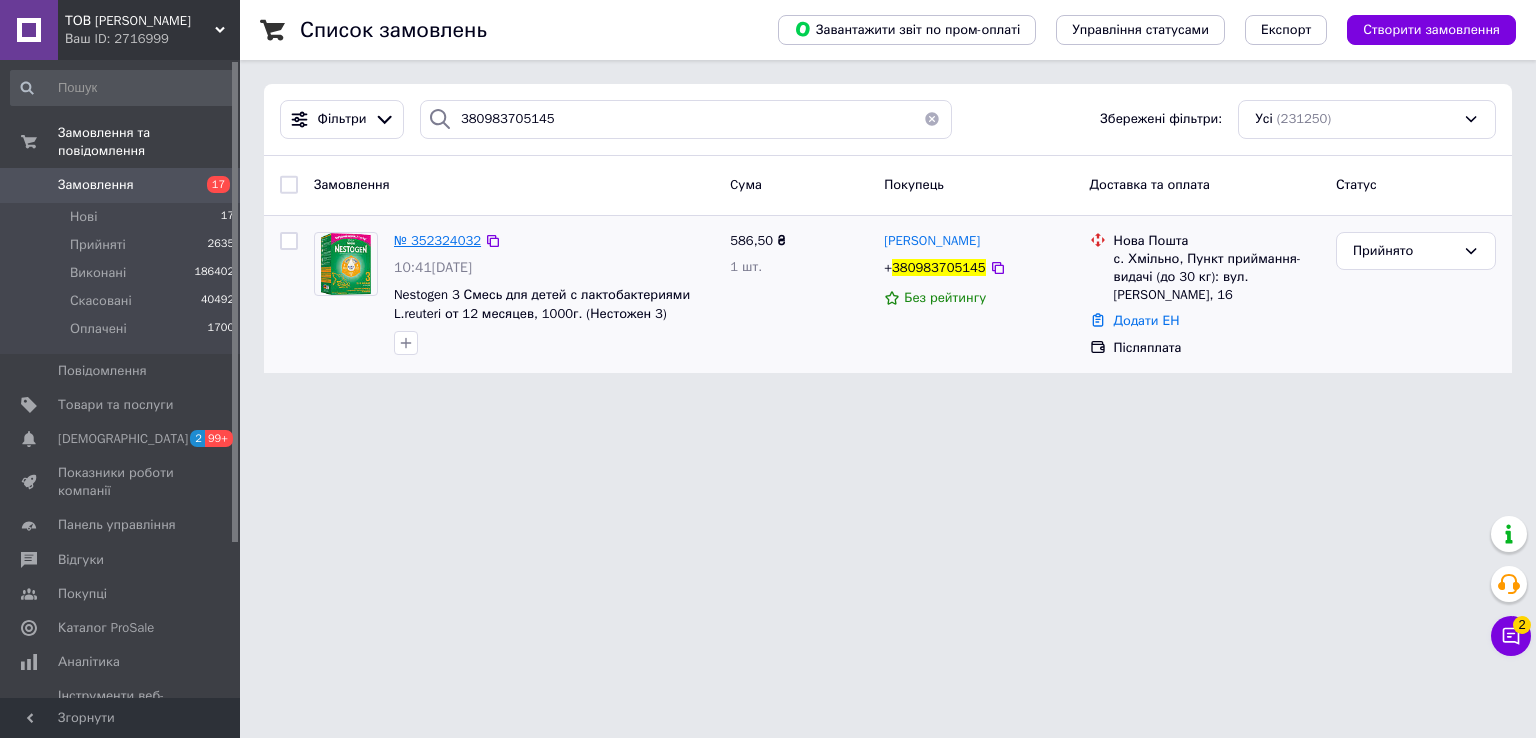 click on "№ 352324032" at bounding box center (437, 240) 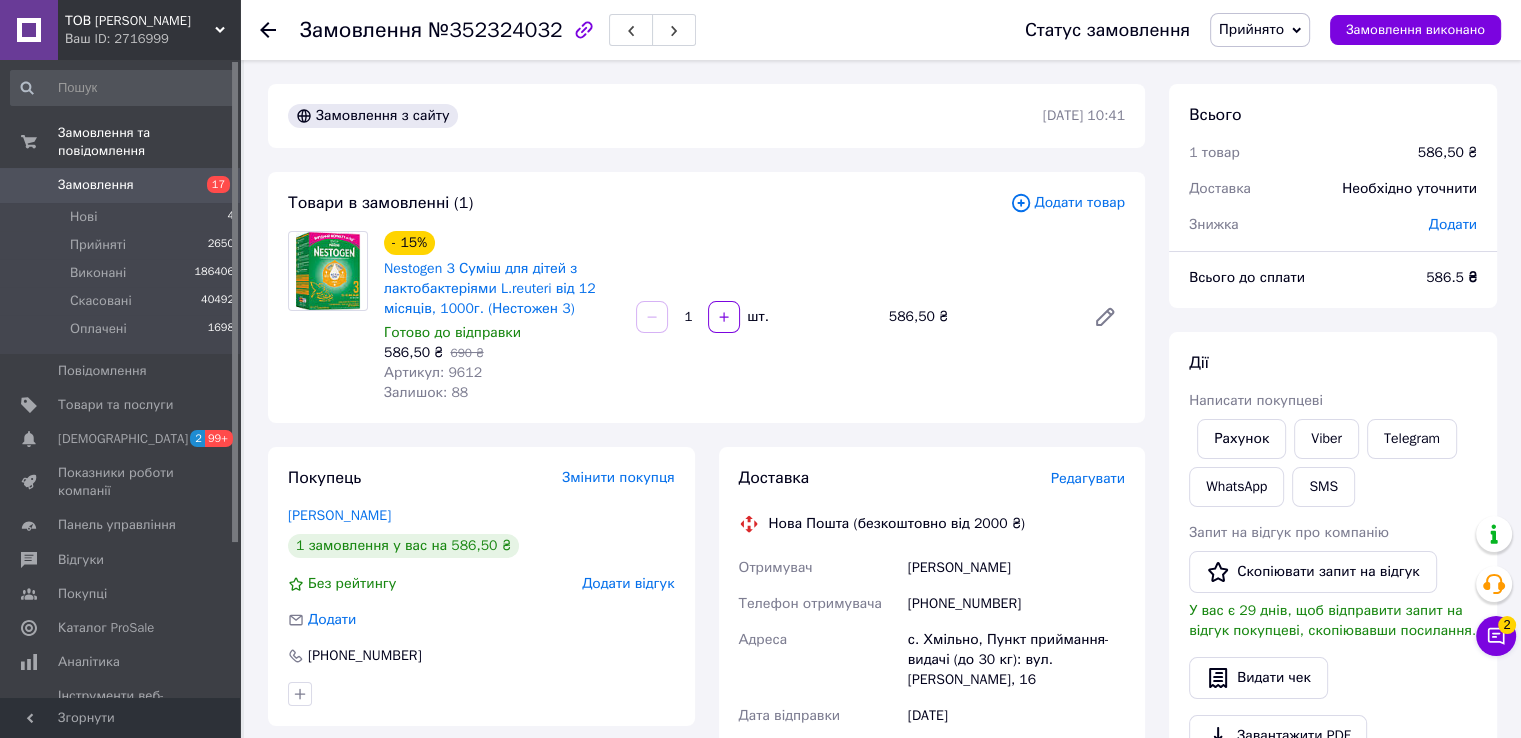 click 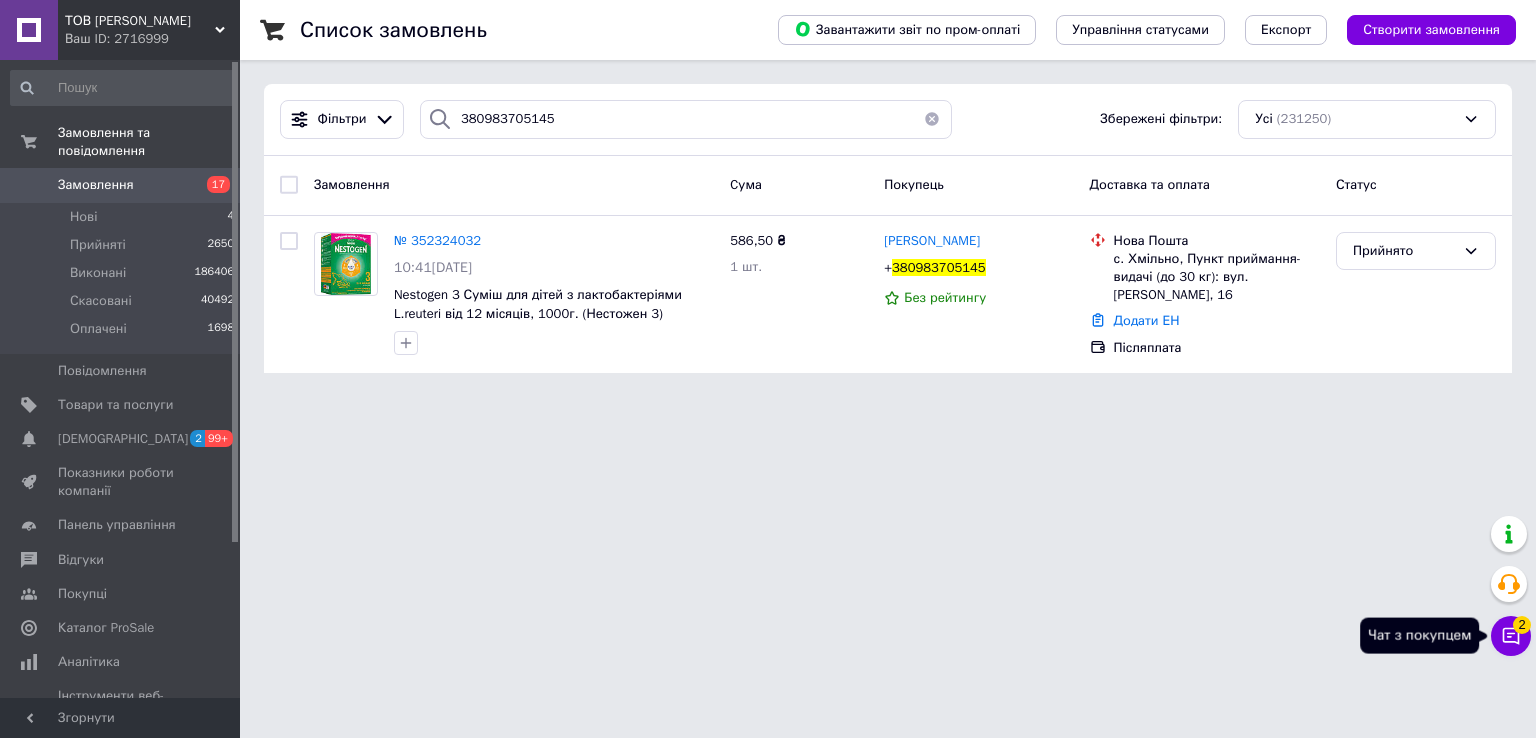 click on "2" at bounding box center (1522, 625) 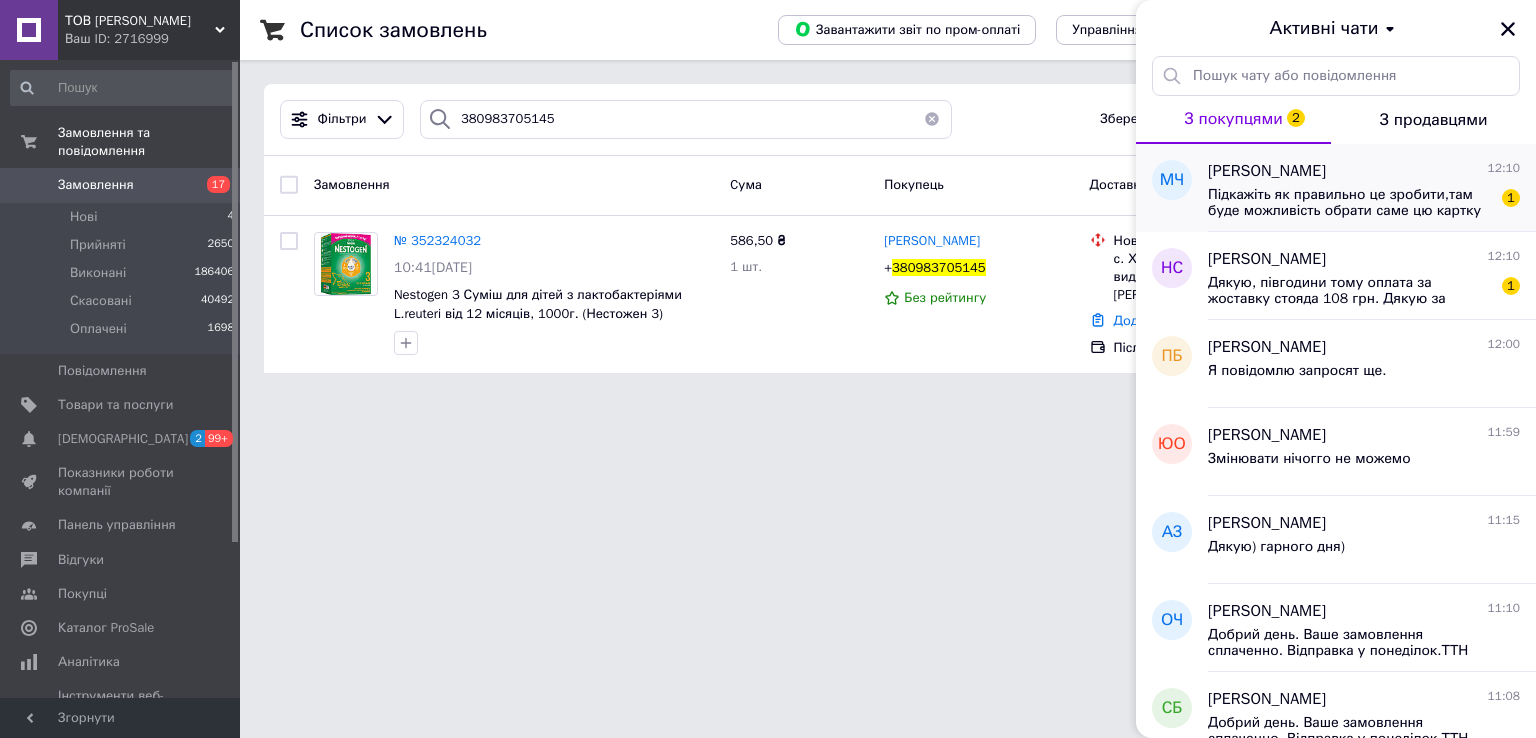 click on "Підкажіть як правильно це зробити,там буде можливість обрати саме цю картку для оплати,чи це треба буде на реквізити? Я просто ще не оплачувала цією карткою в інтернеті" at bounding box center [1350, 203] 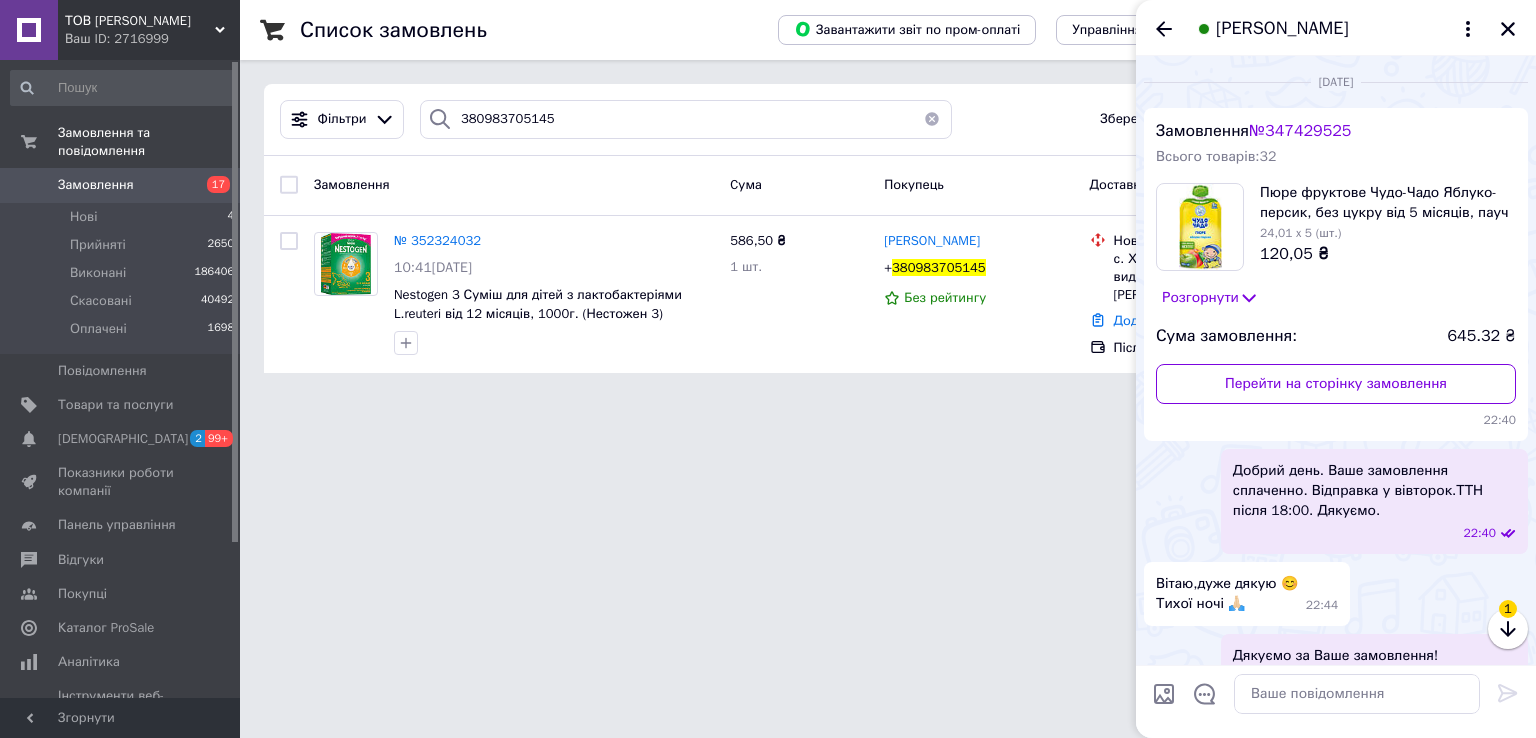 scroll, scrollTop: 670, scrollLeft: 0, axis: vertical 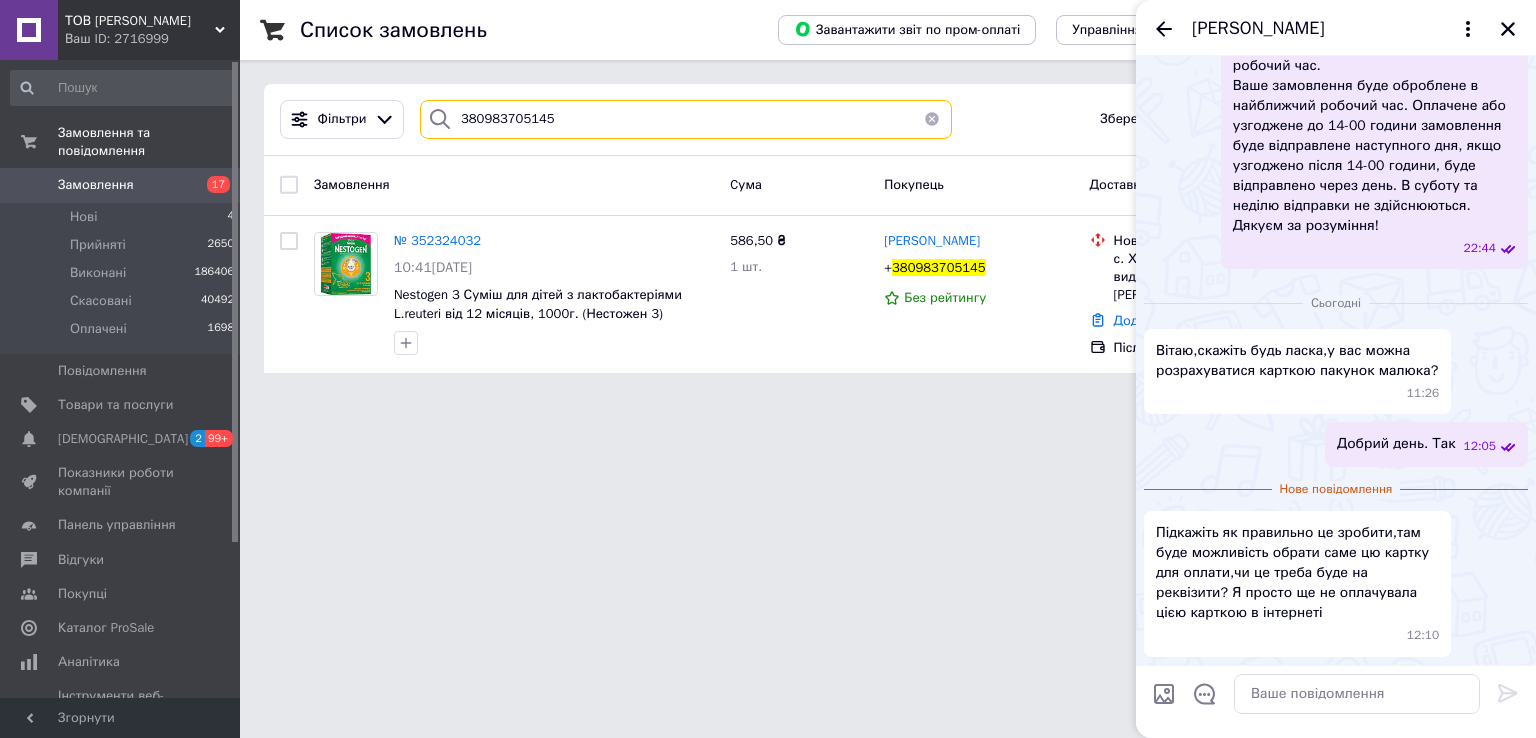 click on "380983705145" at bounding box center (686, 119) 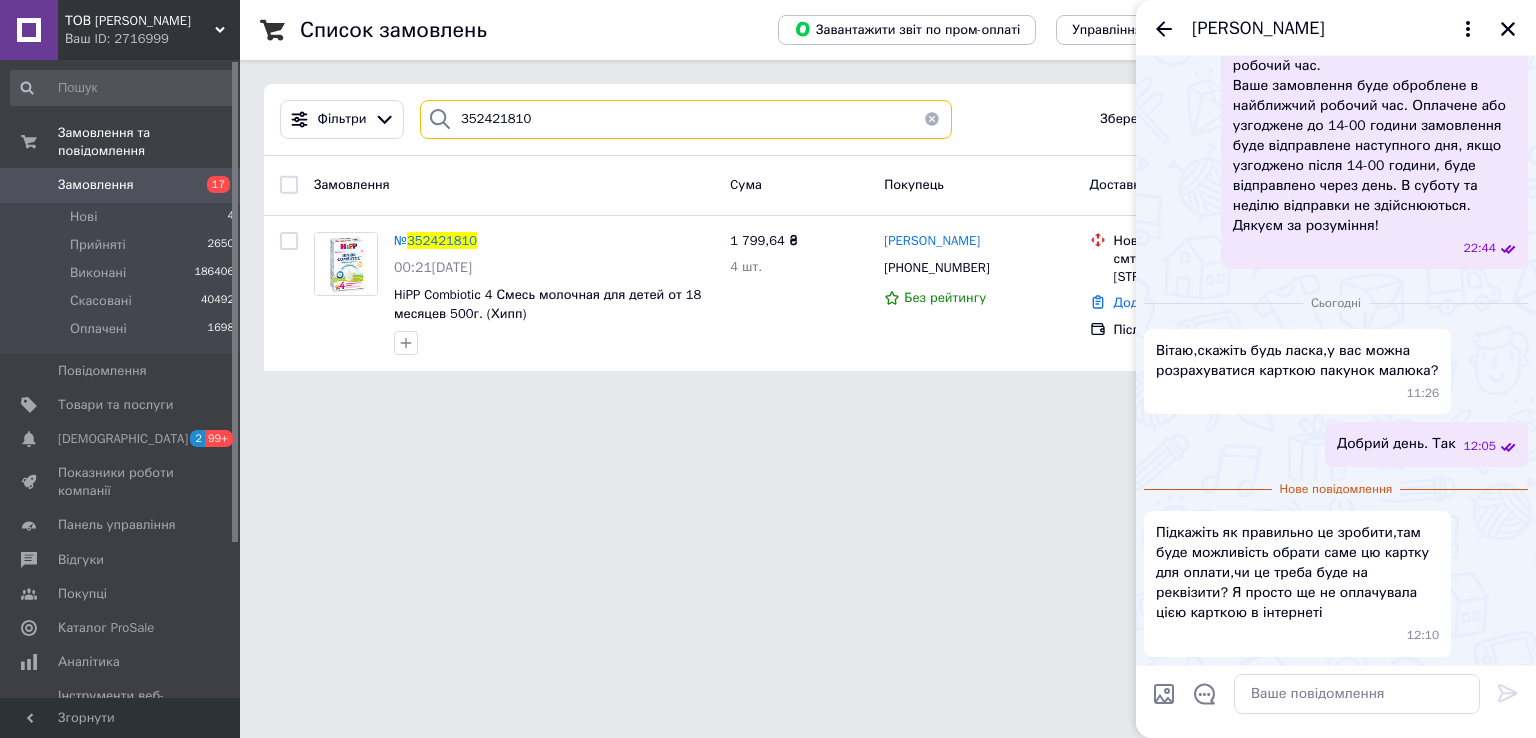 type on "352421810" 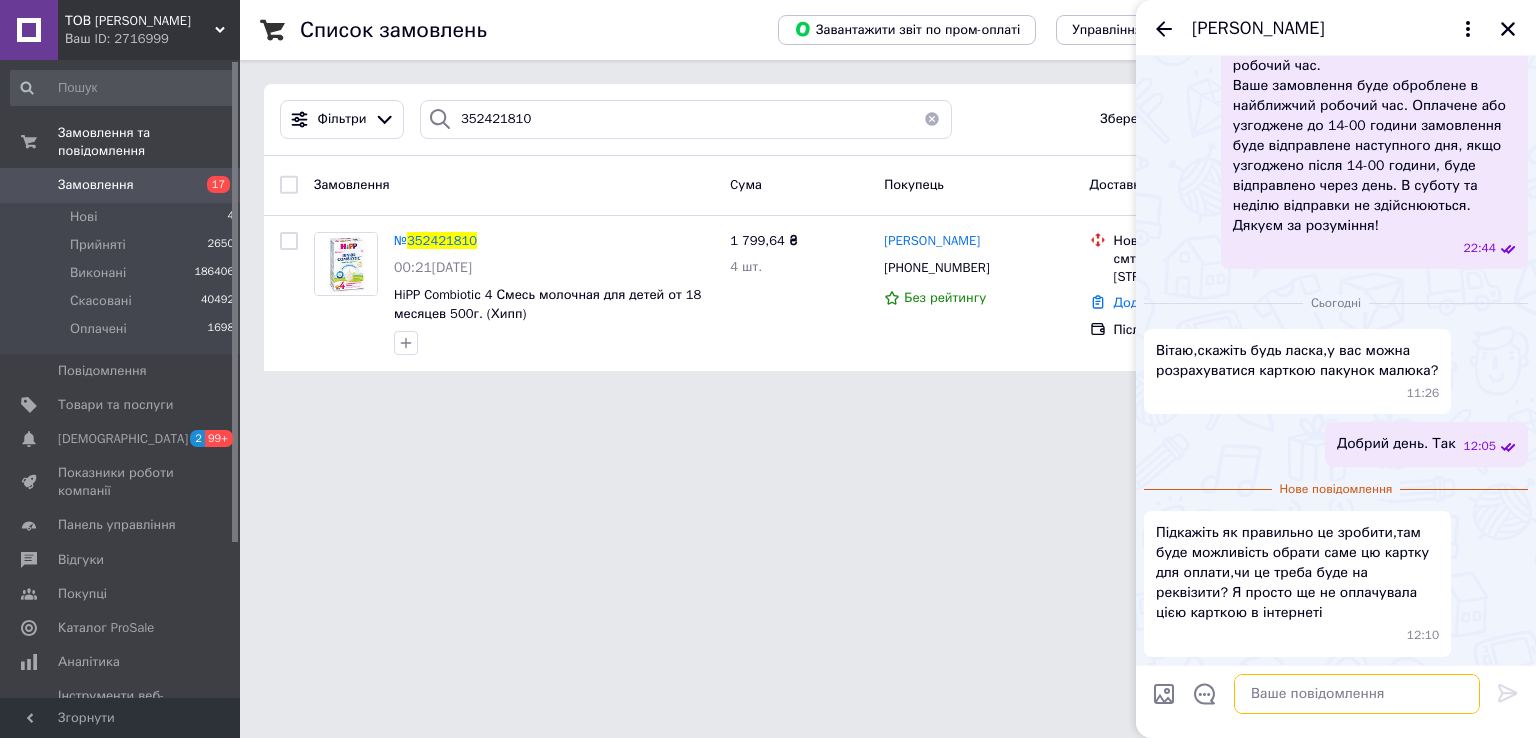click at bounding box center [1357, 694] 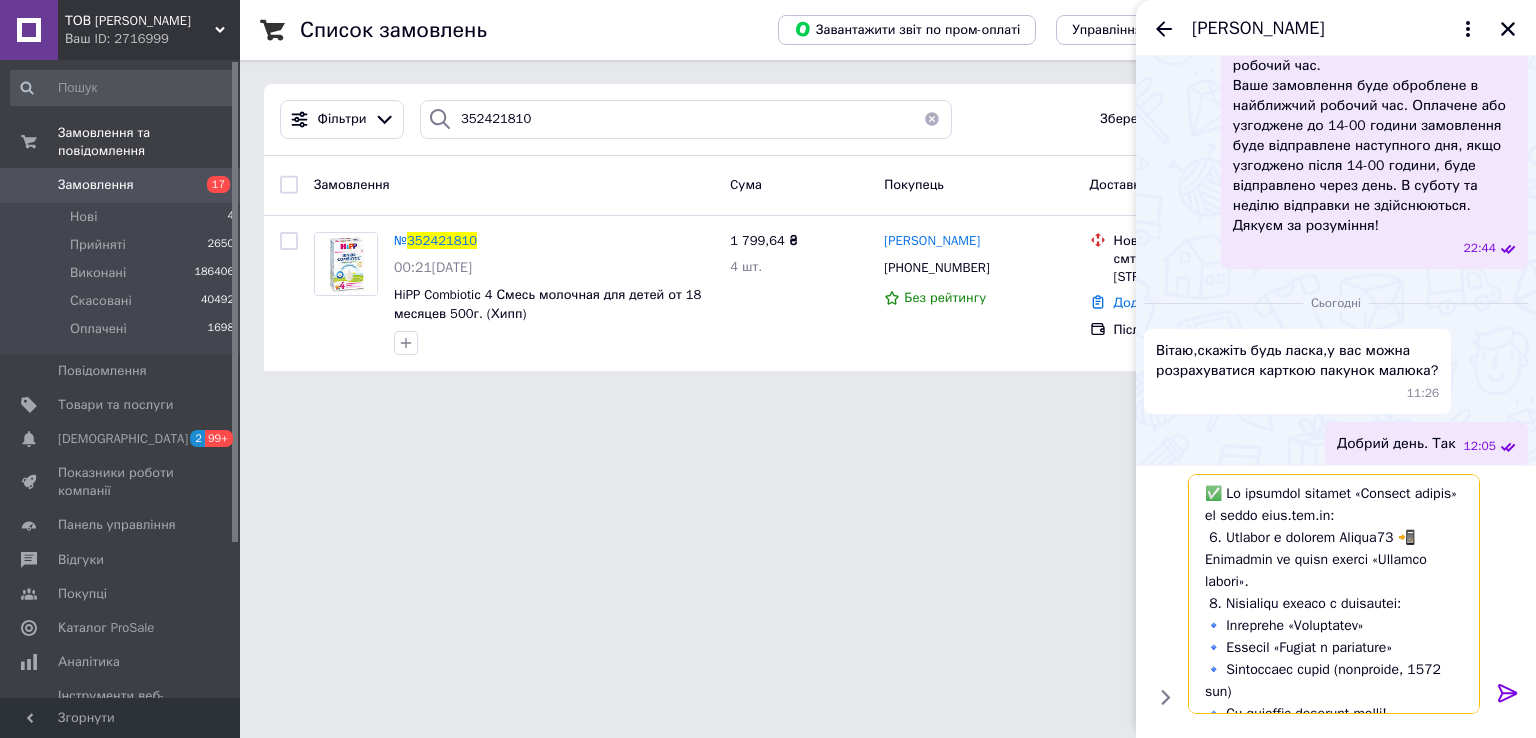 scroll, scrollTop: 481, scrollLeft: 0, axis: vertical 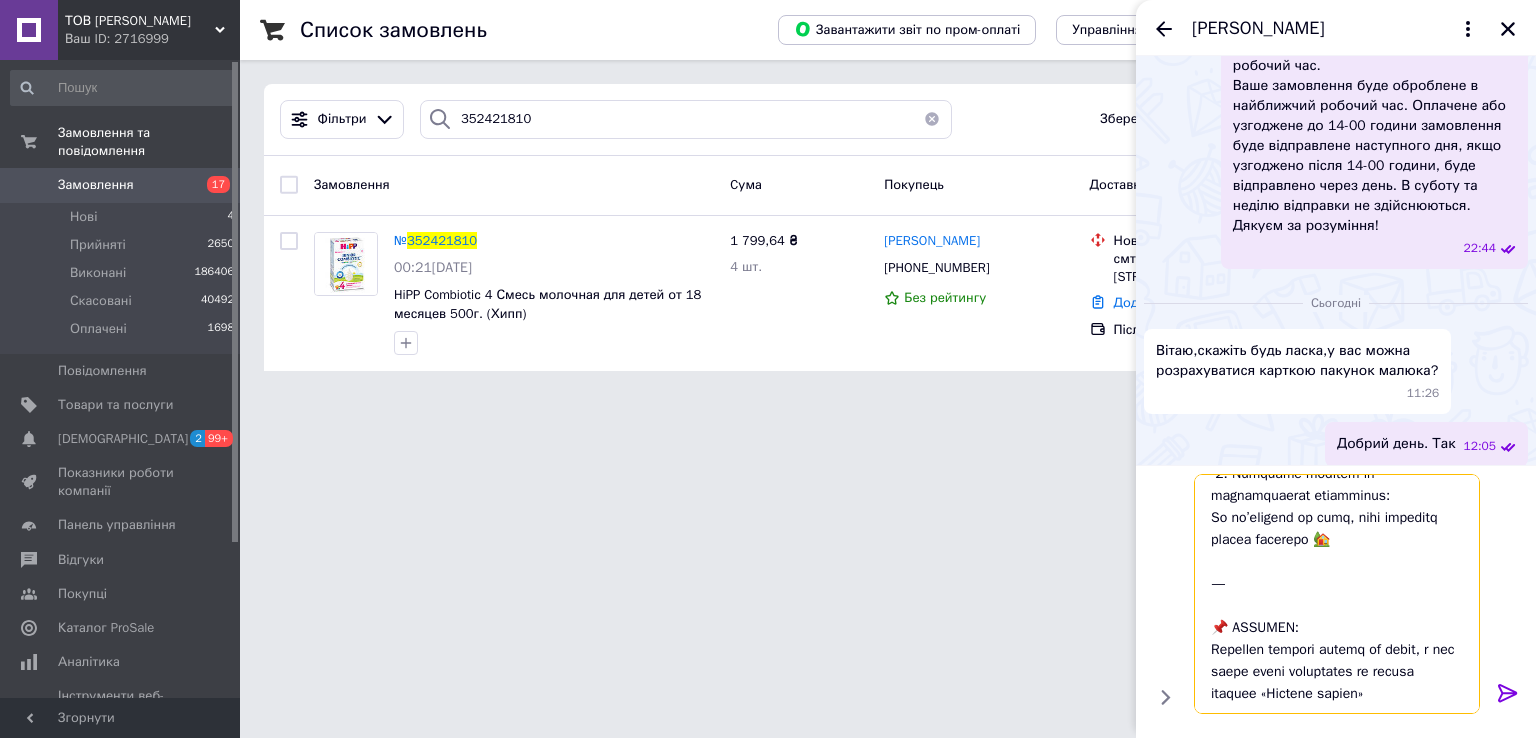 type 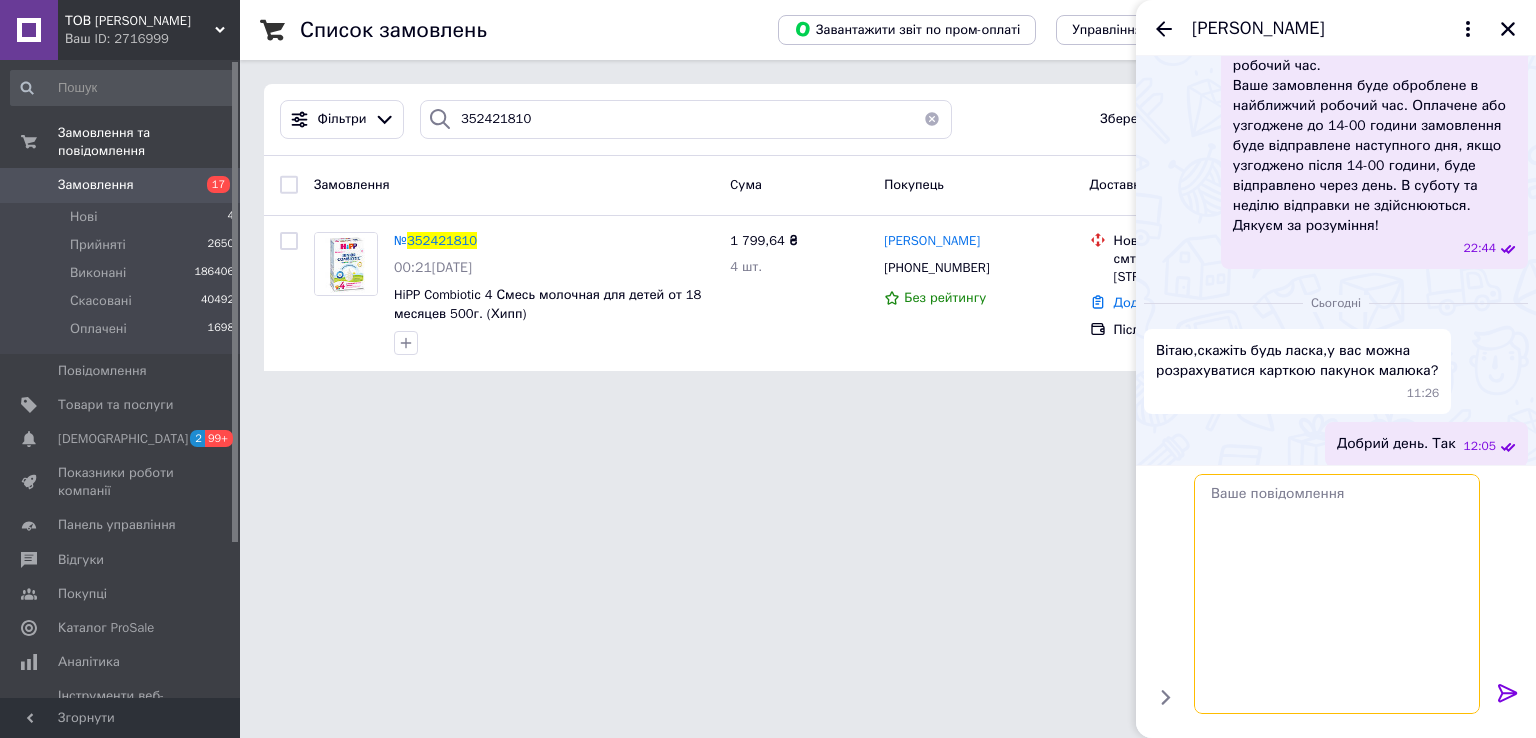 scroll, scrollTop: 0, scrollLeft: 0, axis: both 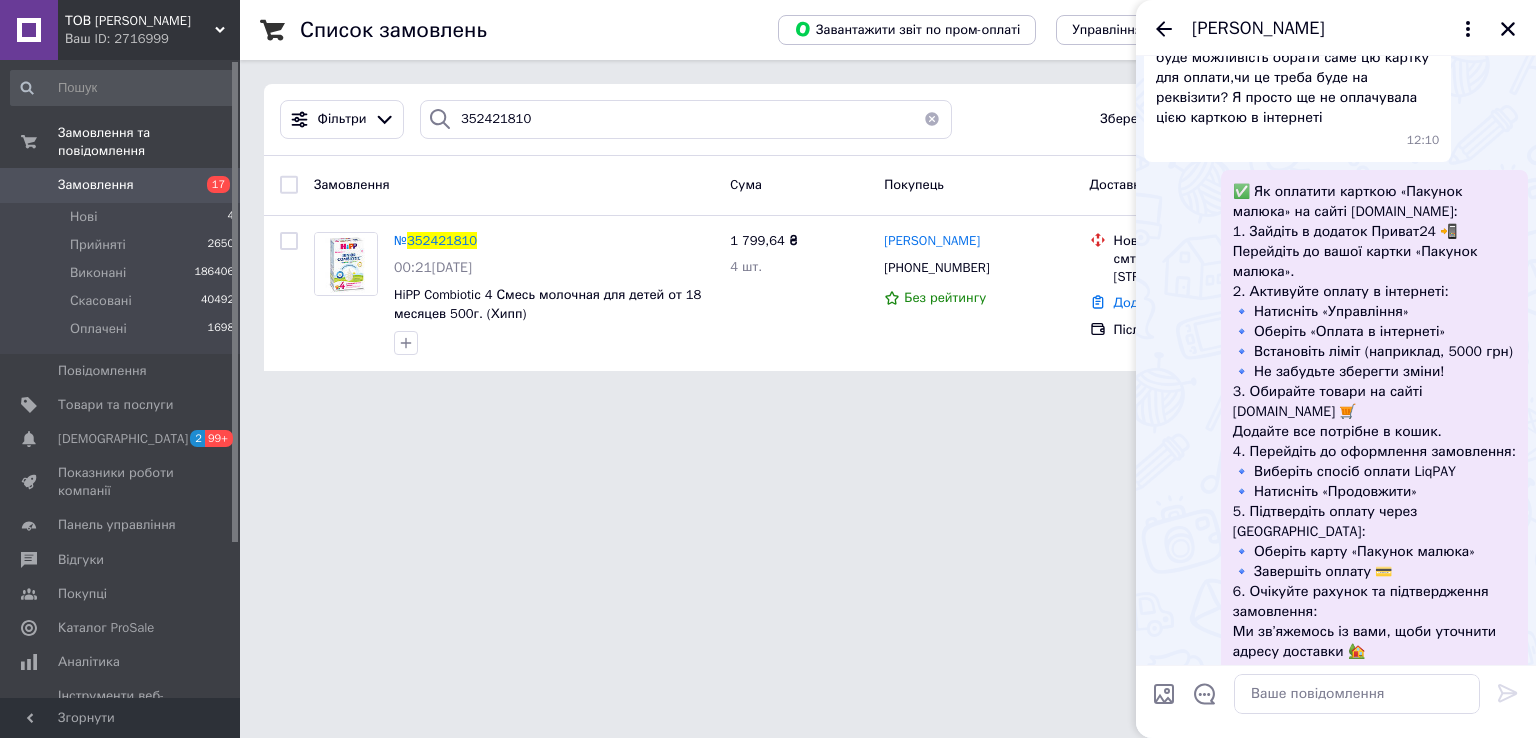 drag, startPoint x: 1164, startPoint y: 31, endPoint x: 1204, endPoint y: 48, distance: 43.462627 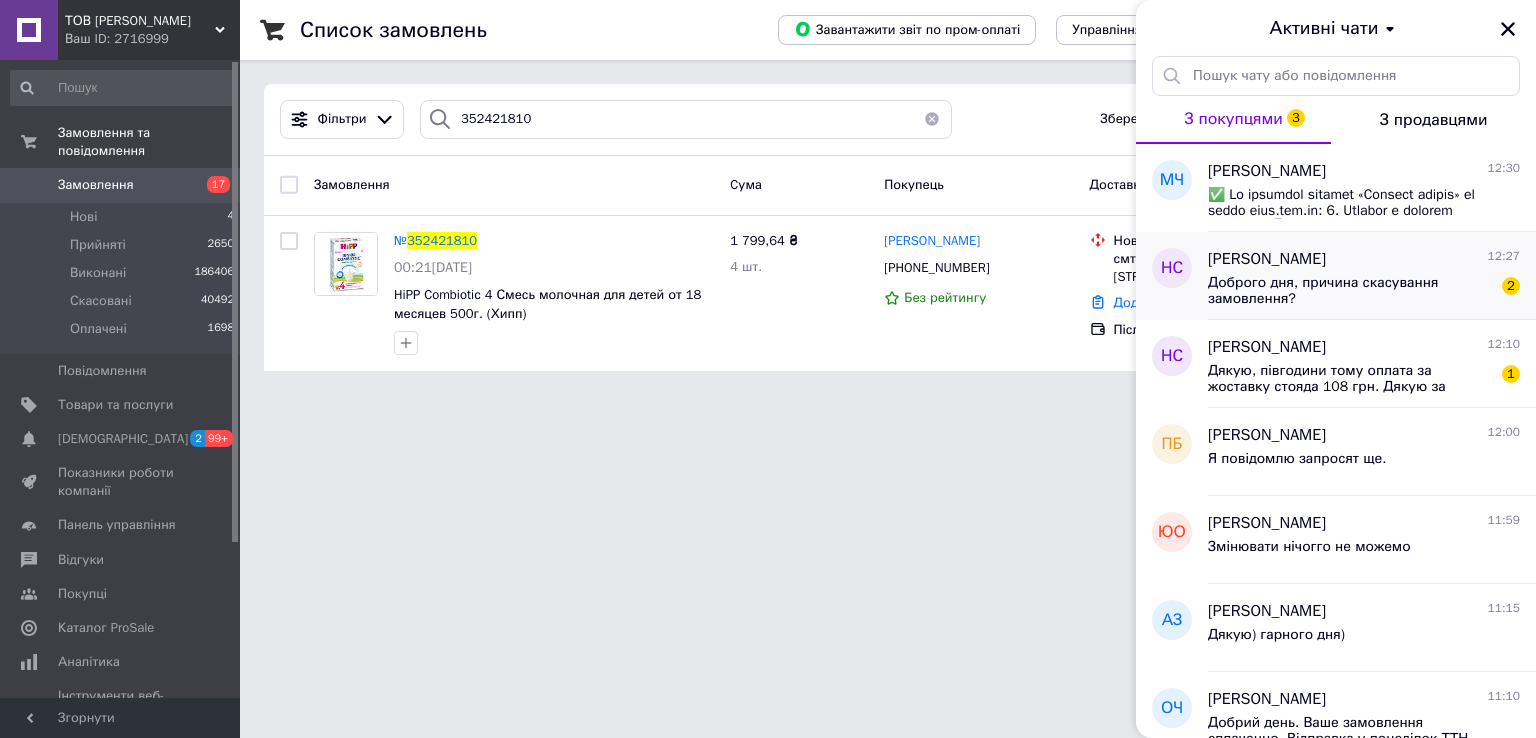 click on "Доброго дня, причина скасування замовлення?" at bounding box center [1350, 291] 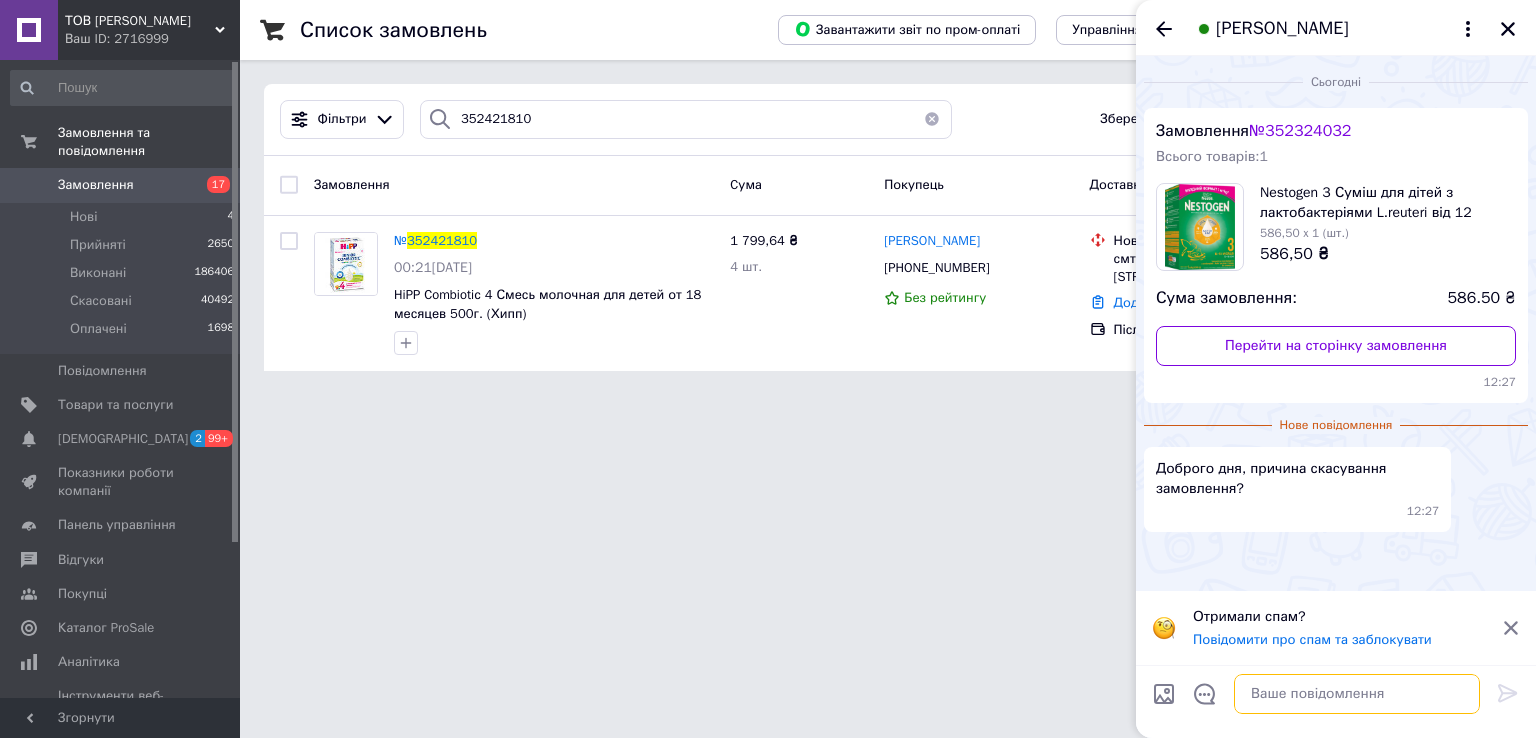 click at bounding box center (1357, 694) 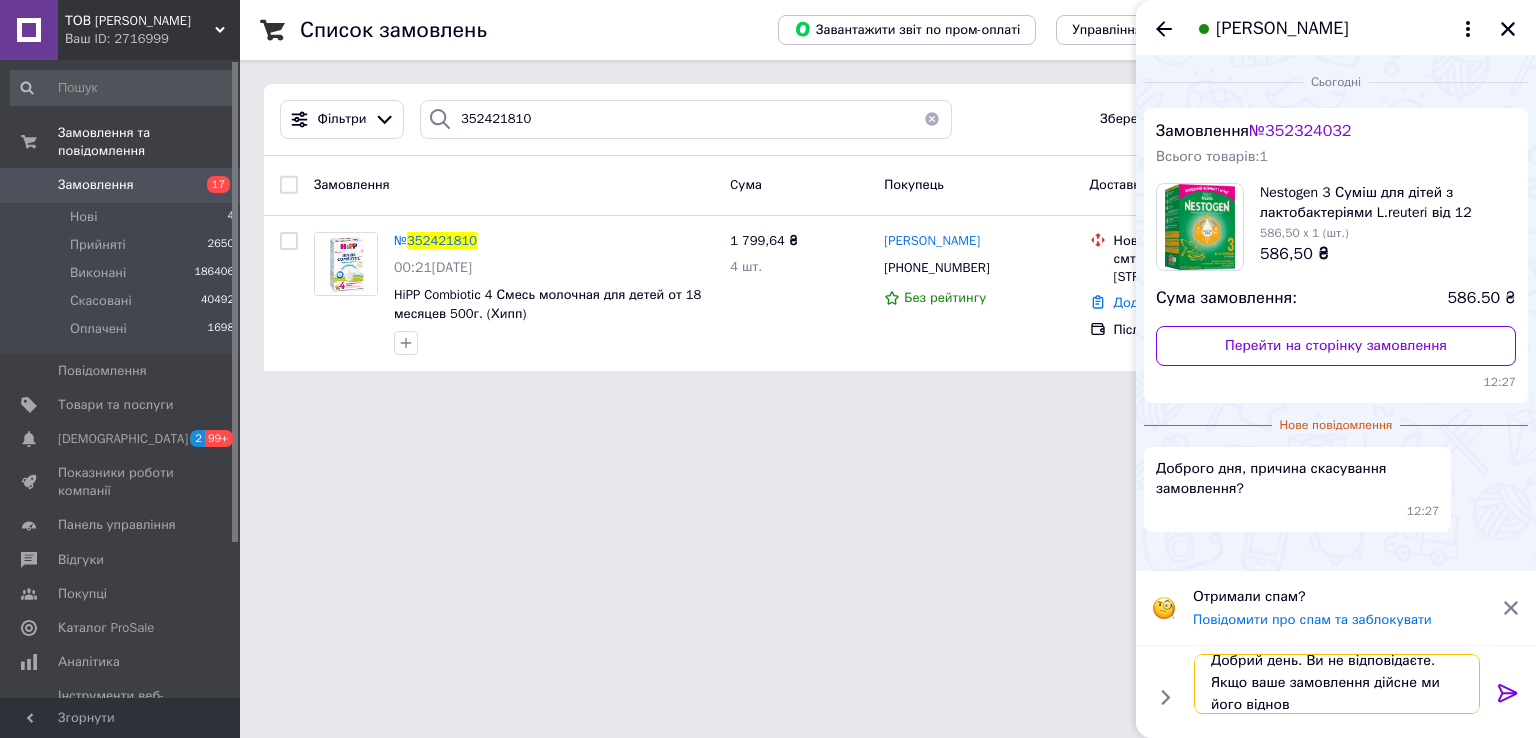 scroll, scrollTop: 1, scrollLeft: 0, axis: vertical 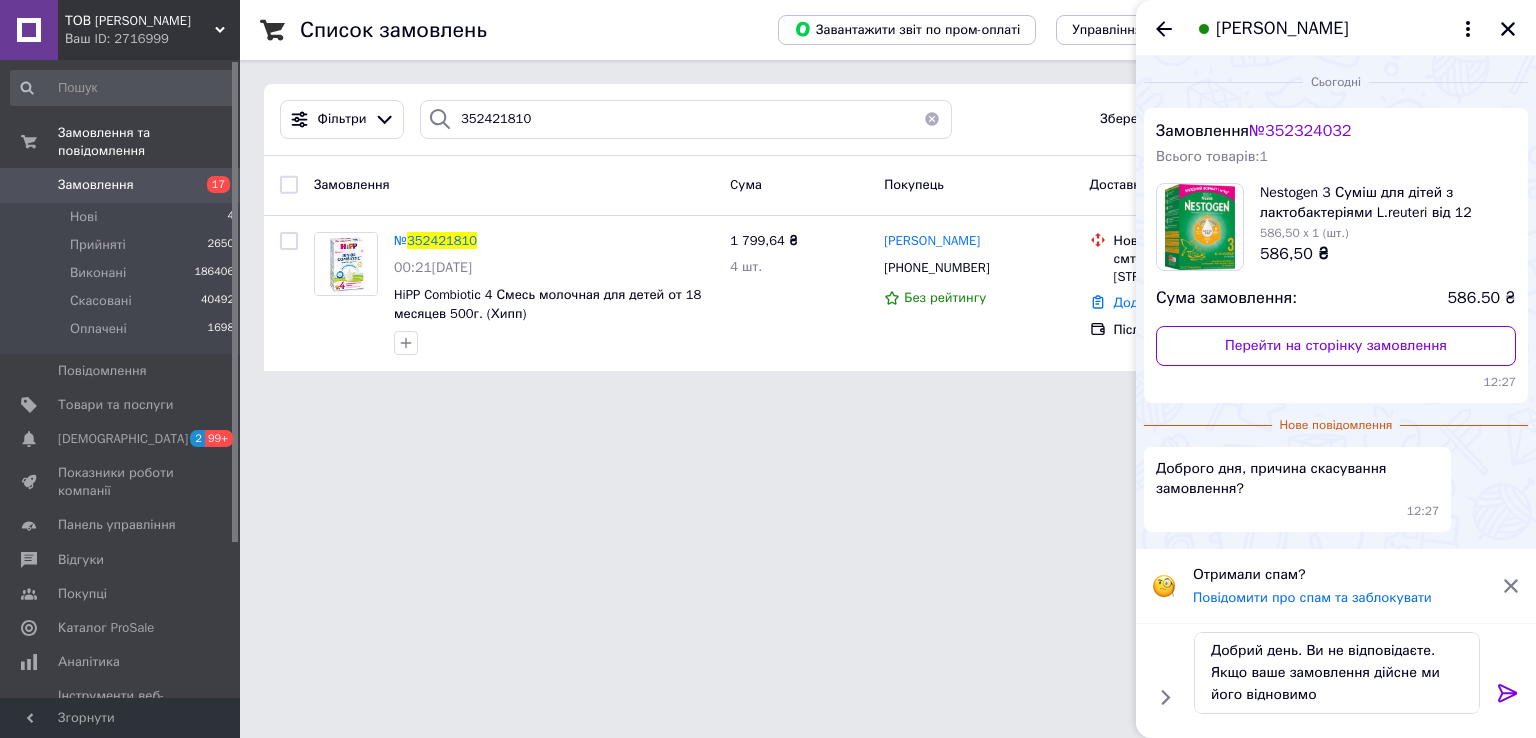click on "№ 352324032" at bounding box center (1300, 131) 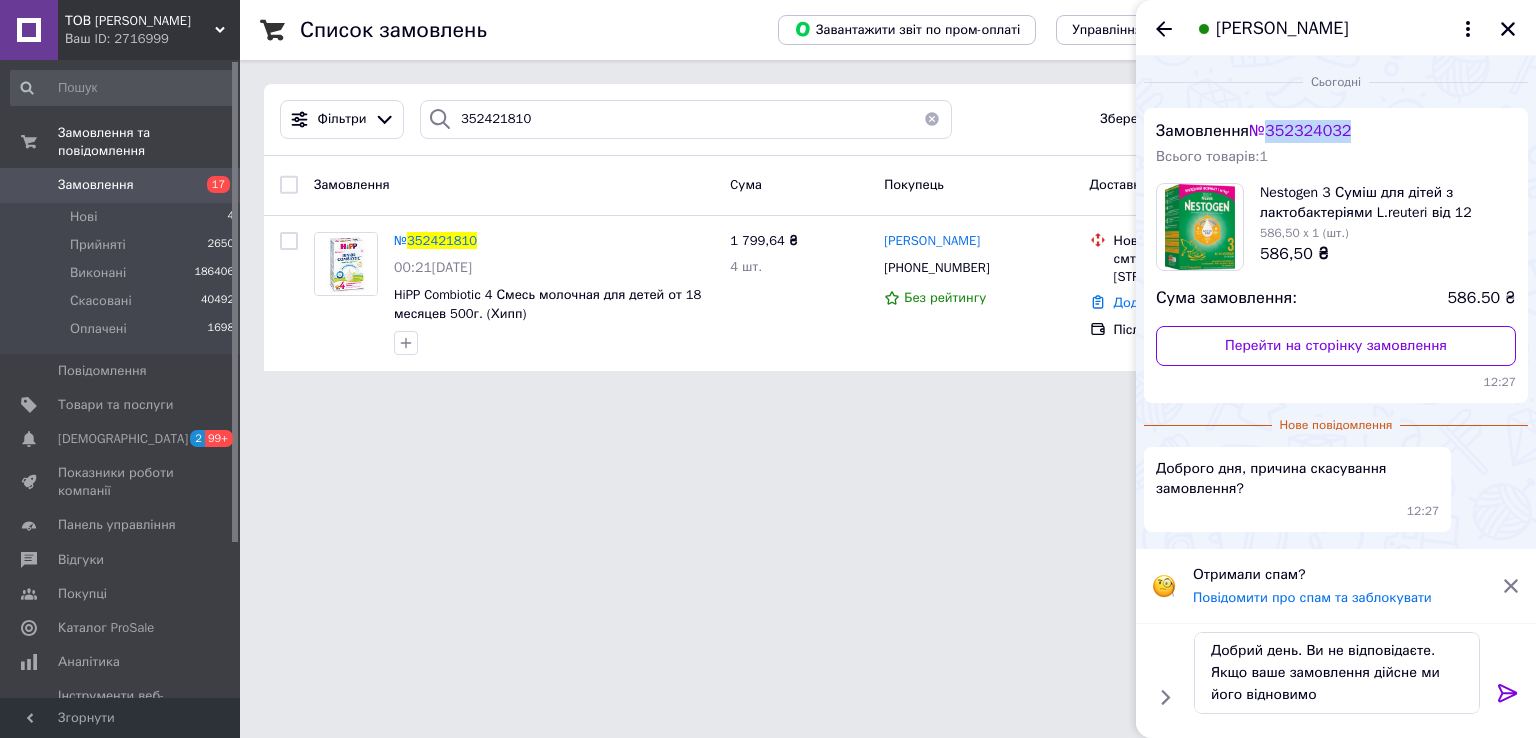click on "№ 352324032" at bounding box center [1300, 131] 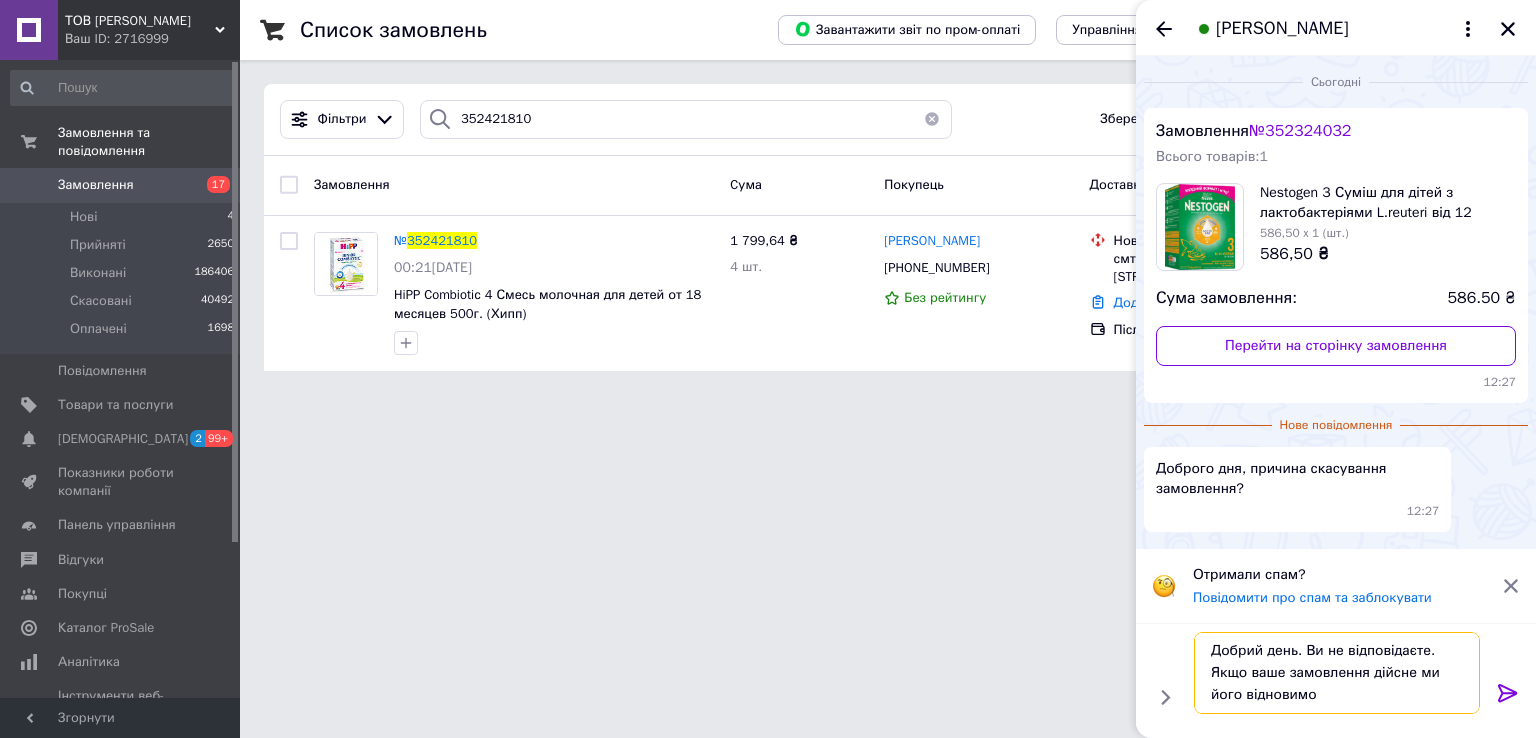 click on "Добрий день. Ви не відповідаєте. Якщо ваше замовлення дійсне ми його відновимо" at bounding box center [1337, 673] 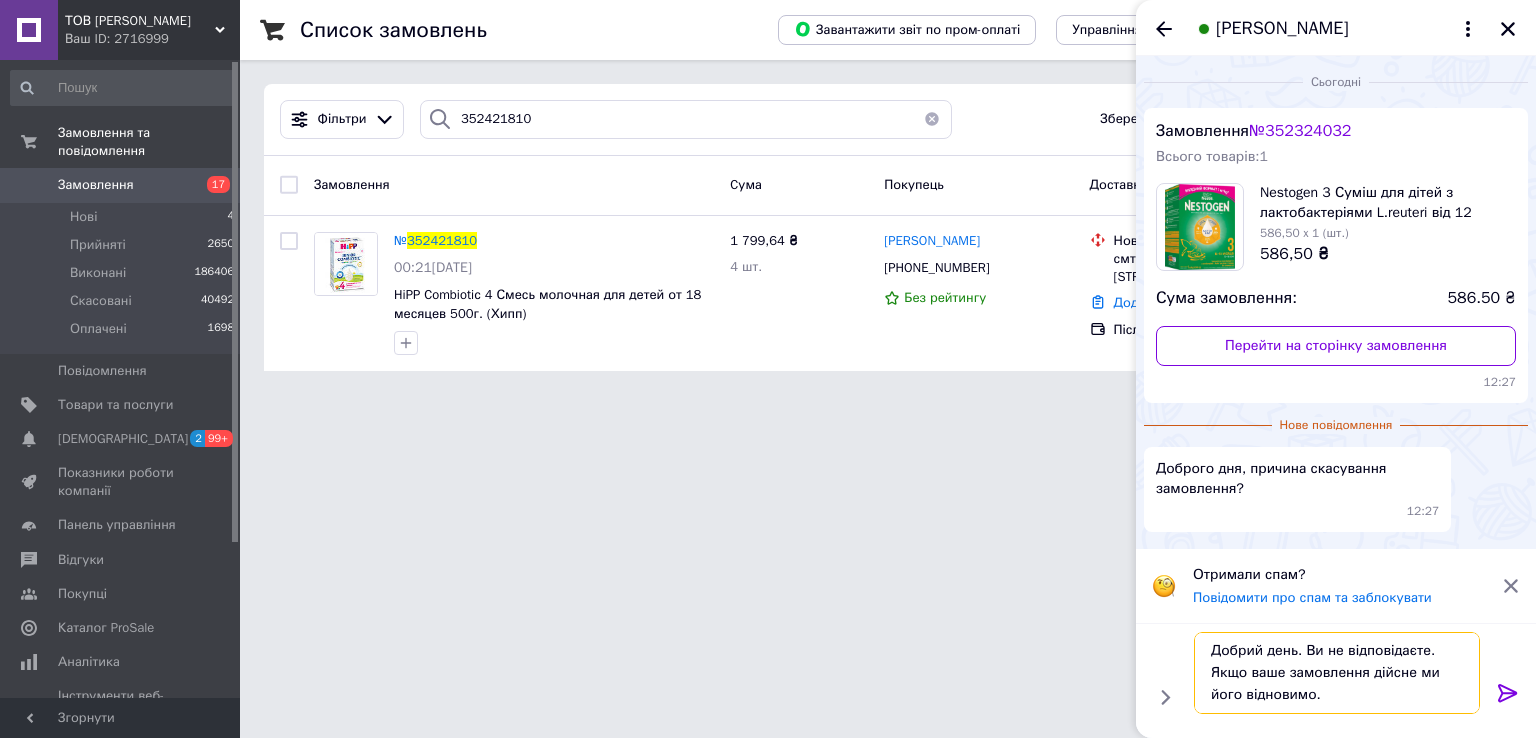 paste on "За умовами нашаго сайта перше замовлення йде по предоплаті 100,00. Ви згодні?" 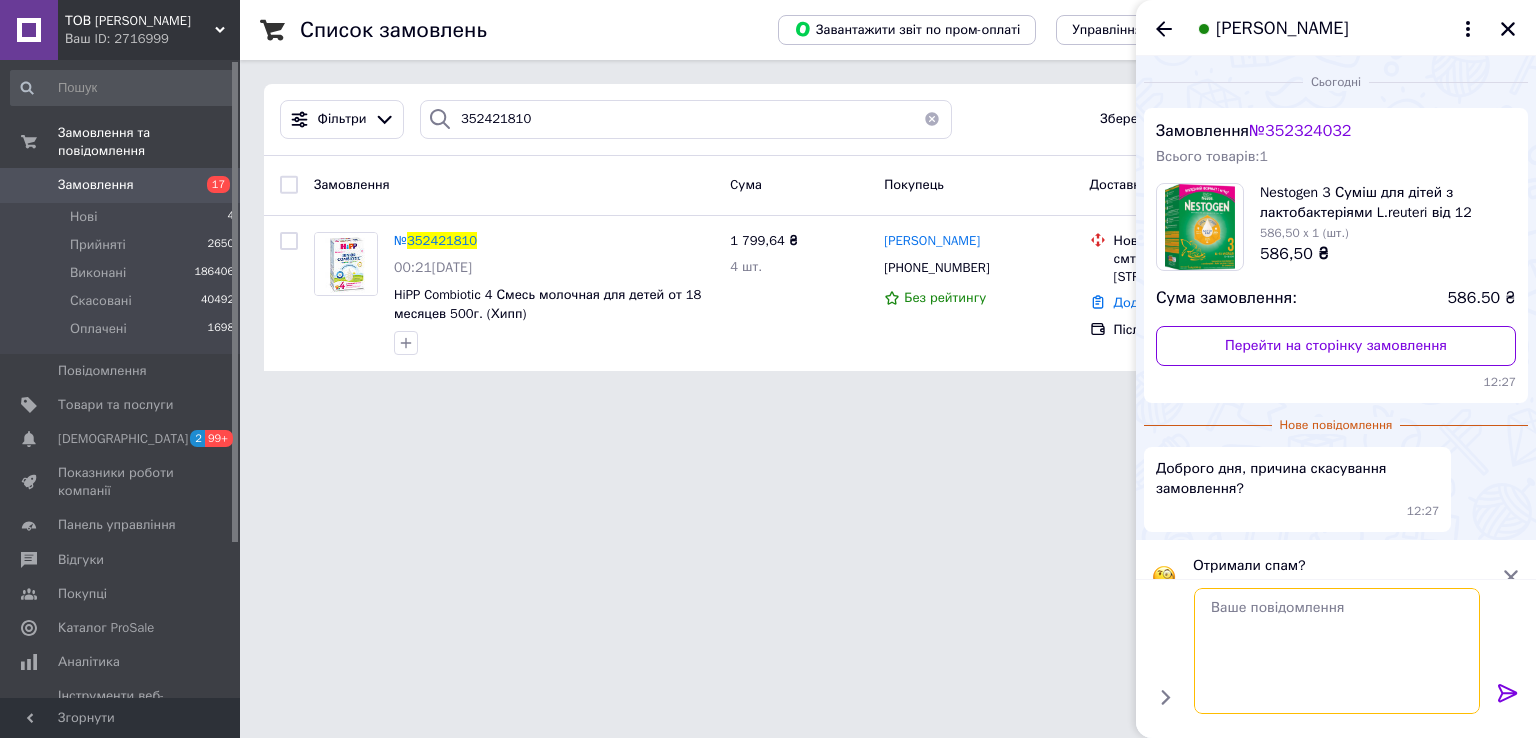 scroll, scrollTop: 0, scrollLeft: 0, axis: both 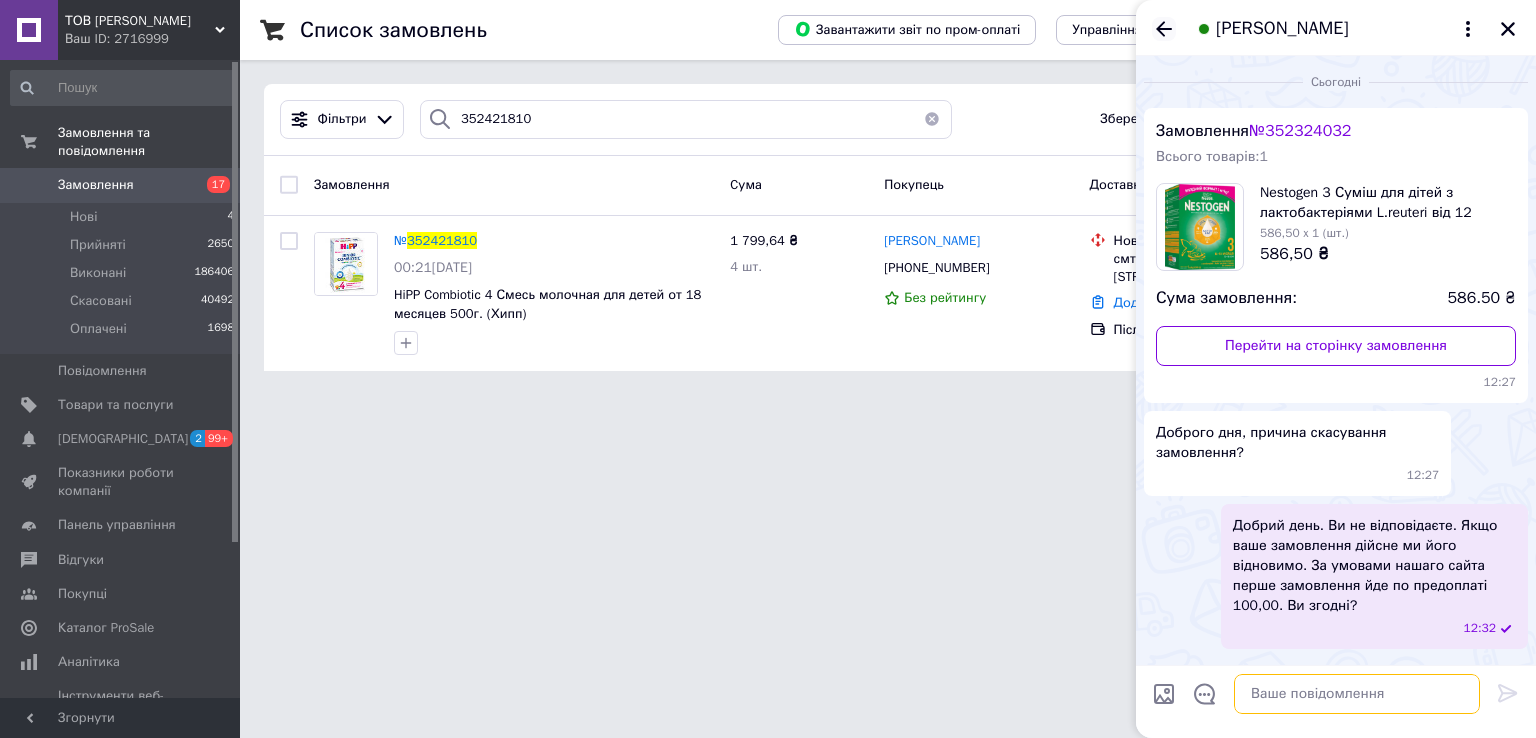 type 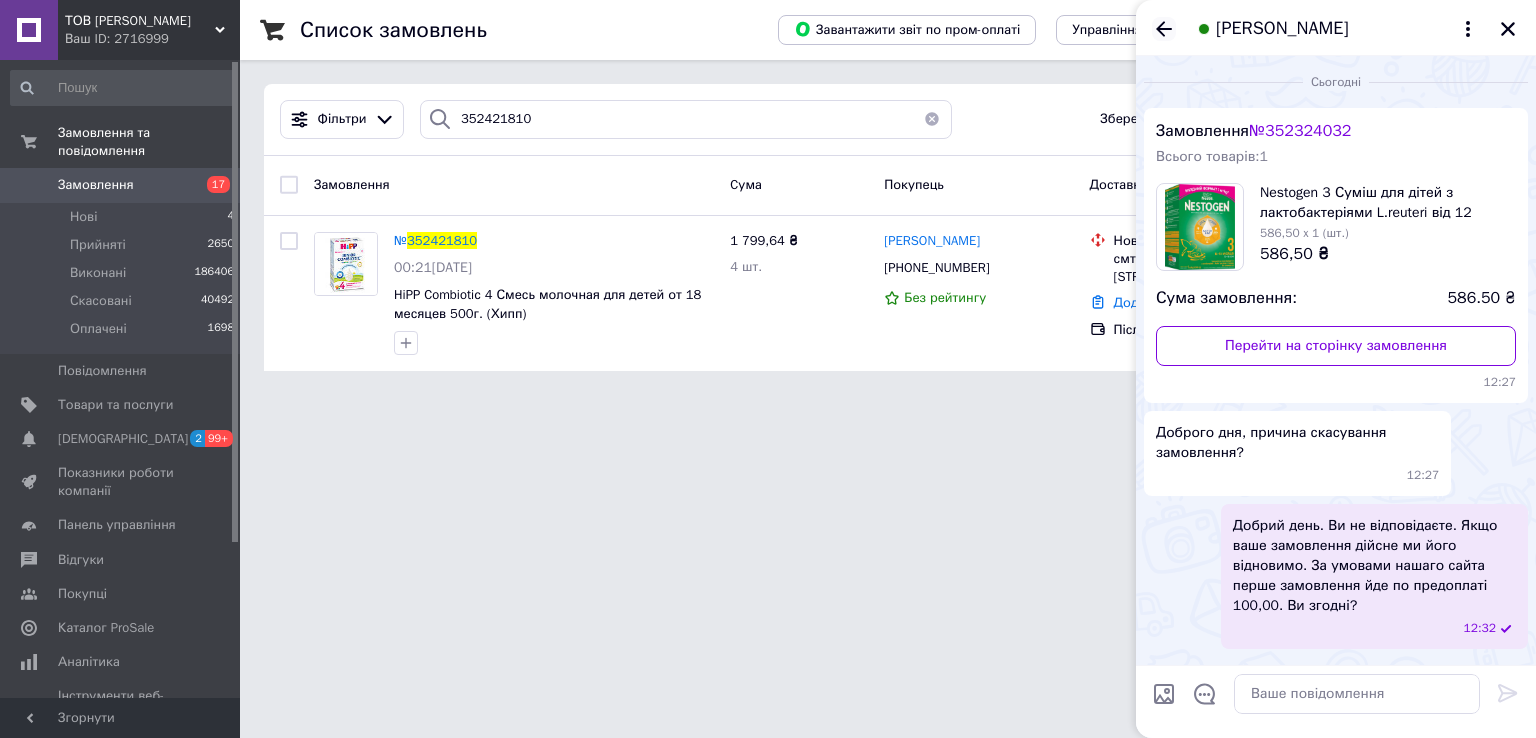 drag, startPoint x: 1156, startPoint y: 25, endPoint x: 1164, endPoint y: 41, distance: 17.888544 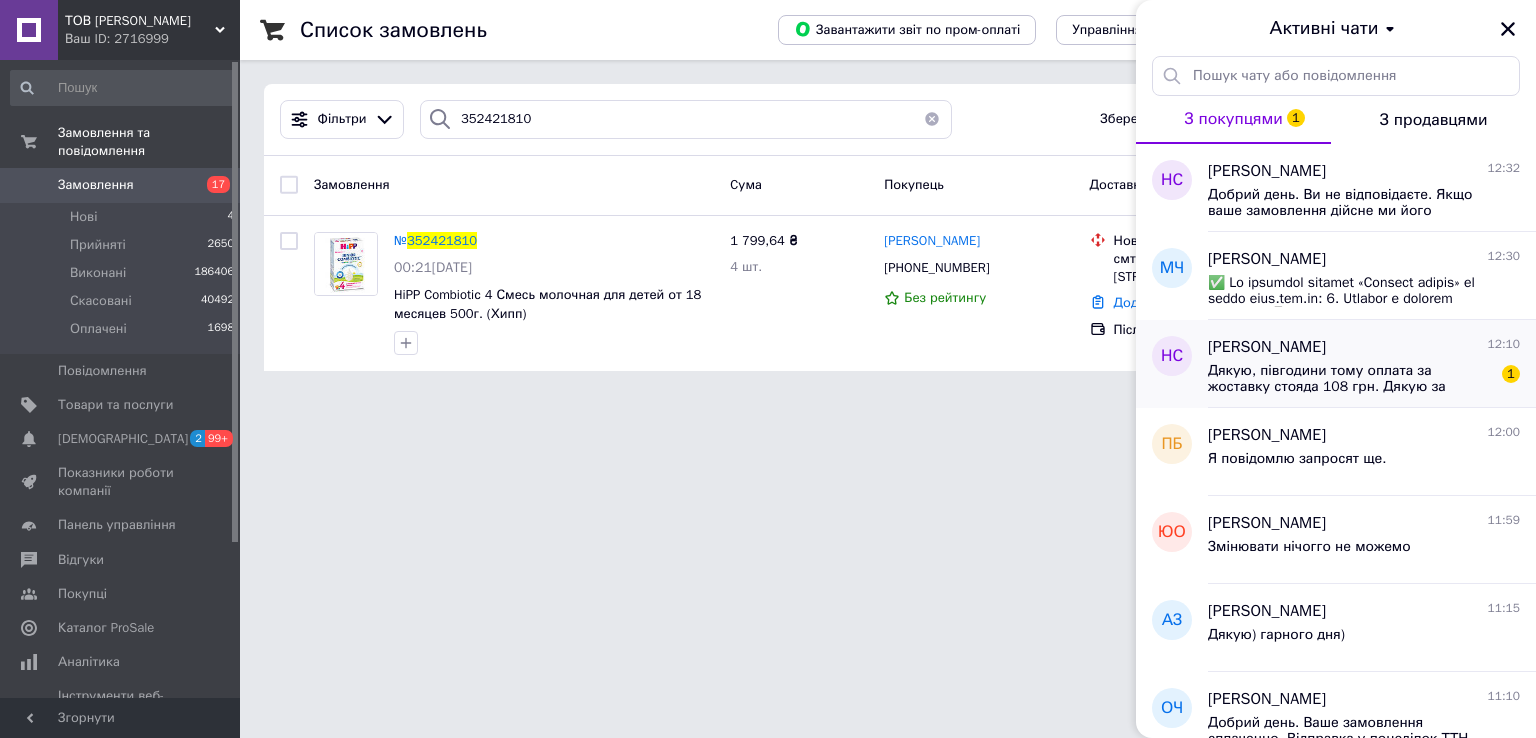 click on "Дякую, півгодини тому оплата за жоставку стояда 108 грн.
Дякую за відповідь" at bounding box center (1350, 379) 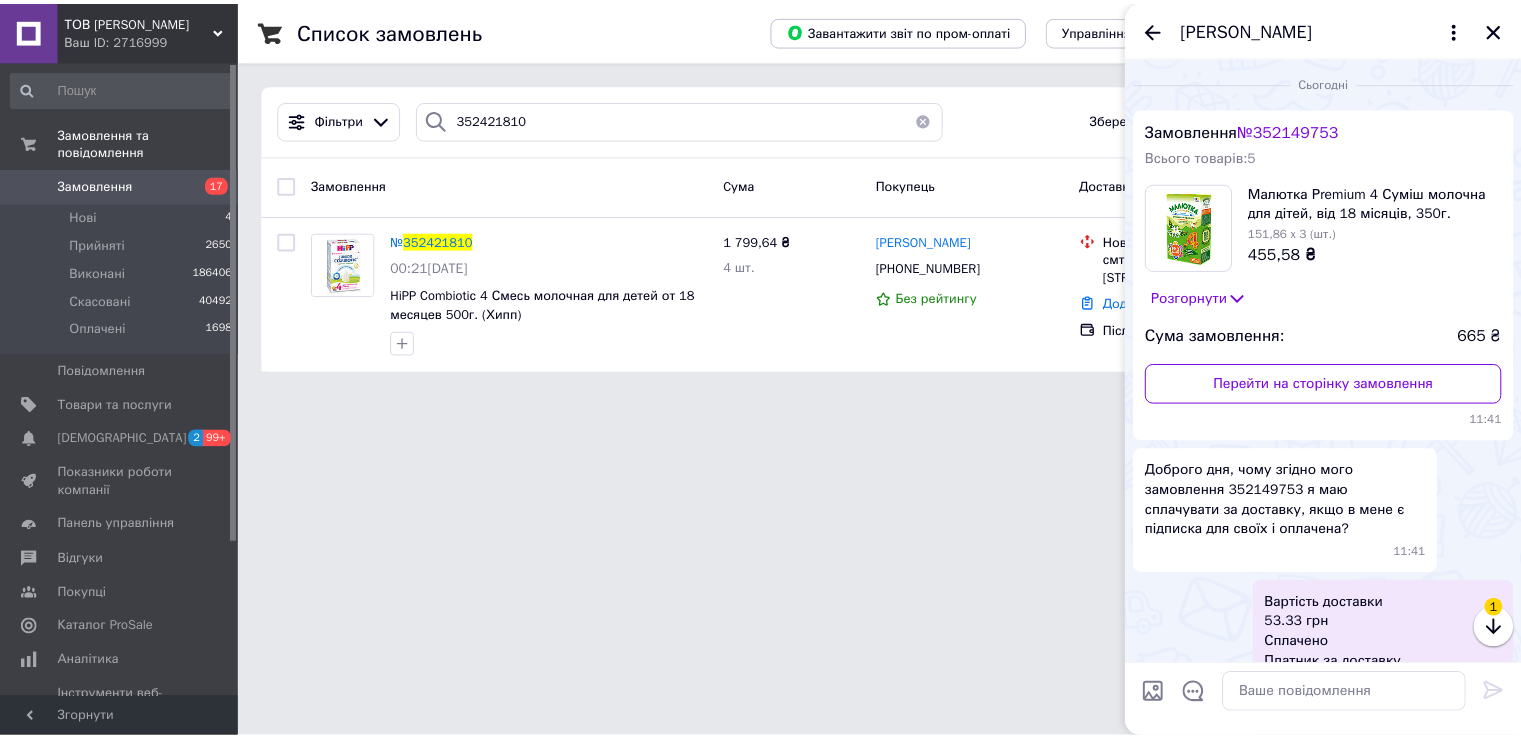 scroll, scrollTop: 238, scrollLeft: 0, axis: vertical 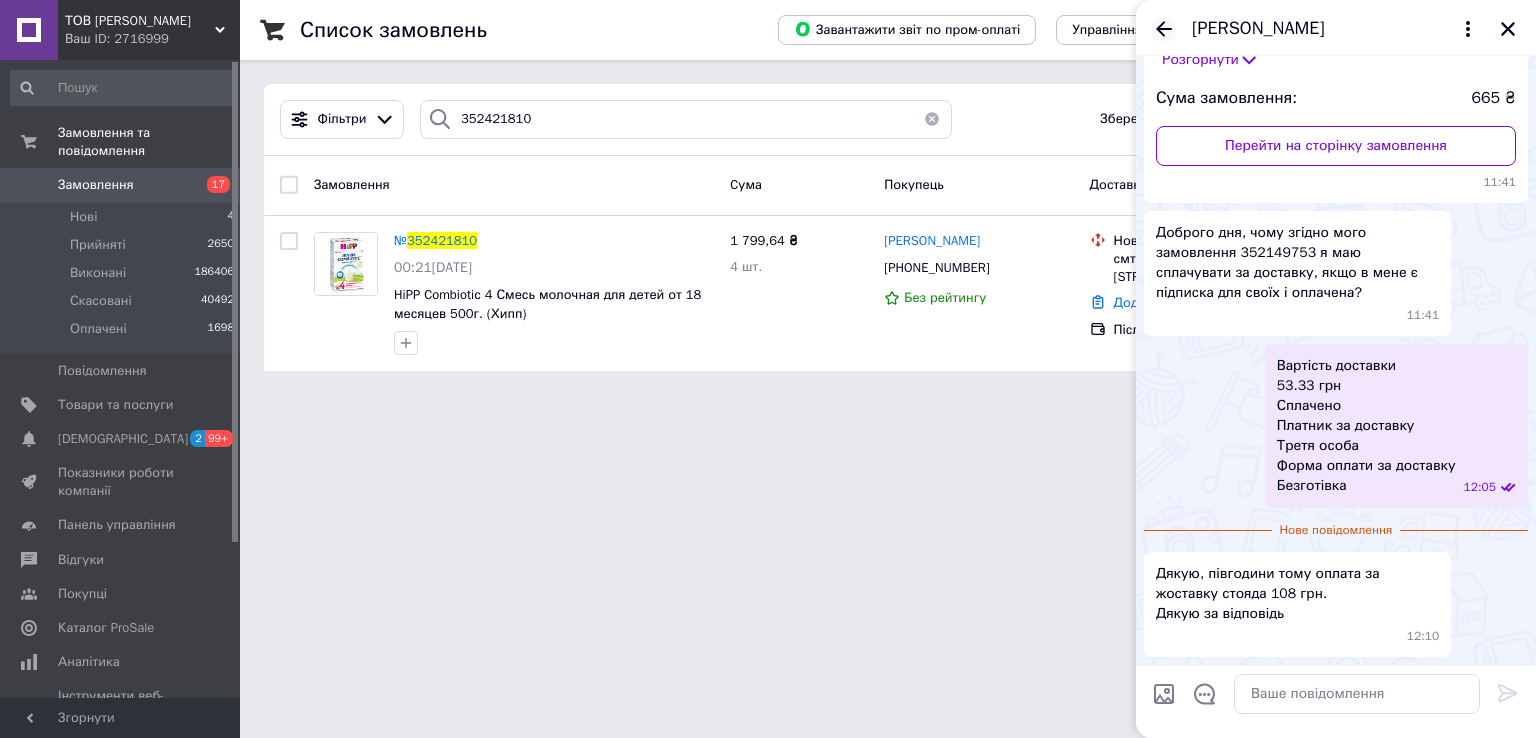 click 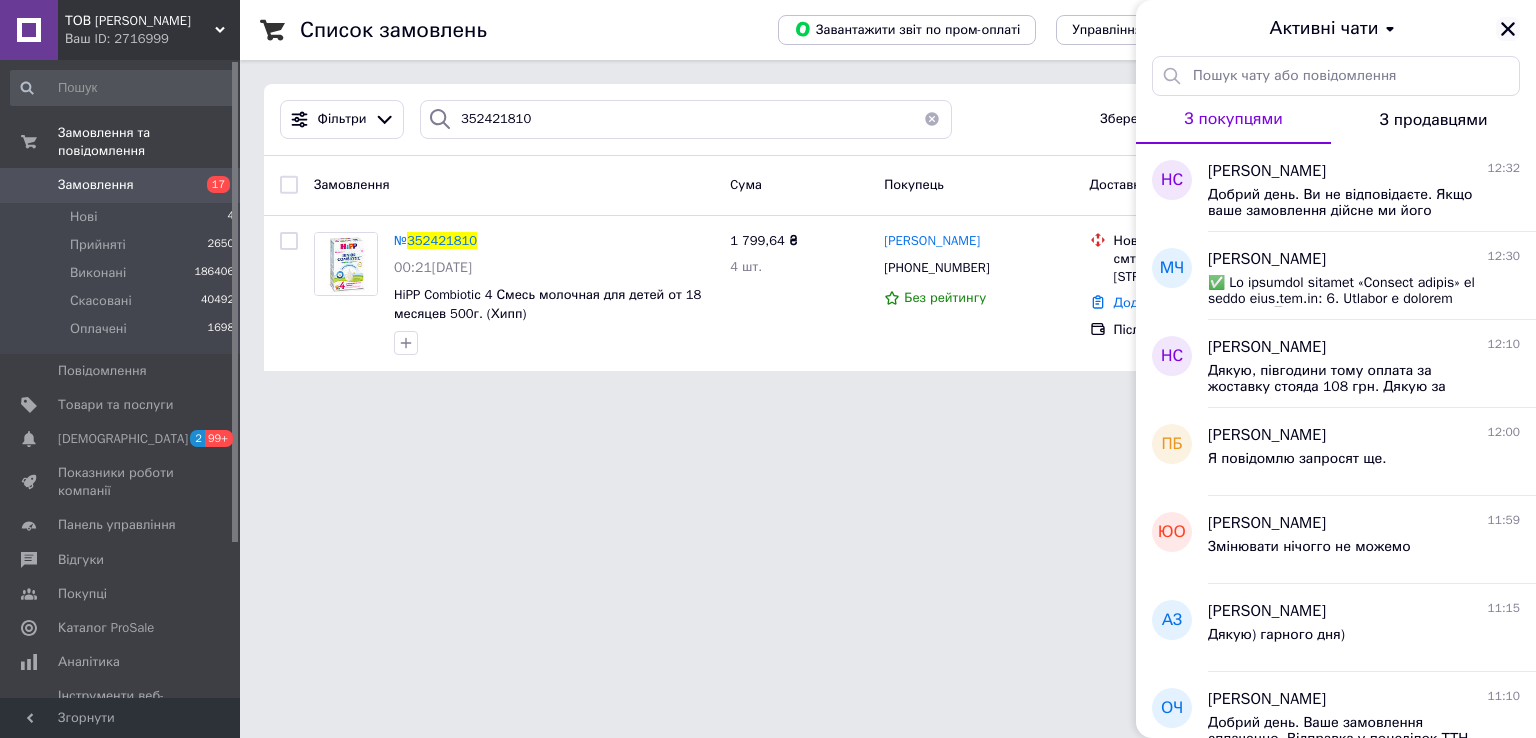 click 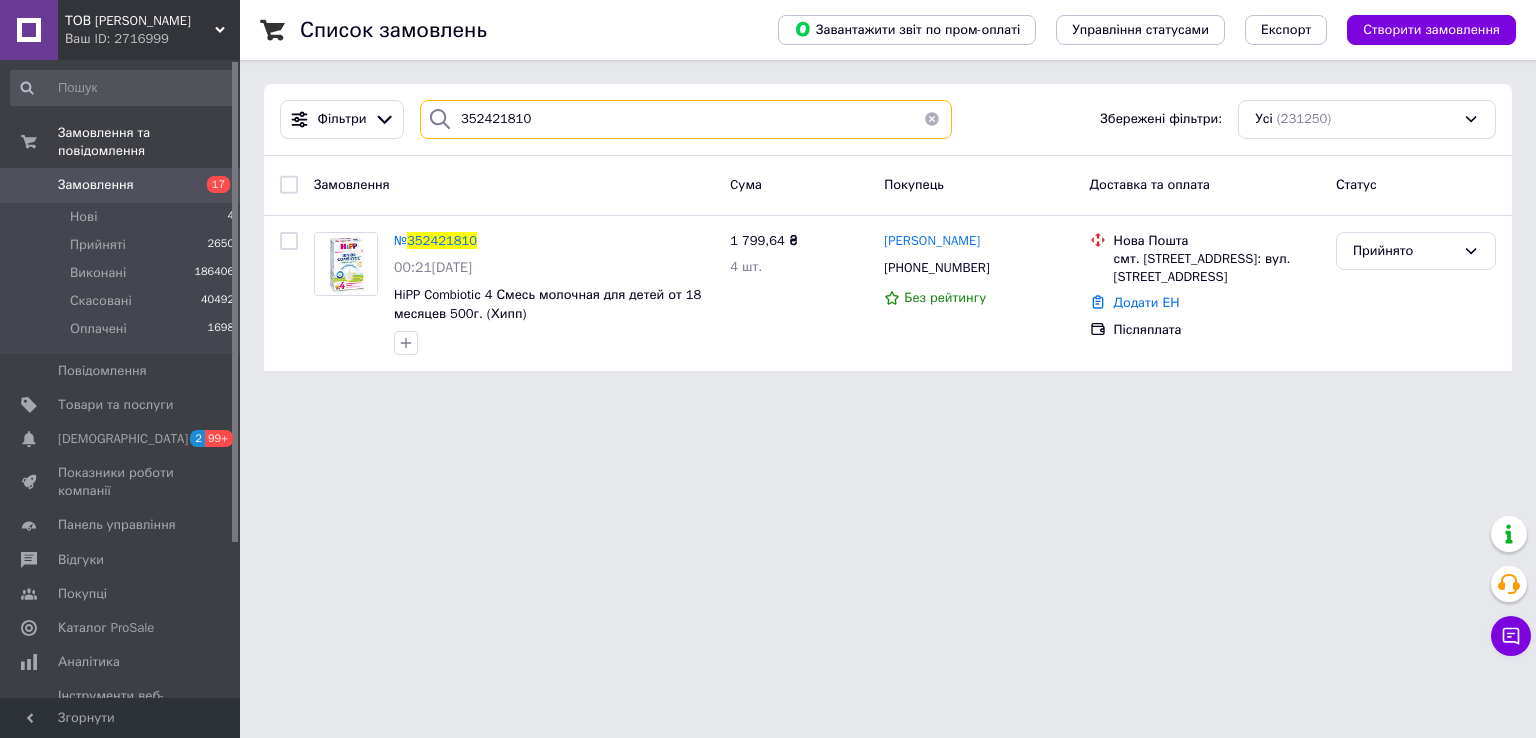 drag, startPoint x: 579, startPoint y: 128, endPoint x: 278, endPoint y: 132, distance: 301.02658 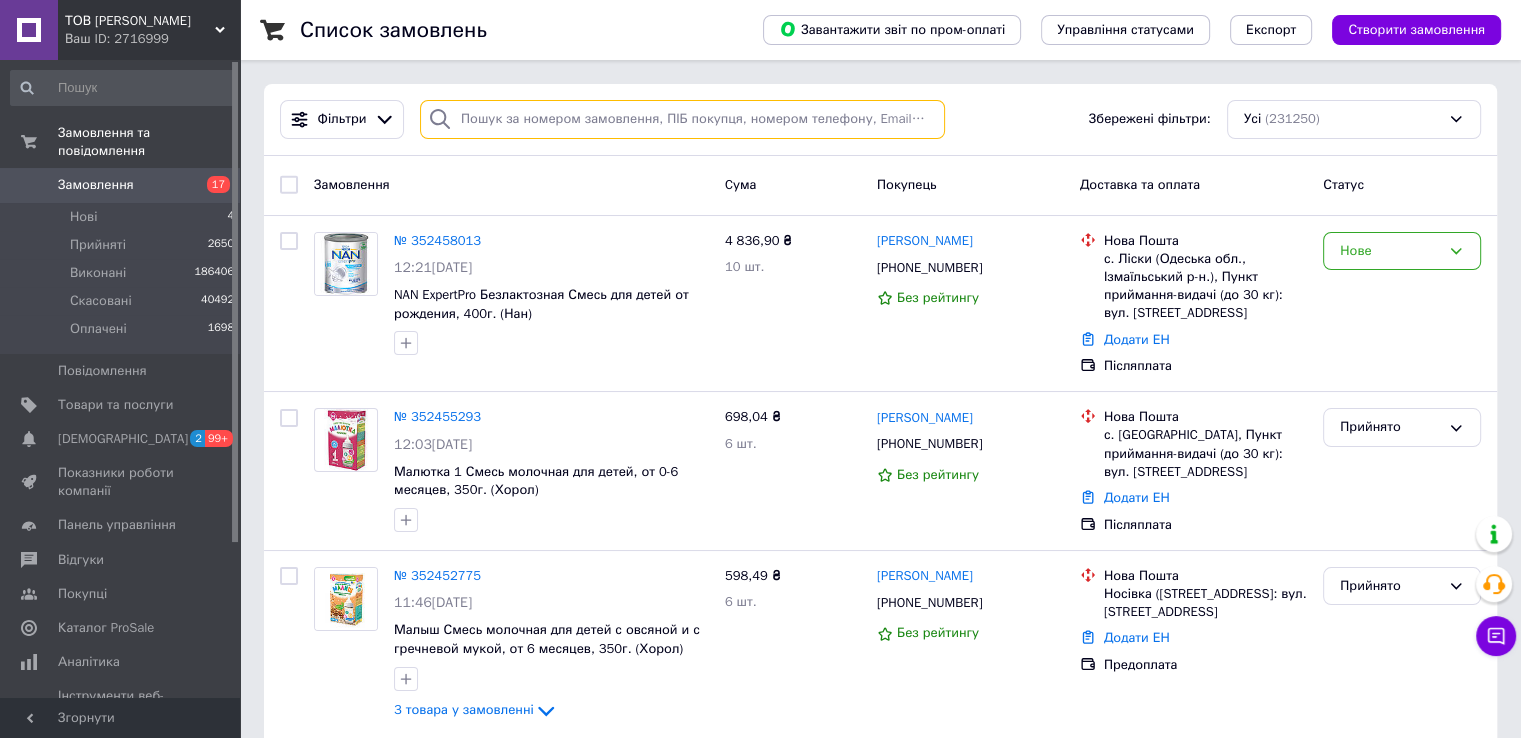 paste on "352324032" 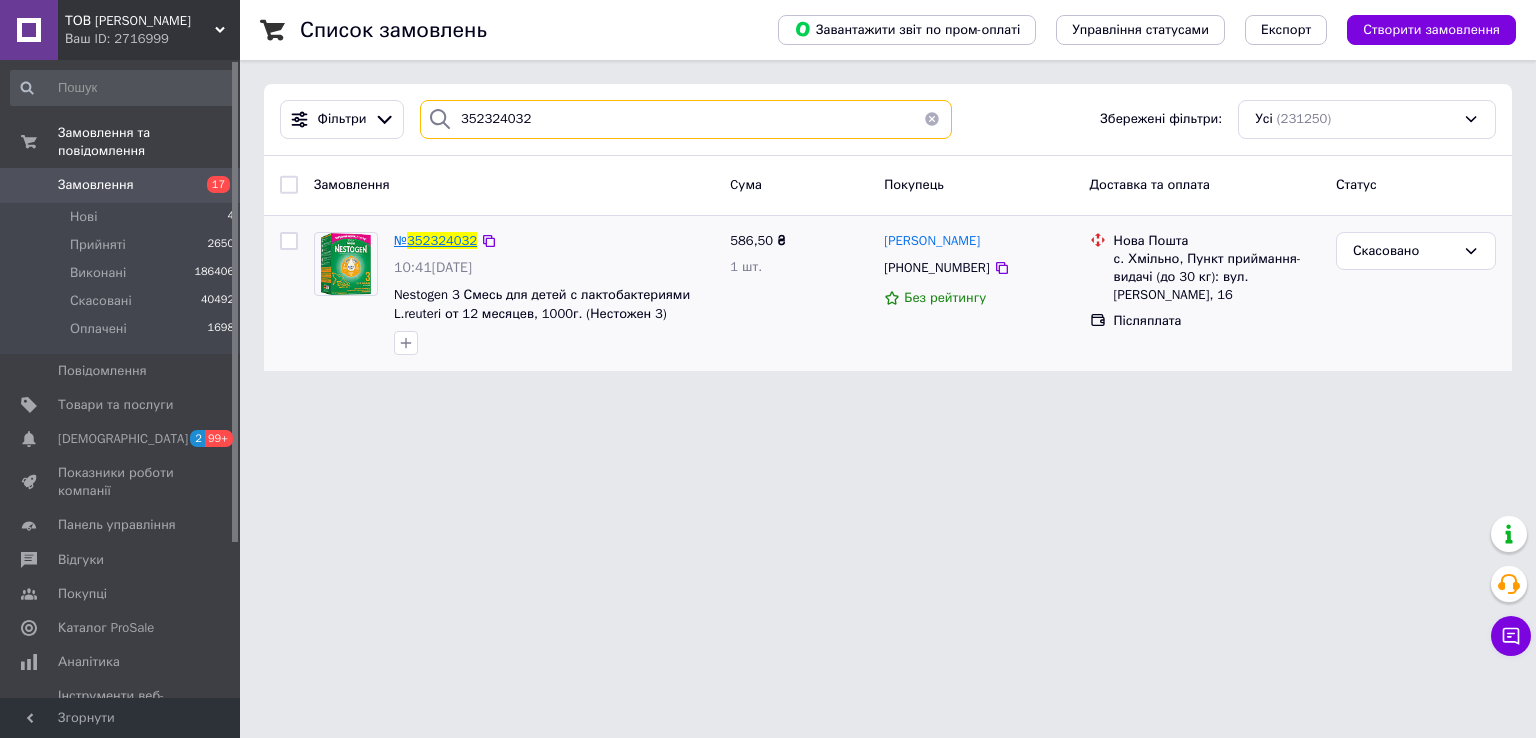 type on "352324032" 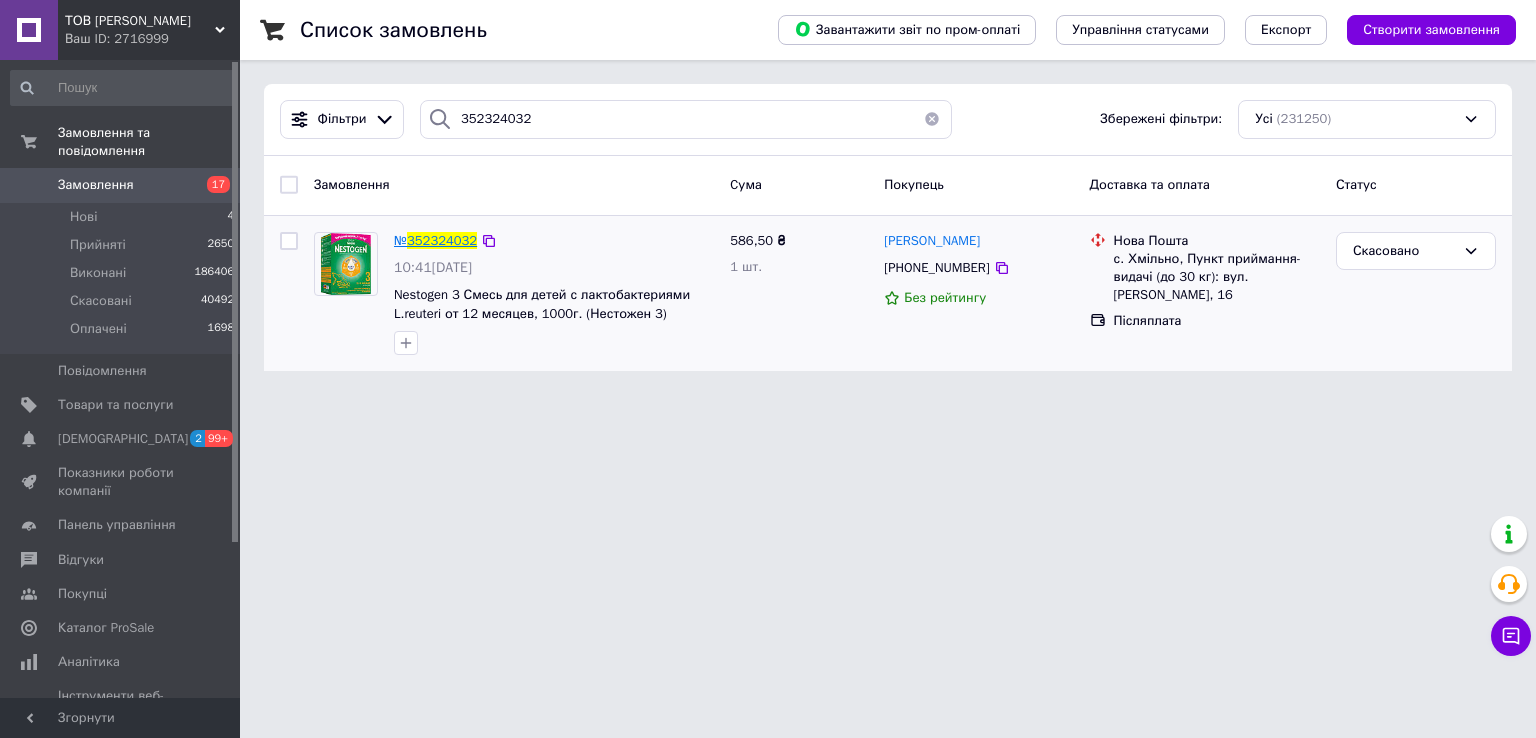 click on "352324032" at bounding box center [442, 240] 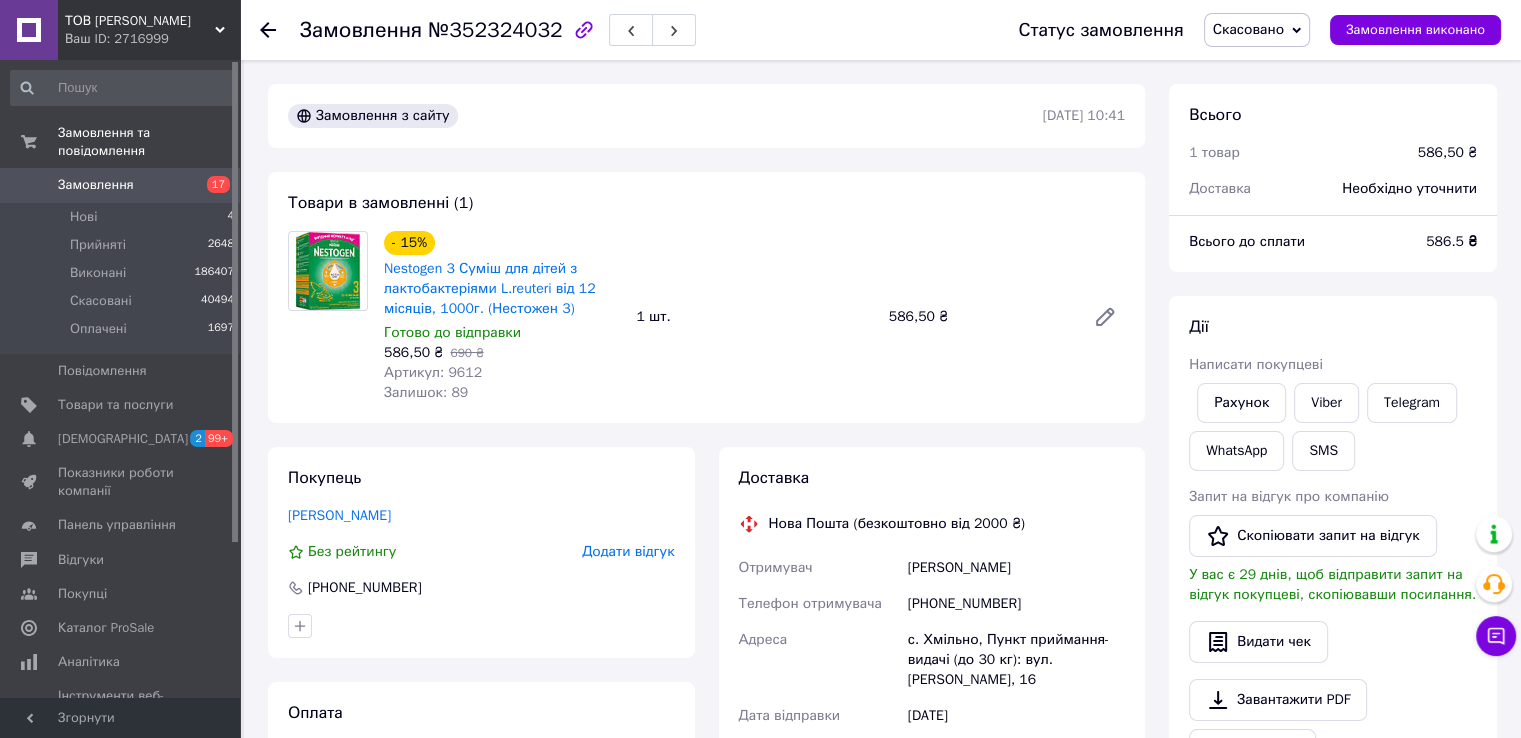 click 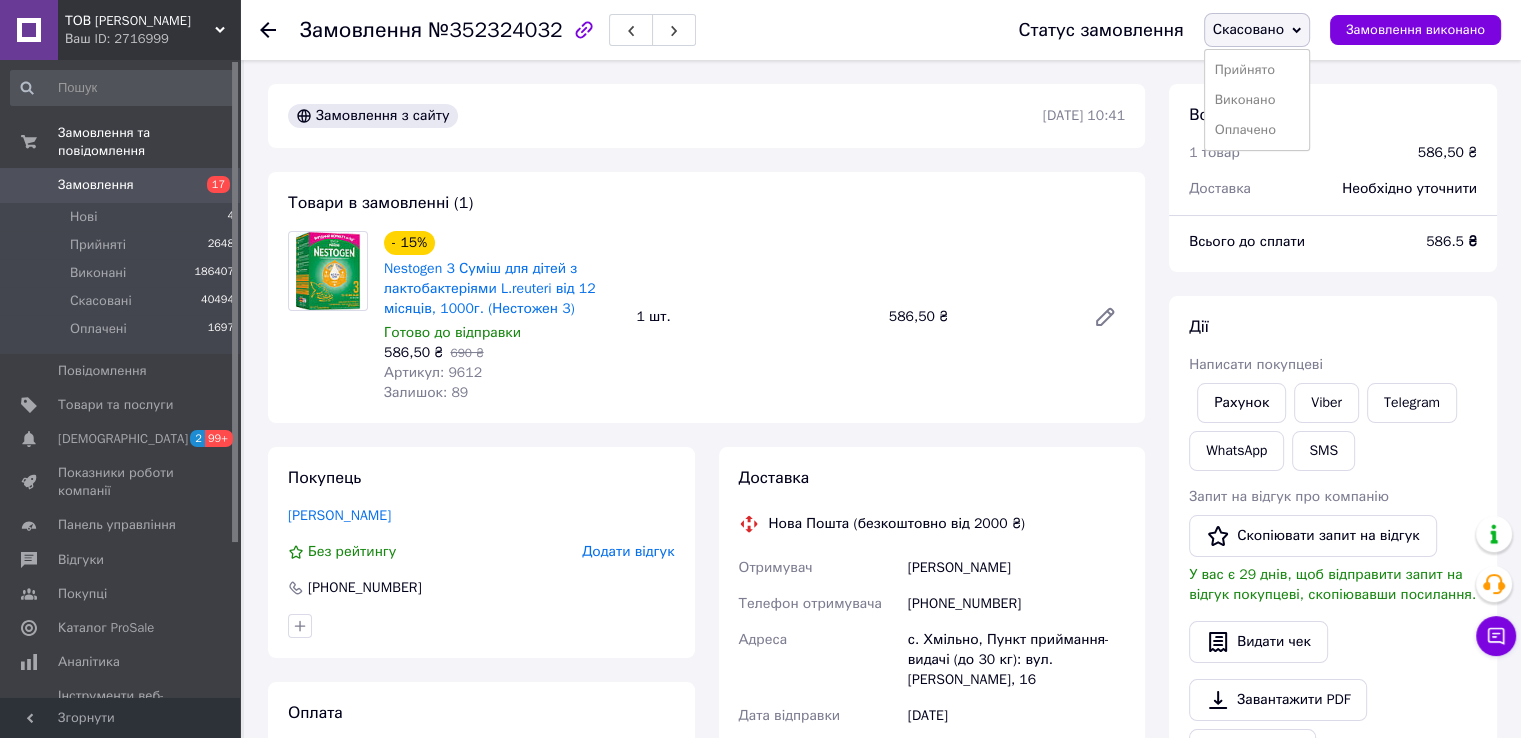 click 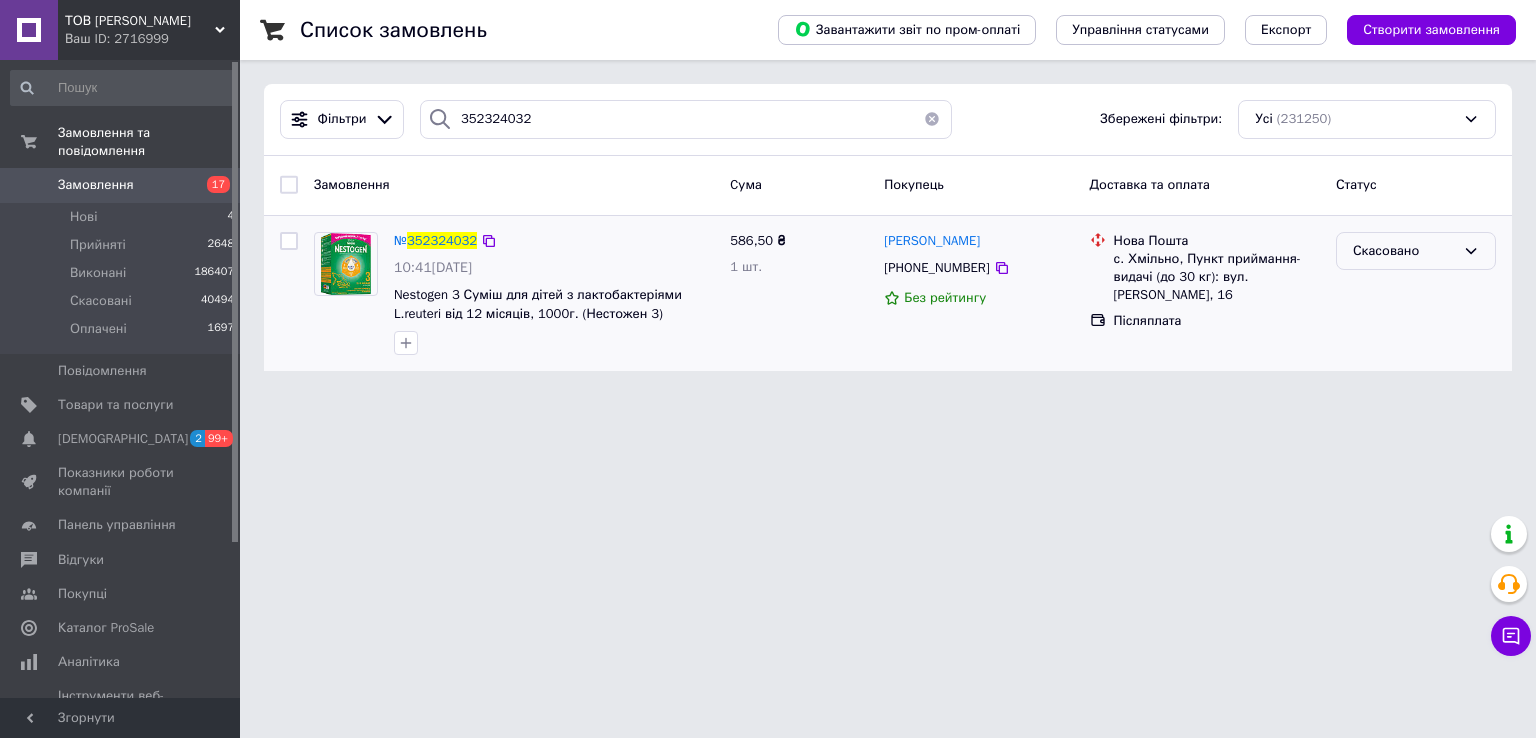 click 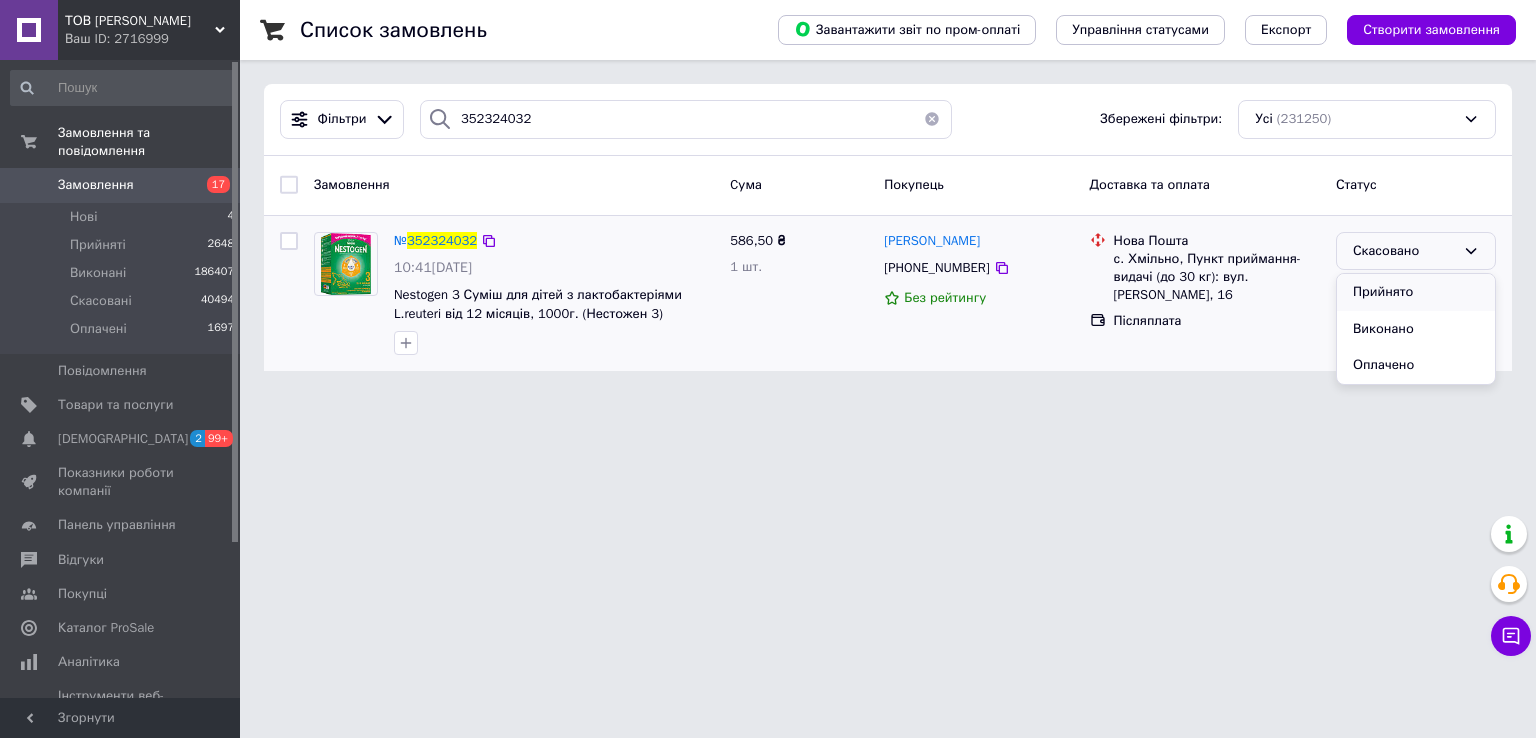 click on "Прийнято" at bounding box center (1416, 292) 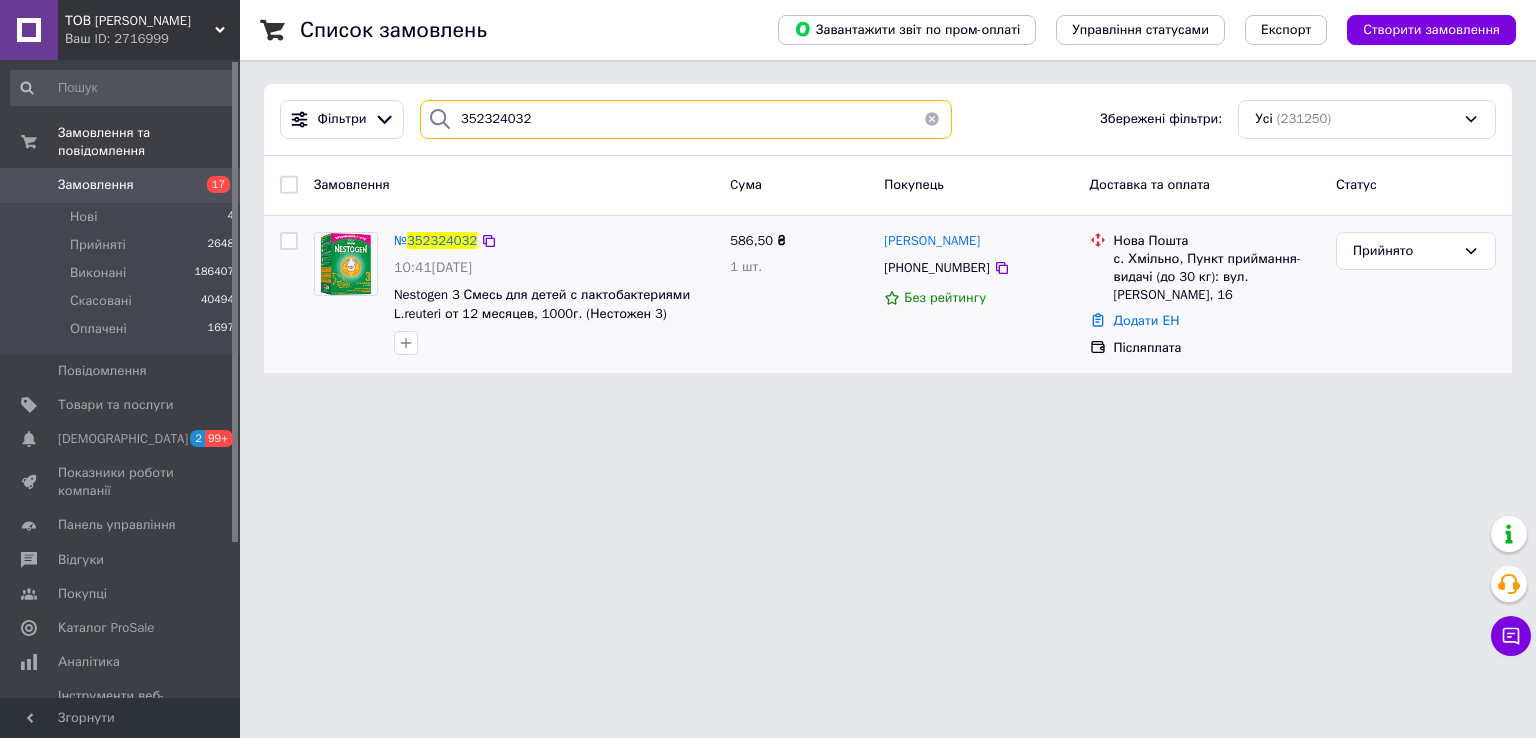 click on "352324032" at bounding box center (686, 119) 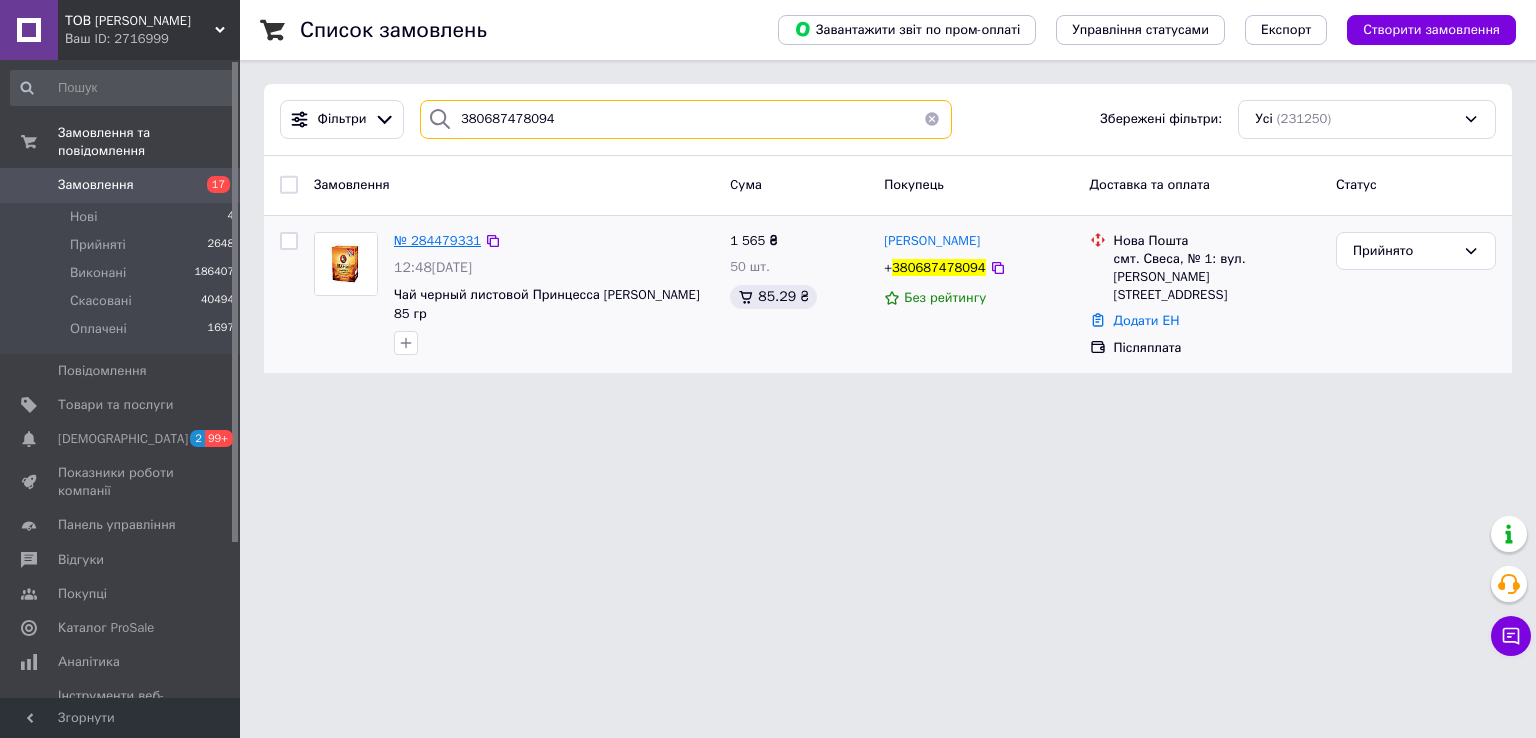 type on "380687478094" 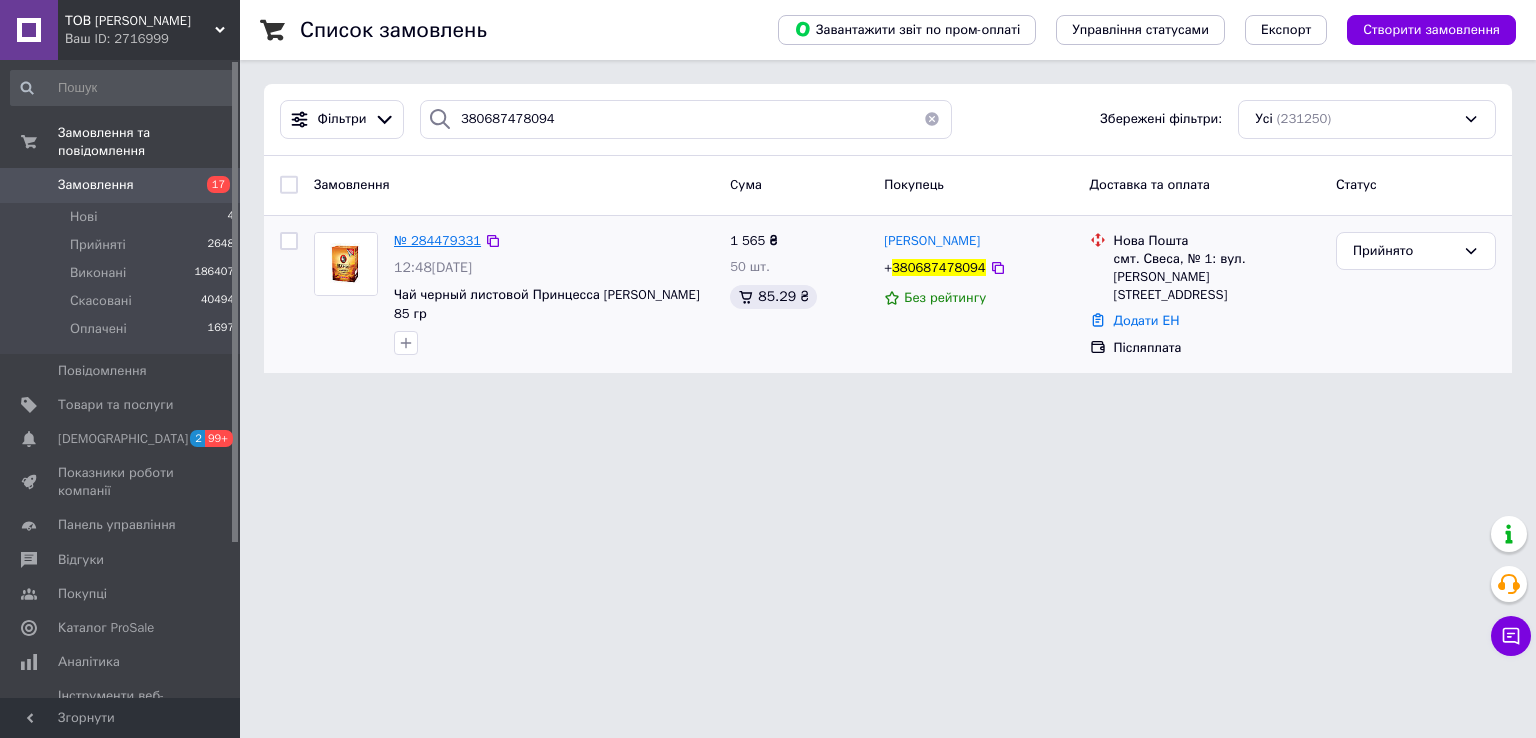 click on "№ 284479331" at bounding box center [437, 240] 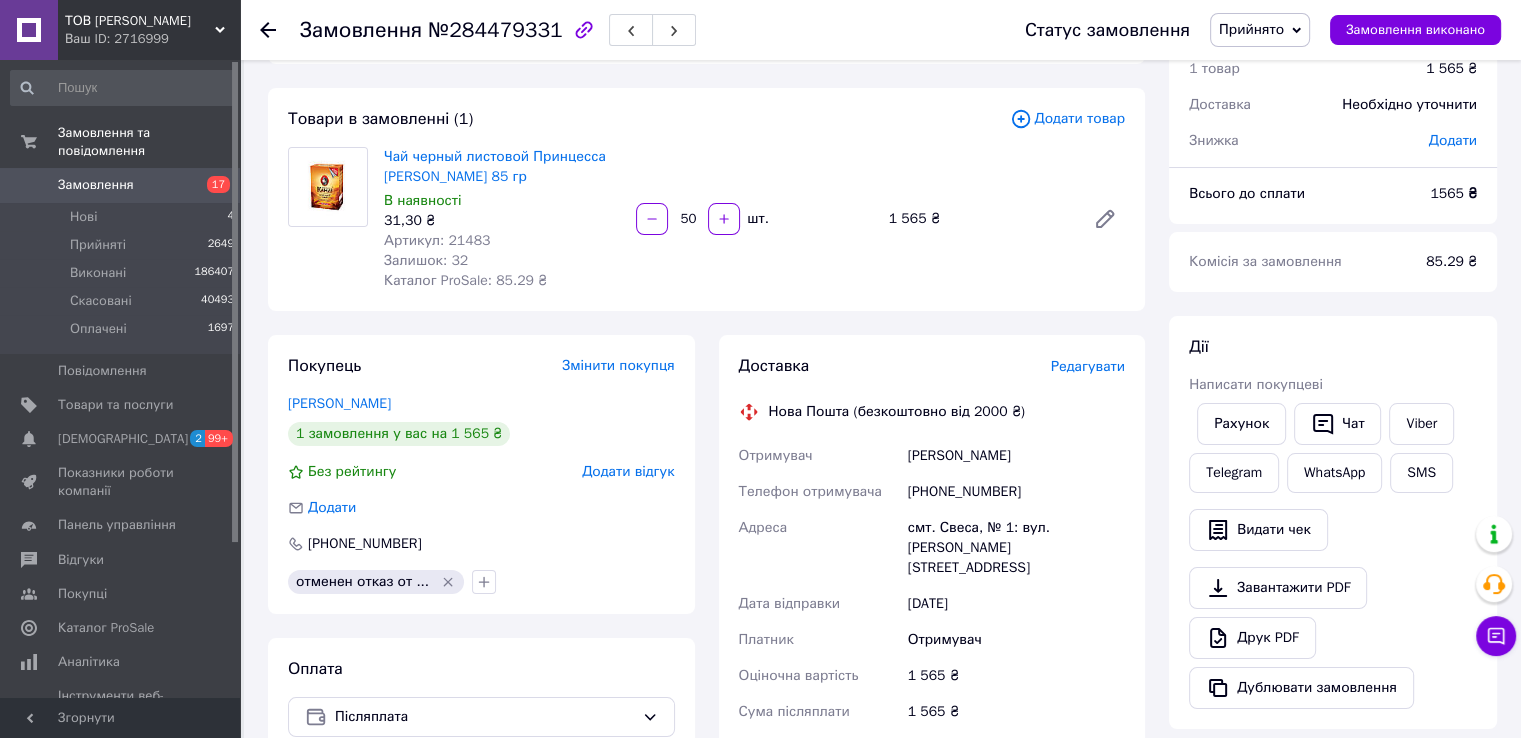 scroll, scrollTop: 156, scrollLeft: 0, axis: vertical 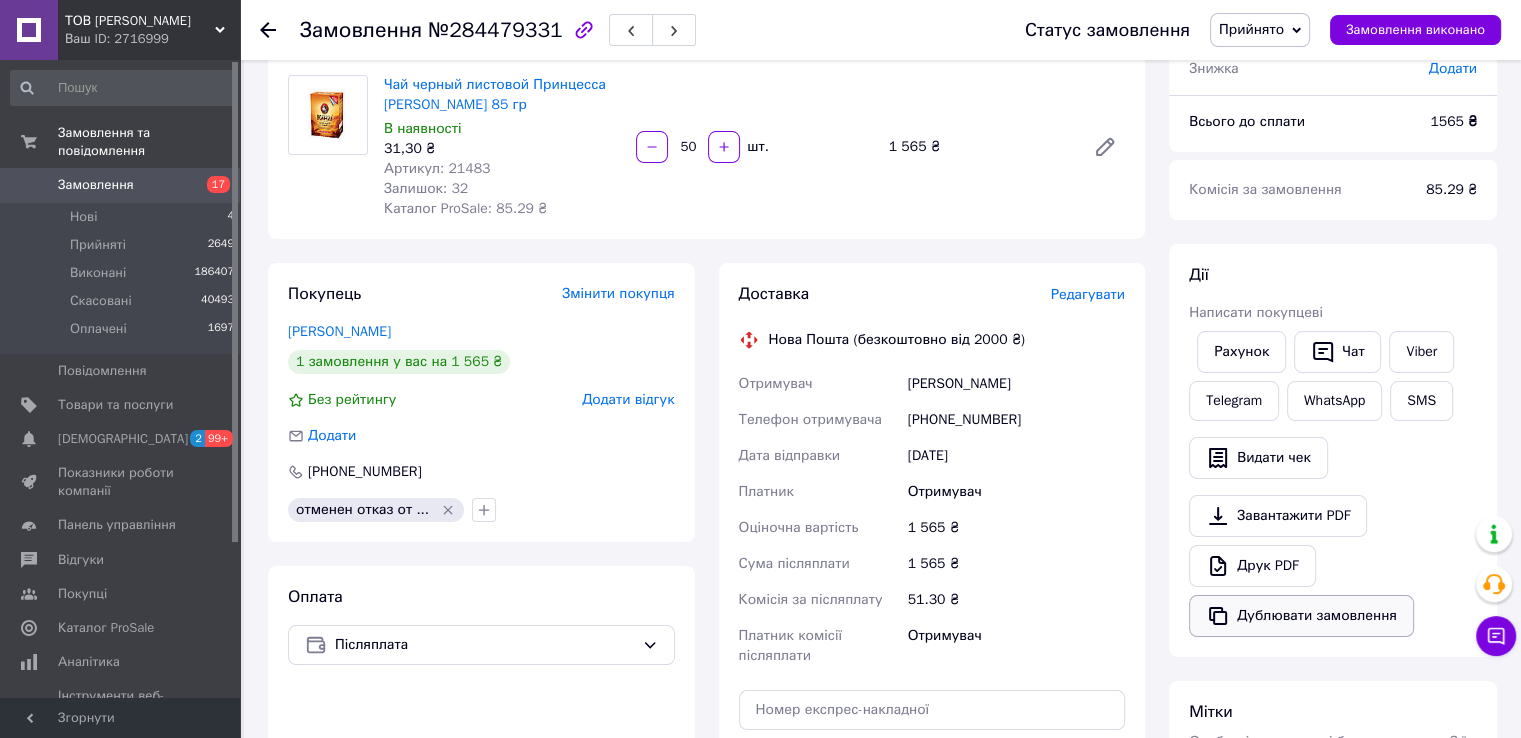 click on "Дублювати замовлення" at bounding box center (1301, 616) 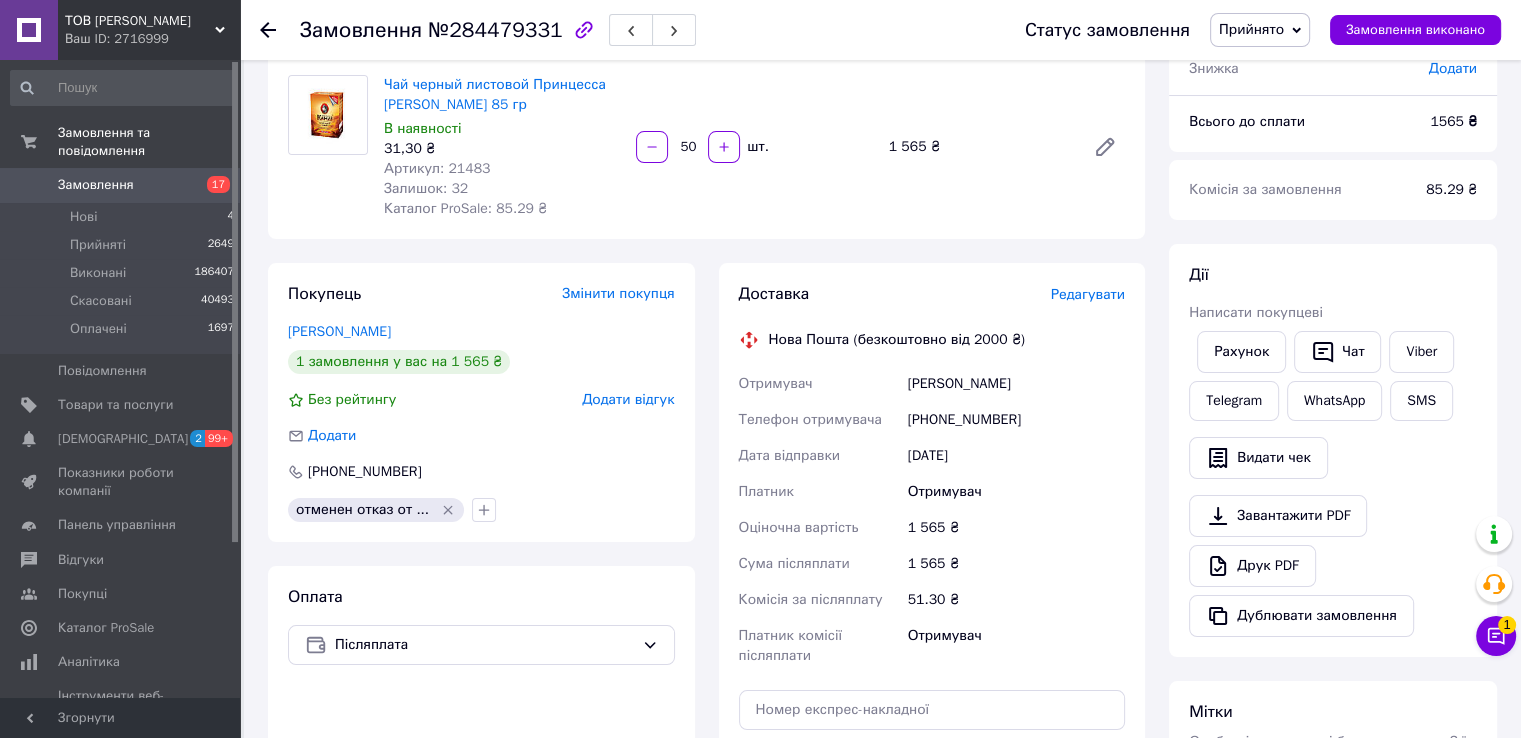 click 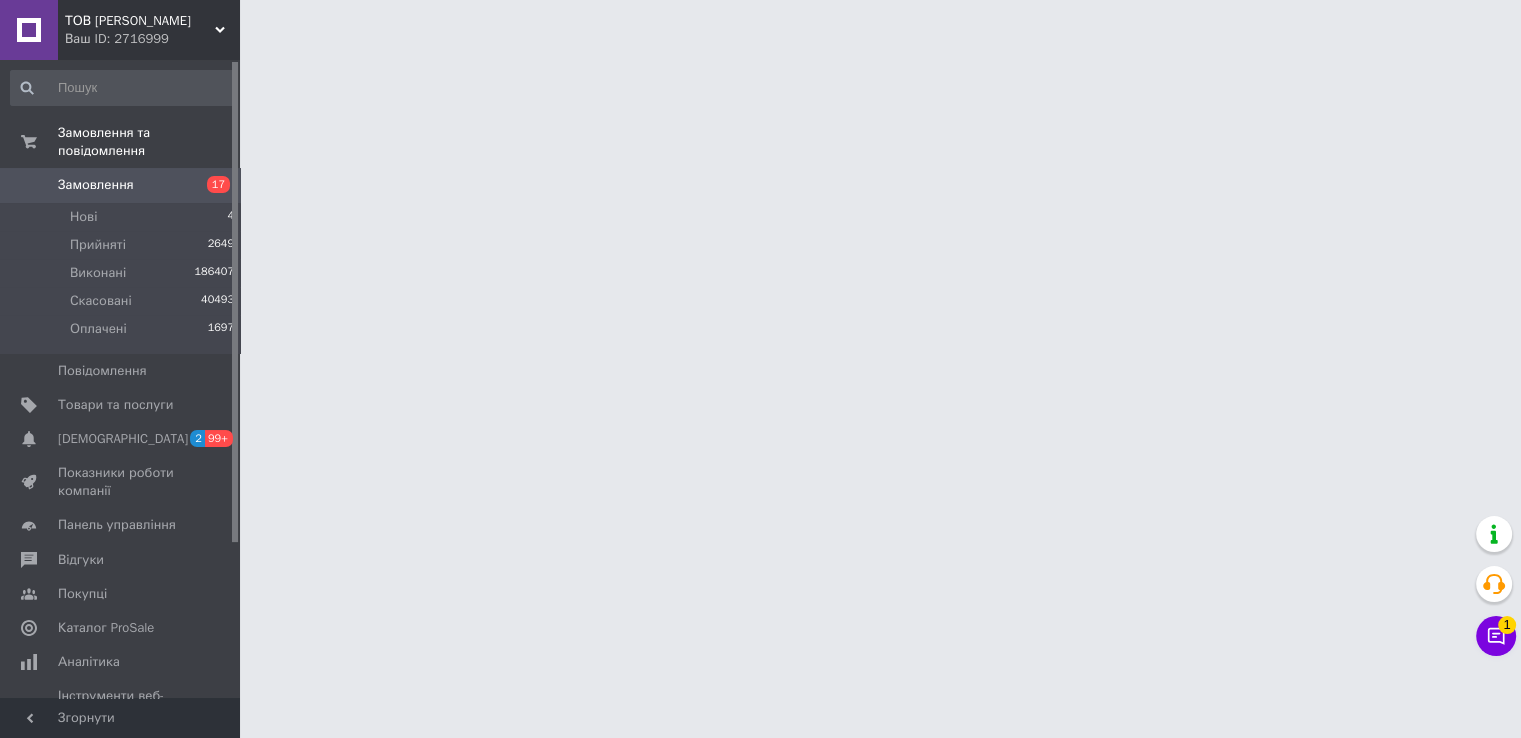scroll, scrollTop: 0, scrollLeft: 0, axis: both 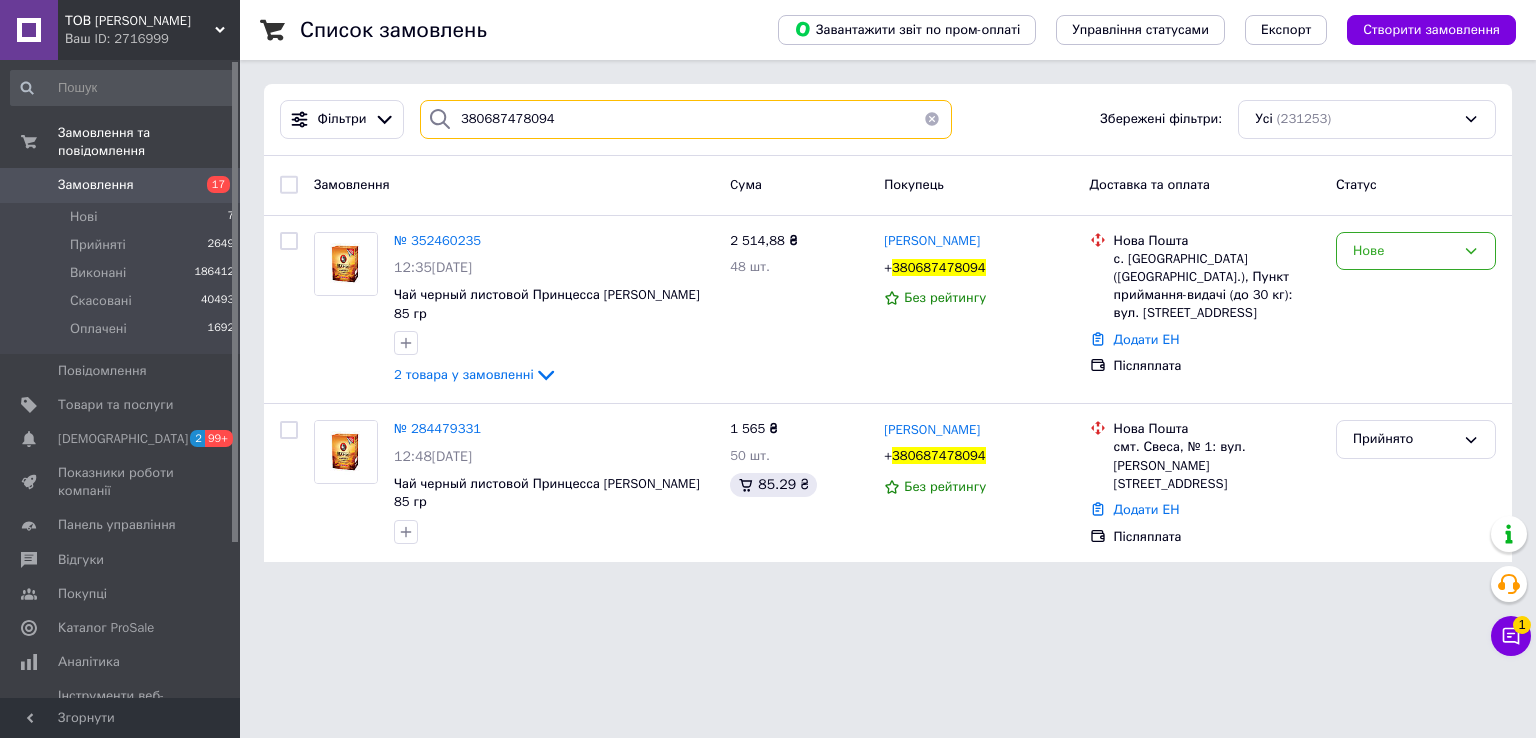 drag, startPoint x: 596, startPoint y: 111, endPoint x: 415, endPoint y: 112, distance: 181.00276 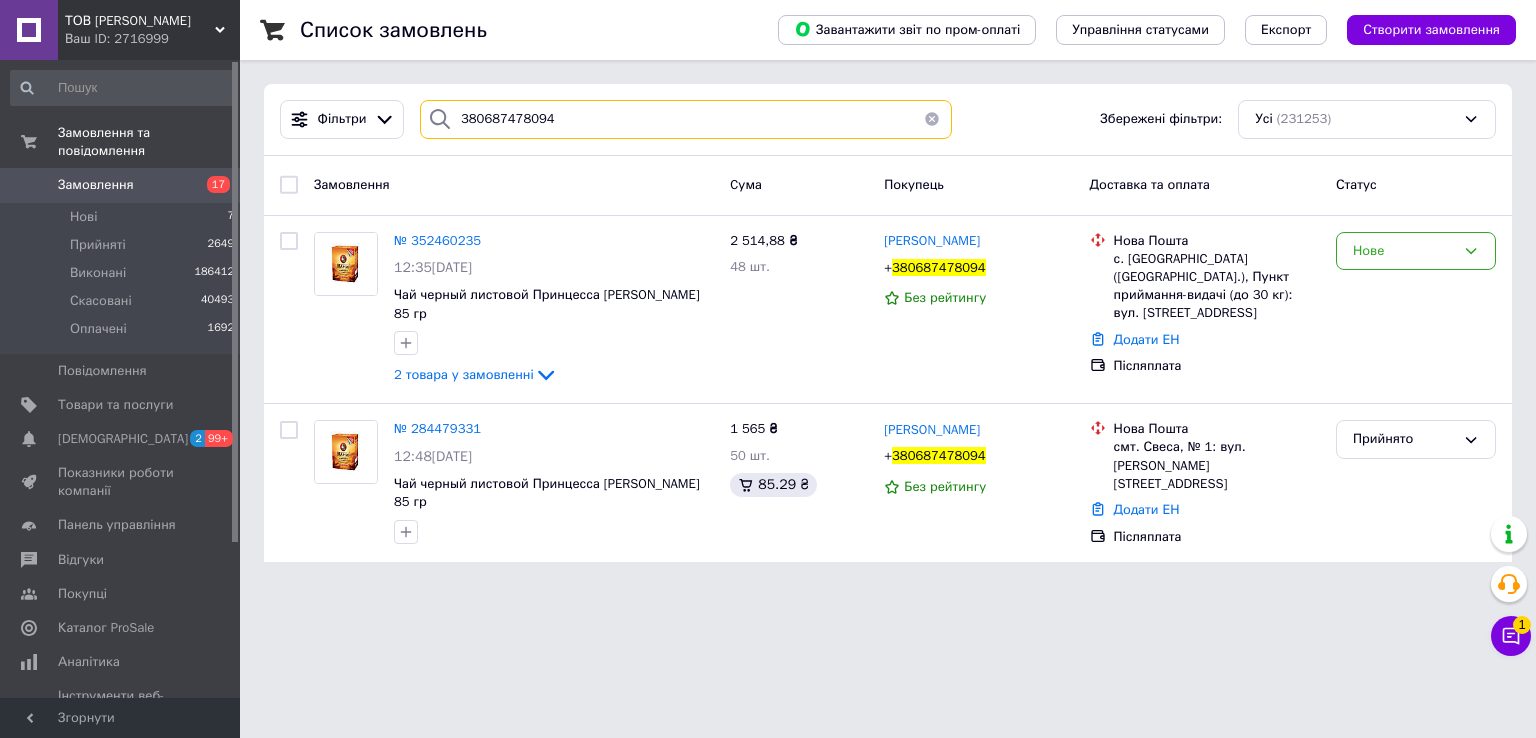 click on "380687478094" at bounding box center [686, 119] 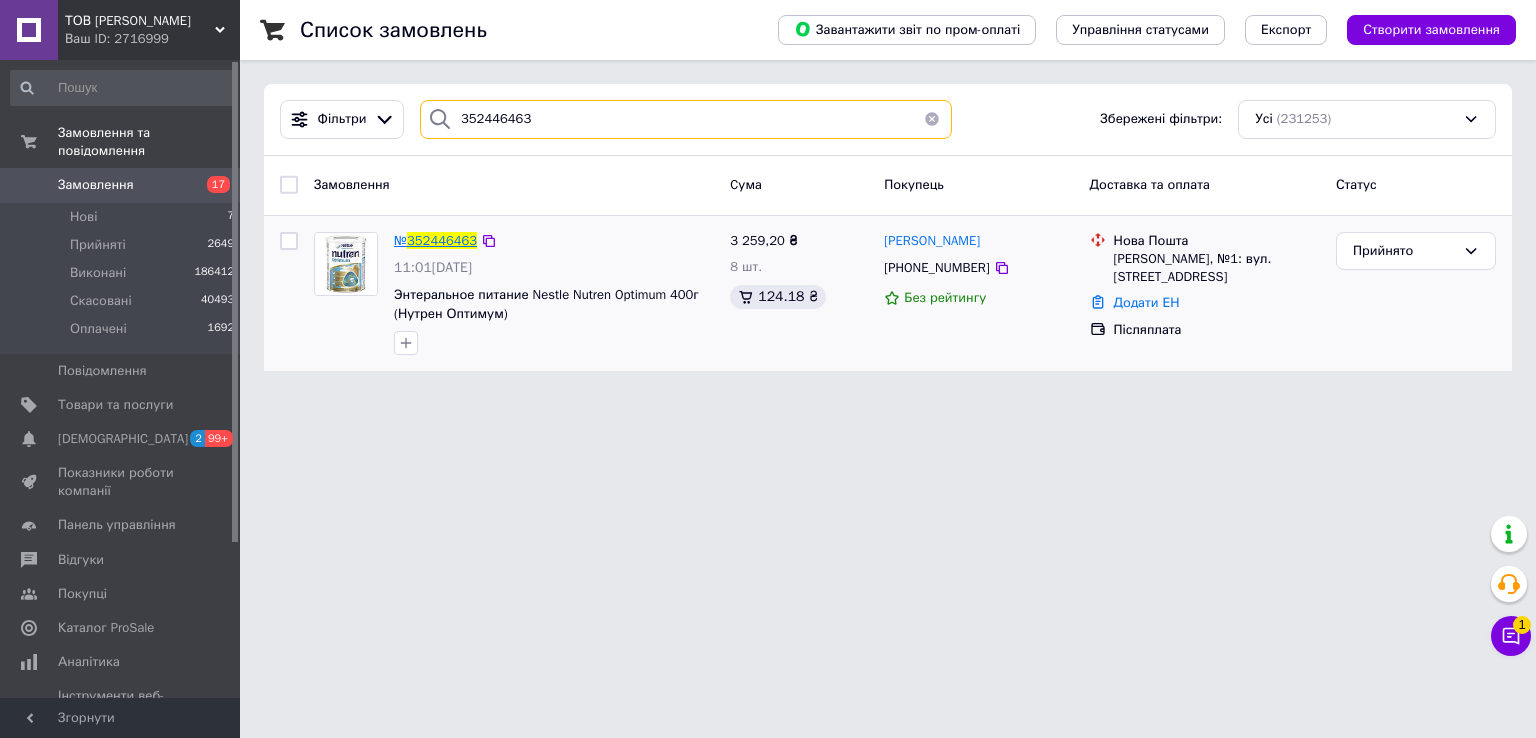type on "352446463" 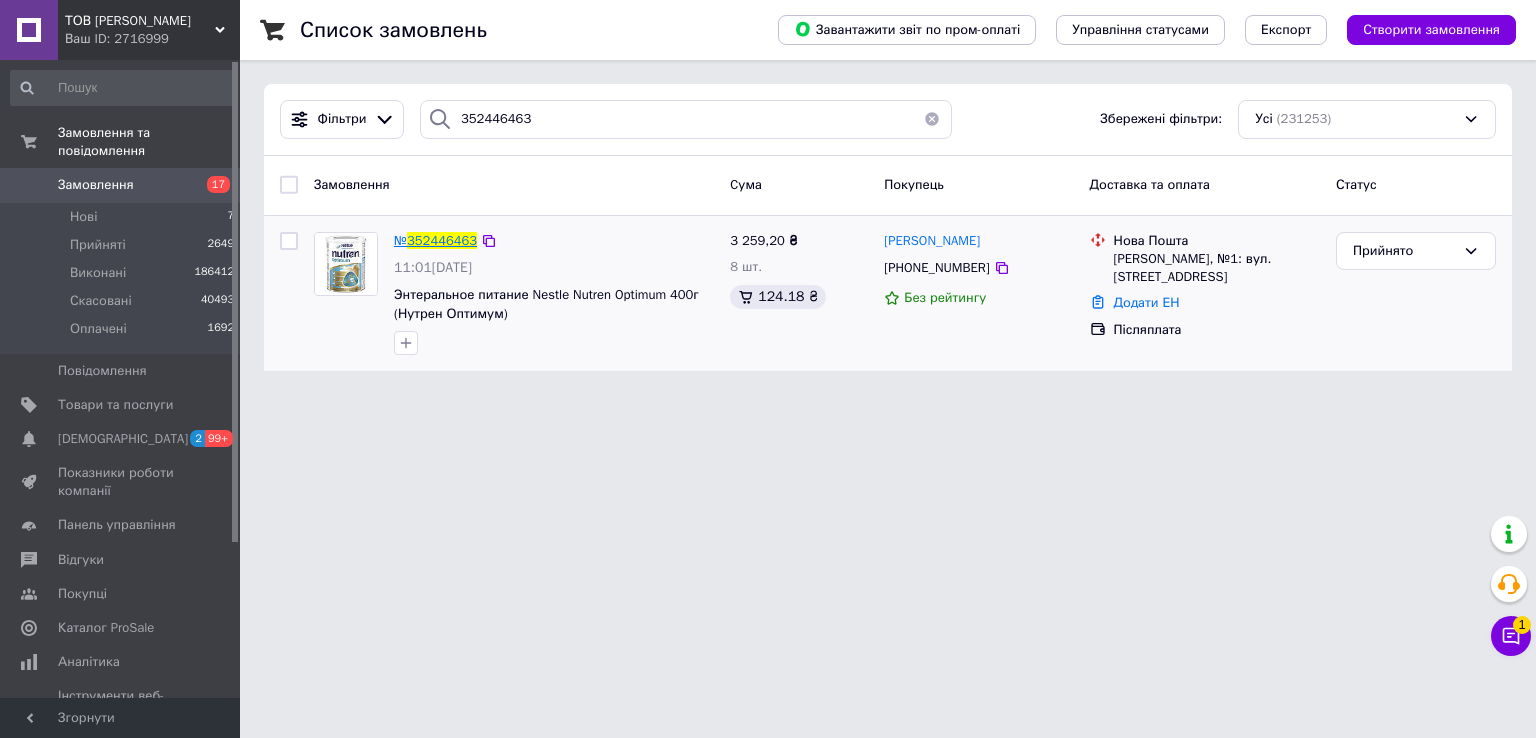 click on "352446463" at bounding box center [442, 240] 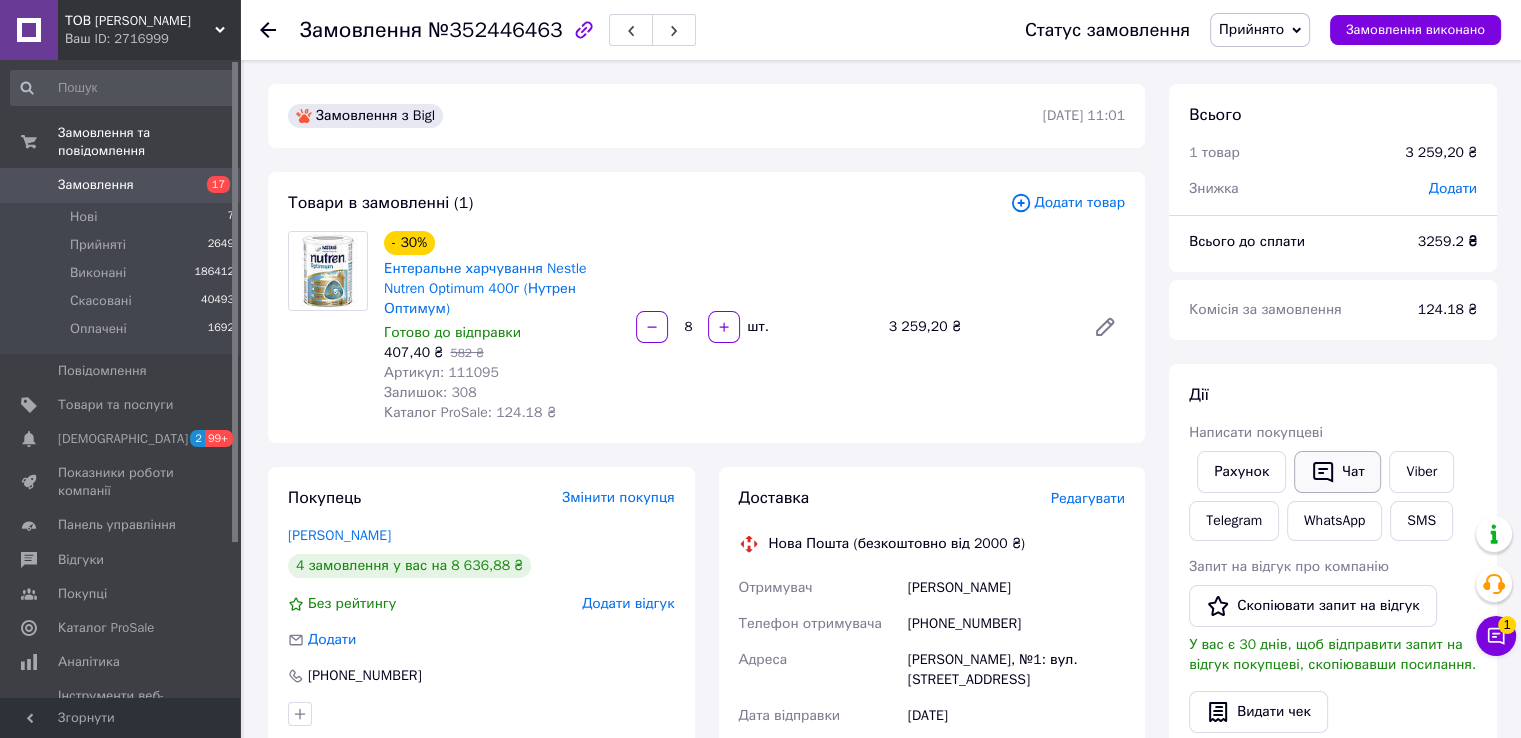 click on "Чат" at bounding box center (1337, 472) 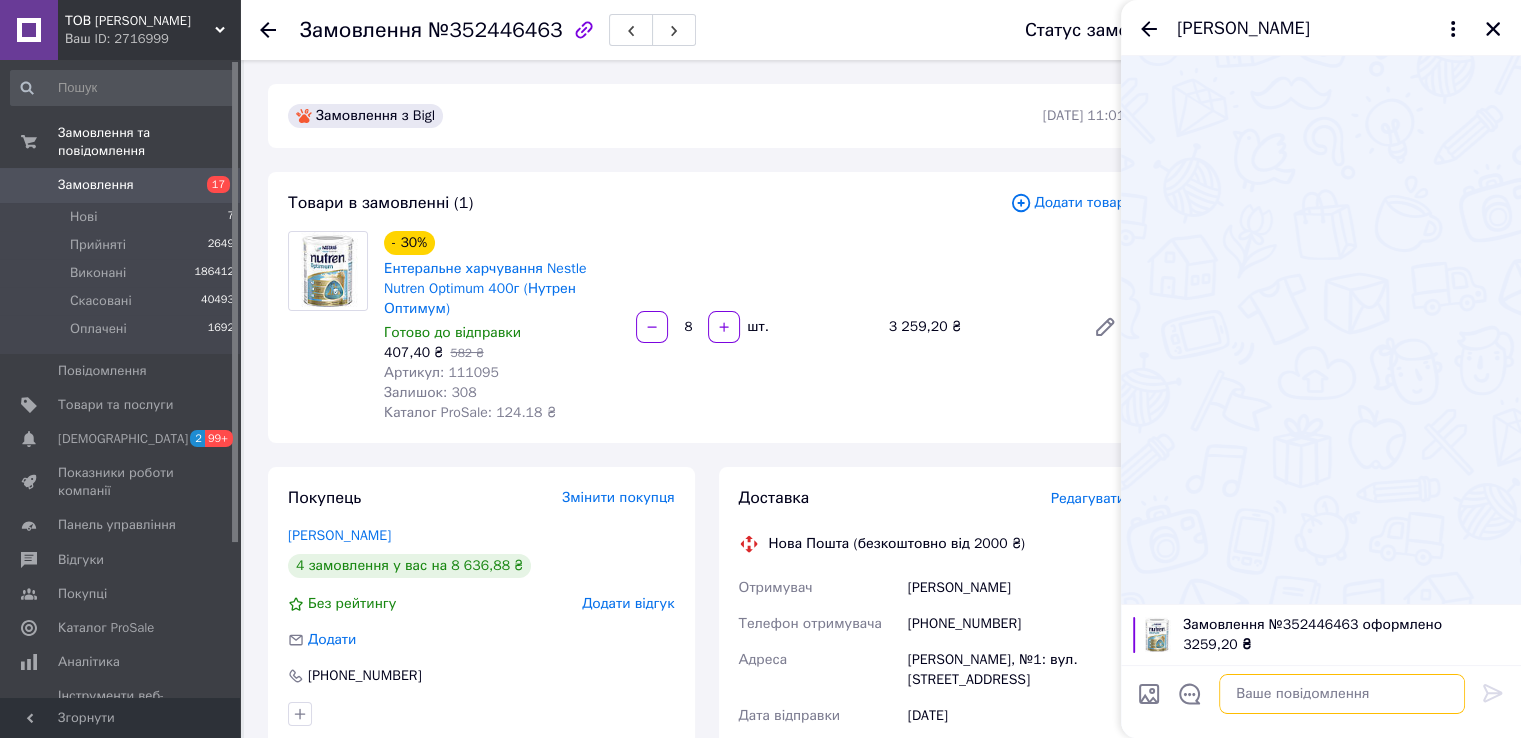 paste on "Добрий день!  Ми кілька разів намагалися з вами зв’язатися, але не отримали відповіді. Підтвердіть, будь ласка, чи ваше замовлення залишається актуальним." 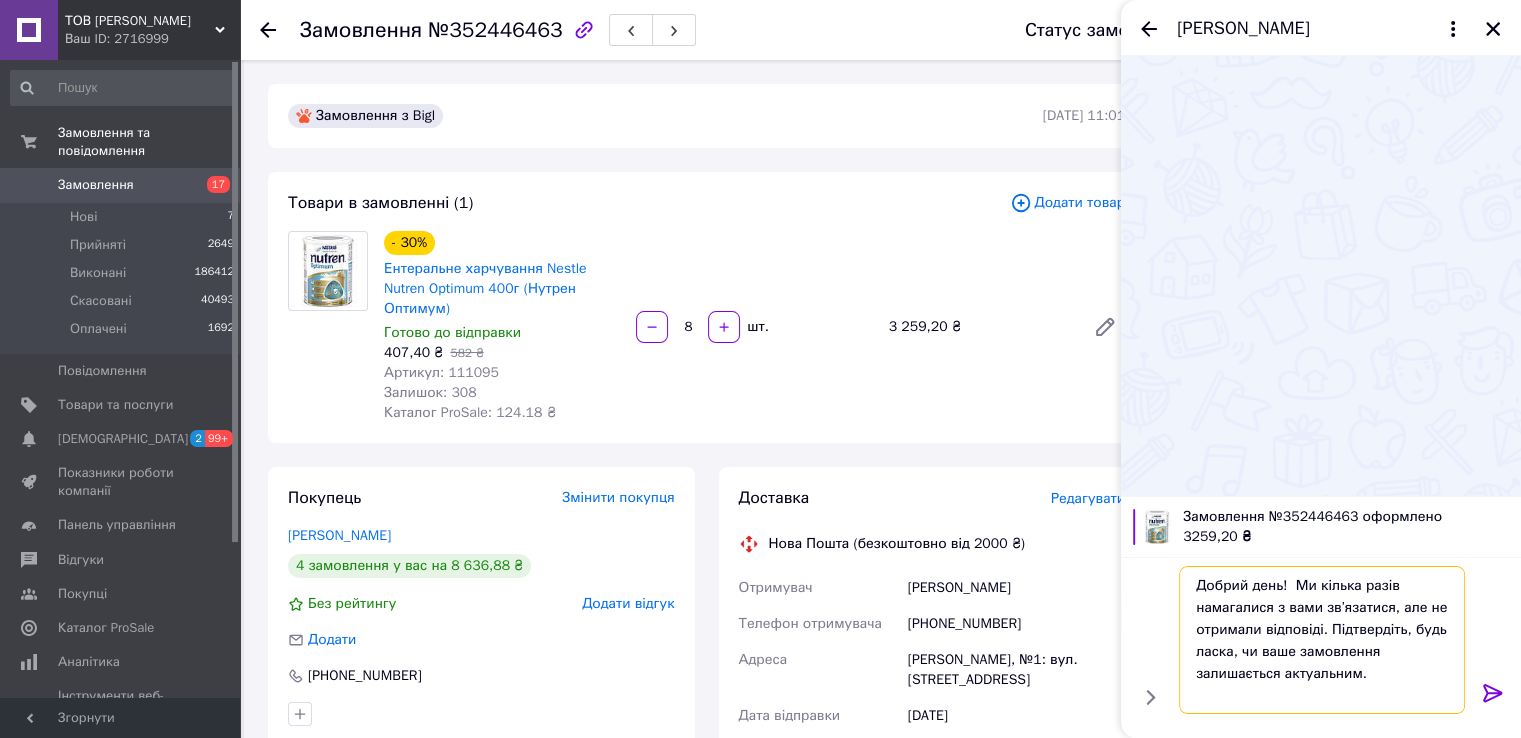 type 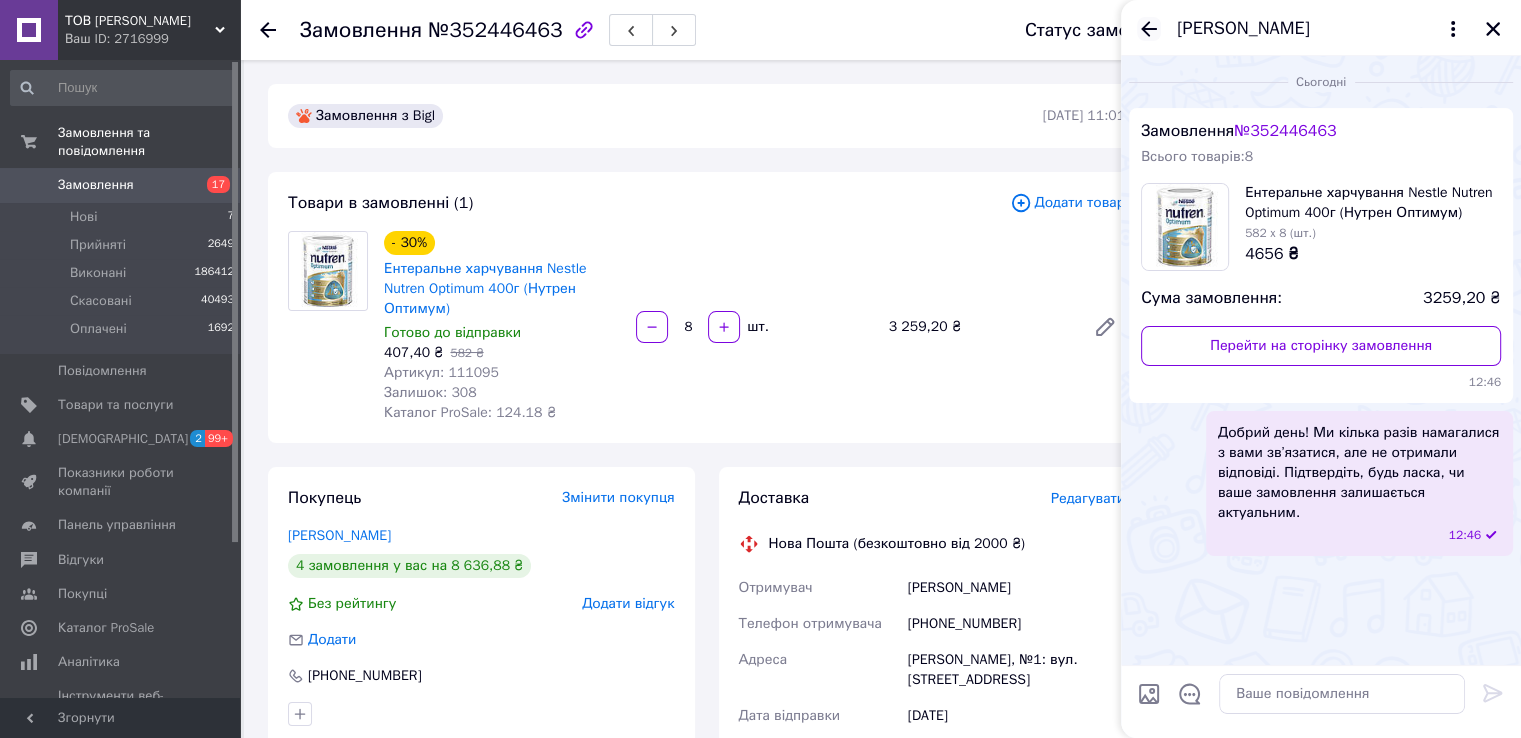 click 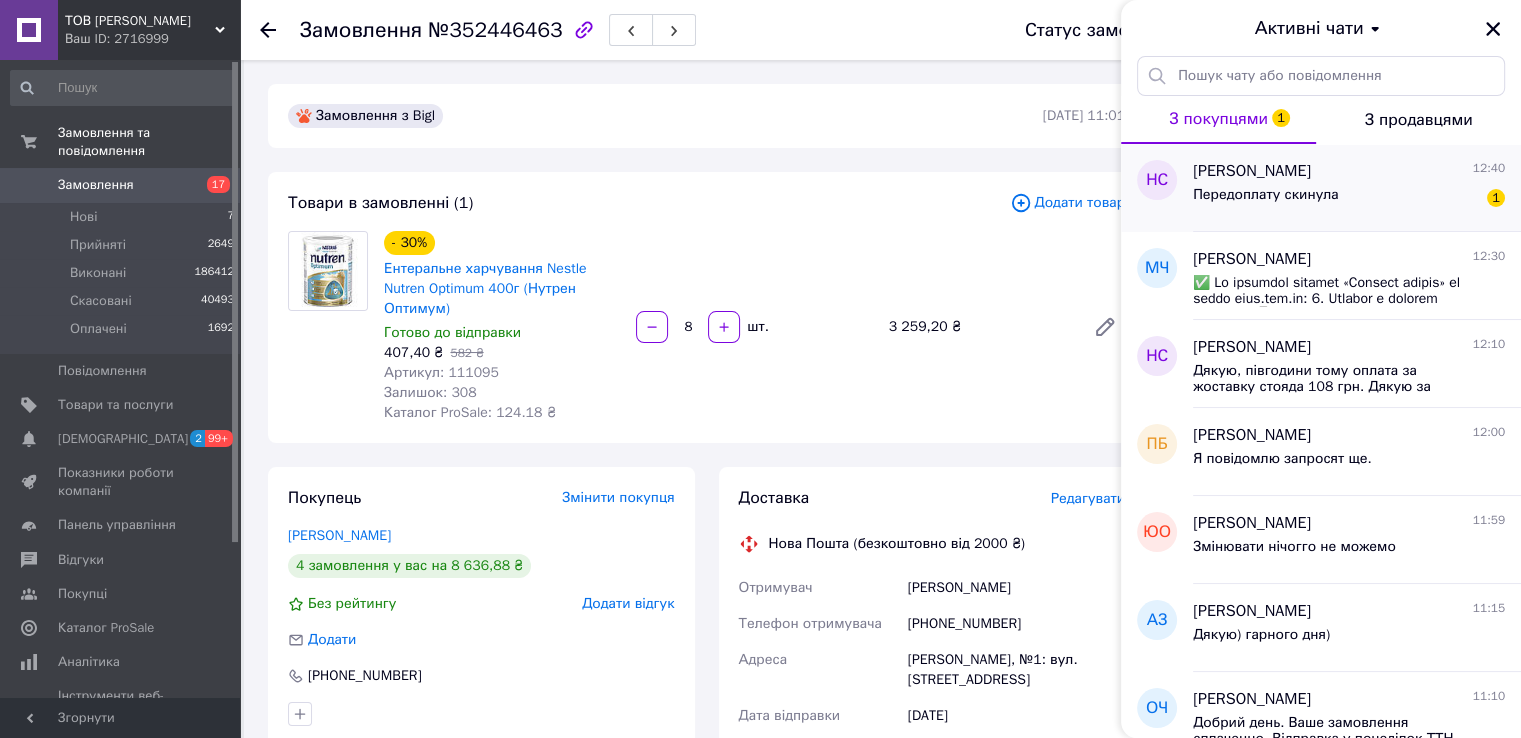 click on "Передоплату скинула" at bounding box center (1266, 195) 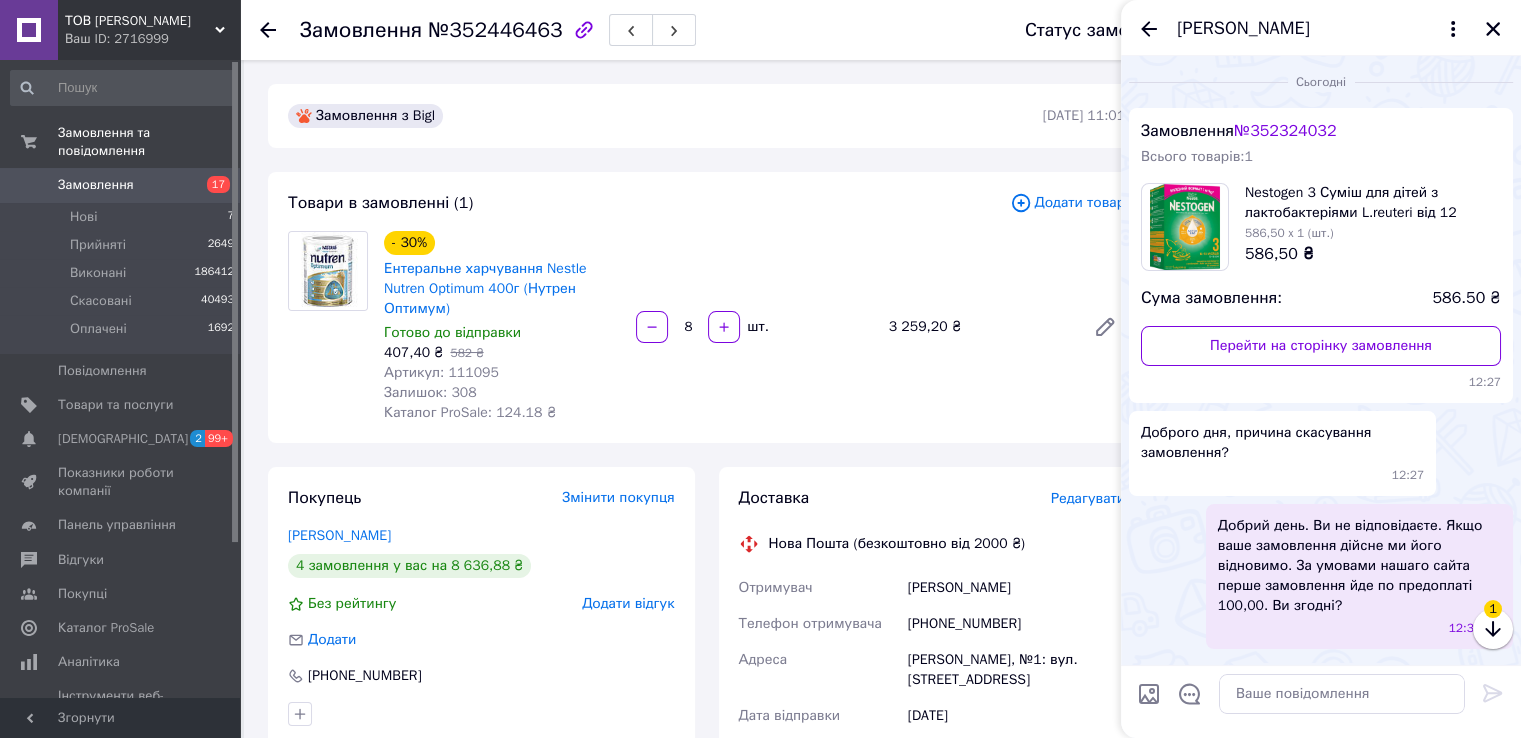 scroll, scrollTop: 81, scrollLeft: 0, axis: vertical 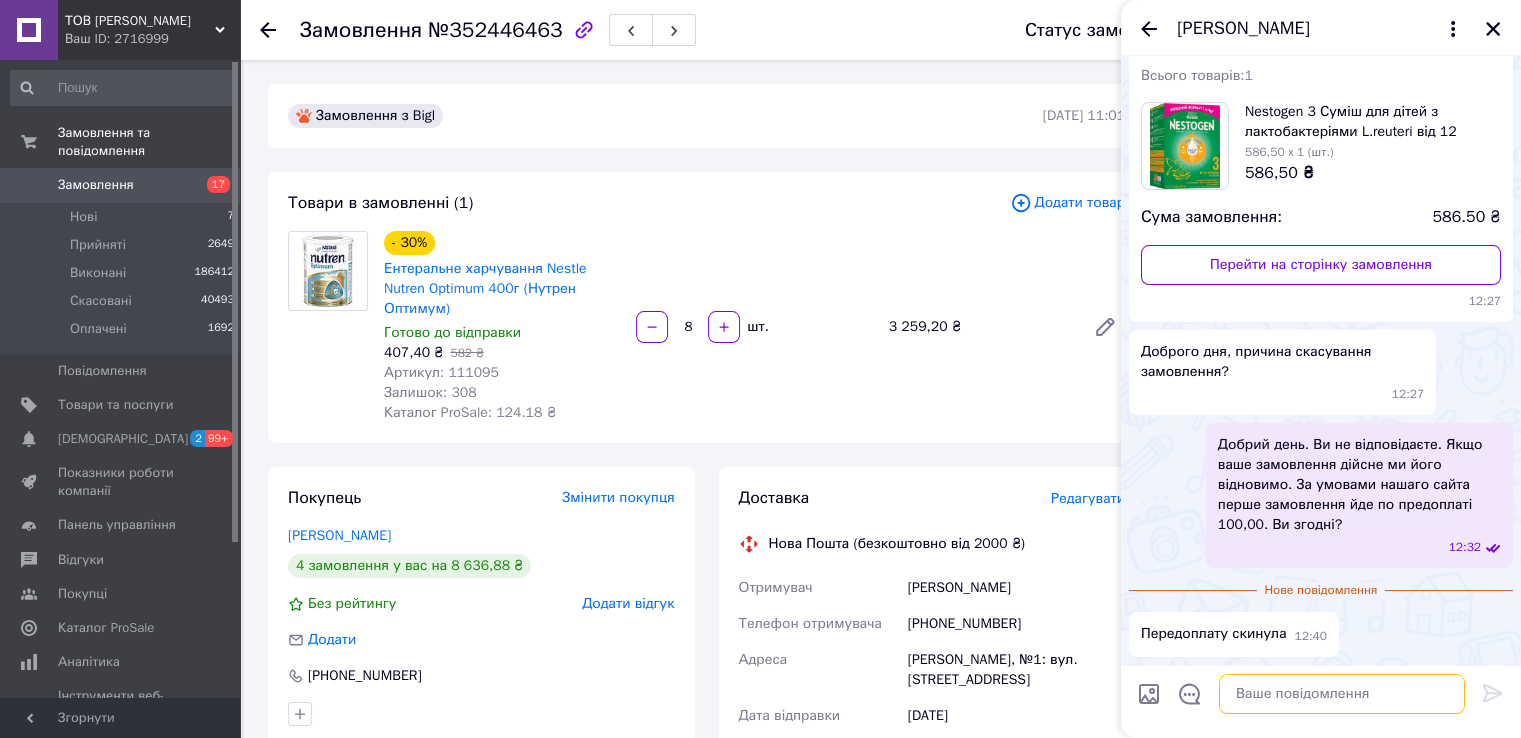 click at bounding box center (1342, 694) 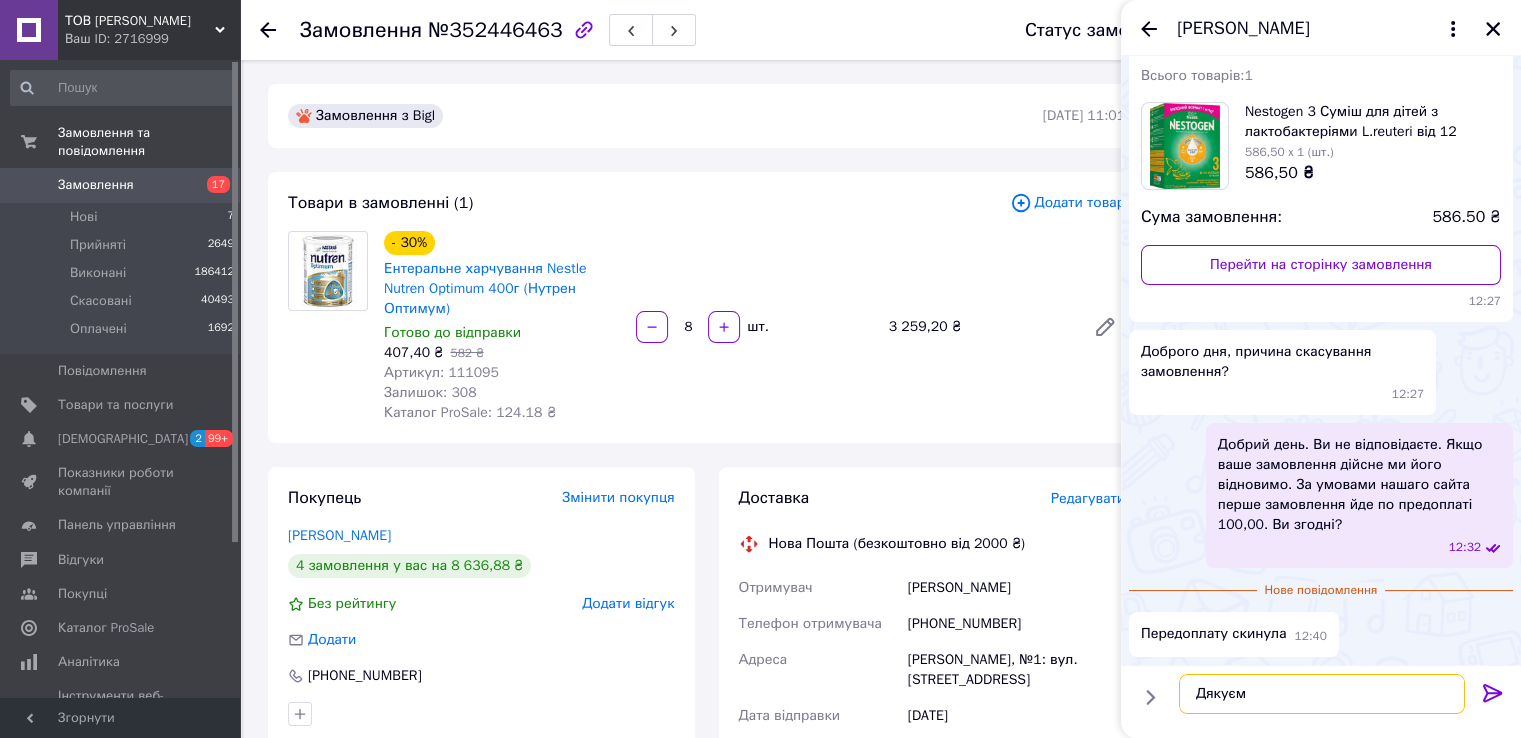 type on "Дякуємо" 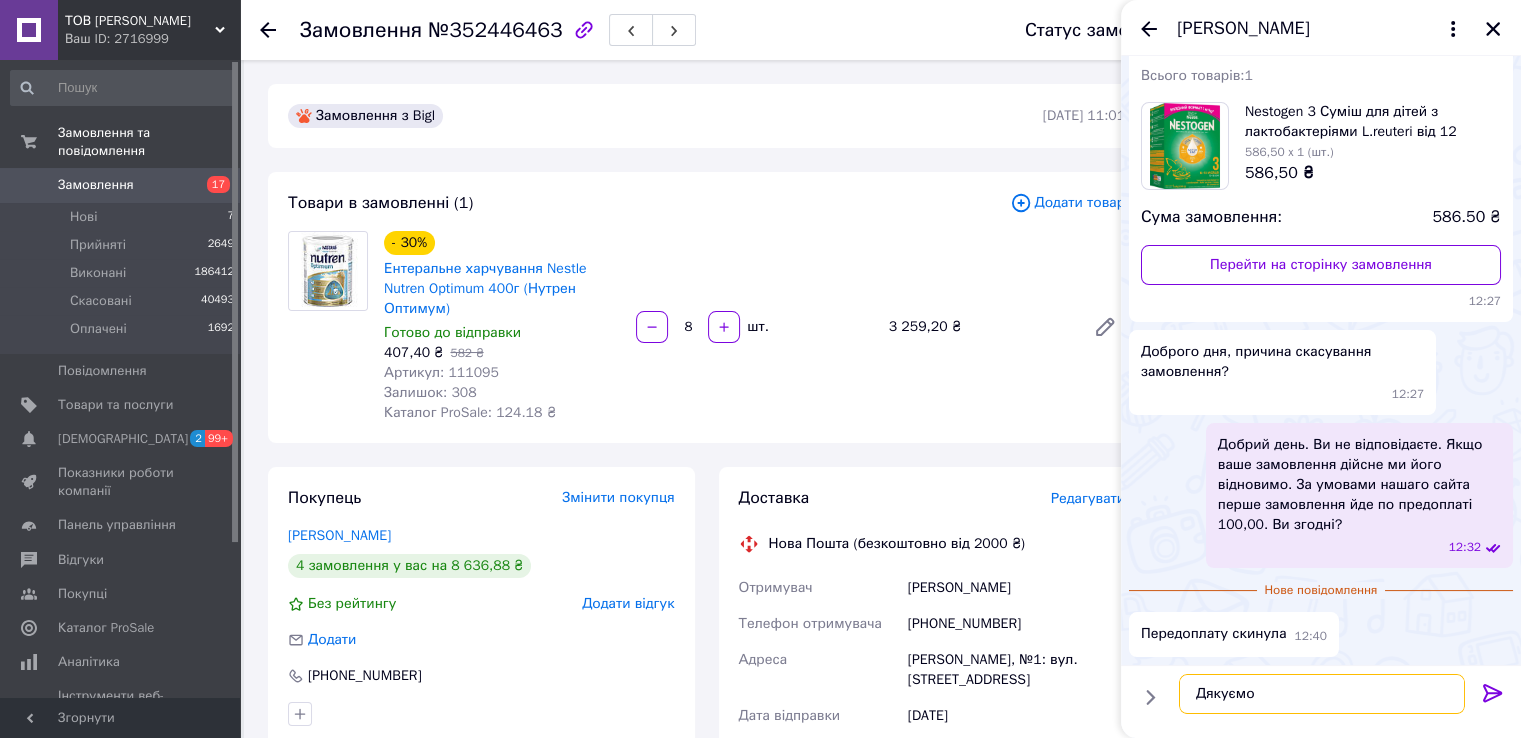 type 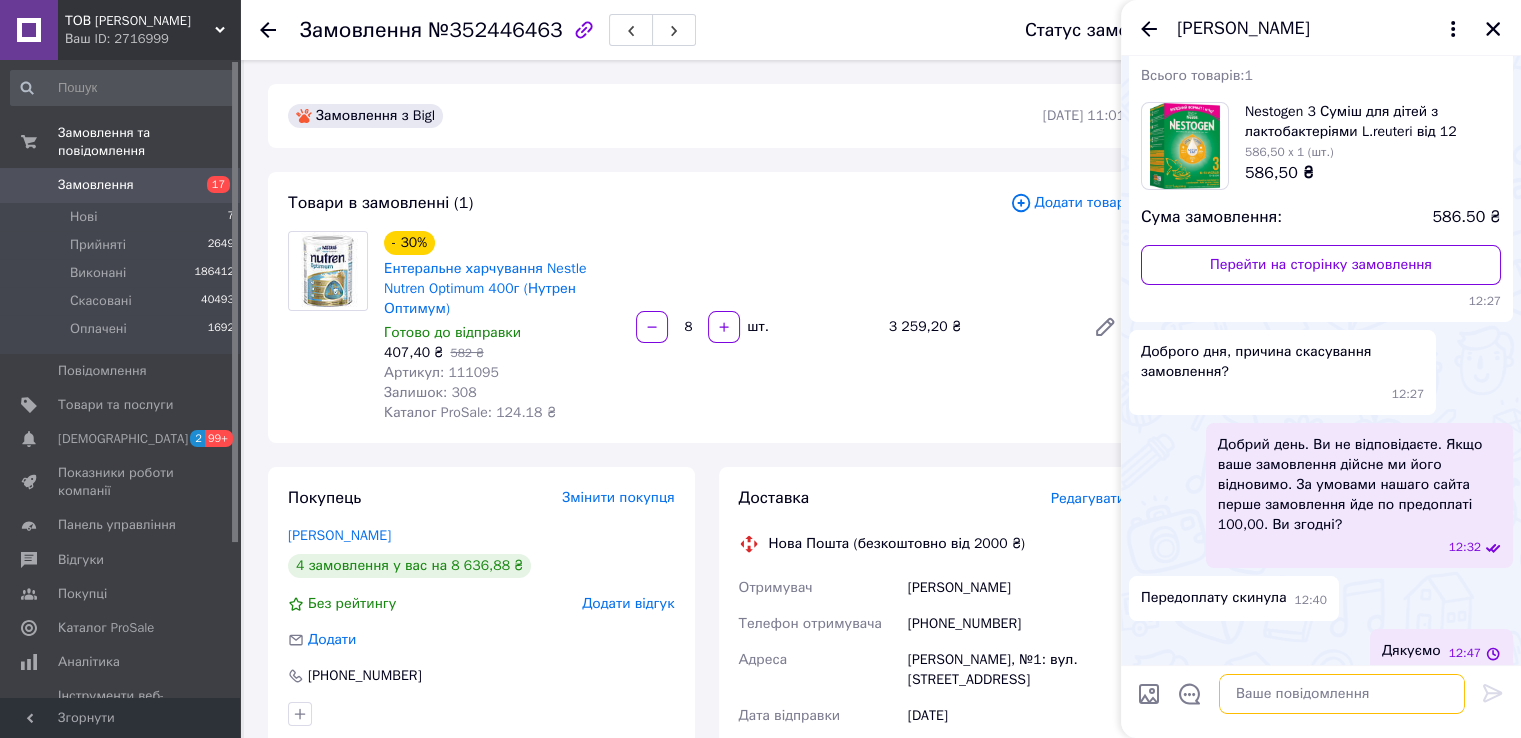 scroll, scrollTop: 98, scrollLeft: 0, axis: vertical 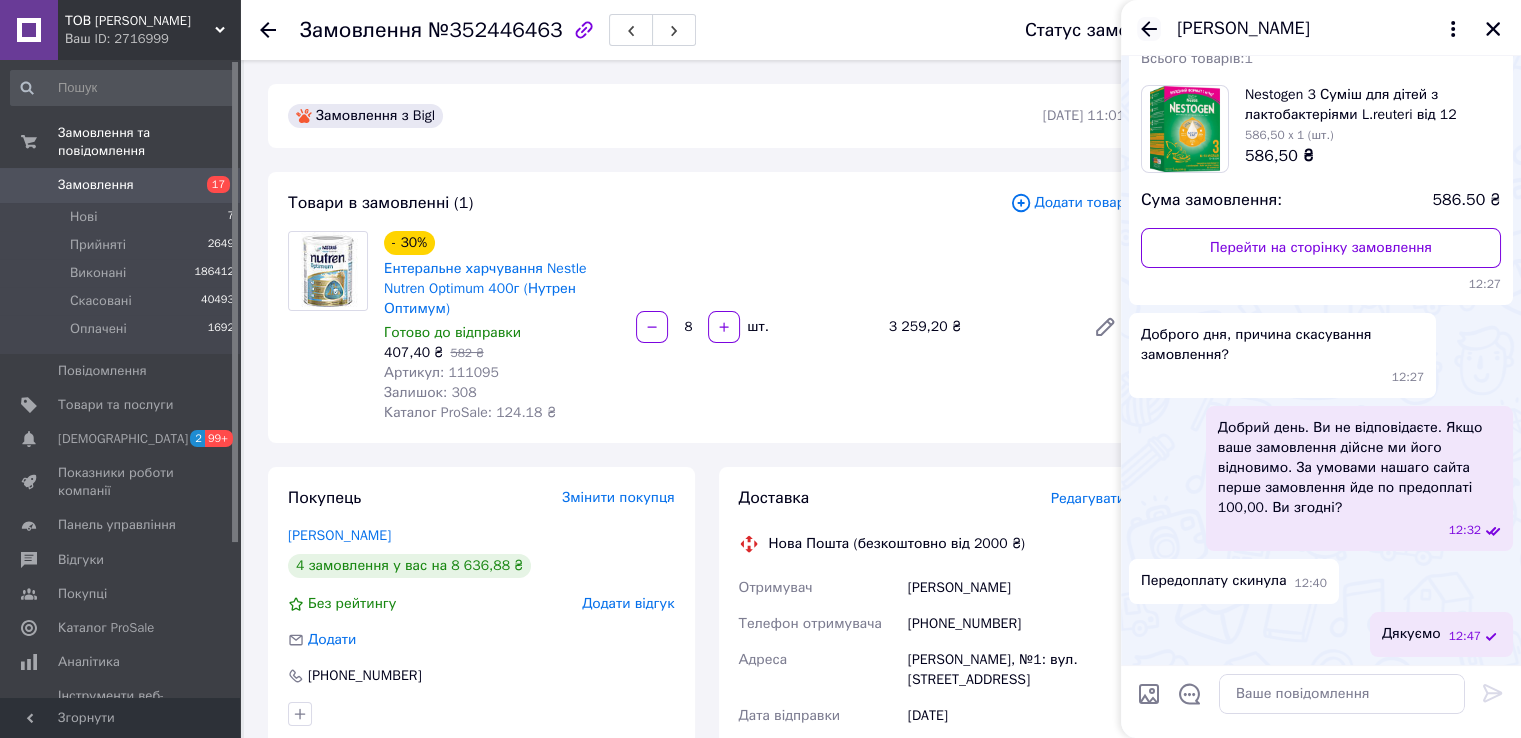 drag, startPoint x: 1144, startPoint y: 29, endPoint x: 1207, endPoint y: 49, distance: 66.09841 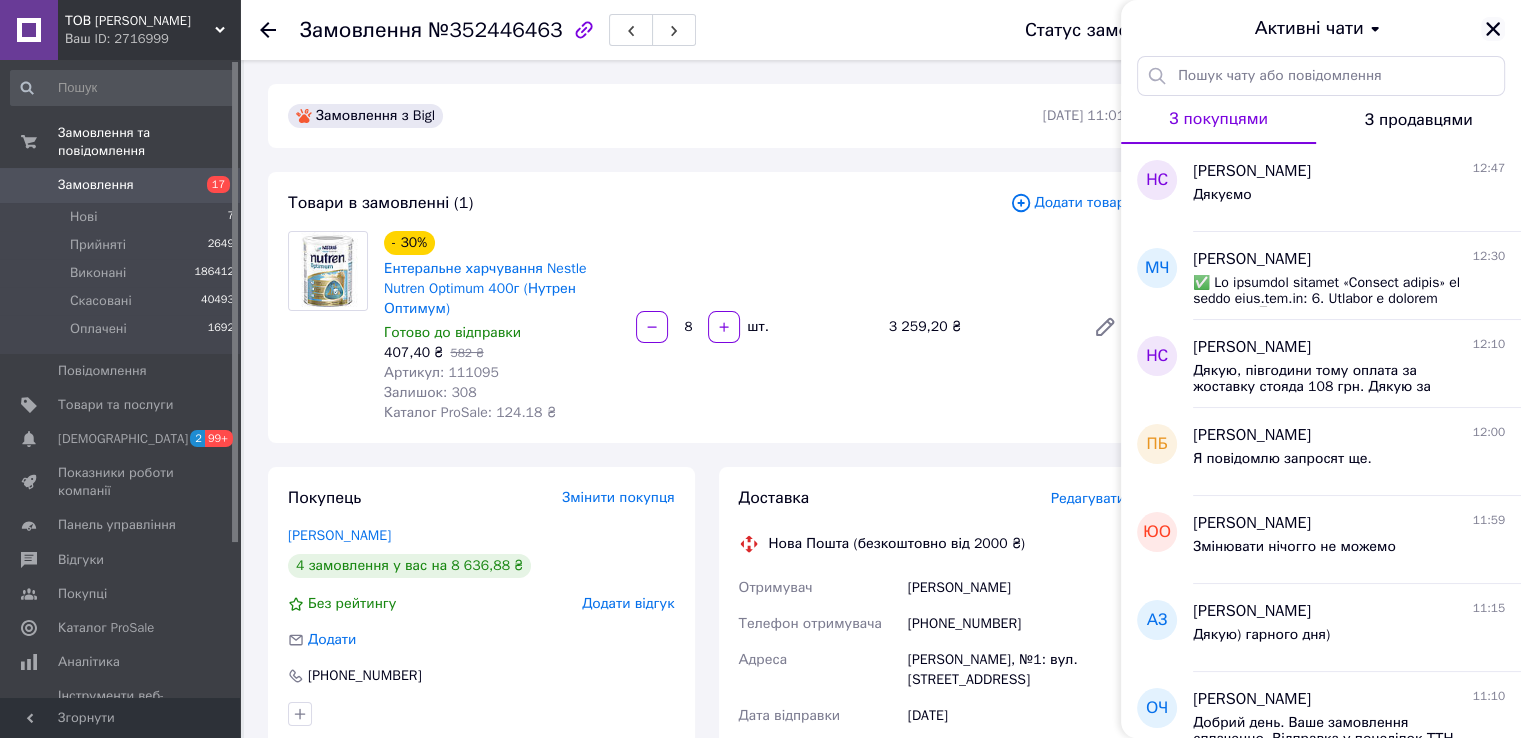 click 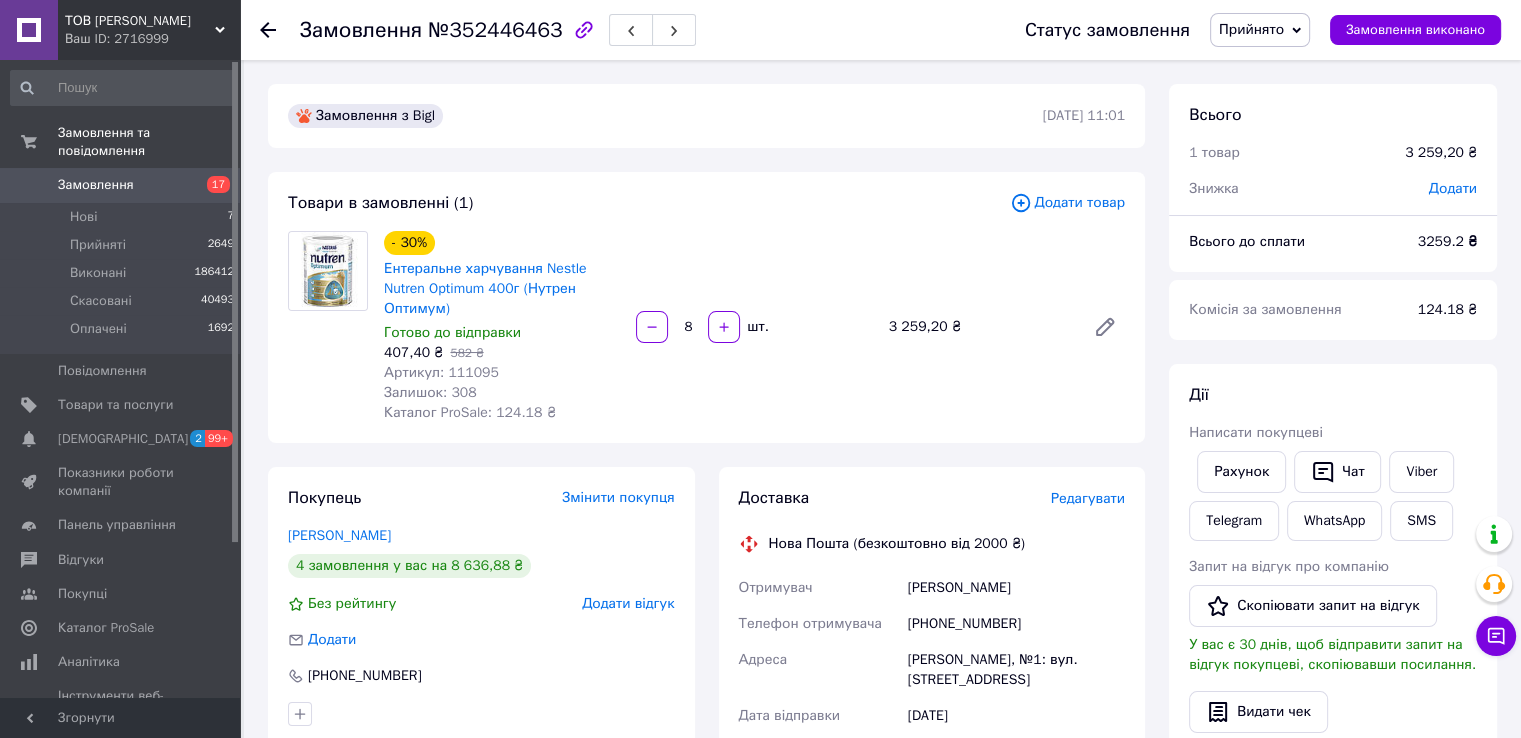 click on "Замовлення №352446463 Статус замовлення Прийнято Виконано Скасовано Оплачено Замовлення виконано" at bounding box center [880, 30] 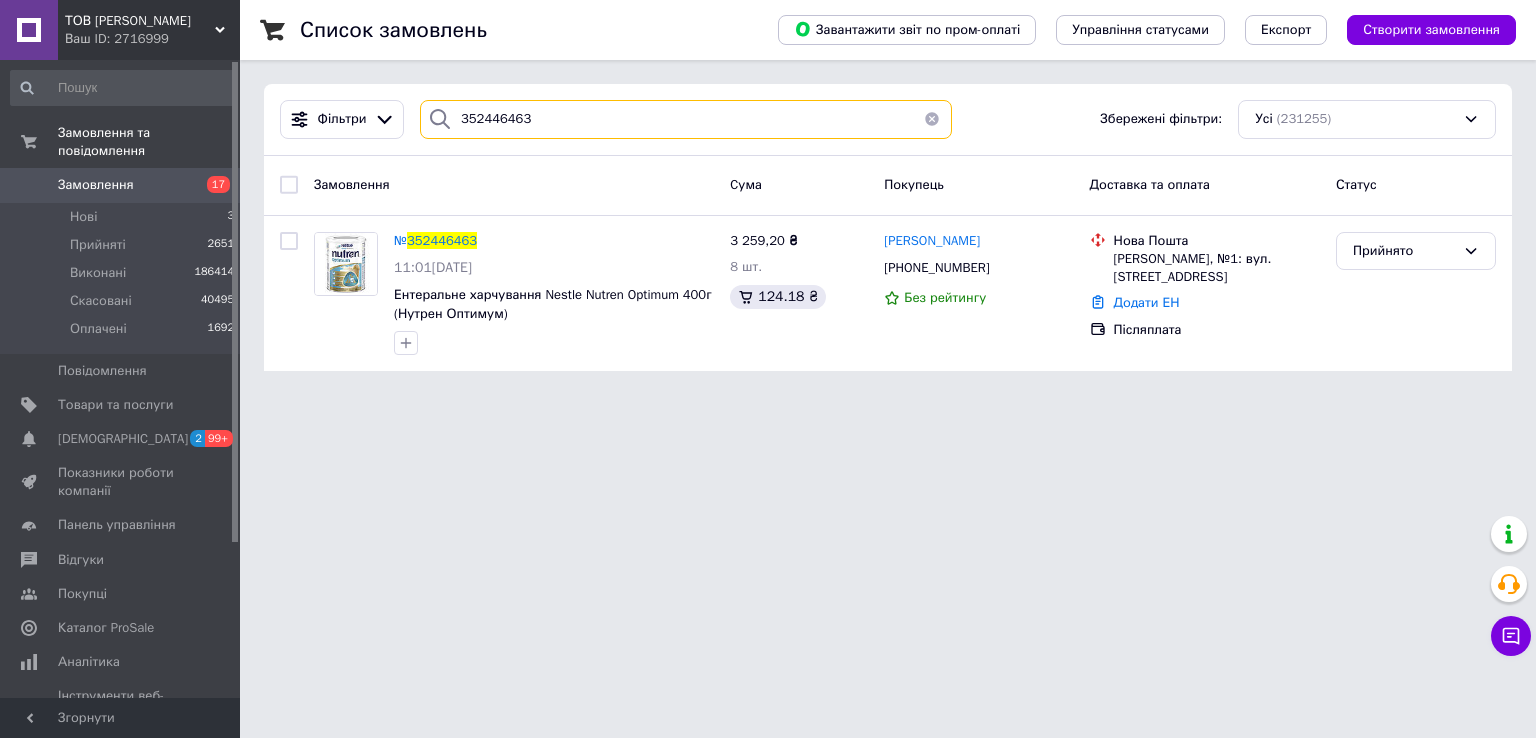 drag, startPoint x: 552, startPoint y: 128, endPoint x: 408, endPoint y: 114, distance: 144.67896 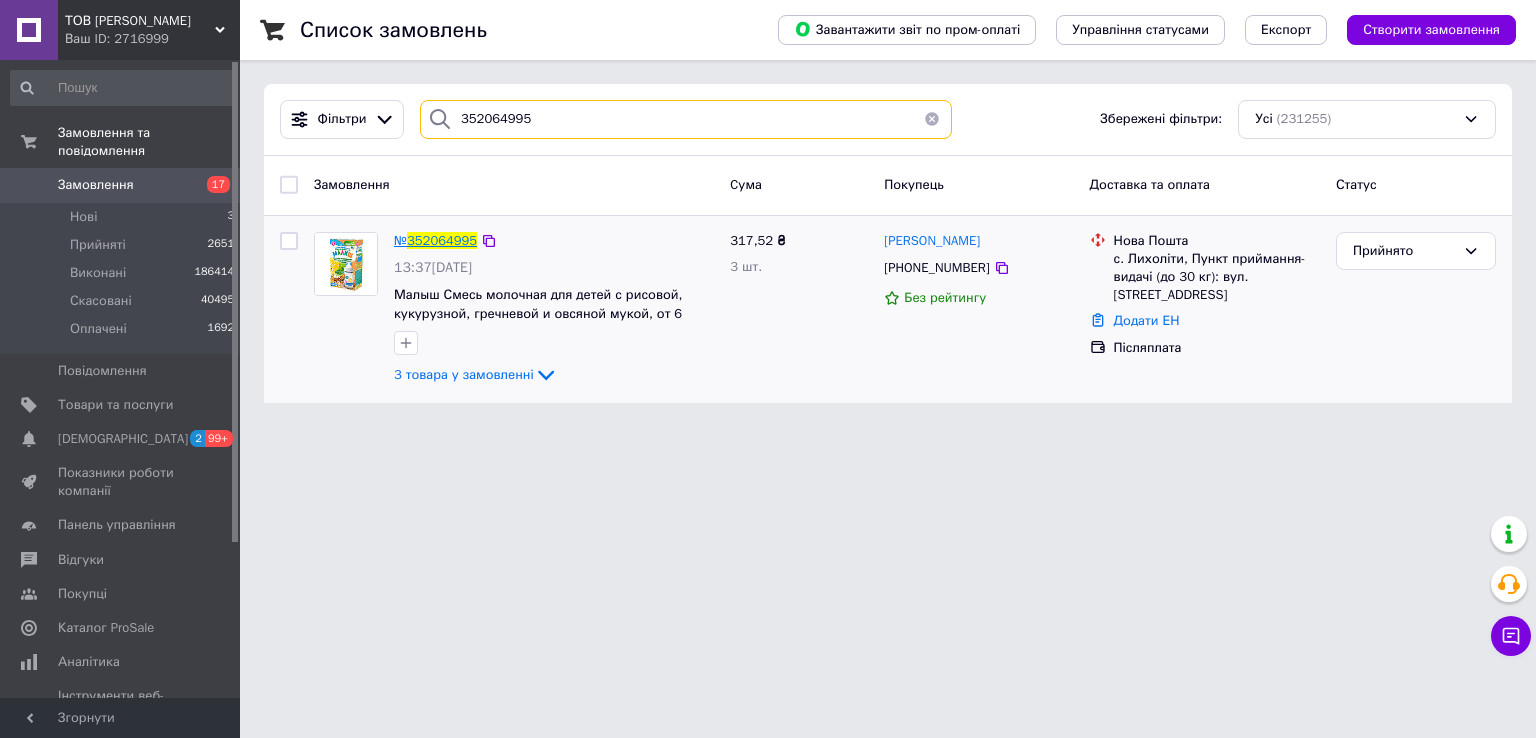 type on "352064995" 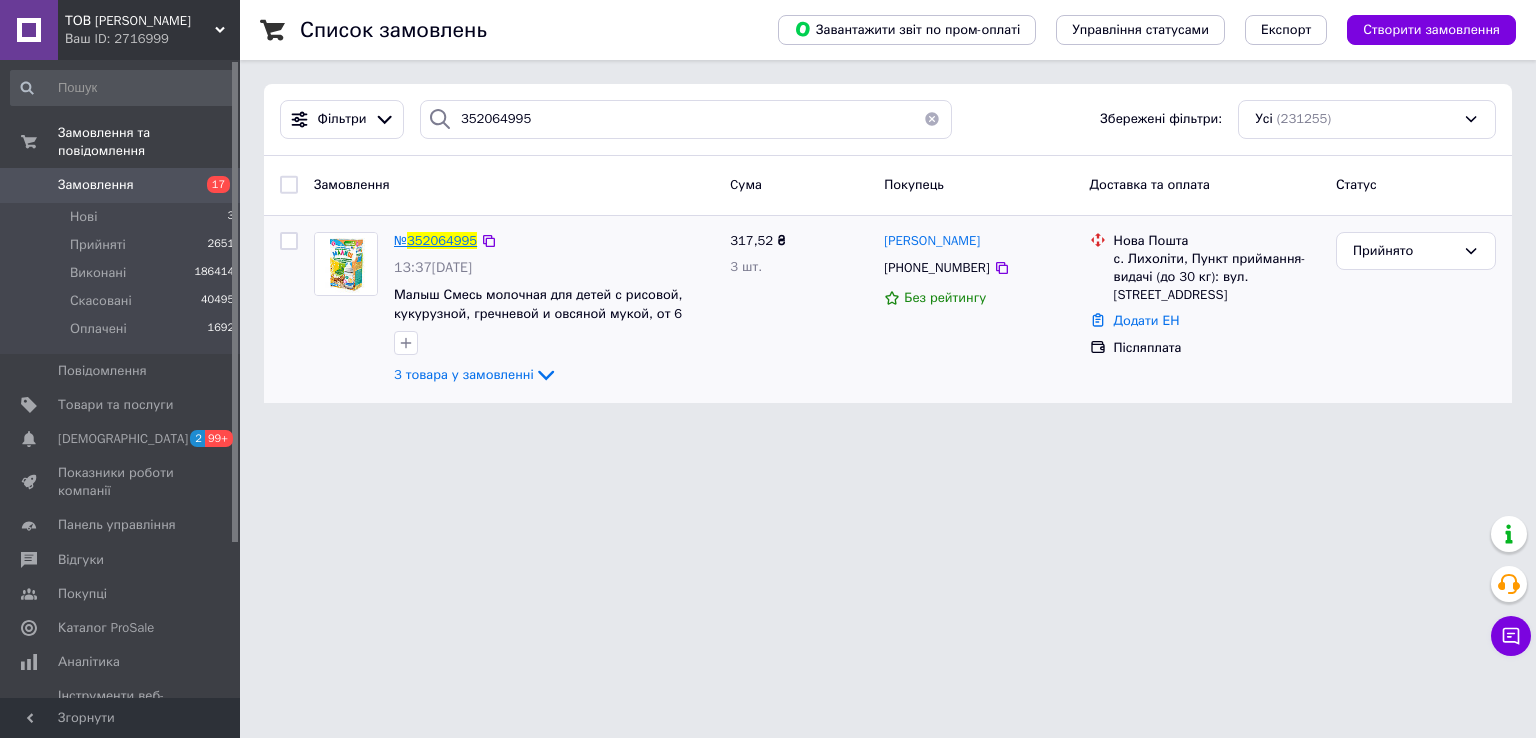 click on "352064995" at bounding box center (442, 240) 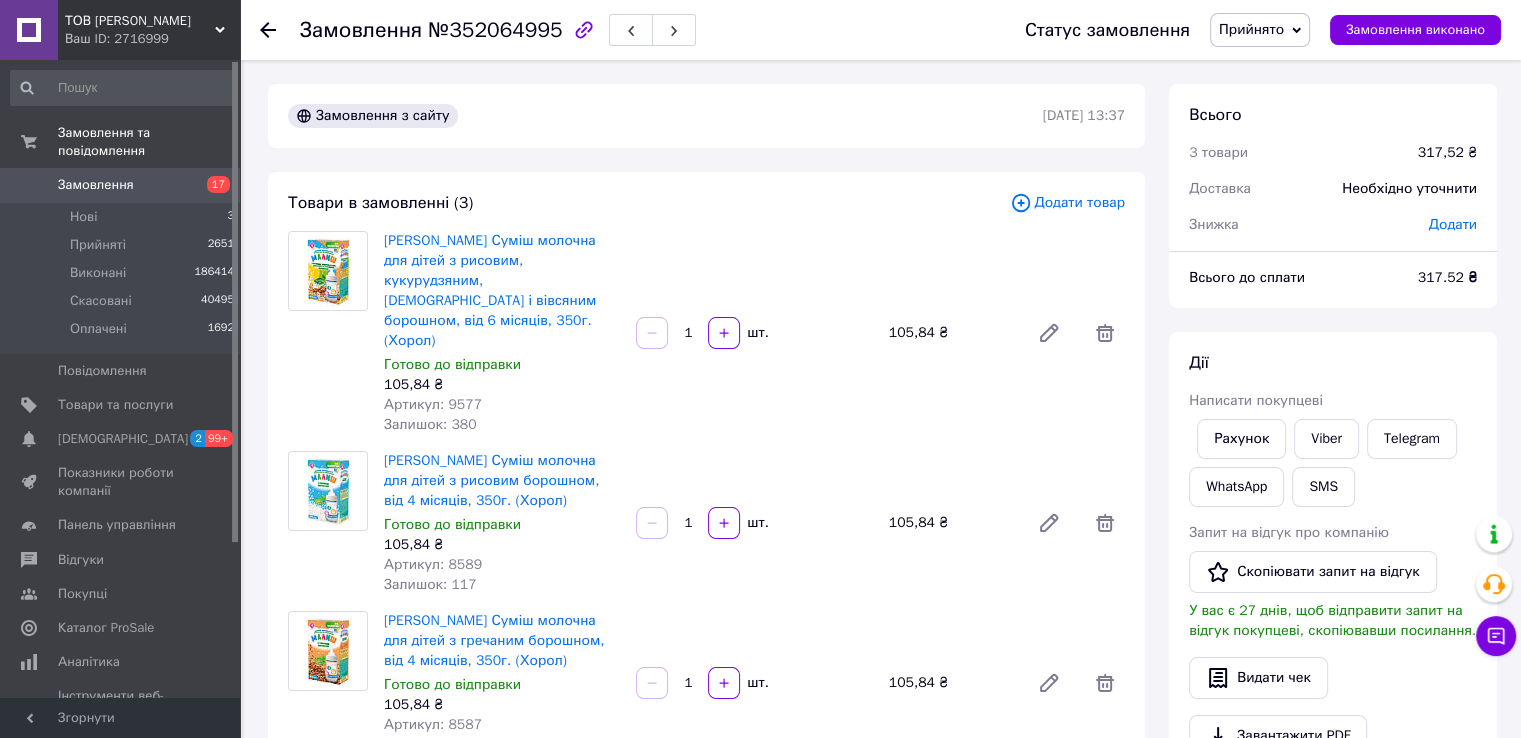 click 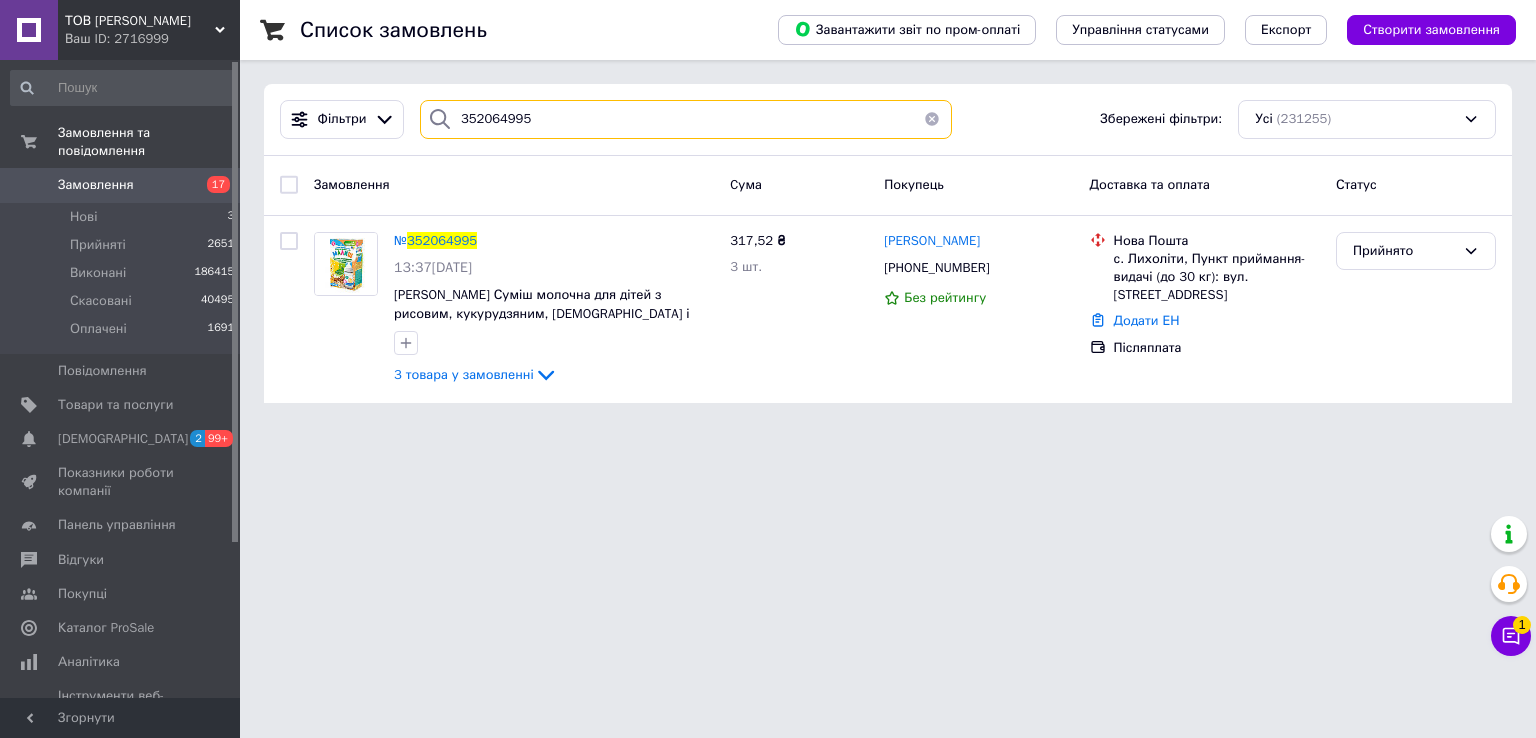 drag, startPoint x: 545, startPoint y: 115, endPoint x: 410, endPoint y: 120, distance: 135.09256 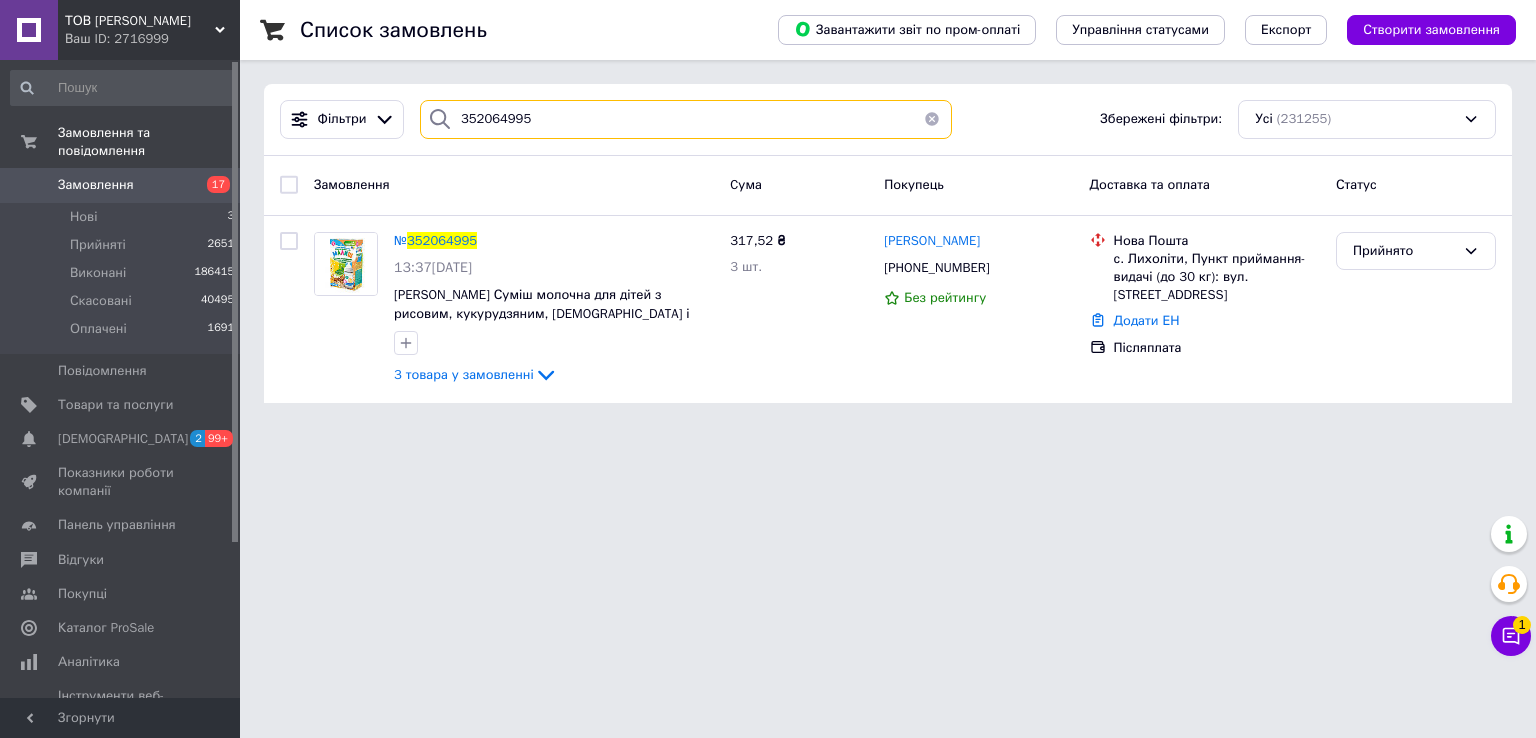 click on "Фільтри 352064995 Збережені фільтри: Усі (231255)" at bounding box center (888, 119) 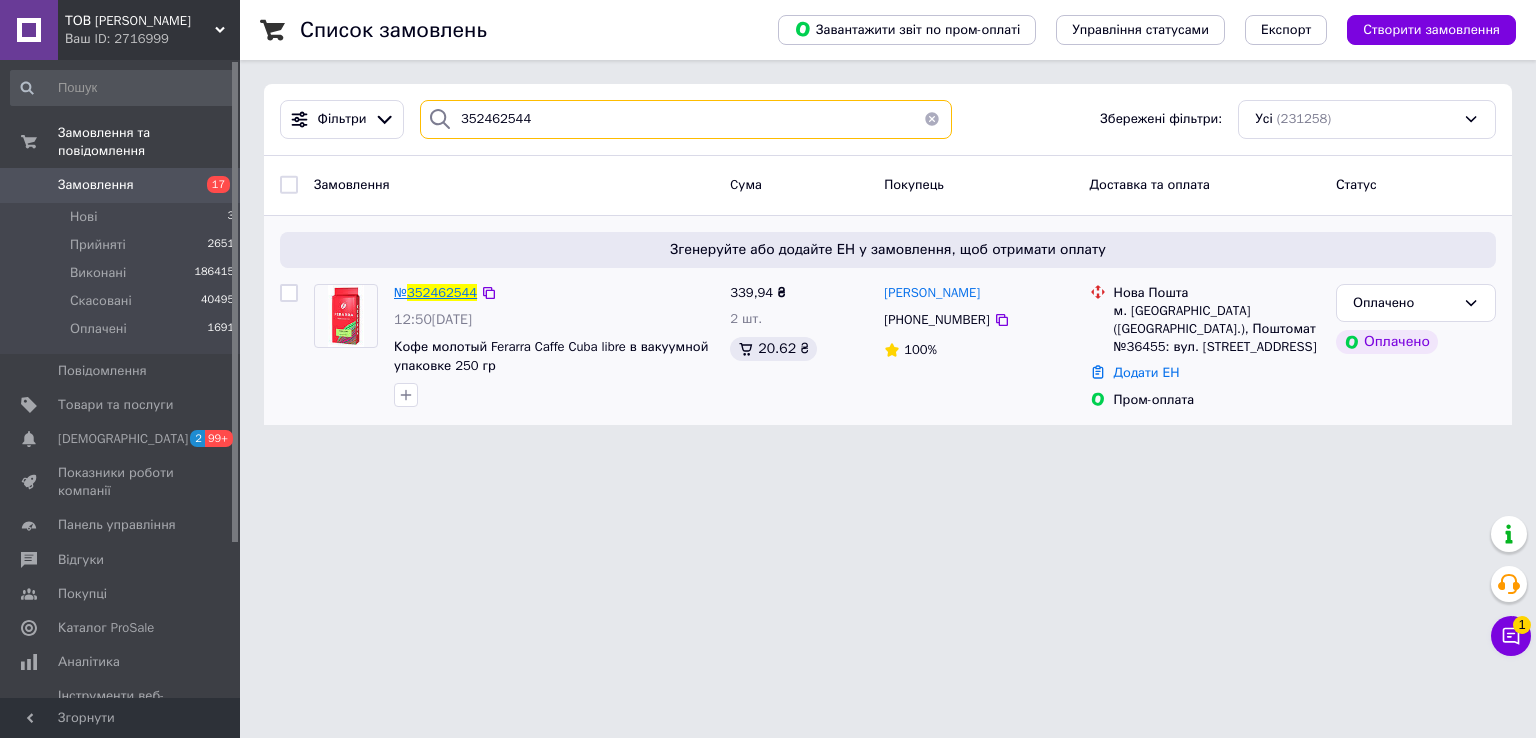 type on "352462544" 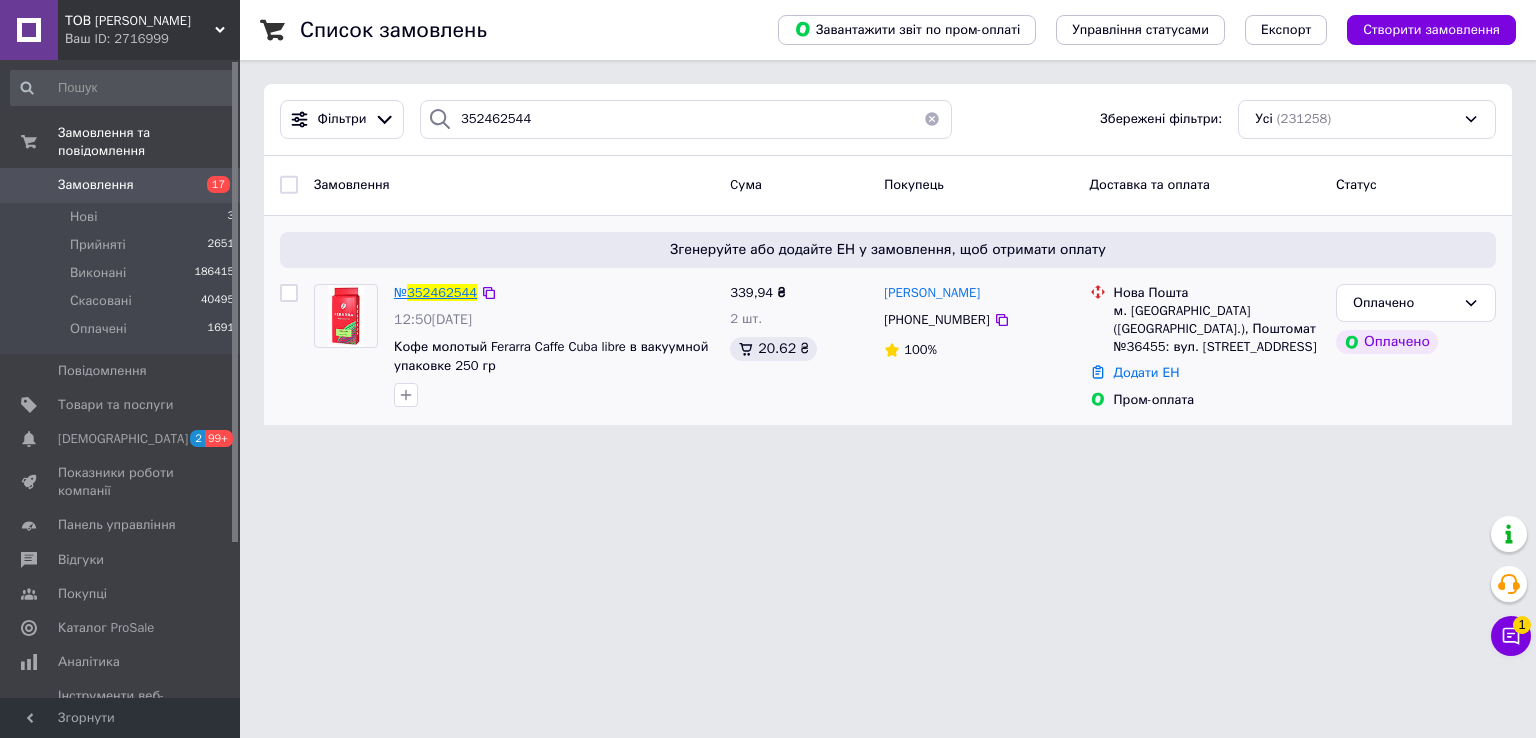 click on "352462544" at bounding box center (442, 292) 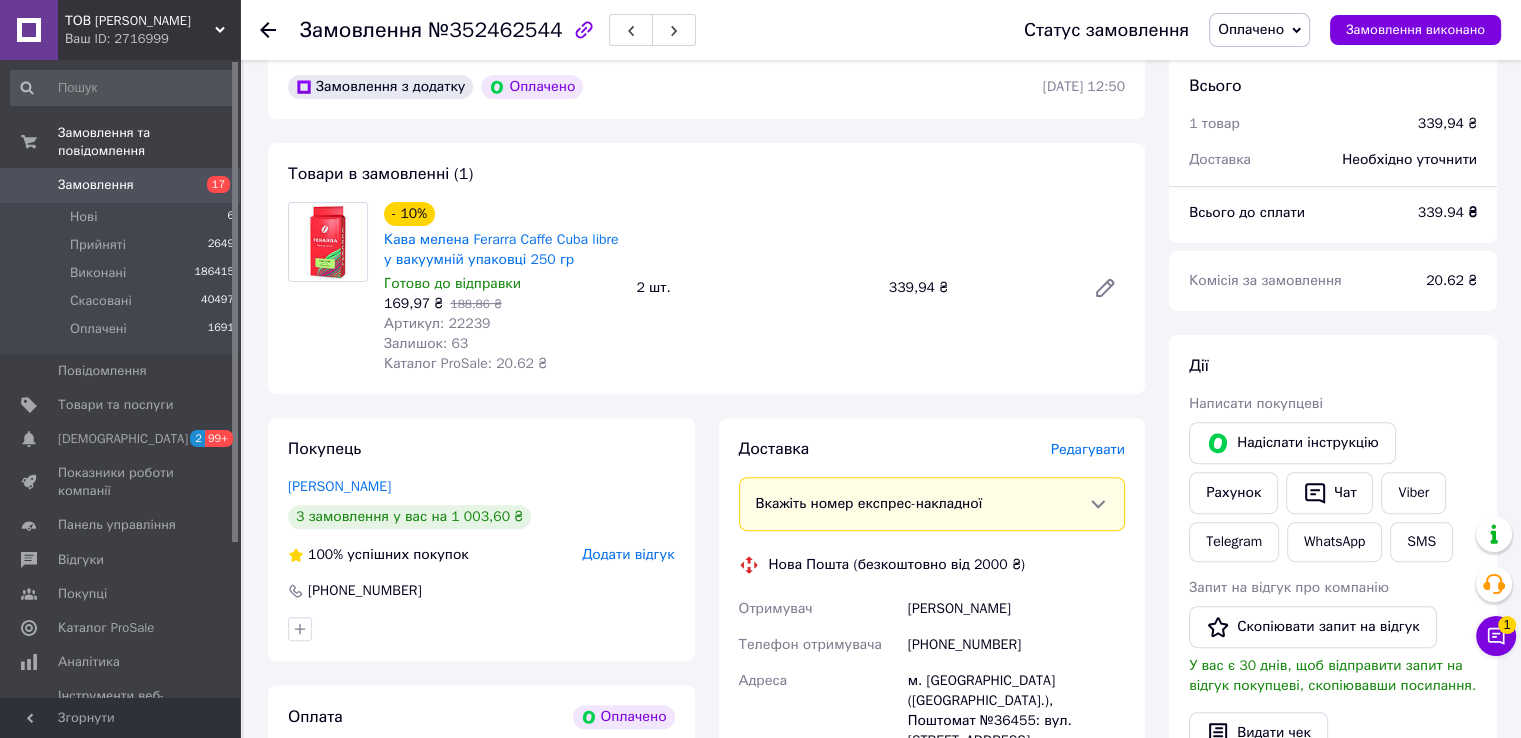 scroll, scrollTop: 600, scrollLeft: 0, axis: vertical 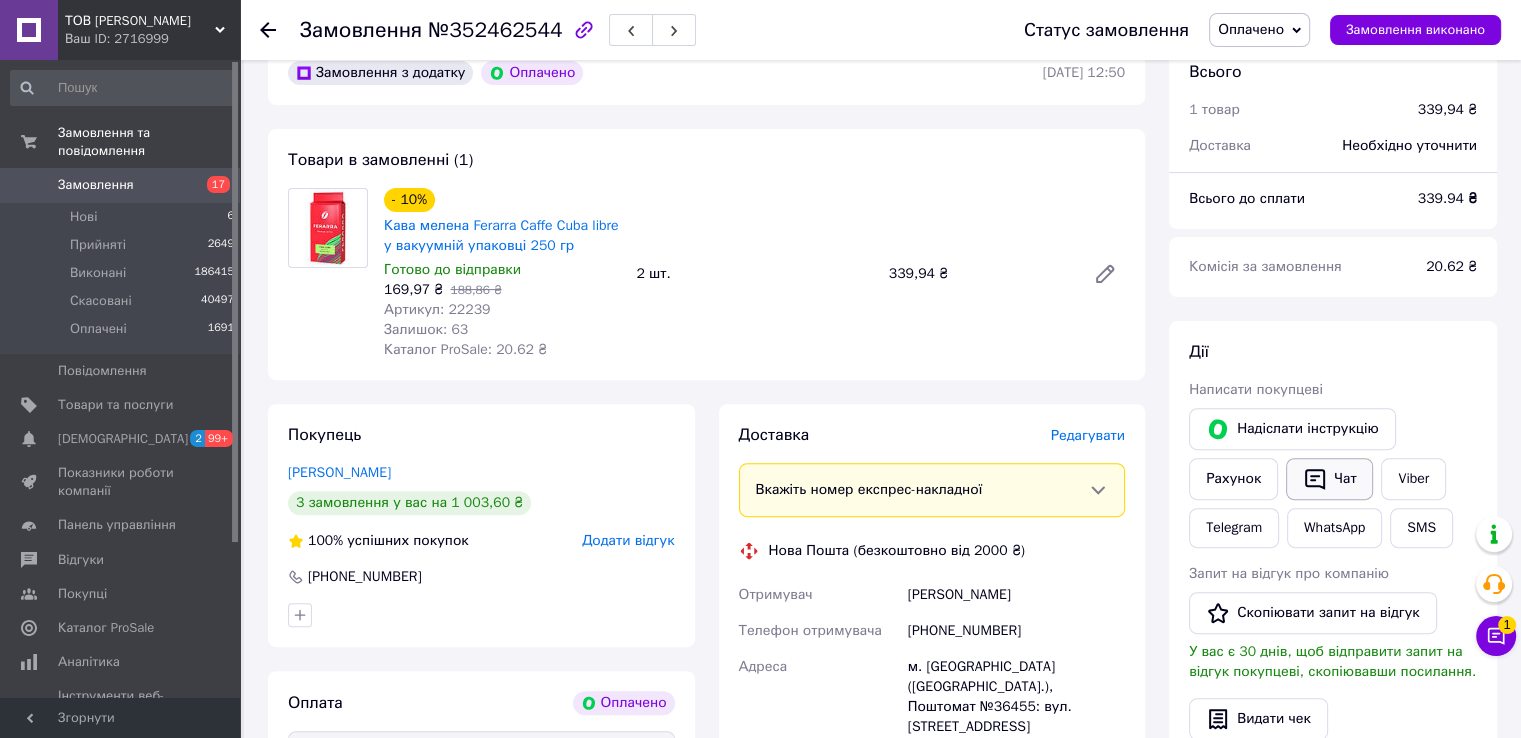 click on "Чат" at bounding box center [1329, 479] 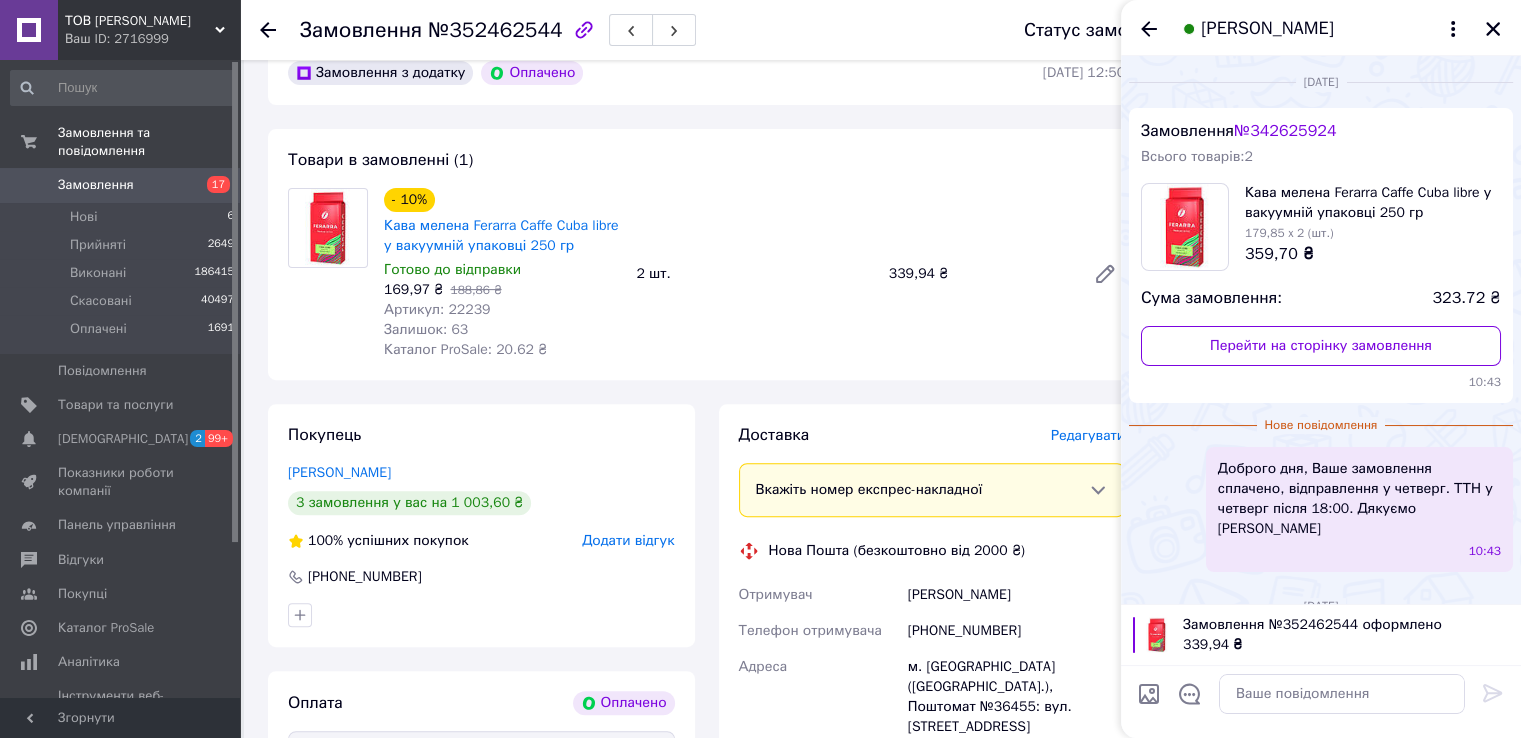 scroll, scrollTop: 245, scrollLeft: 0, axis: vertical 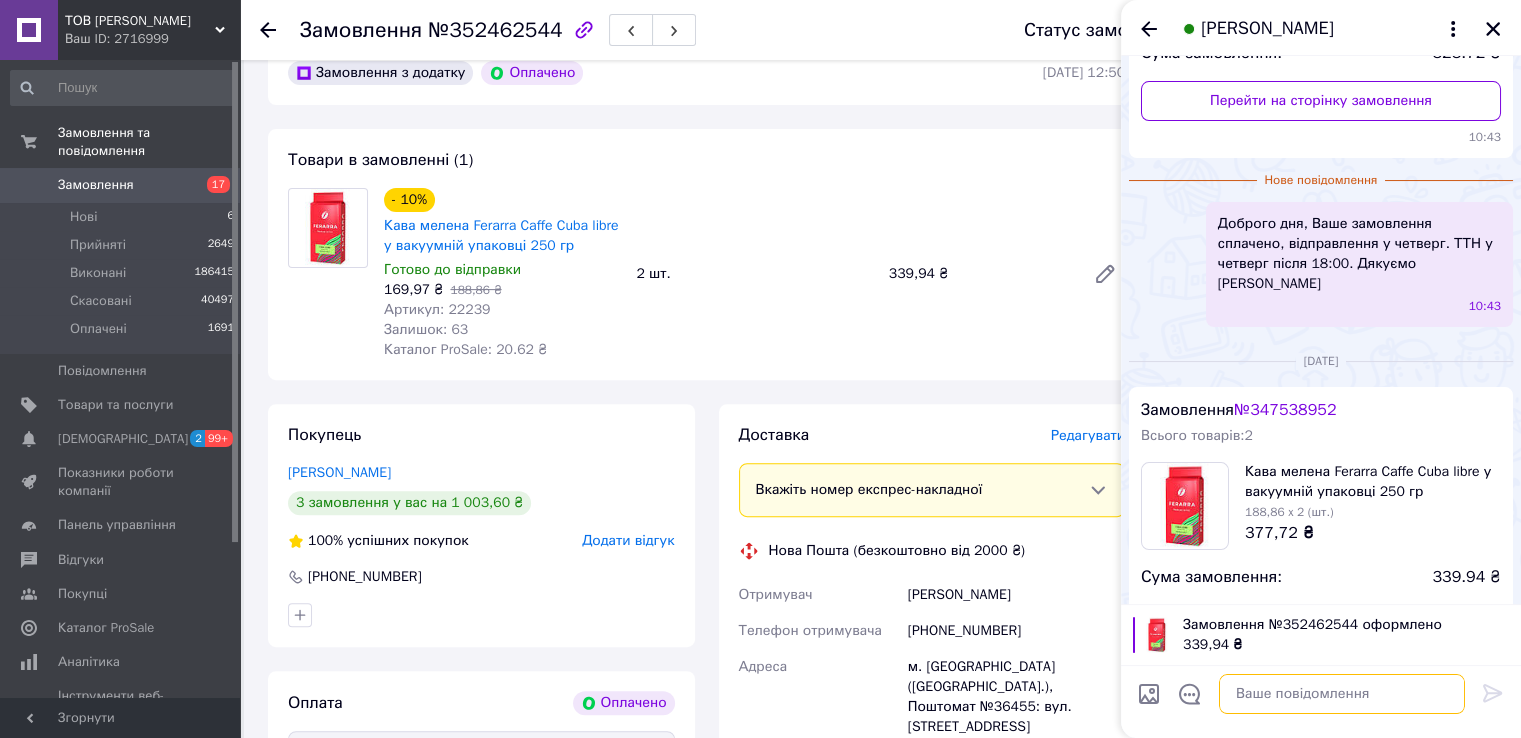 paste on "Добрий день. Ваше замовлення сплаченно. Відправка у понеділок.ТТН після 18:00. Дякуємо." 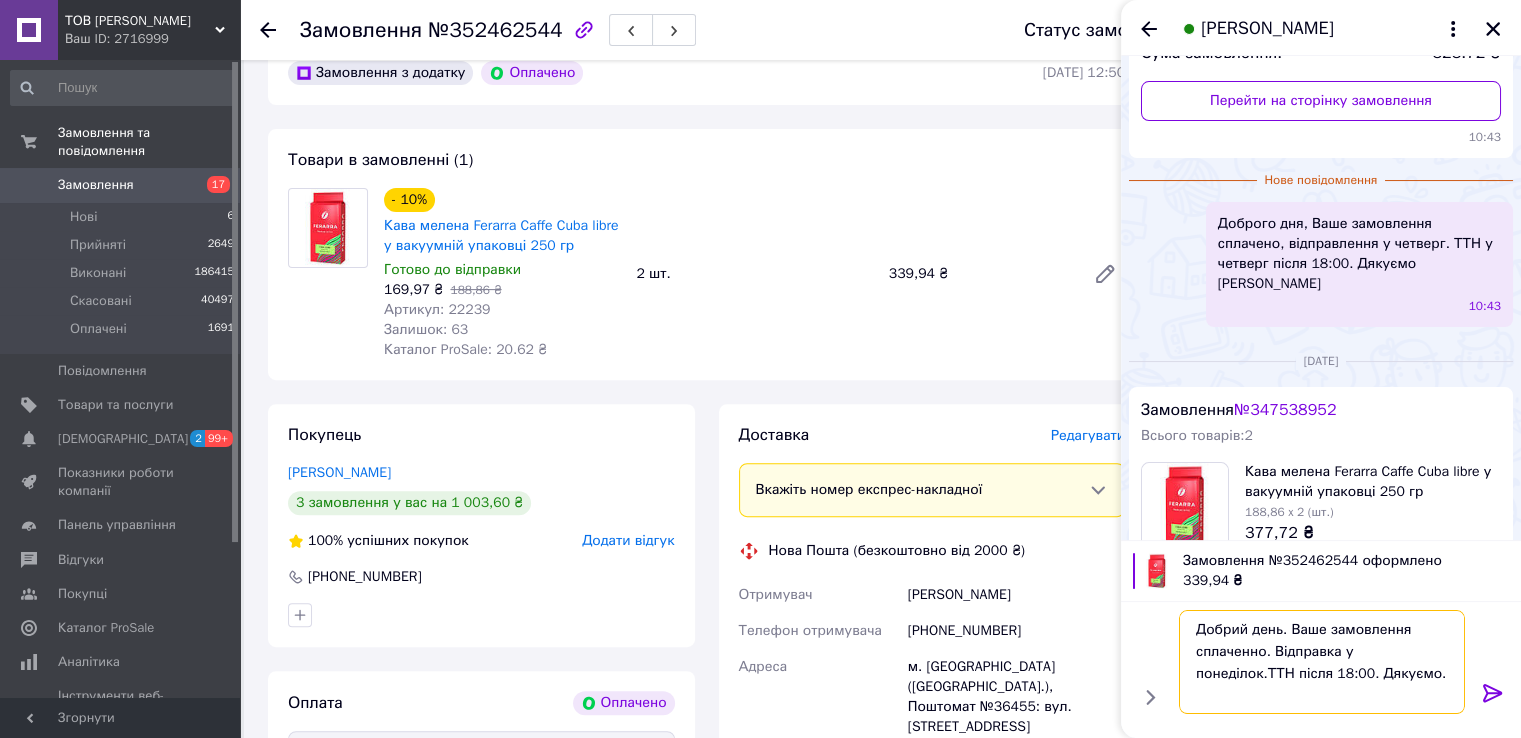 type 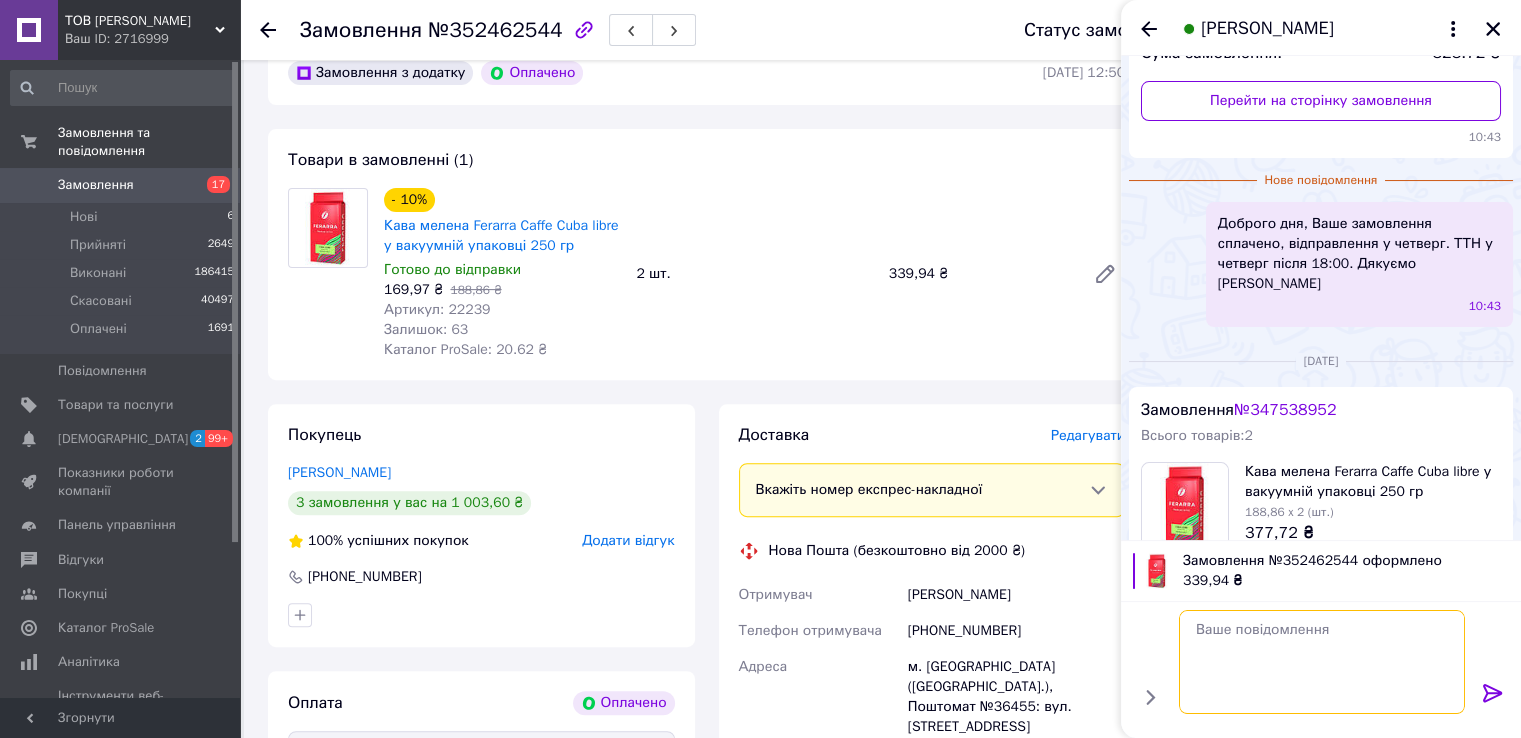 scroll, scrollTop: 241, scrollLeft: 0, axis: vertical 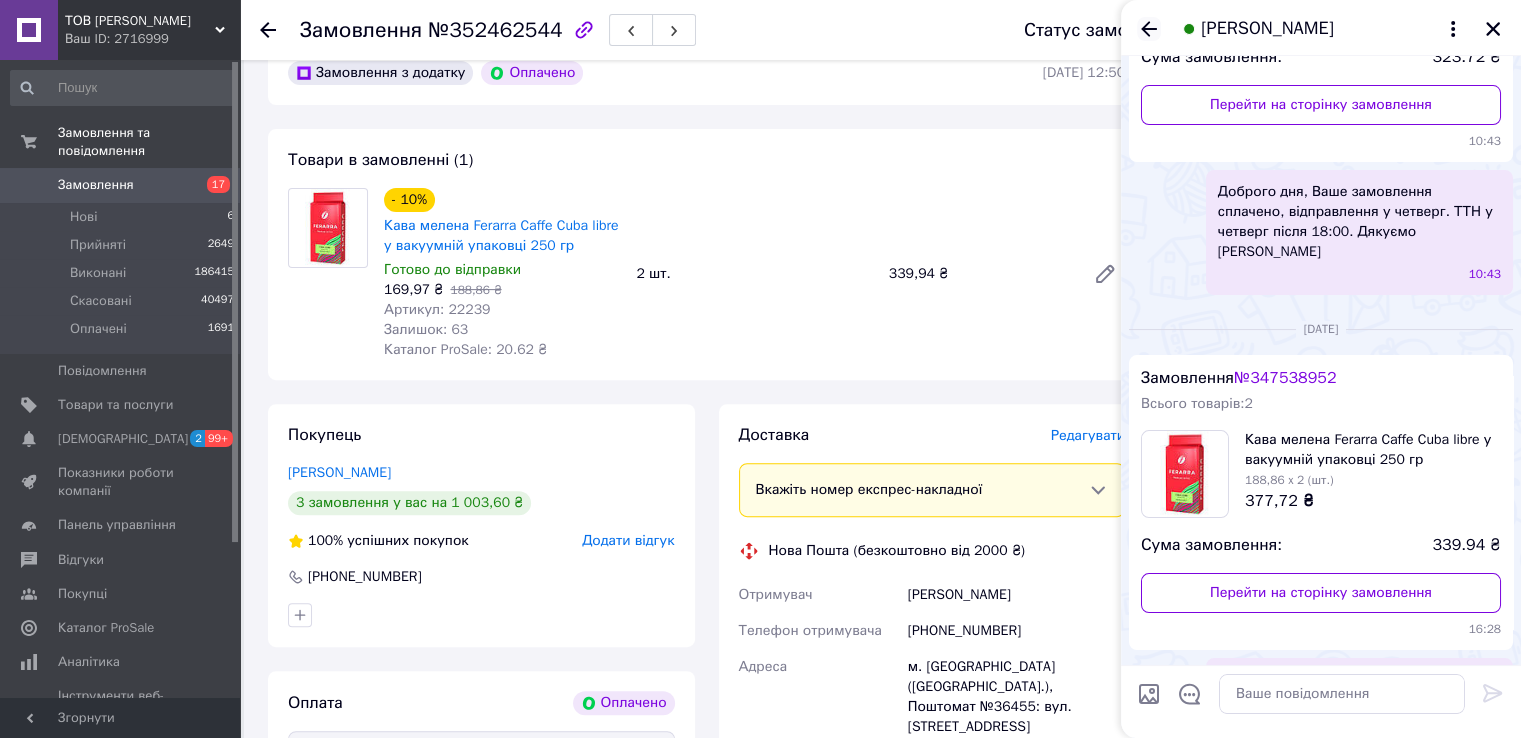 click 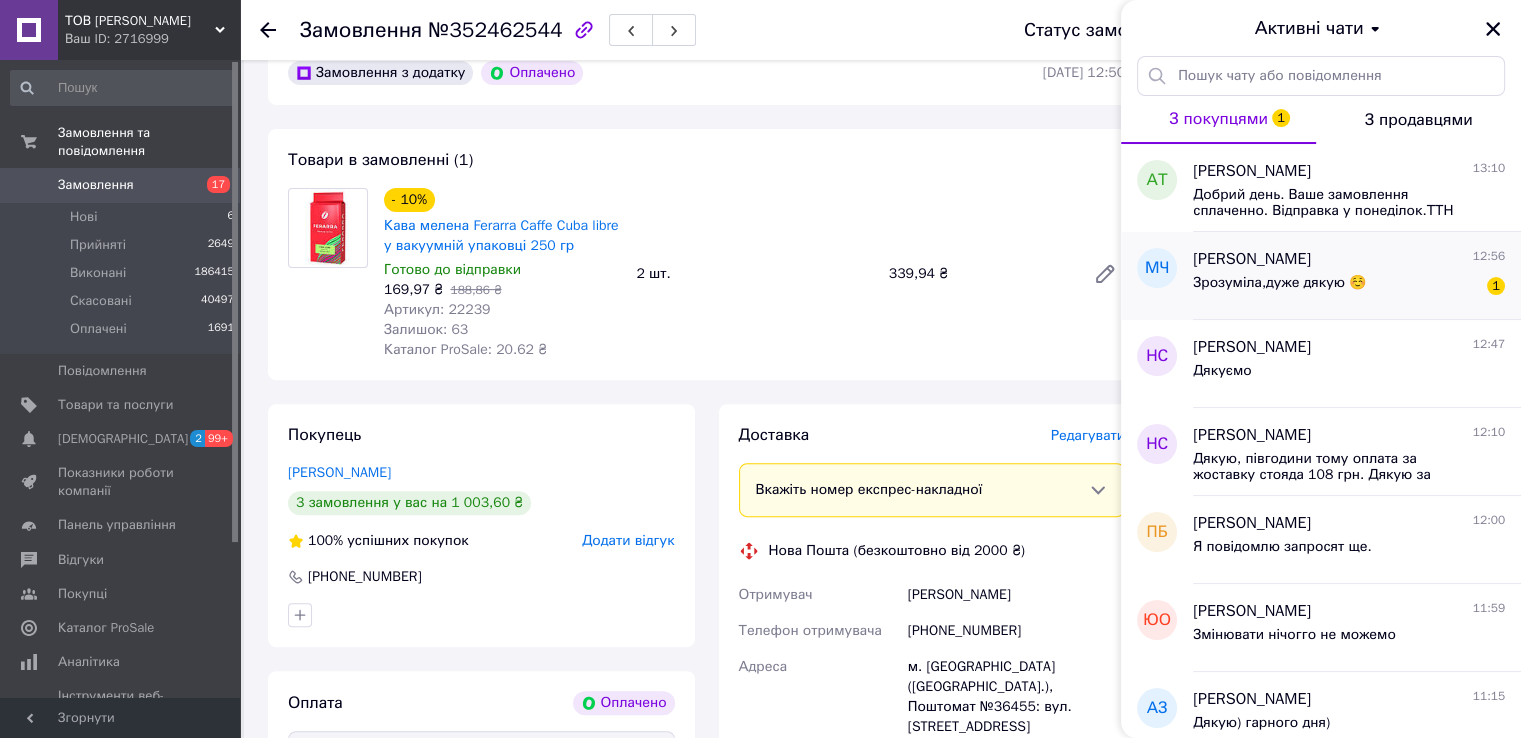 click on "Зрозуміла,дуже дякую ☺️ 1" at bounding box center [1349, 287] 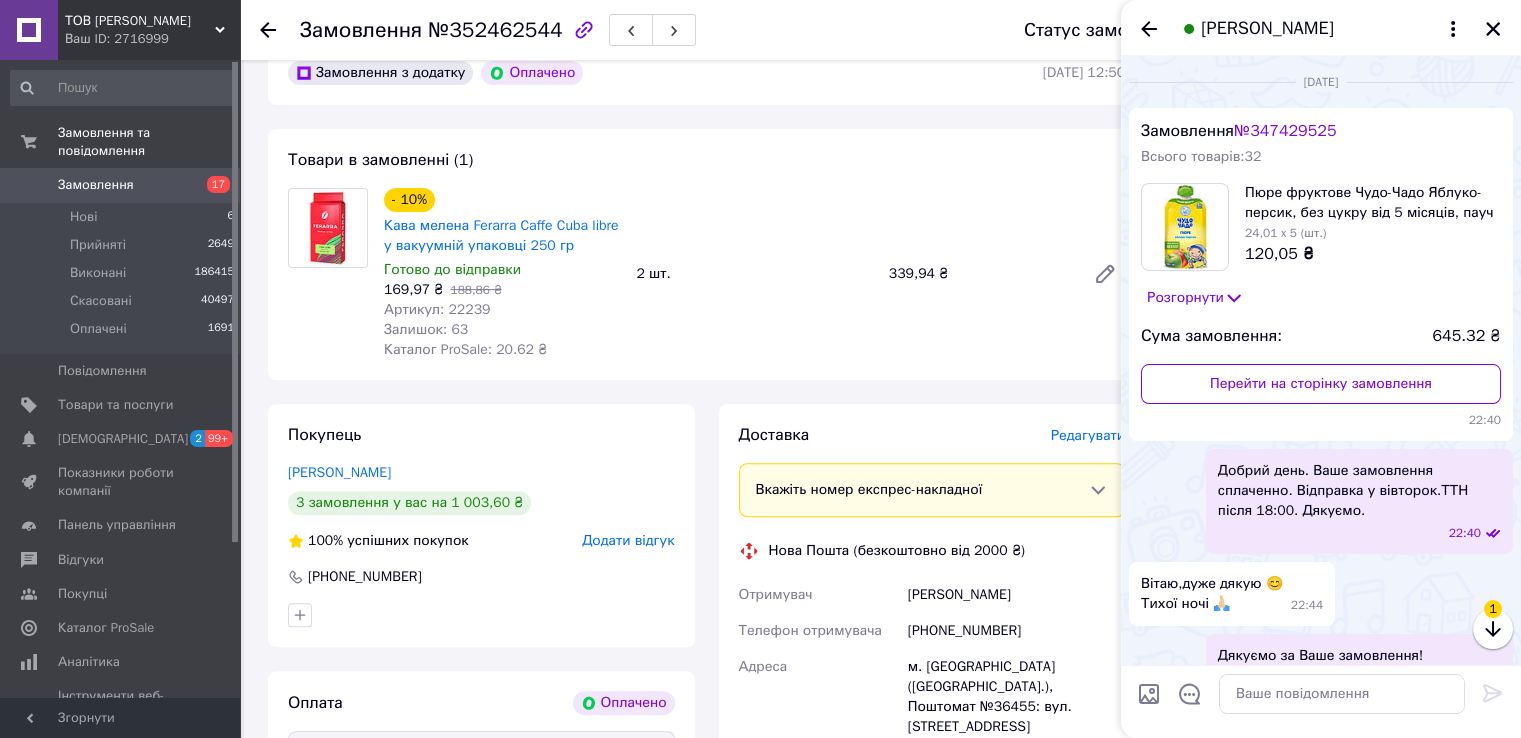 scroll, scrollTop: 1356, scrollLeft: 0, axis: vertical 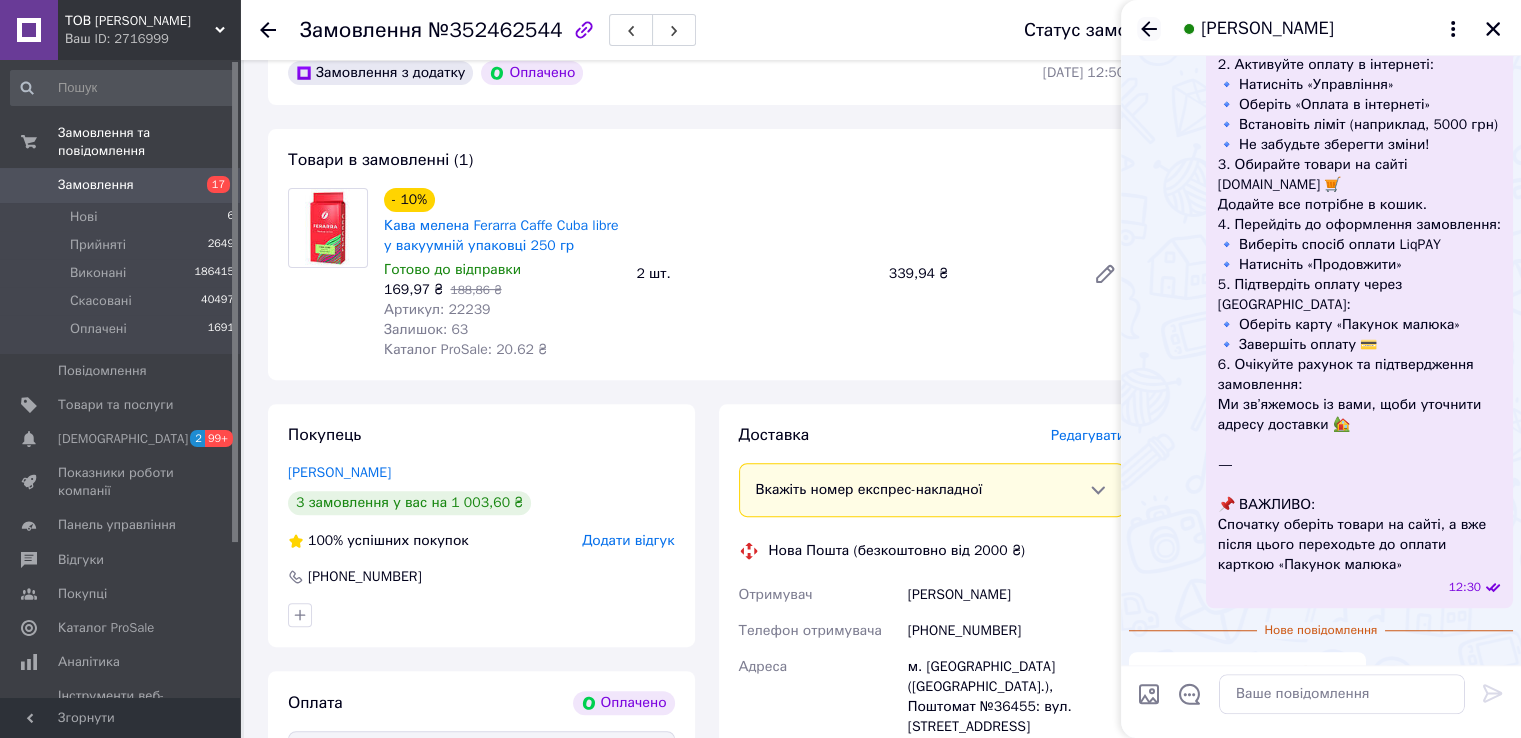 click 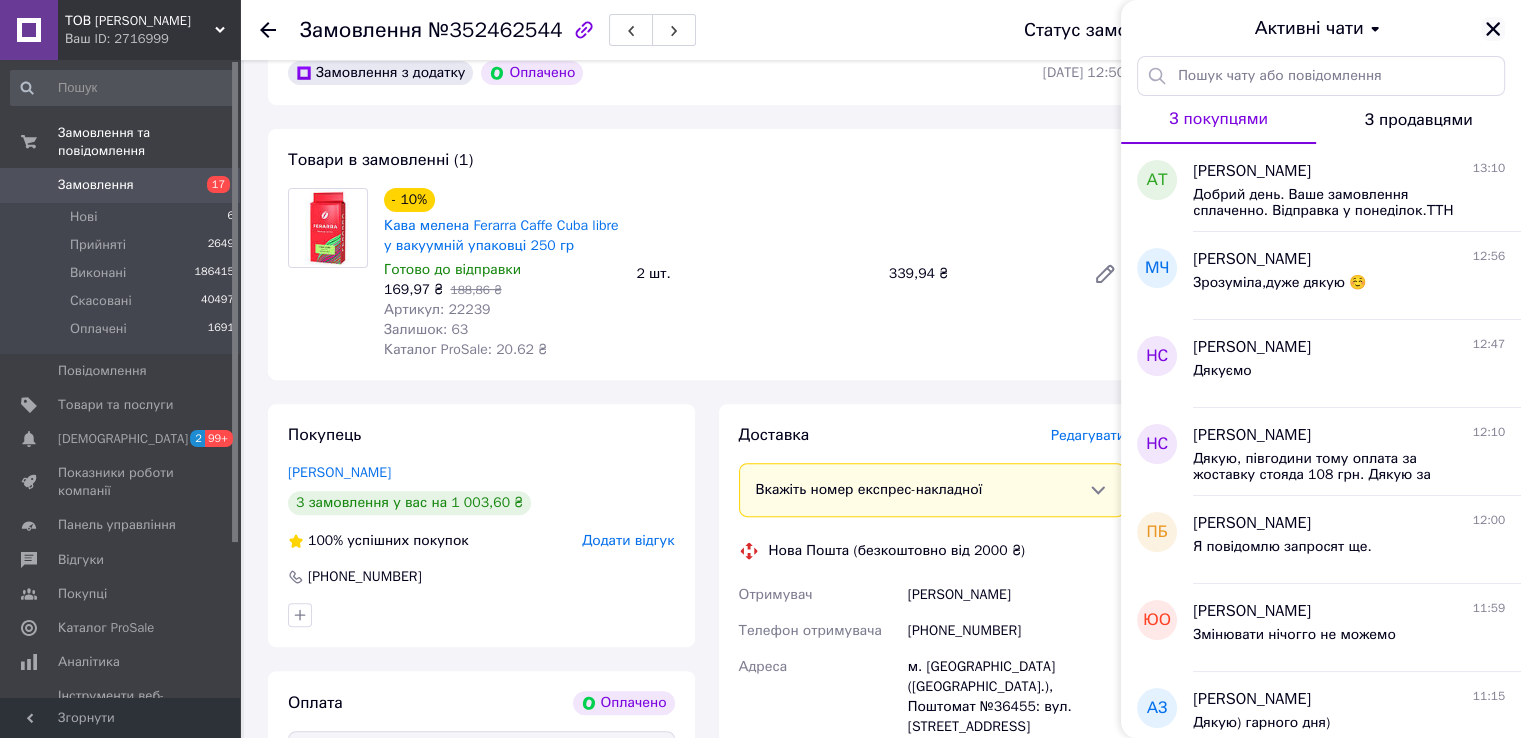 click 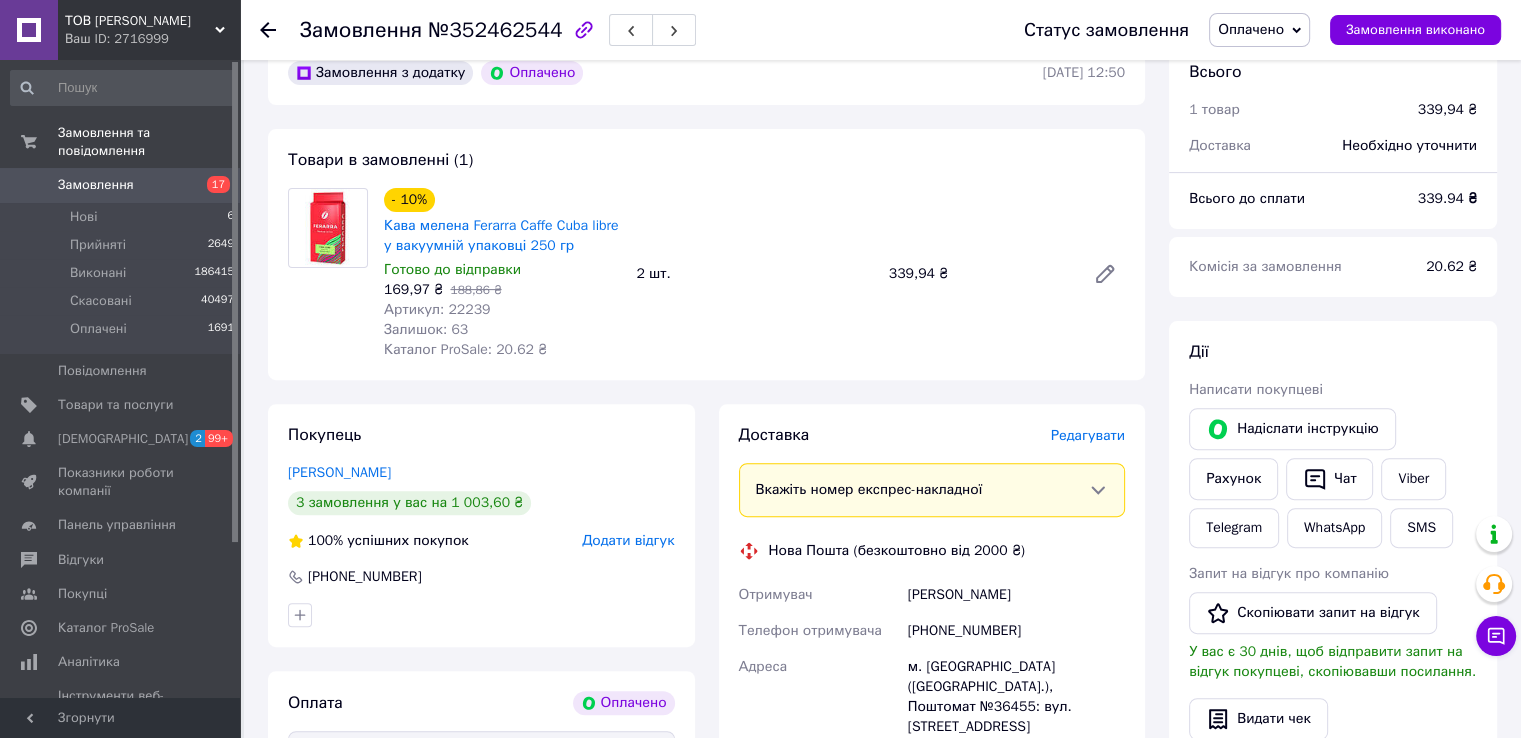 drag, startPoint x: 263, startPoint y: 33, endPoint x: 304, endPoint y: 78, distance: 60.876926 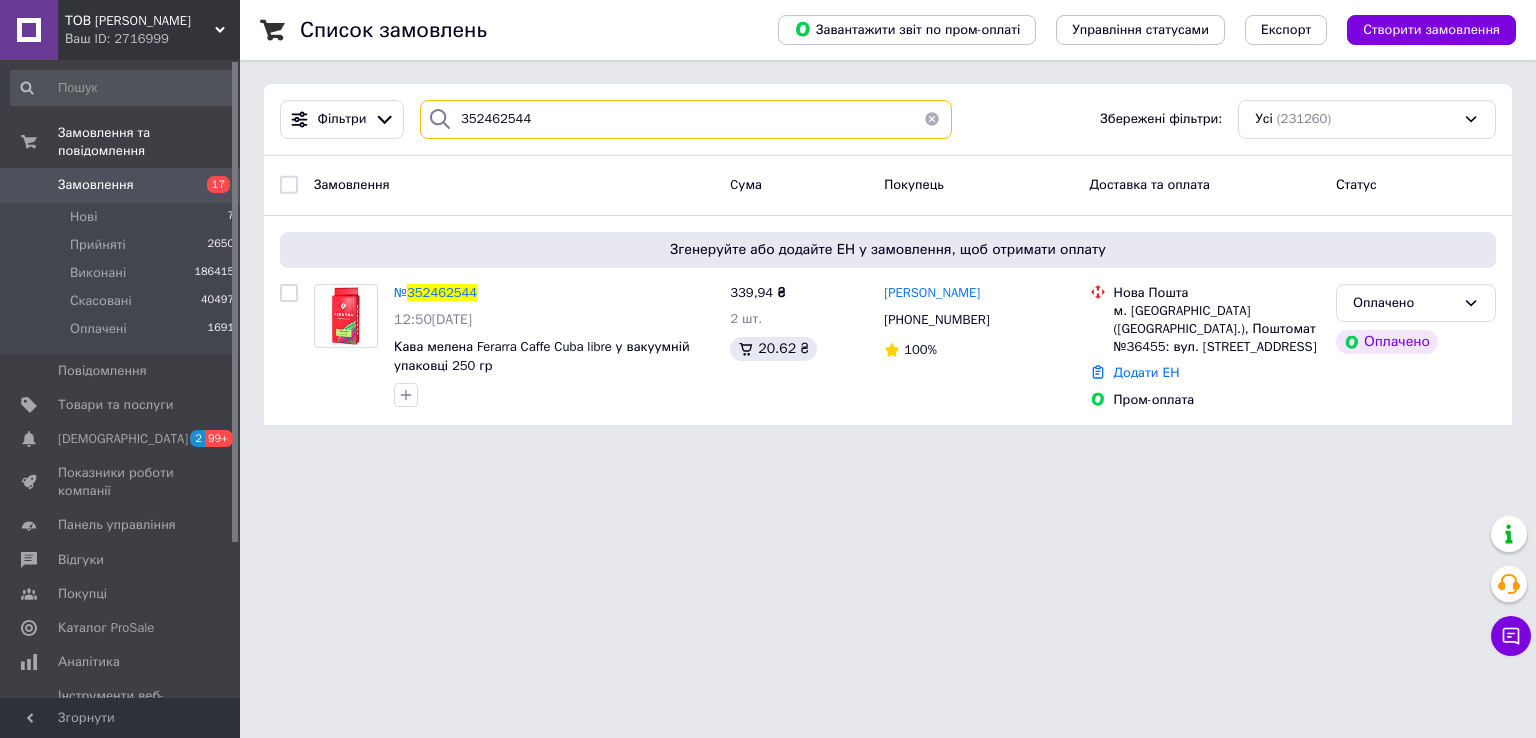 drag, startPoint x: 505, startPoint y: 108, endPoint x: 408, endPoint y: 109, distance: 97.00516 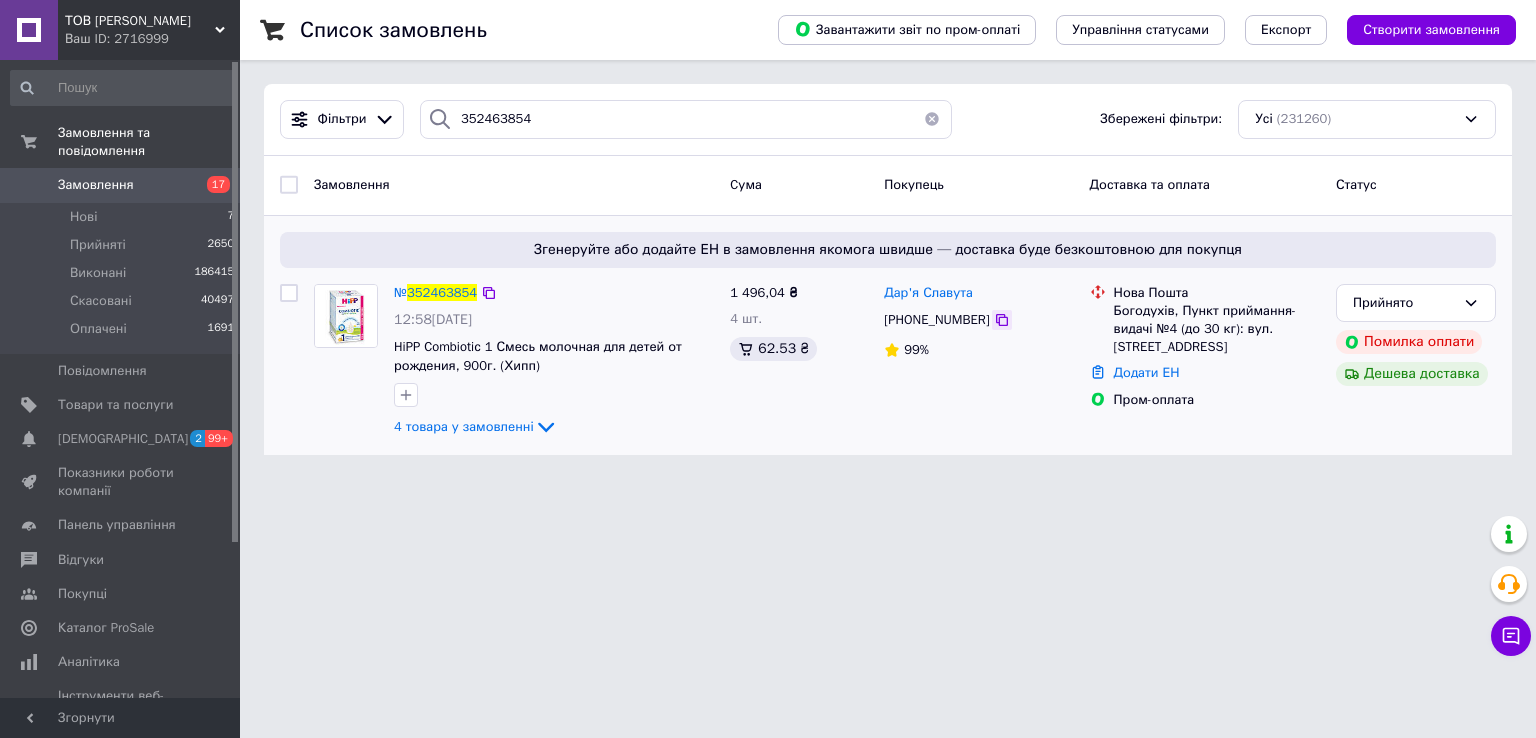 click 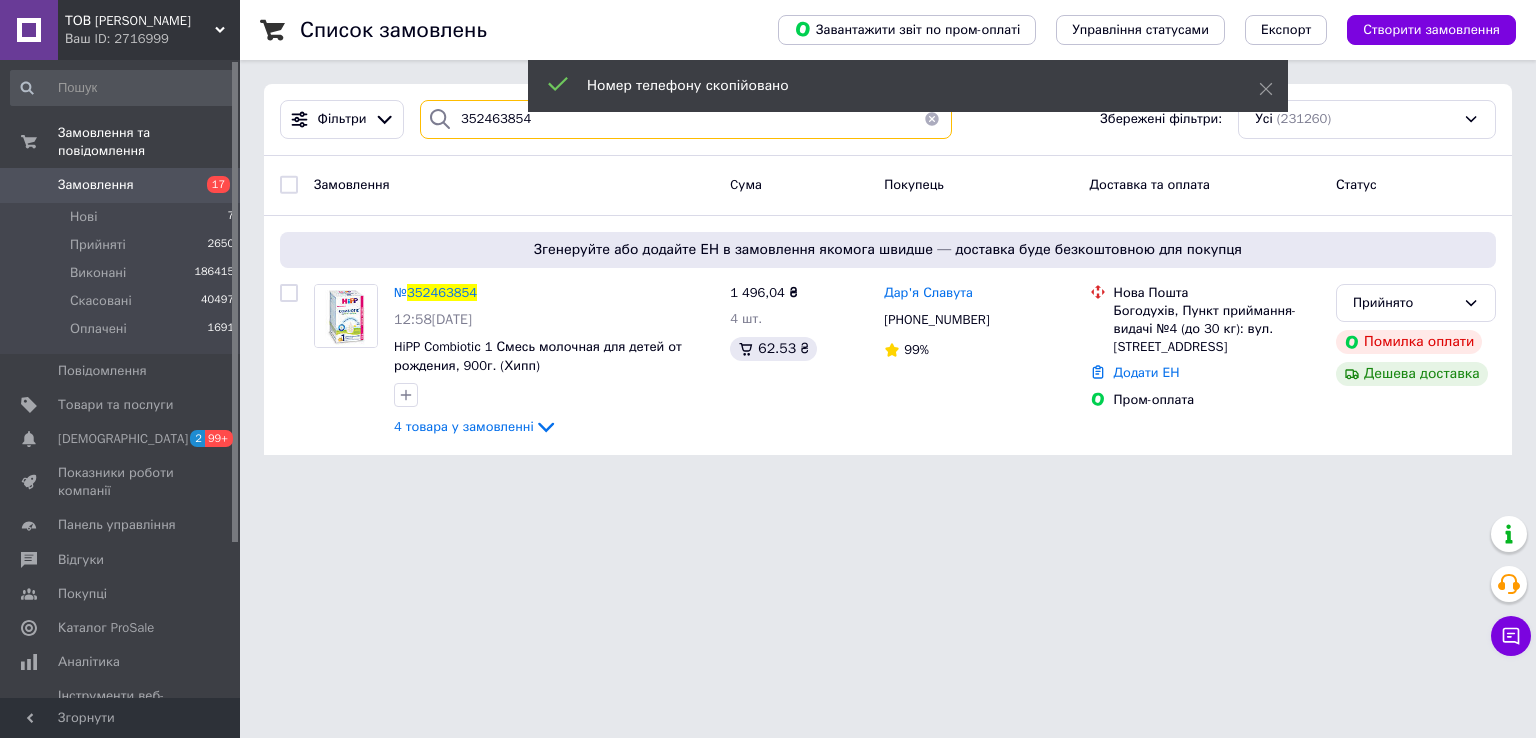 drag, startPoint x: 538, startPoint y: 124, endPoint x: 511, endPoint y: 132, distance: 28.160255 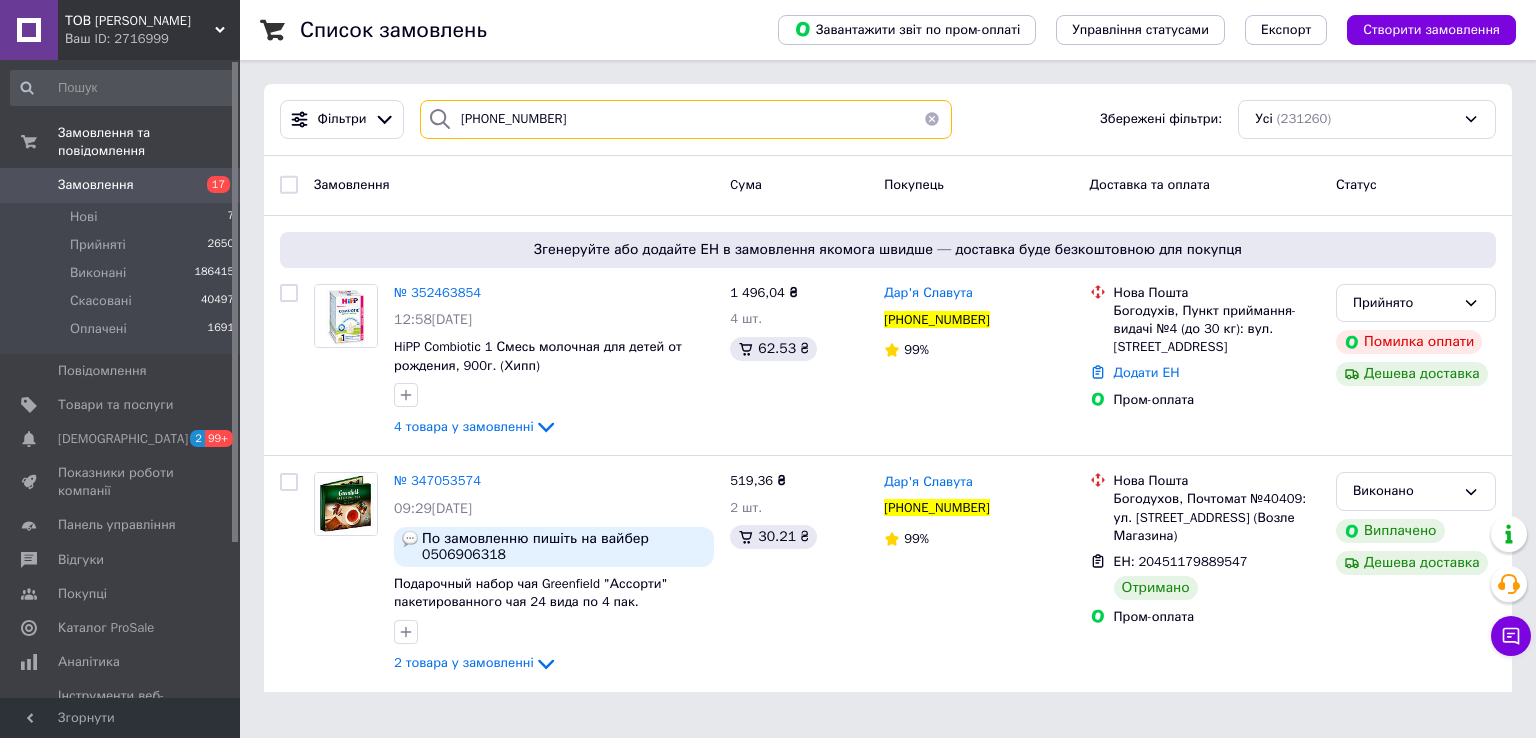 type on "[PHONE_NUMBER]" 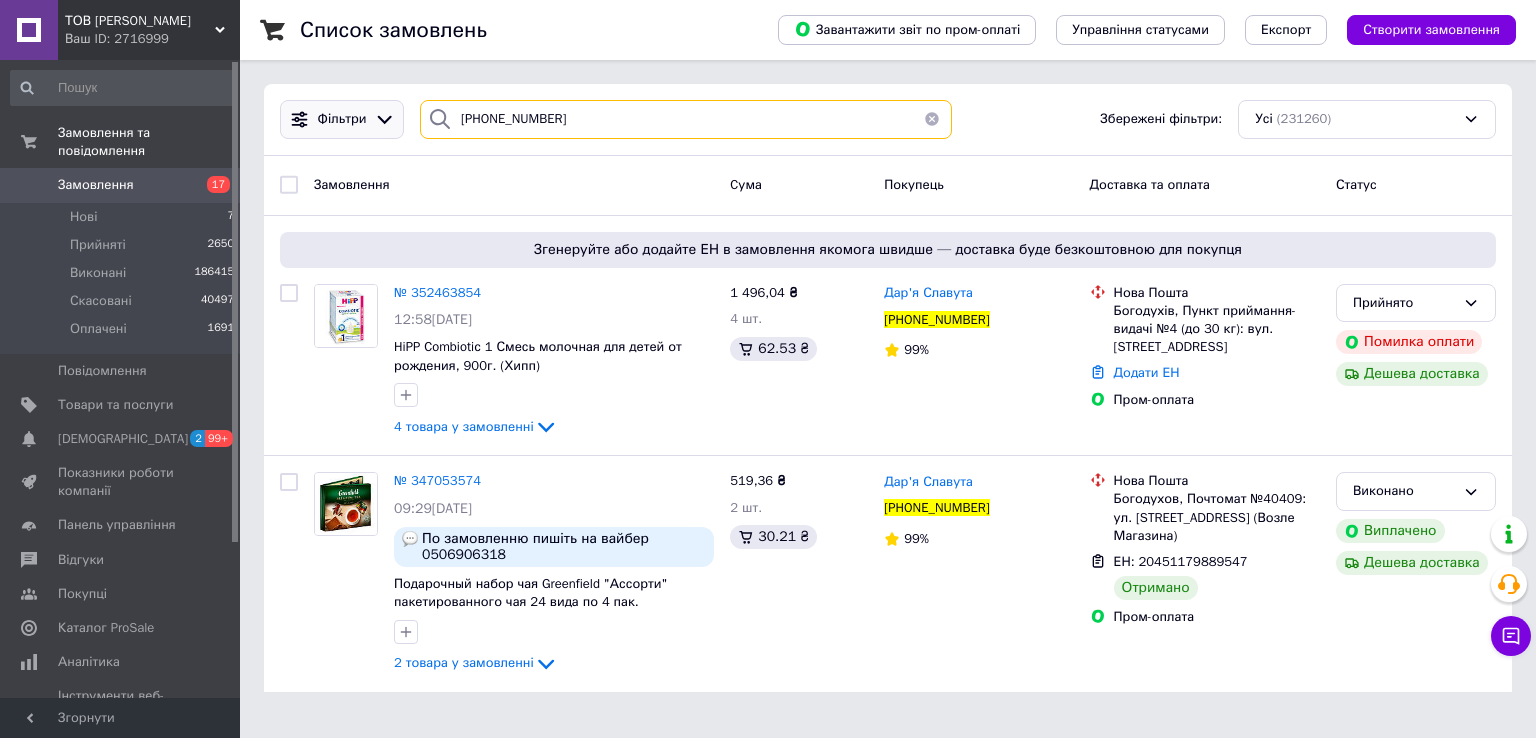 drag, startPoint x: 567, startPoint y: 112, endPoint x: 307, endPoint y: 103, distance: 260.15573 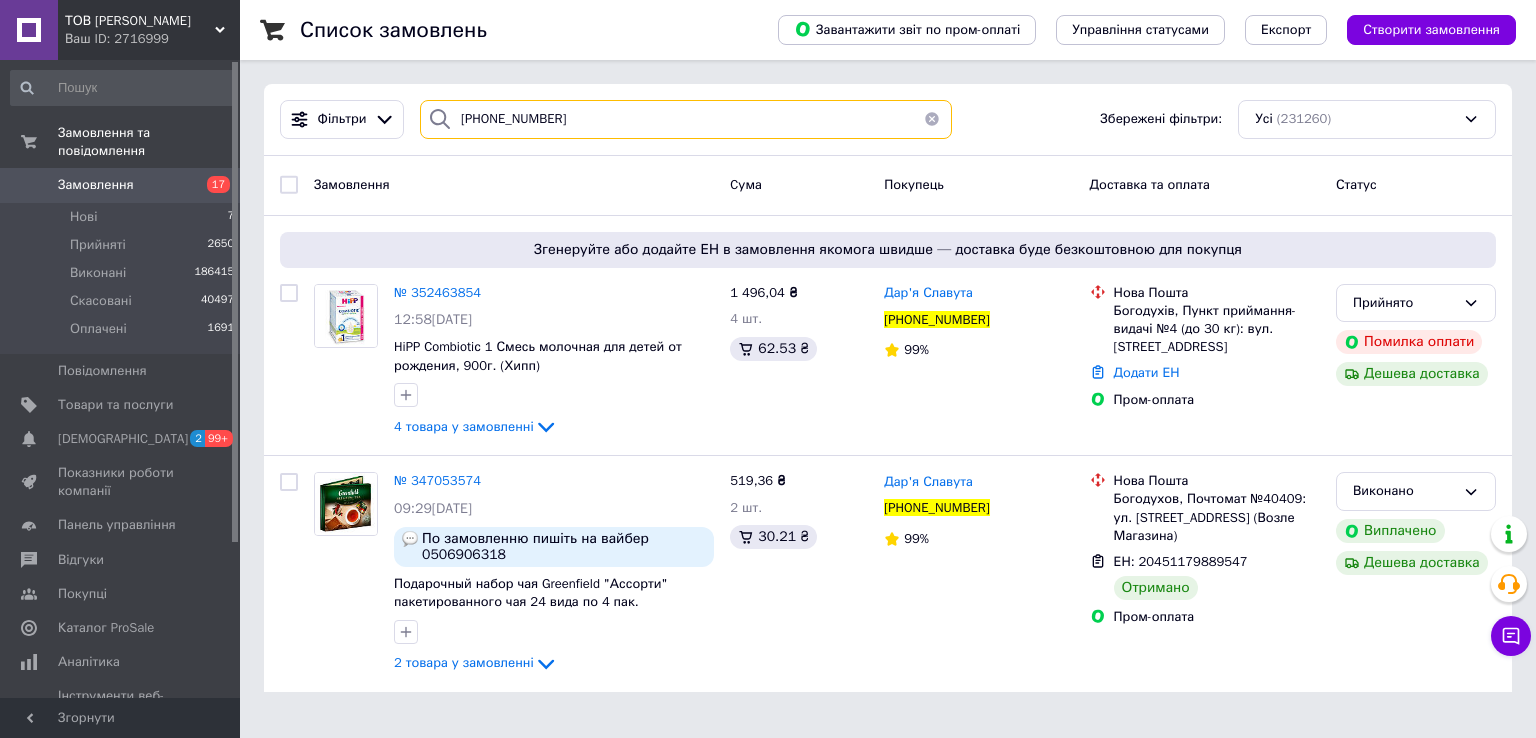 type 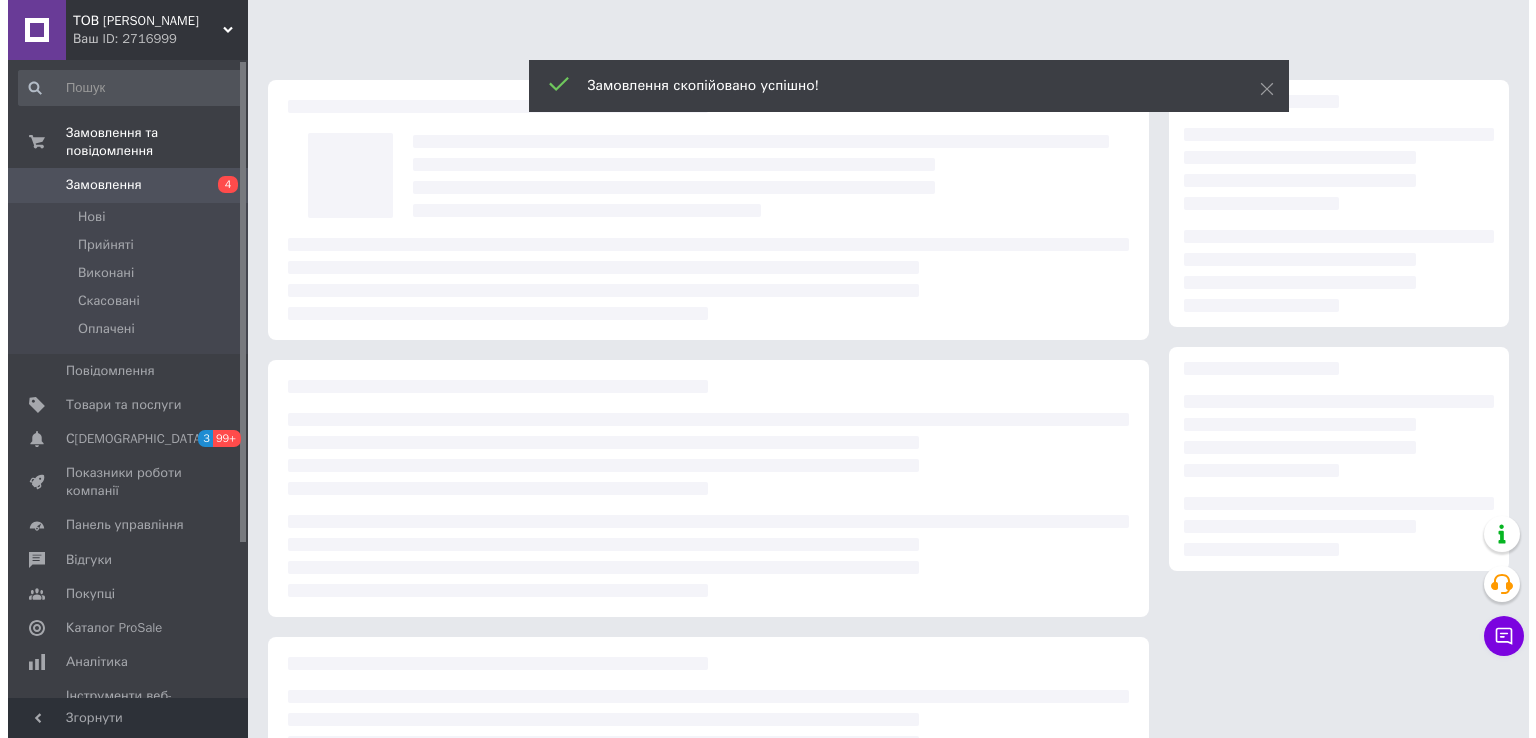 scroll, scrollTop: 0, scrollLeft: 0, axis: both 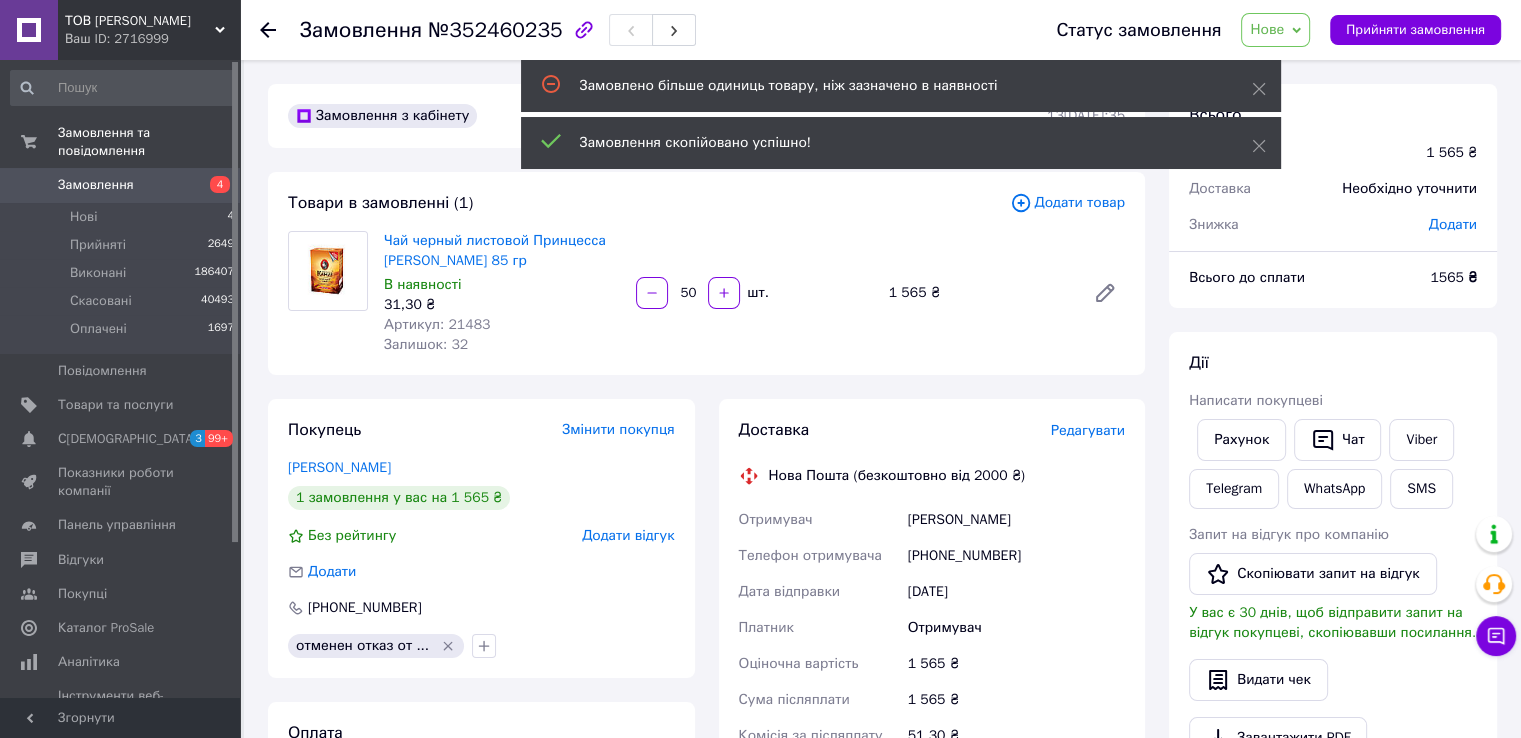 click on "Додати товар" at bounding box center (1067, 203) 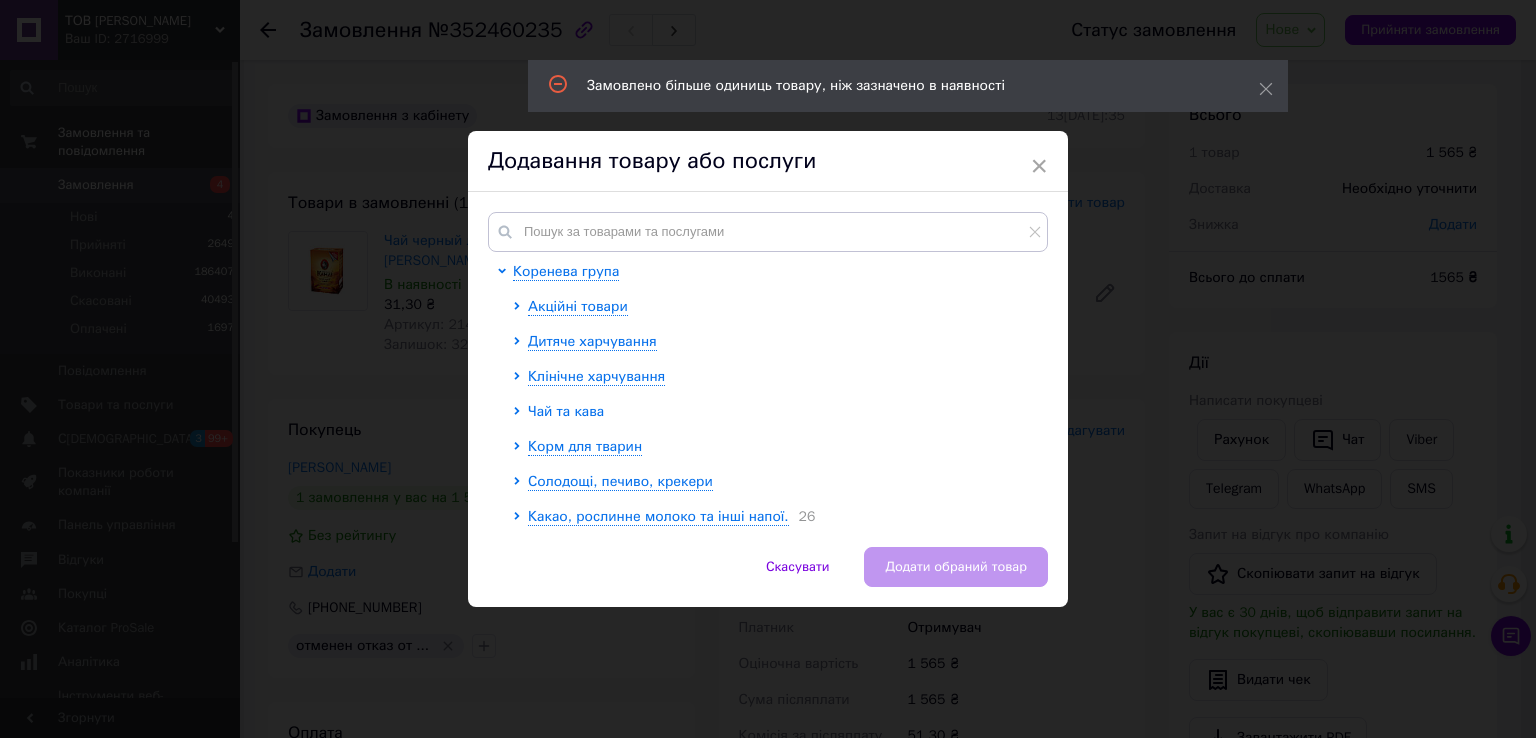 click 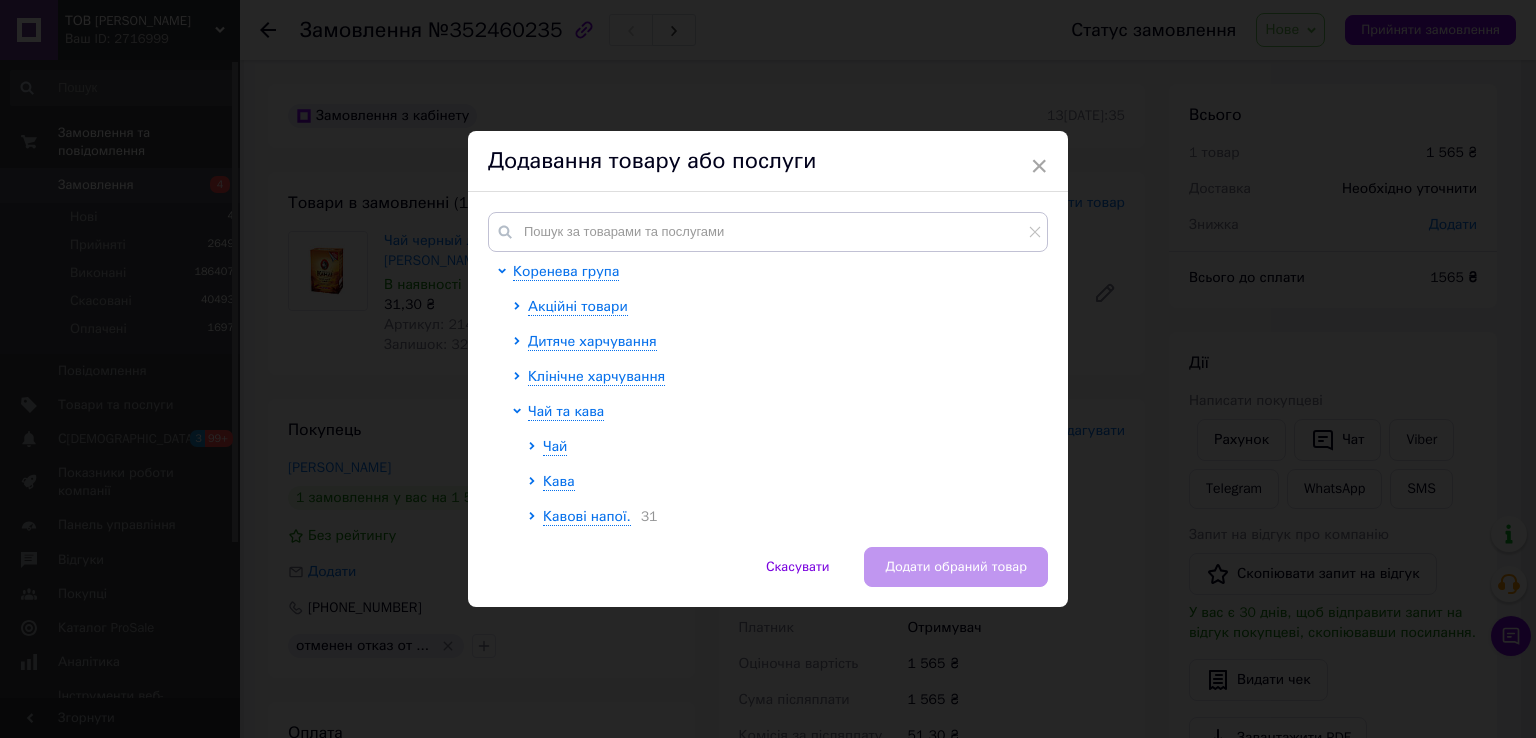 click at bounding box center (535, 447) 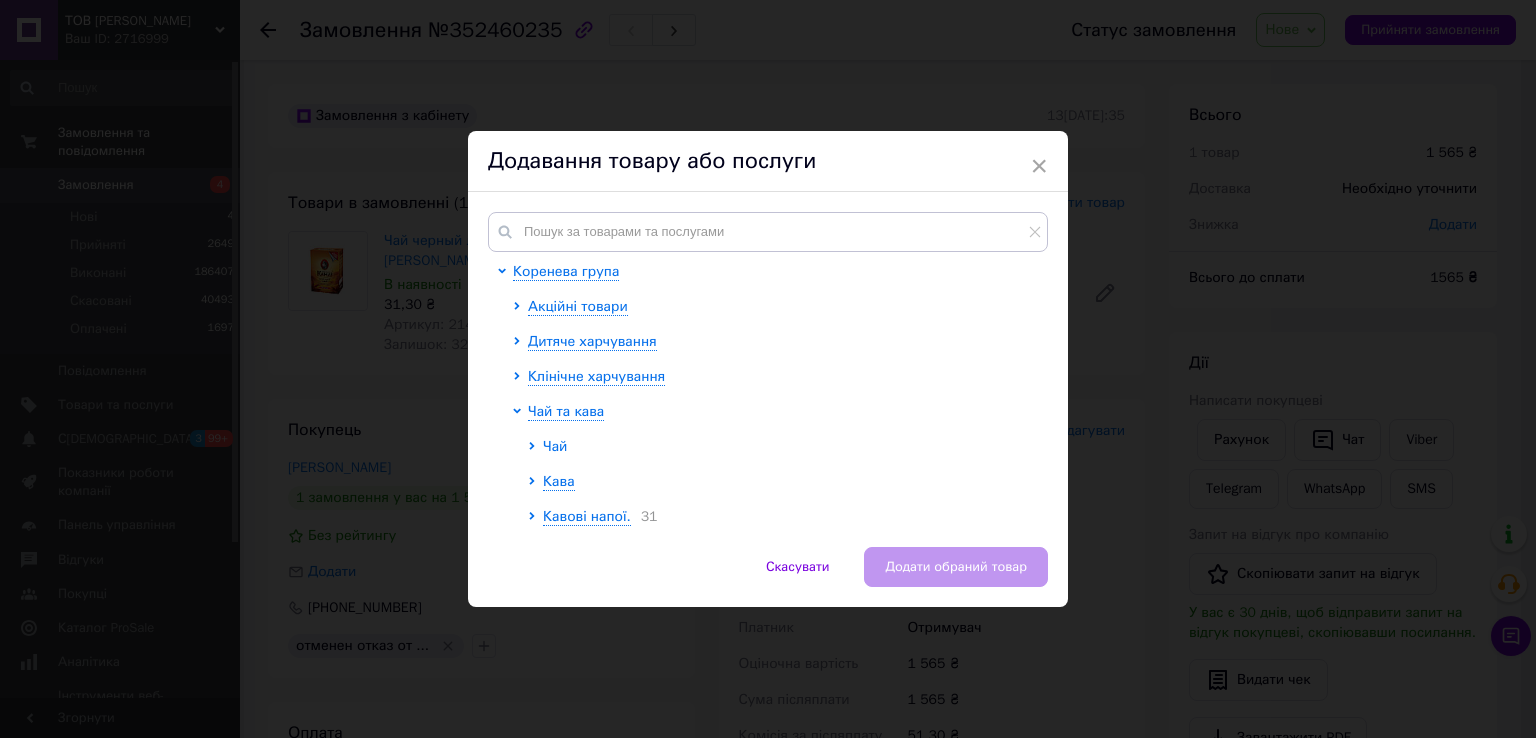click 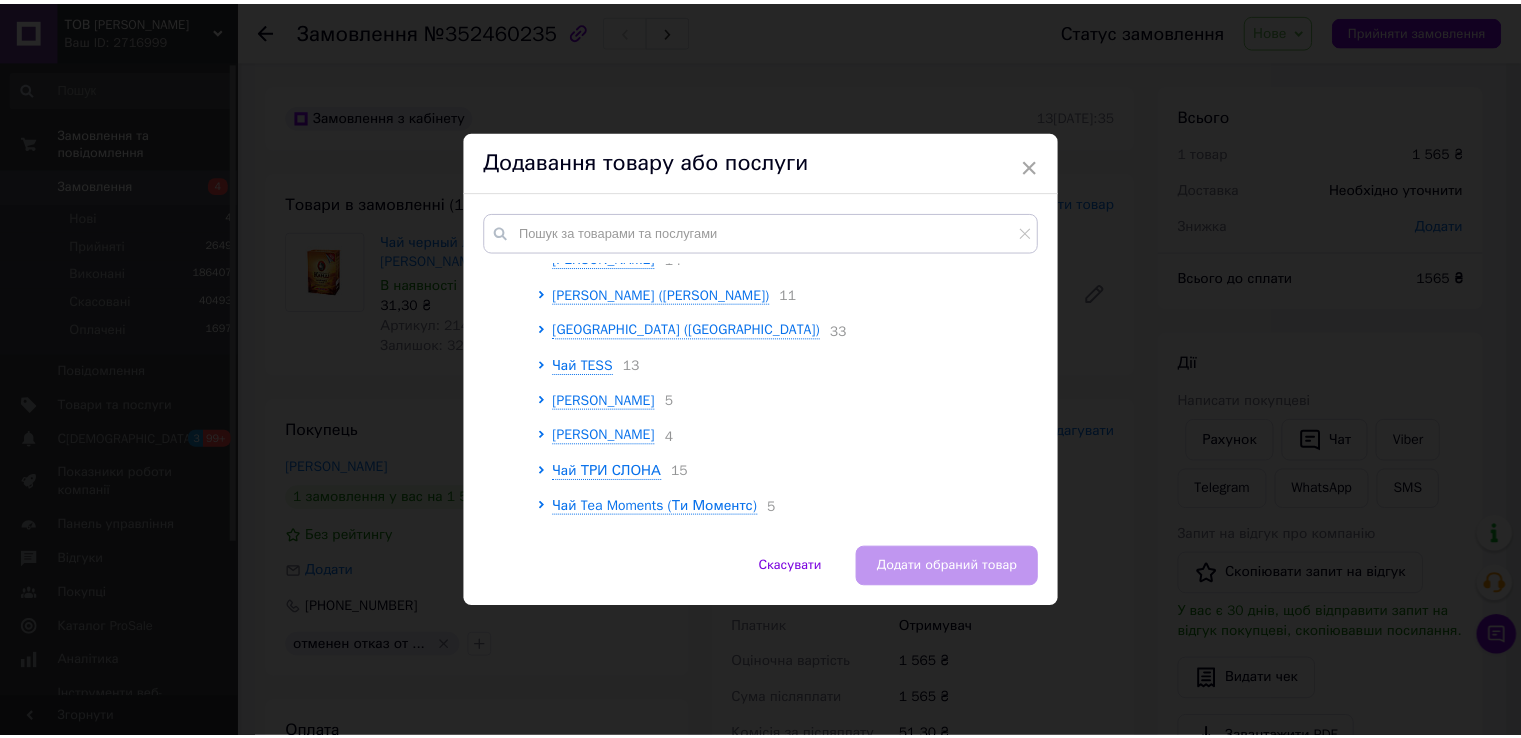 scroll, scrollTop: 500, scrollLeft: 0, axis: vertical 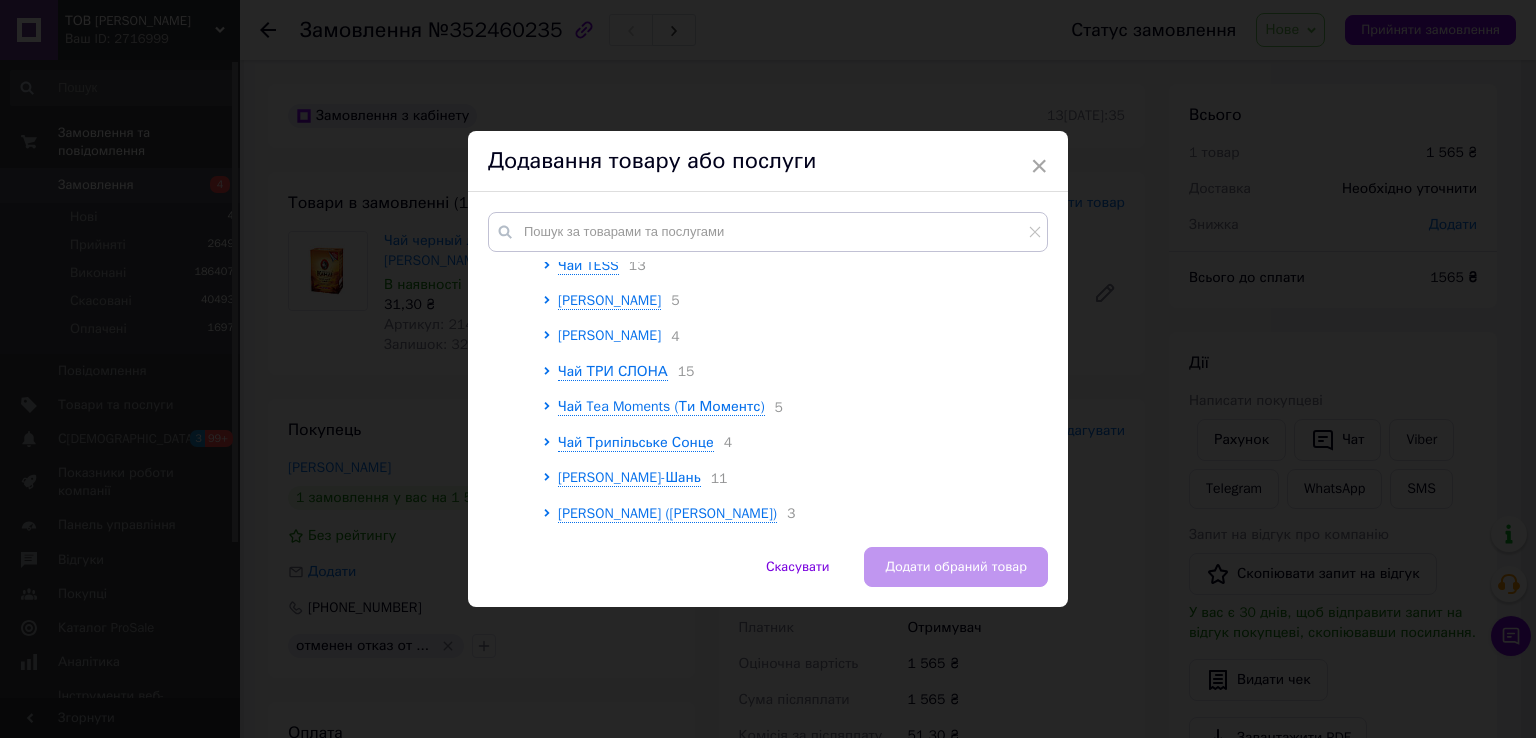 click 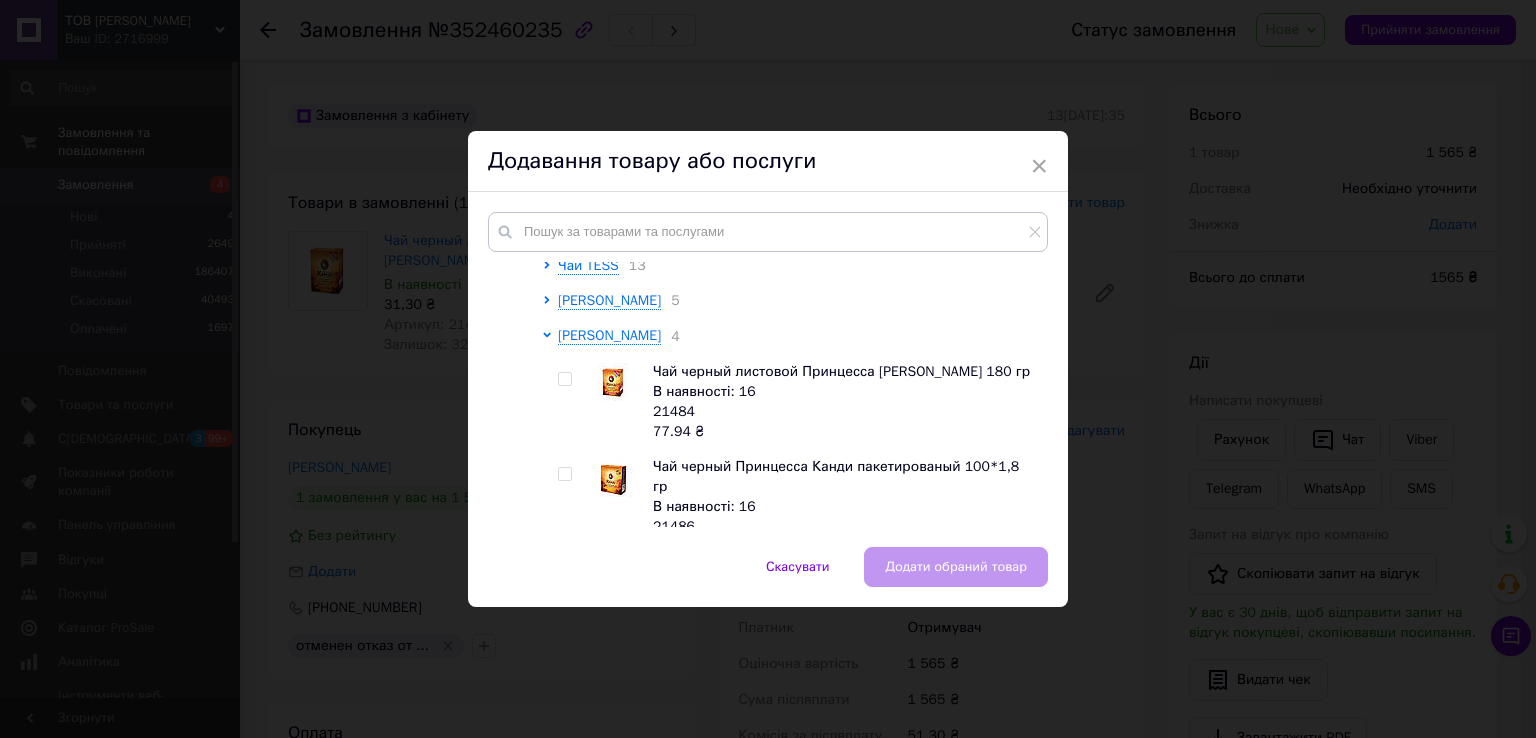 drag, startPoint x: 560, startPoint y: 399, endPoint x: 568, endPoint y: 413, distance: 16.124516 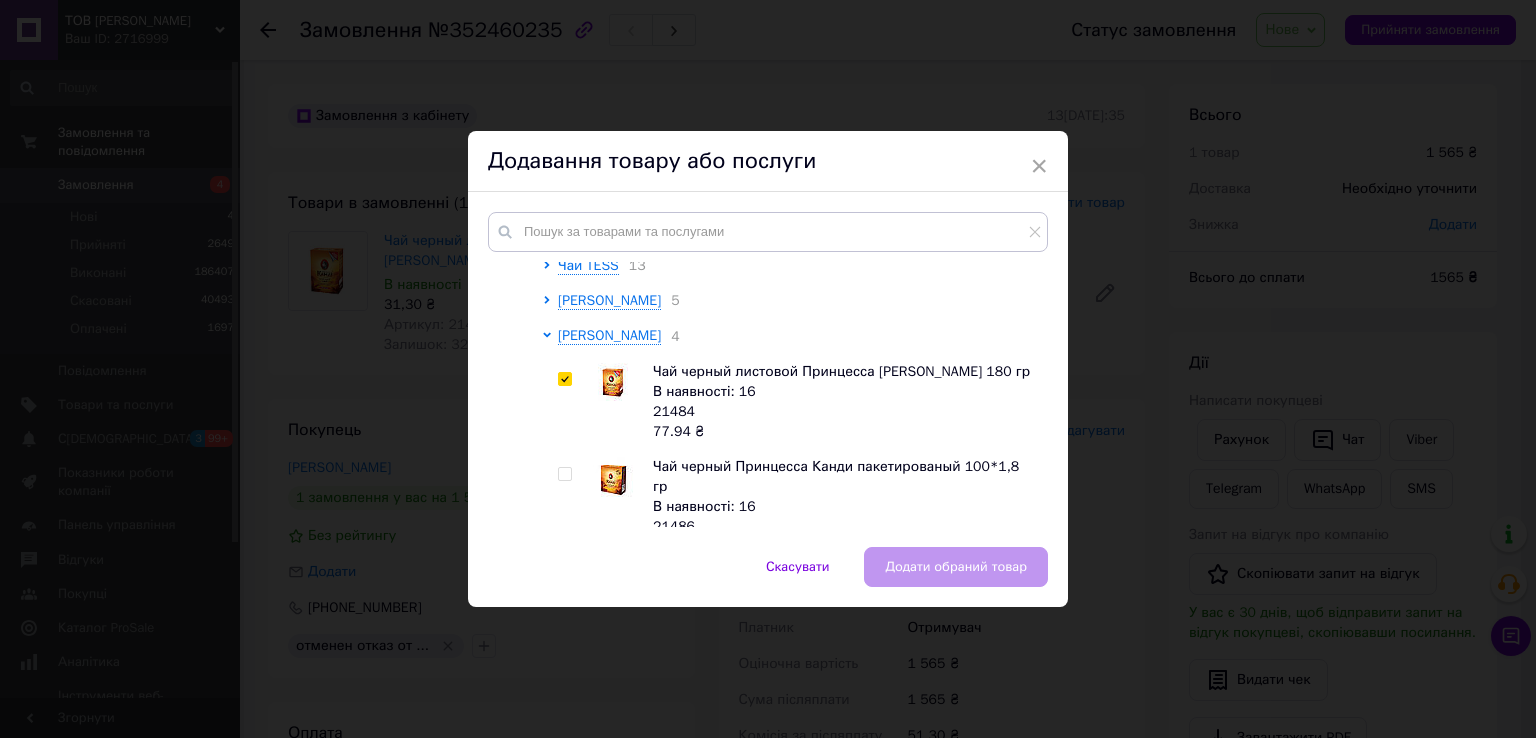 checkbox on "true" 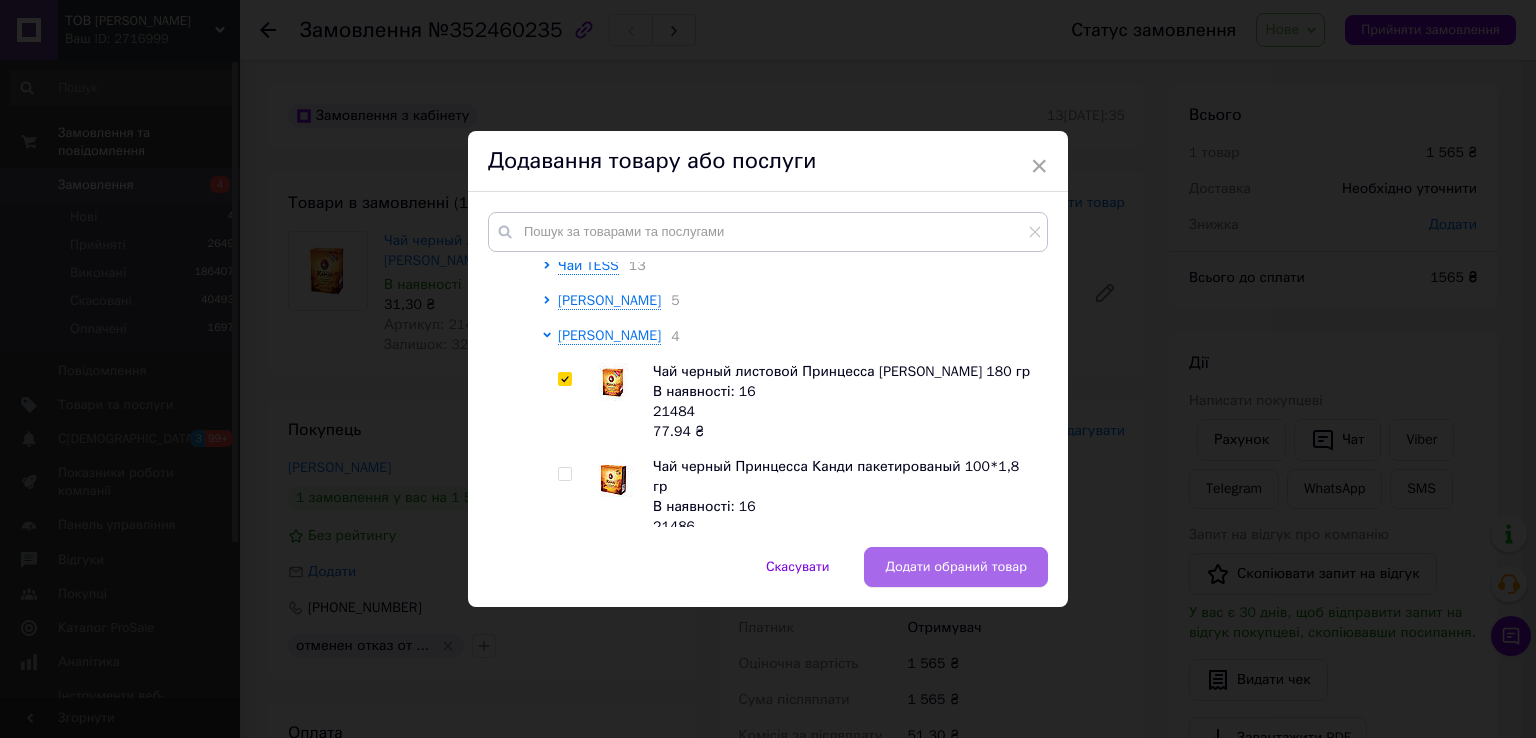 click on "Додати обраний товар" at bounding box center (956, 567) 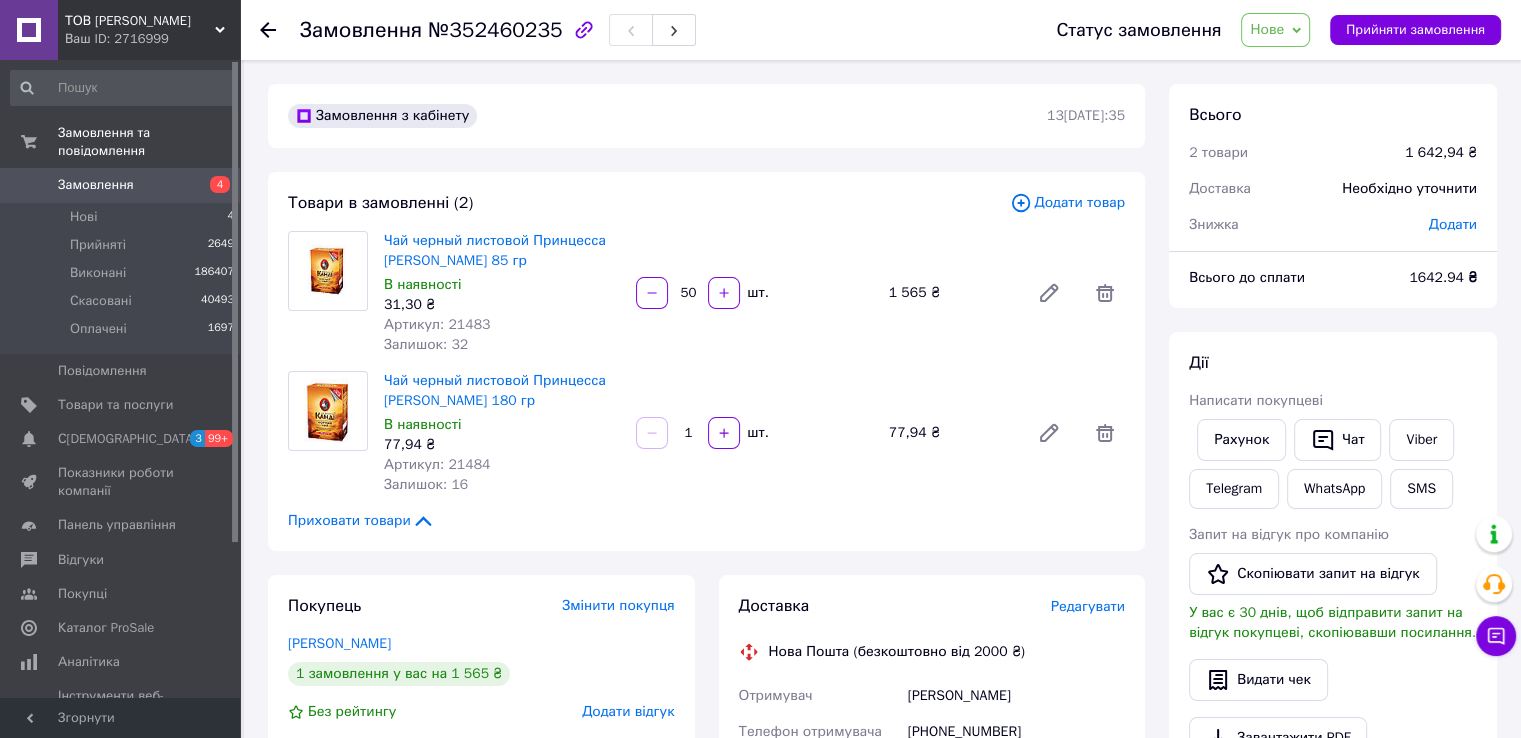 click on "1" at bounding box center [688, 433] 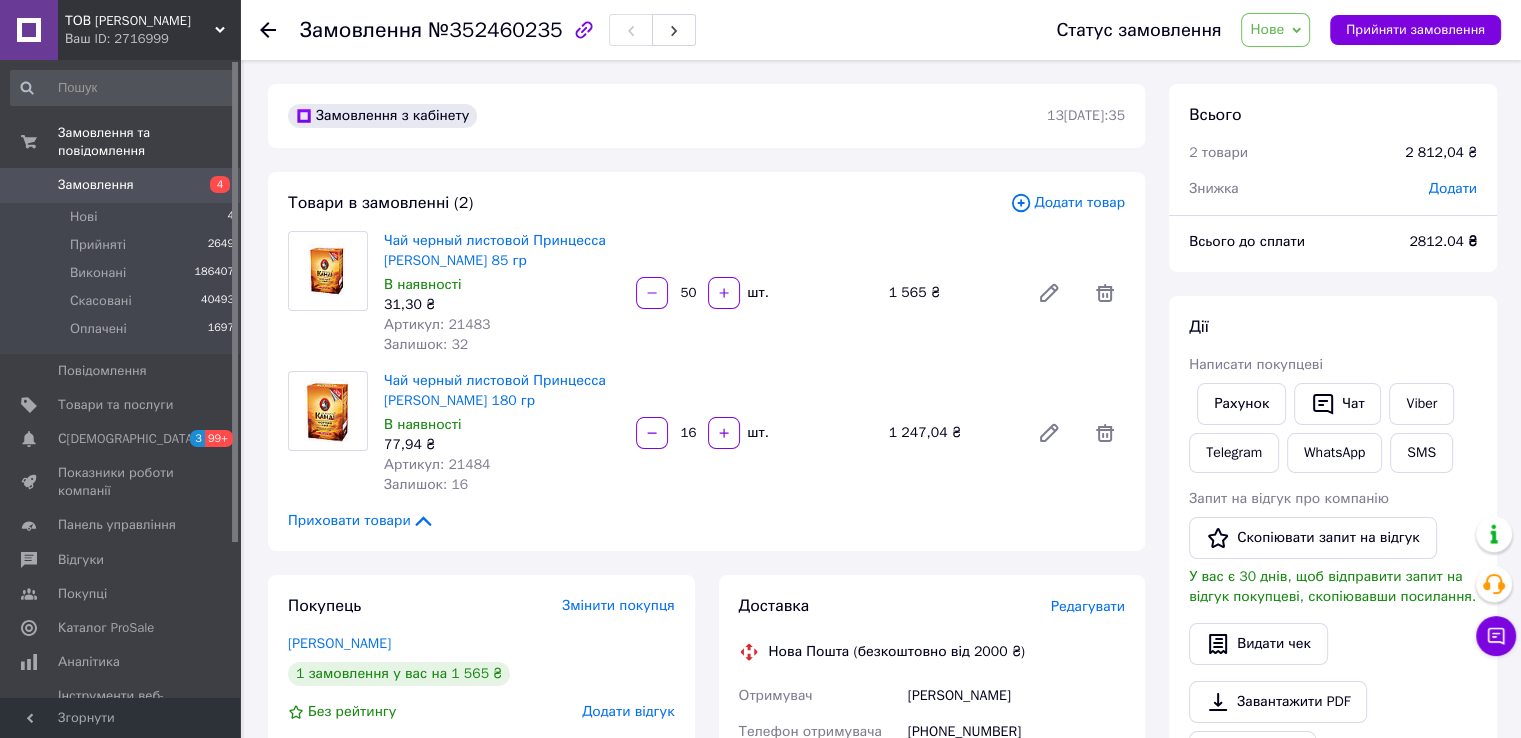 type on "16" 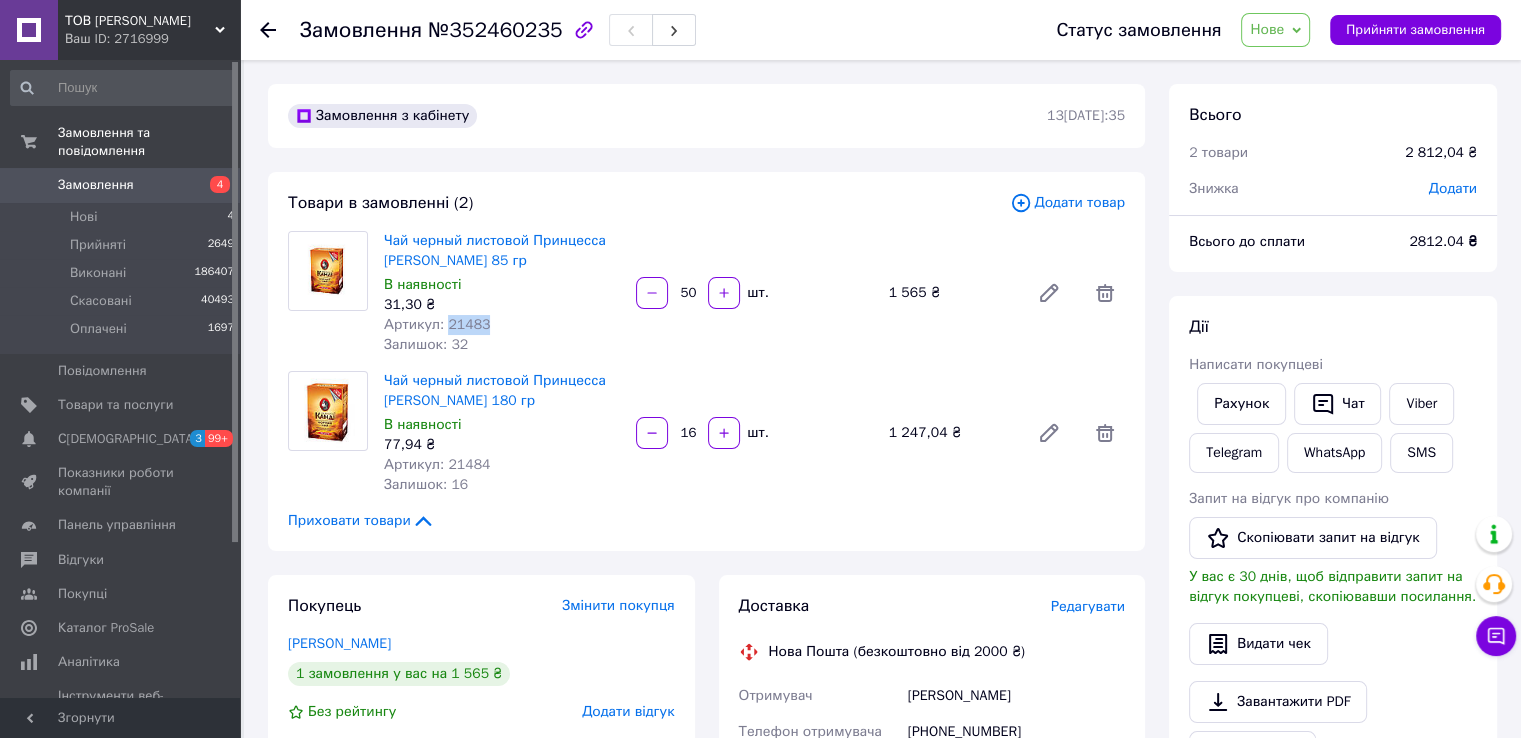 drag, startPoint x: 445, startPoint y: 321, endPoint x: 488, endPoint y: 322, distance: 43.011627 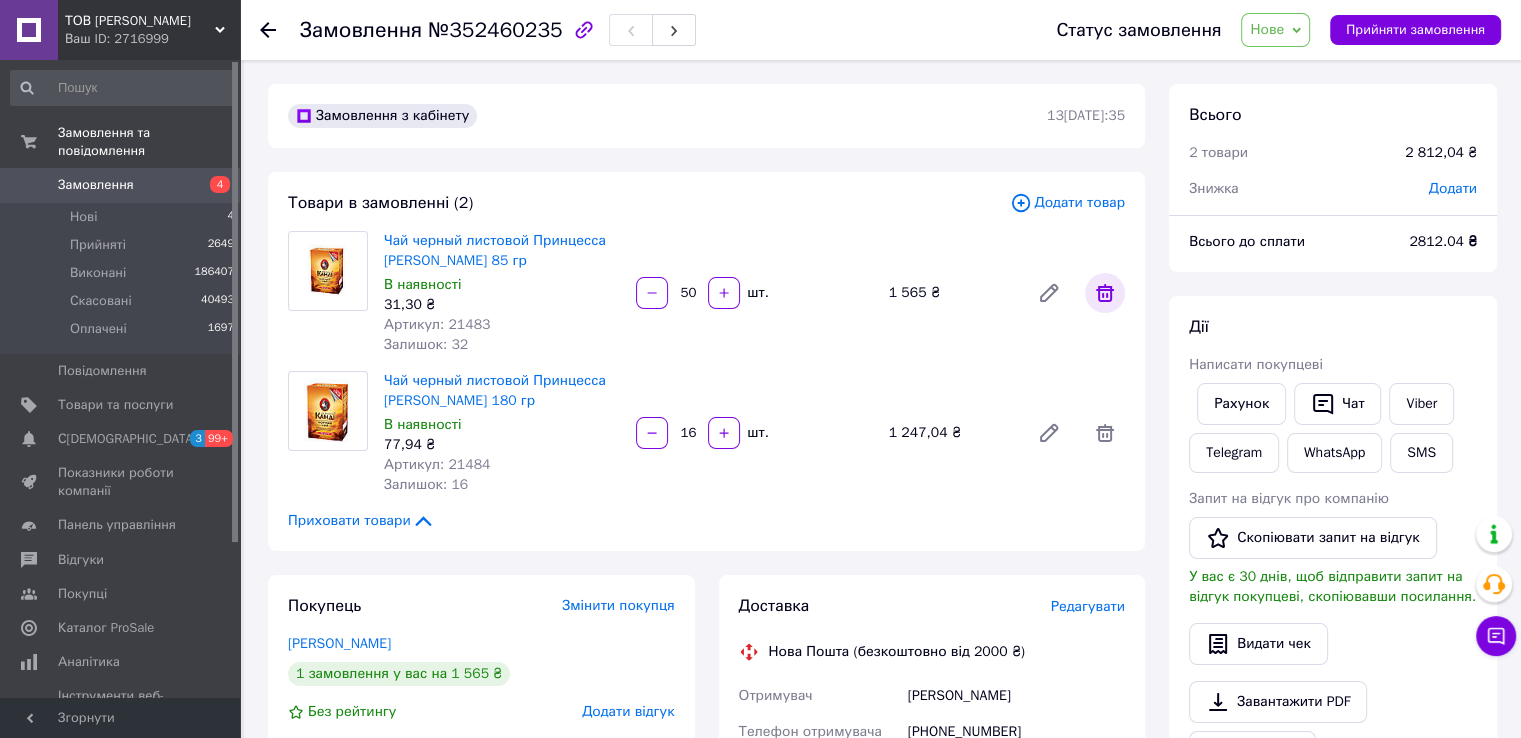 click 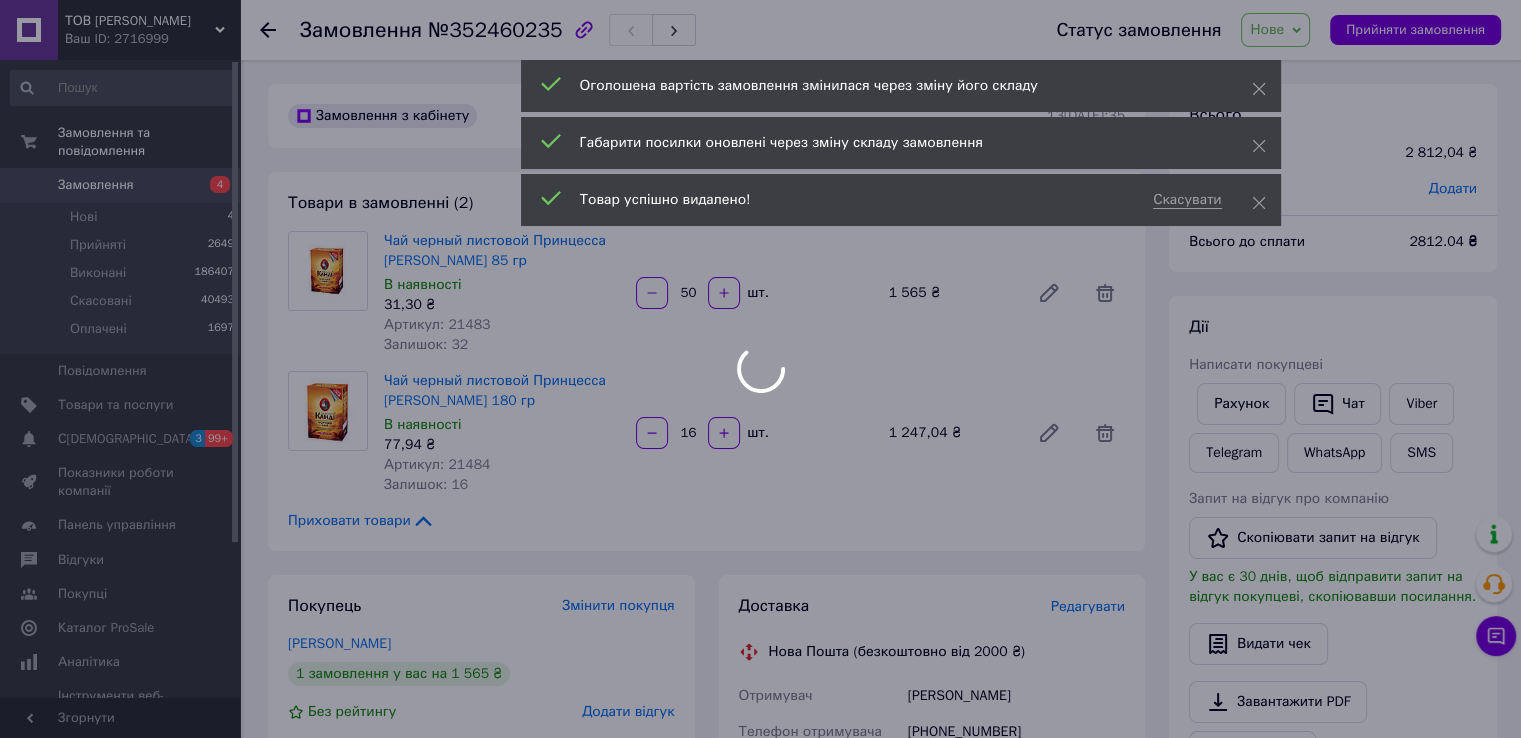type on "16" 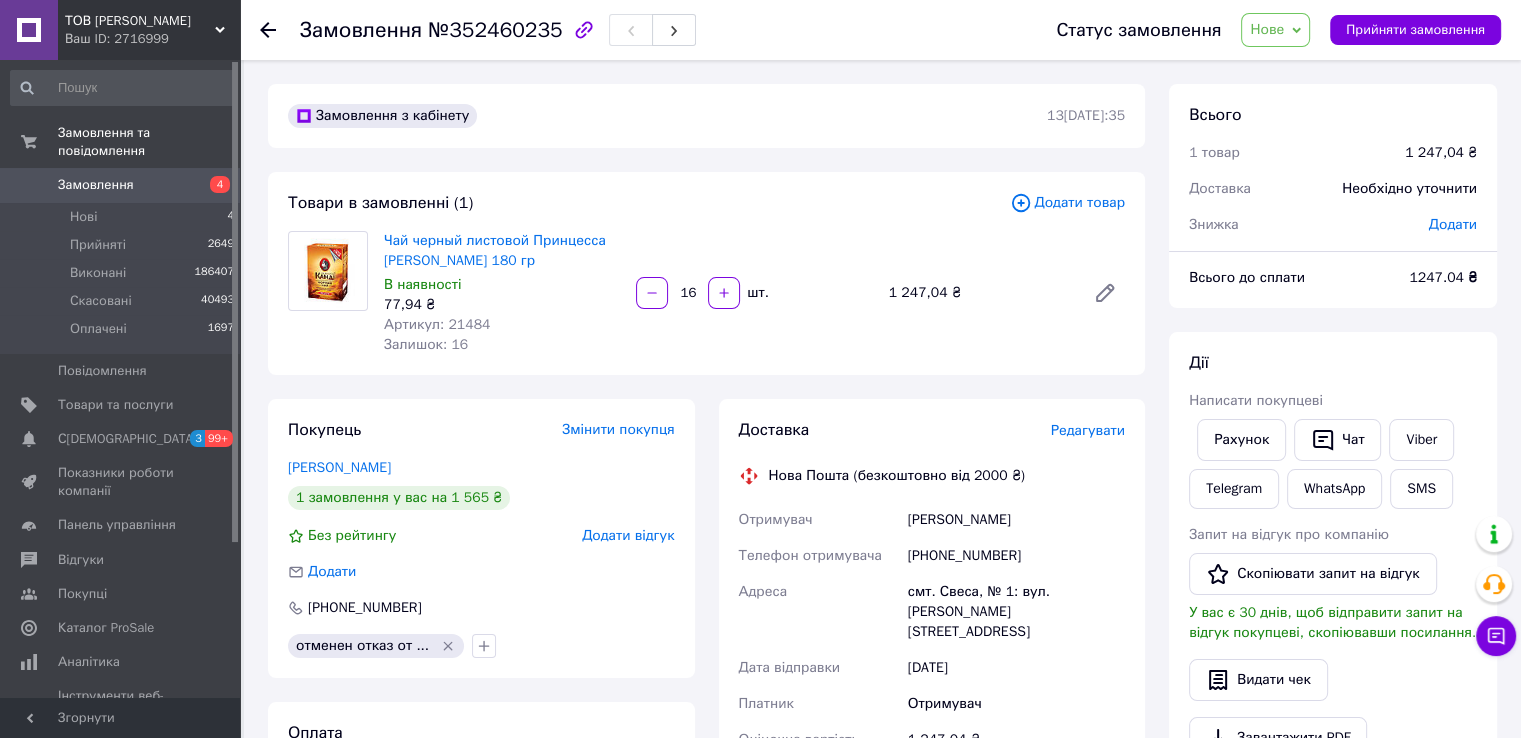 click on "Додати товар" at bounding box center [1067, 203] 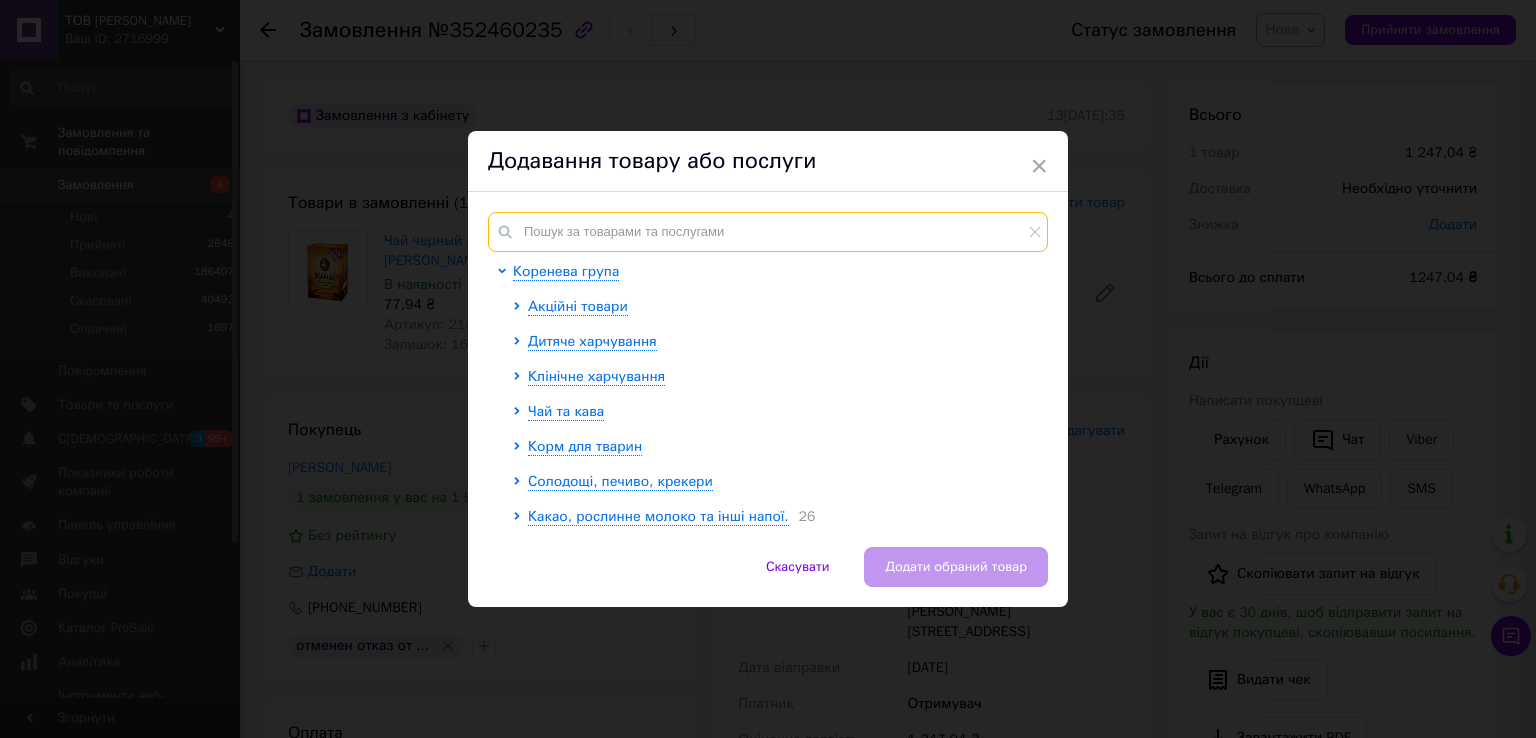 paste on "21483" 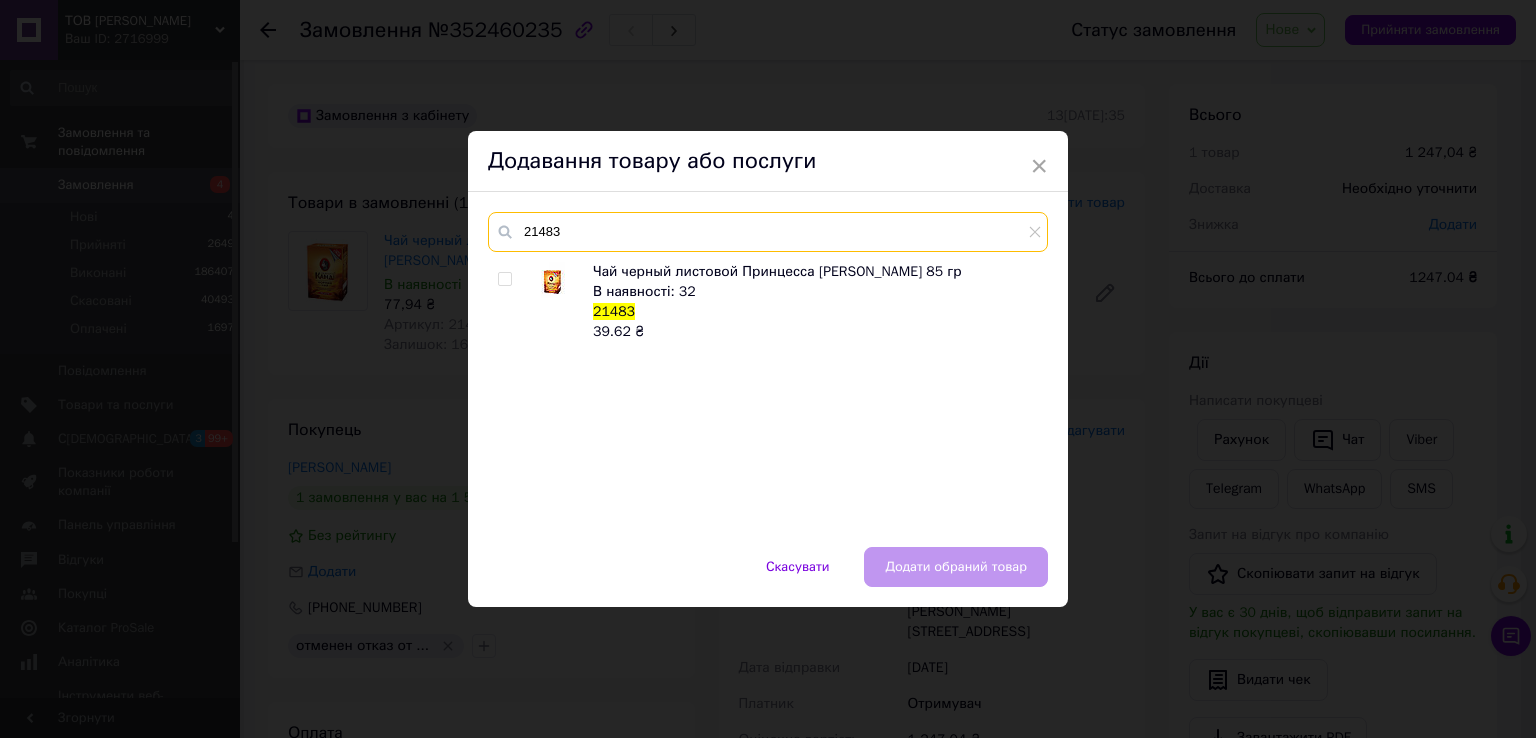 type on "21483" 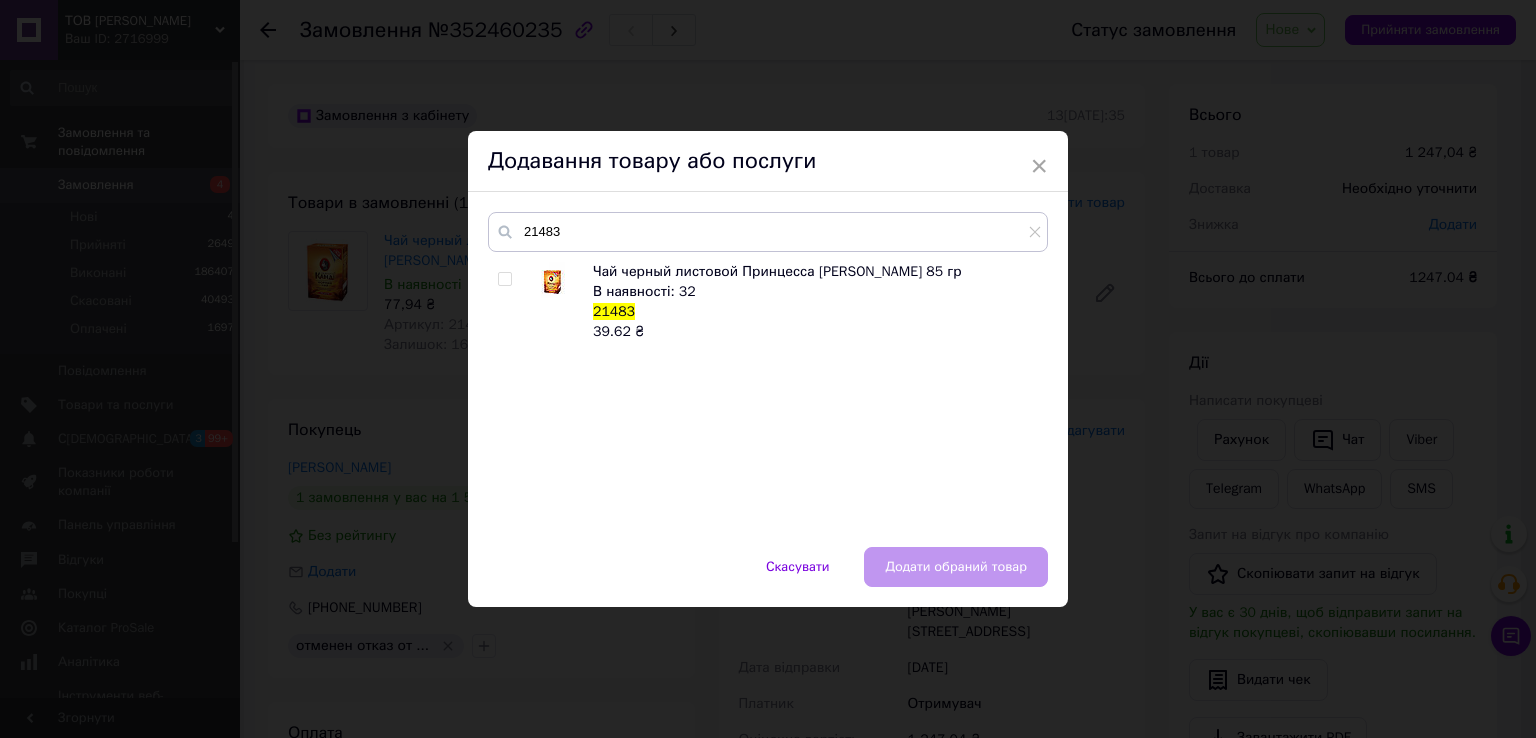 click at bounding box center (504, 279) 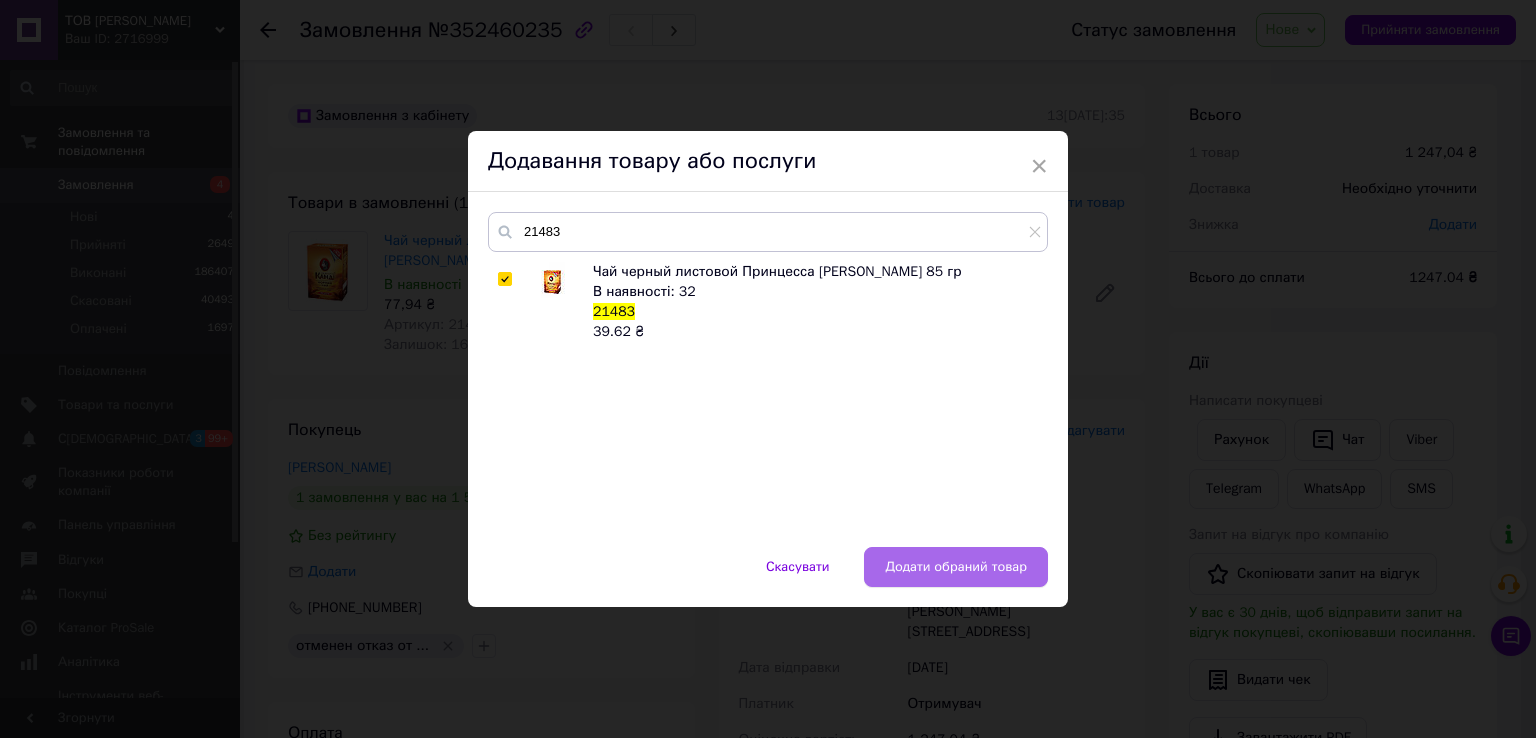 click on "Додати обраний товар" at bounding box center (956, 567) 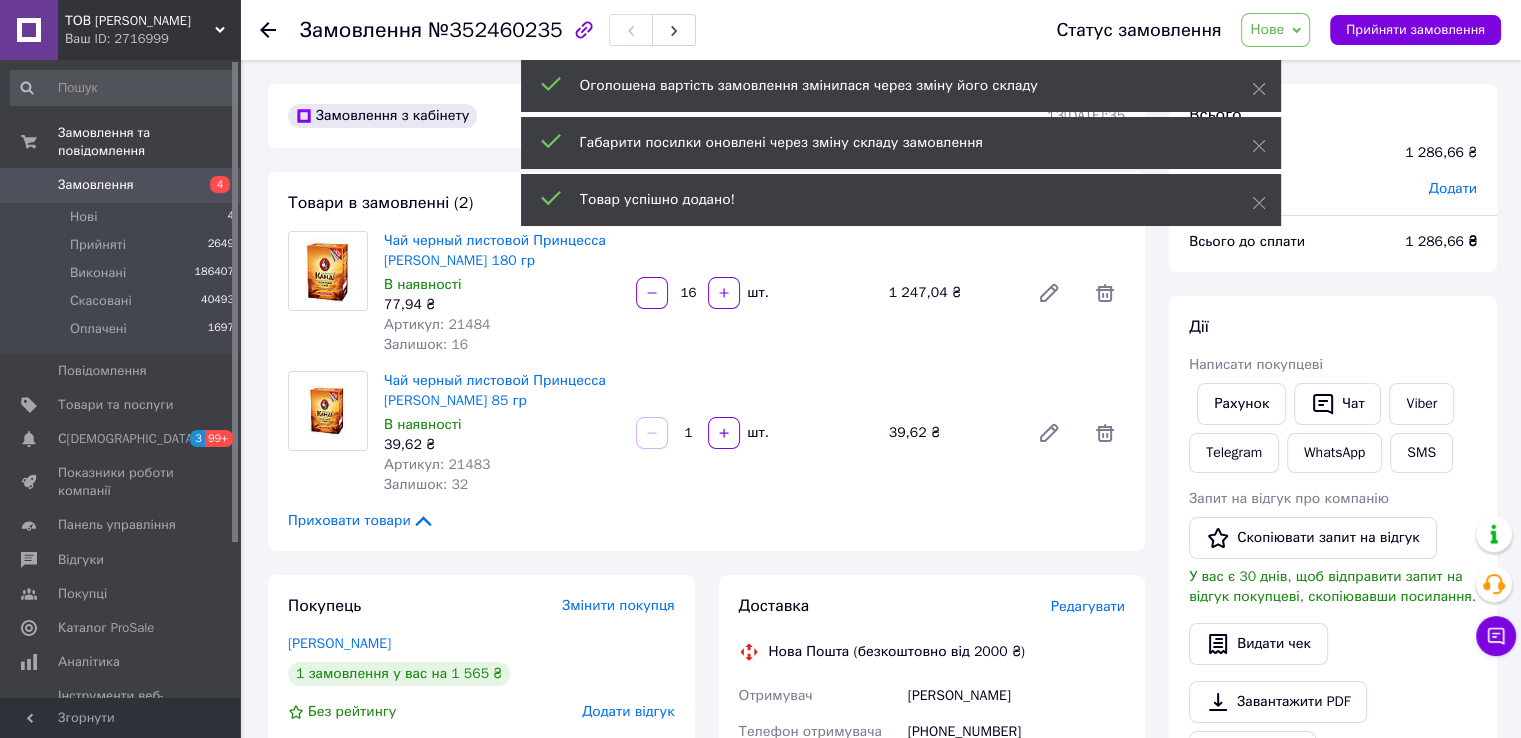 click on "1" at bounding box center (688, 433) 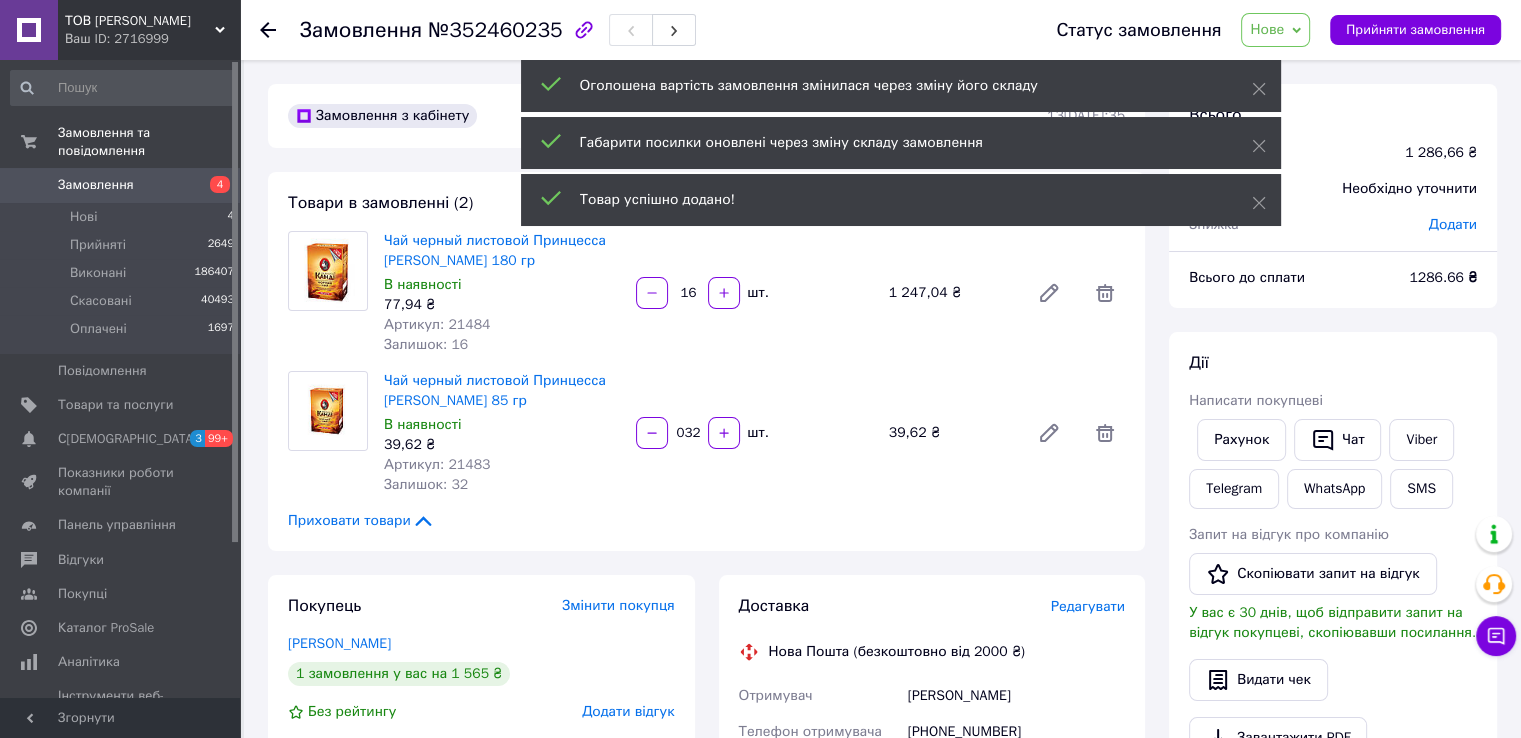 type on "32" 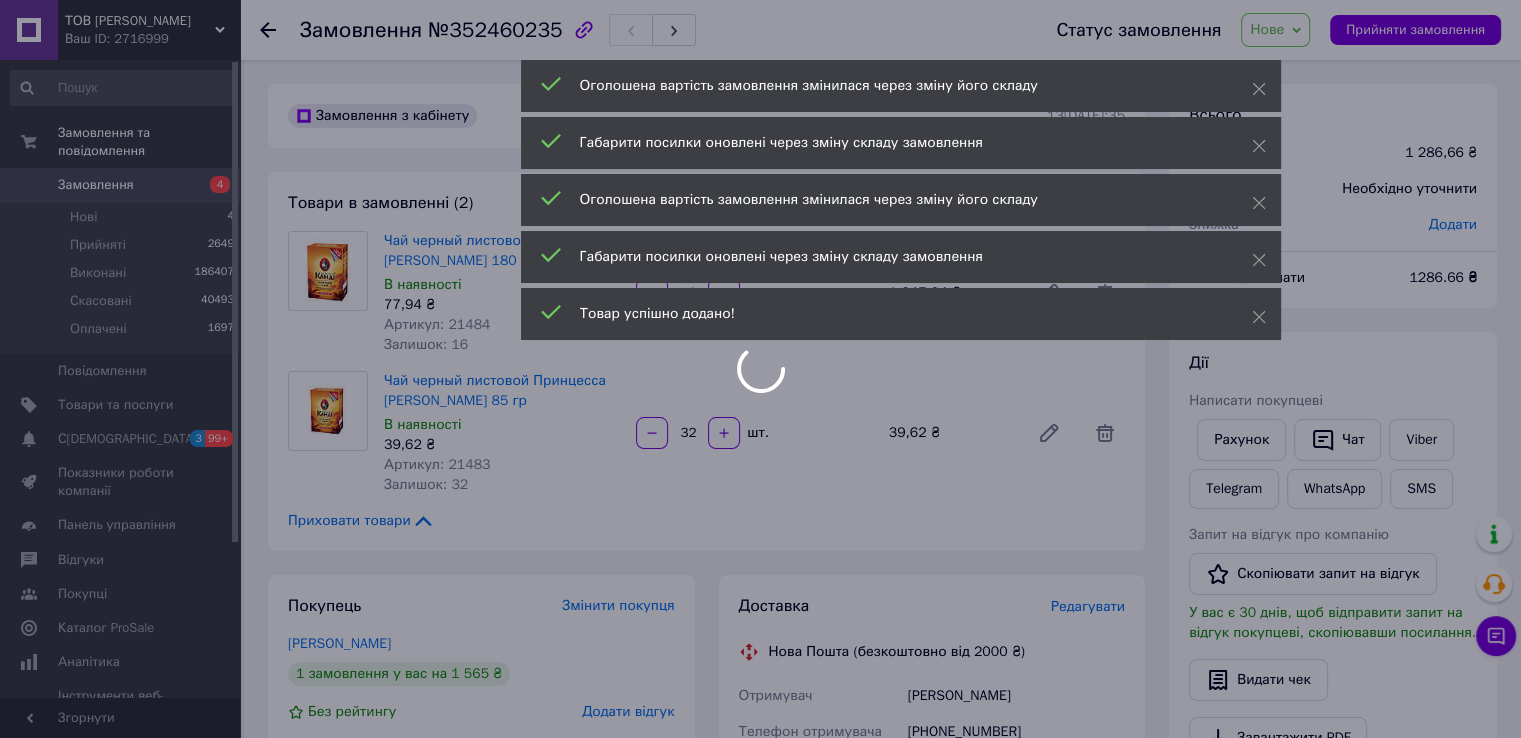 type on "32" 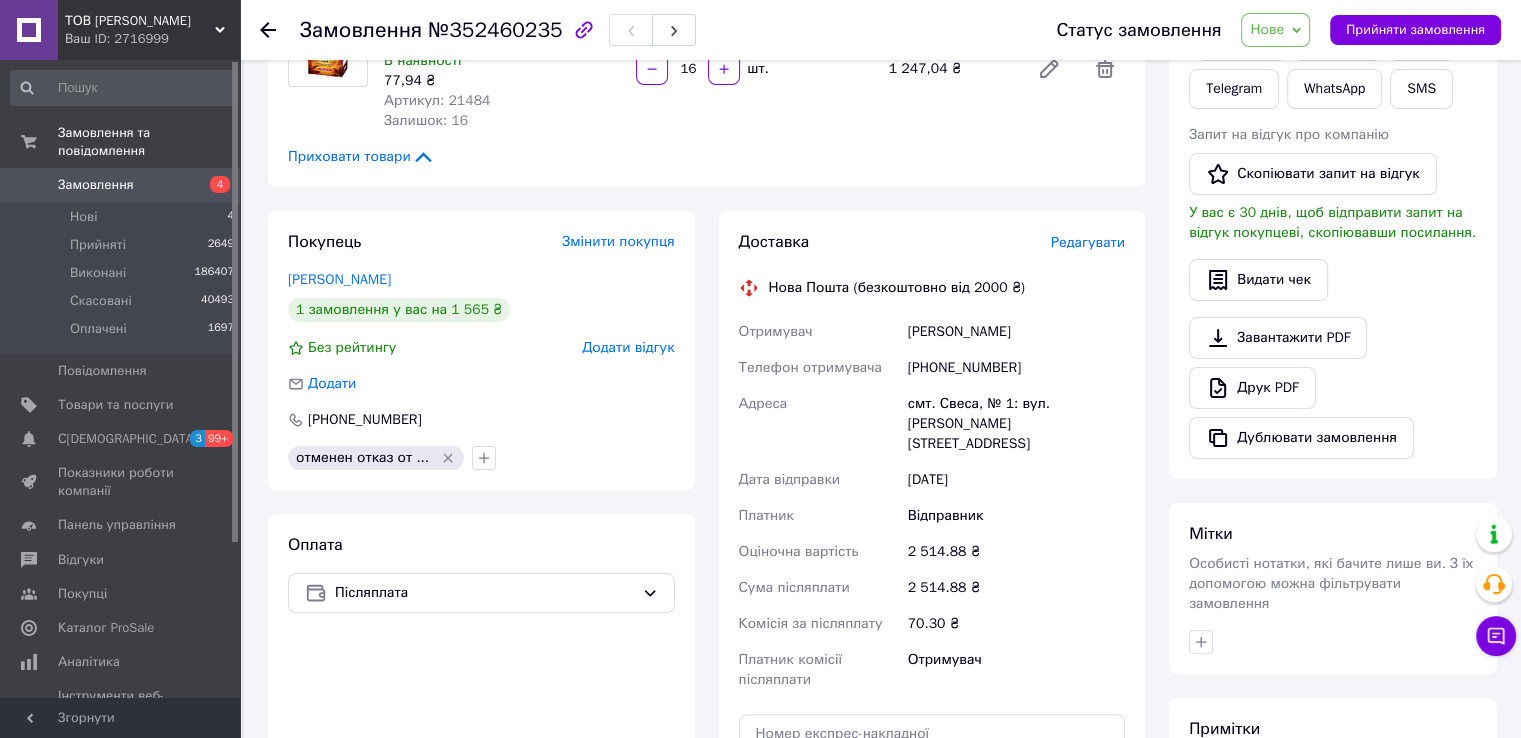 scroll, scrollTop: 500, scrollLeft: 0, axis: vertical 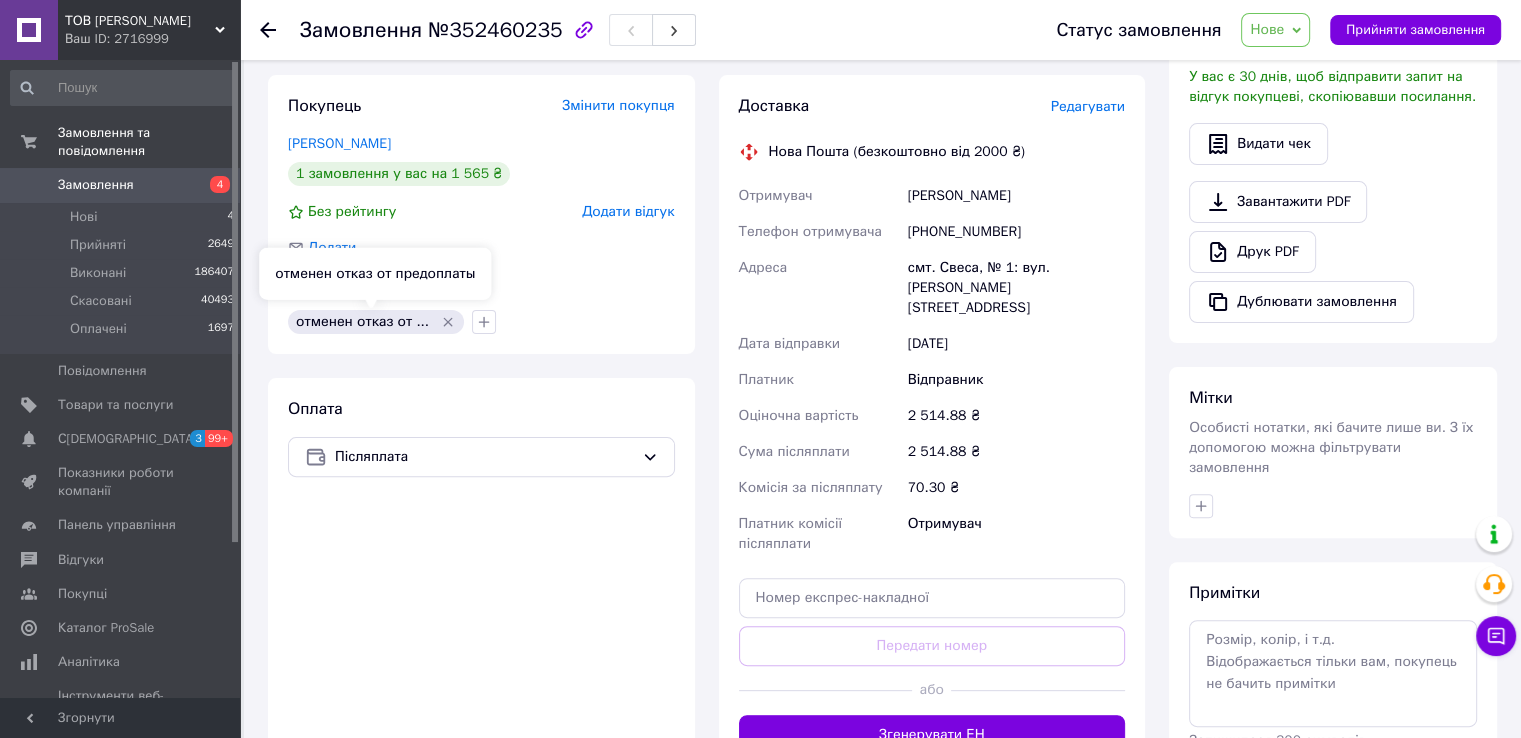click 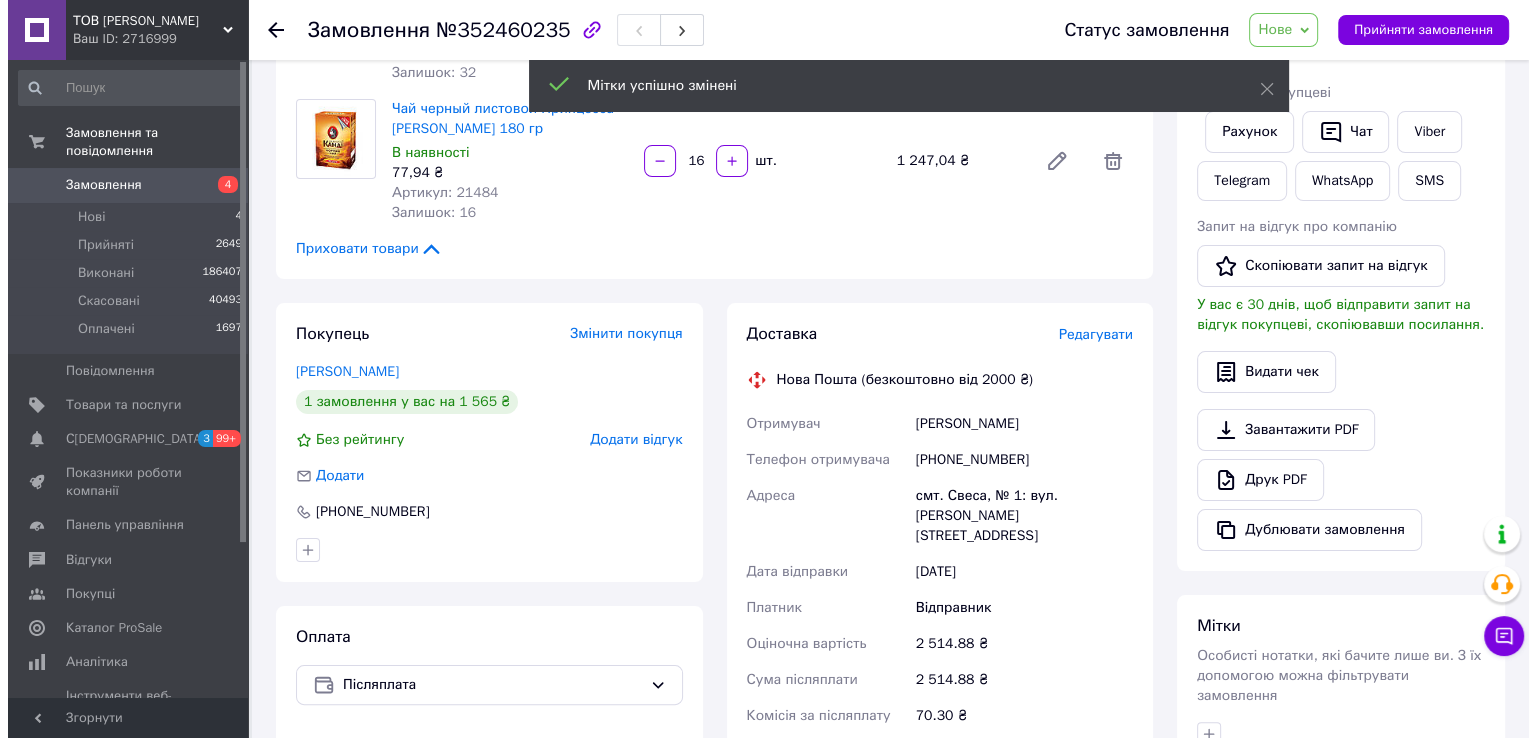 scroll, scrollTop: 500, scrollLeft: 0, axis: vertical 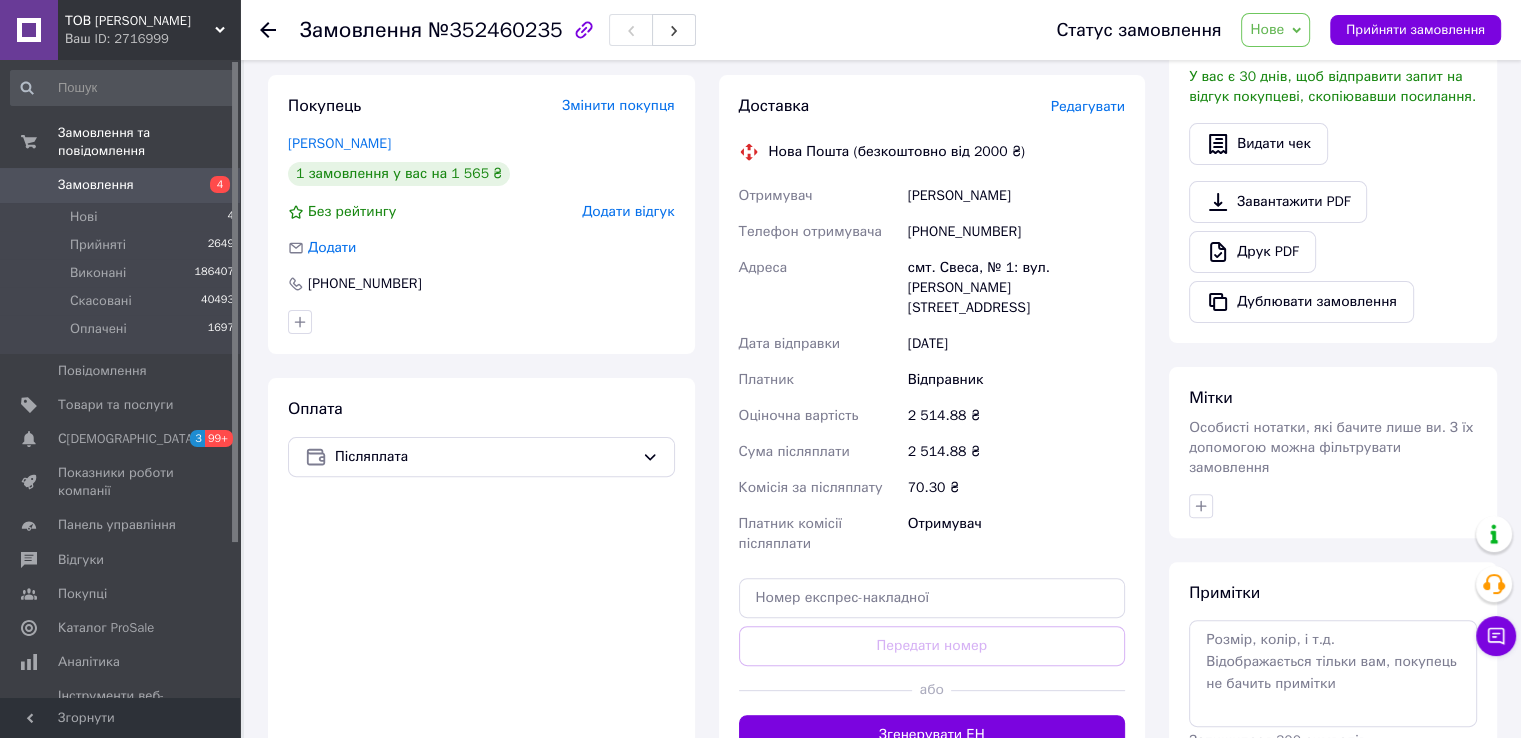 click on "Редагувати" at bounding box center (1088, 106) 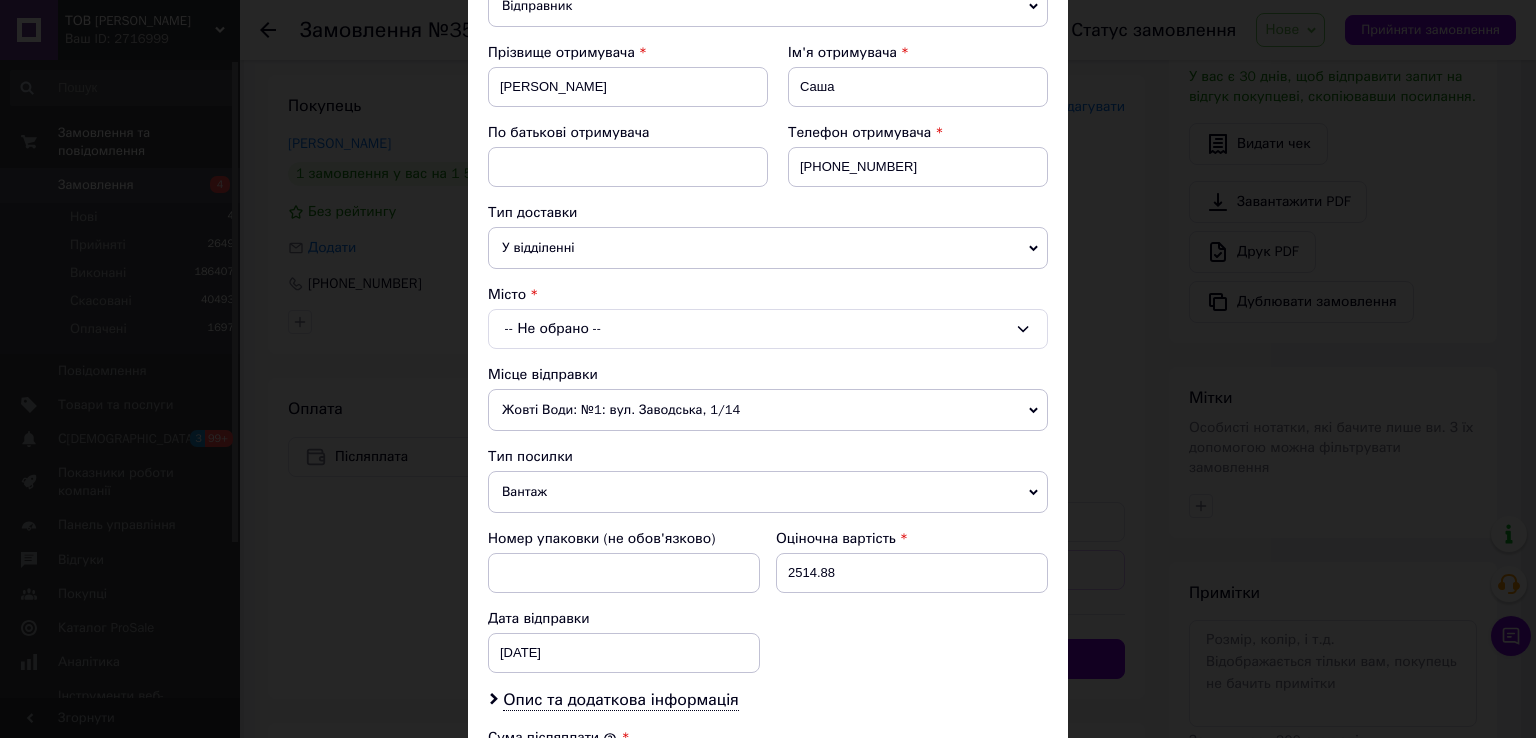 scroll, scrollTop: 400, scrollLeft: 0, axis: vertical 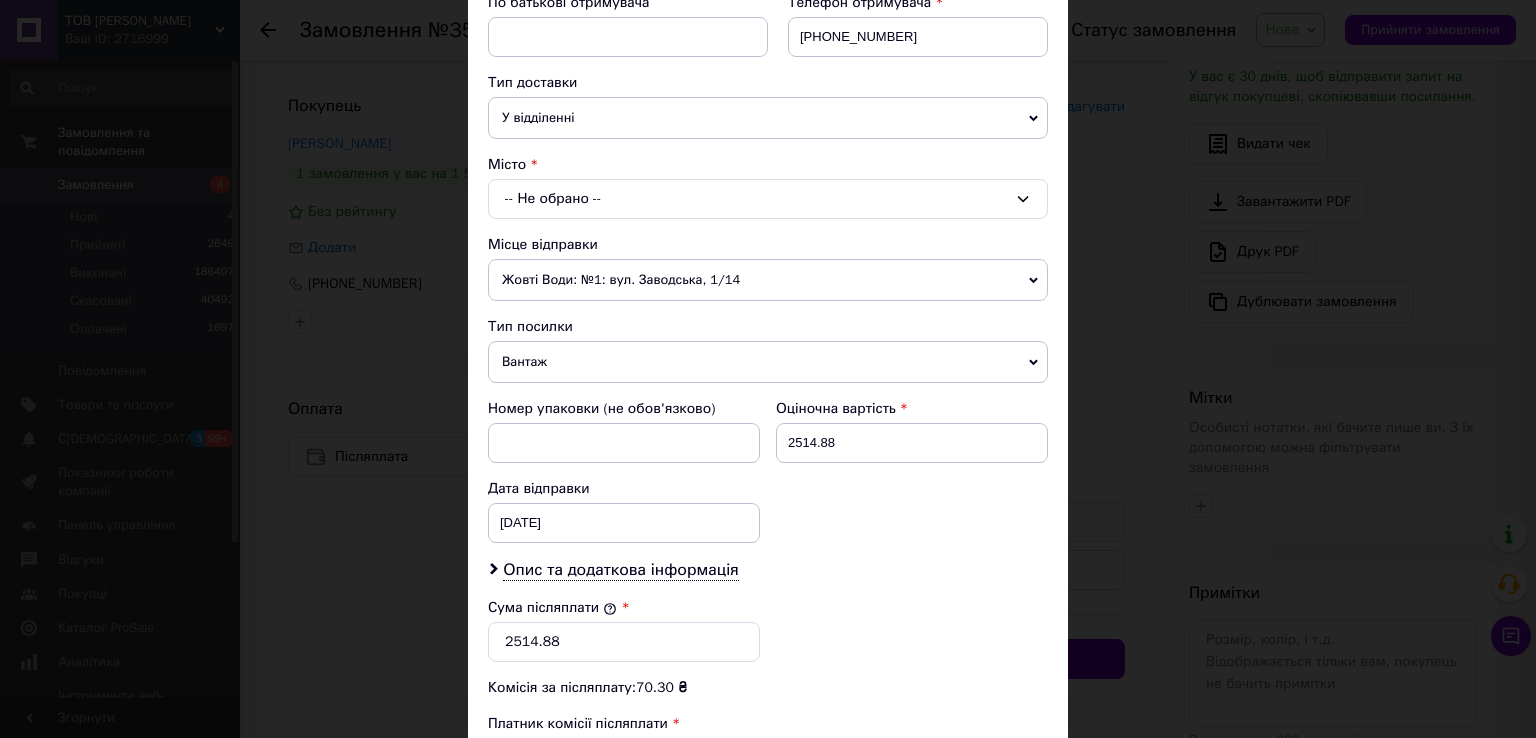 click on "-- Не обрано --" at bounding box center [768, 199] 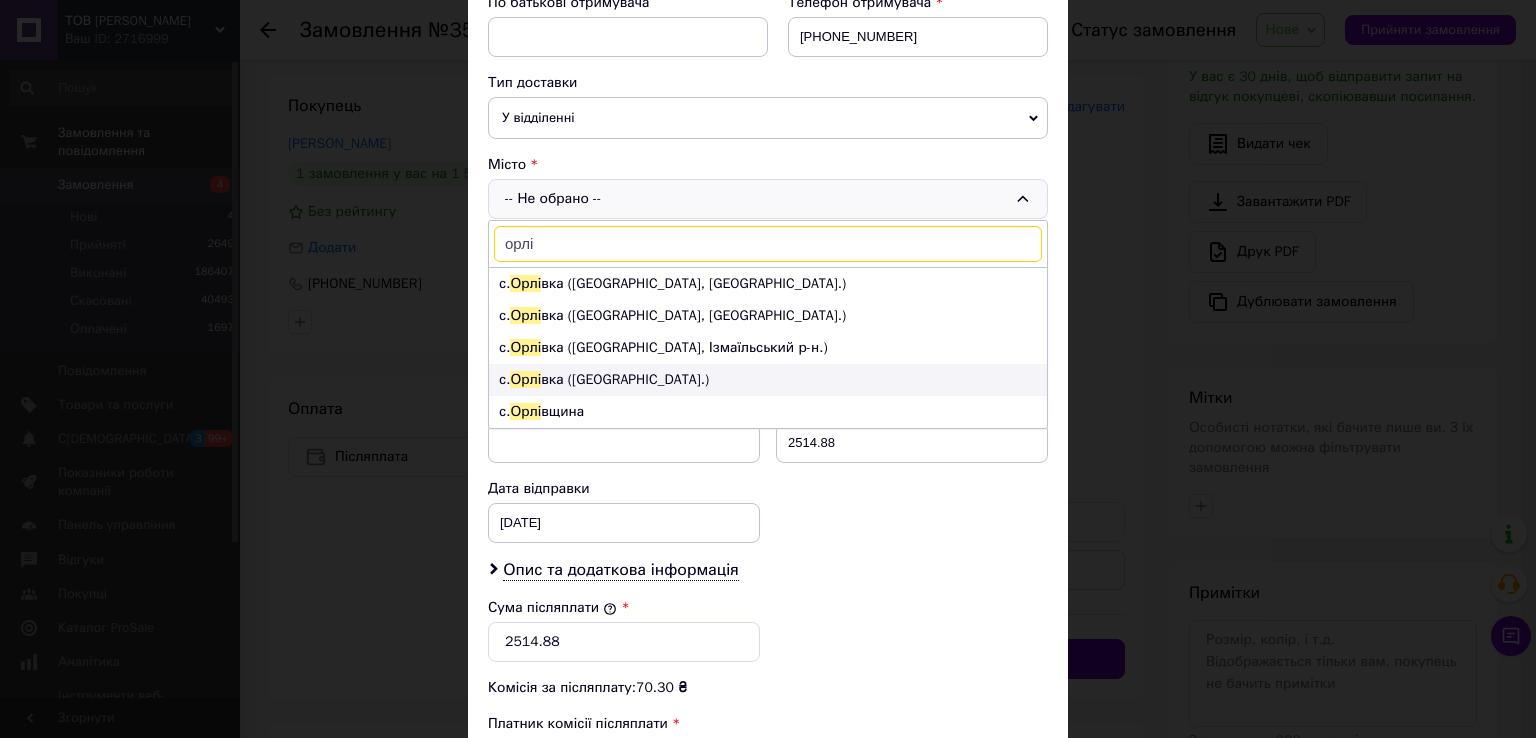 type on "орлі" 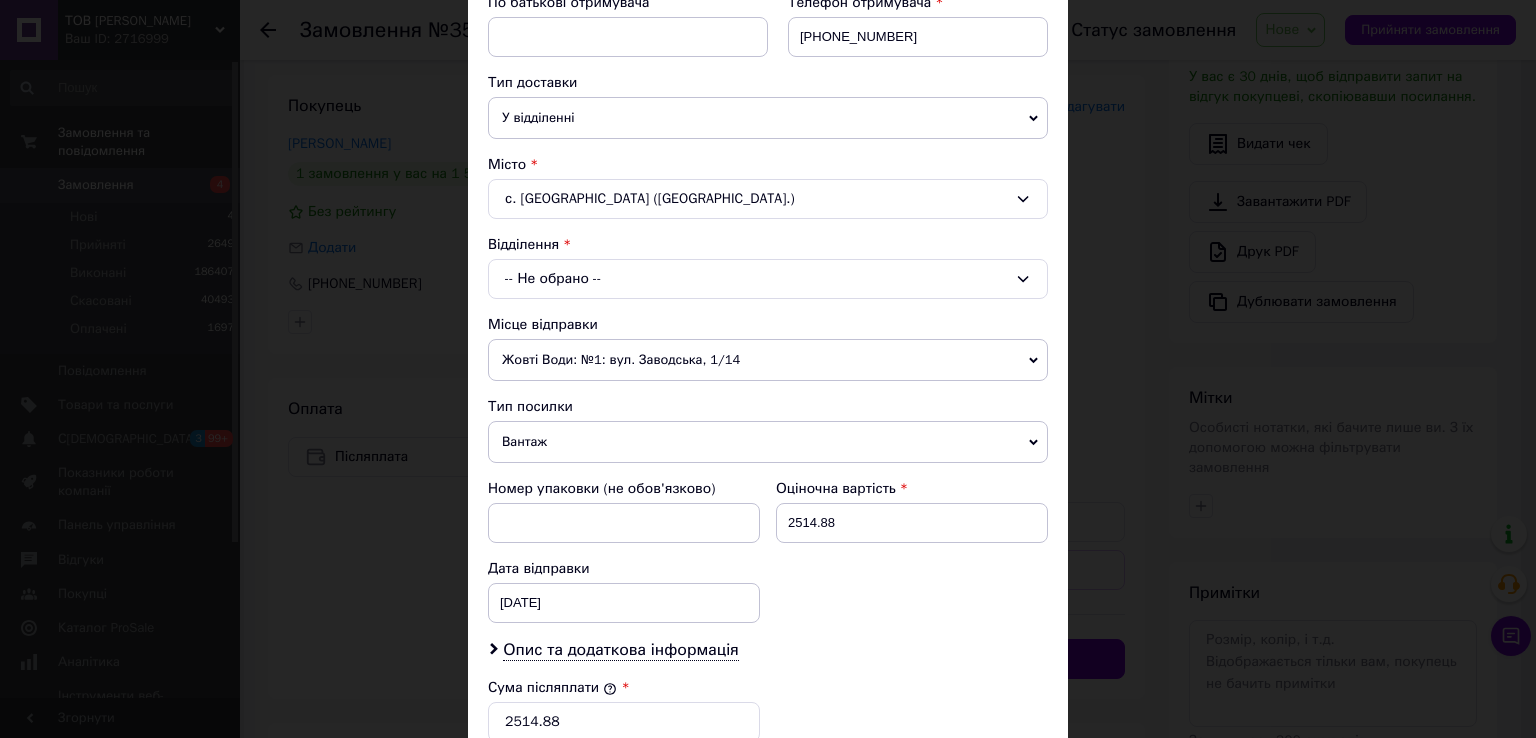 click on "-- Не обрано --" at bounding box center [768, 279] 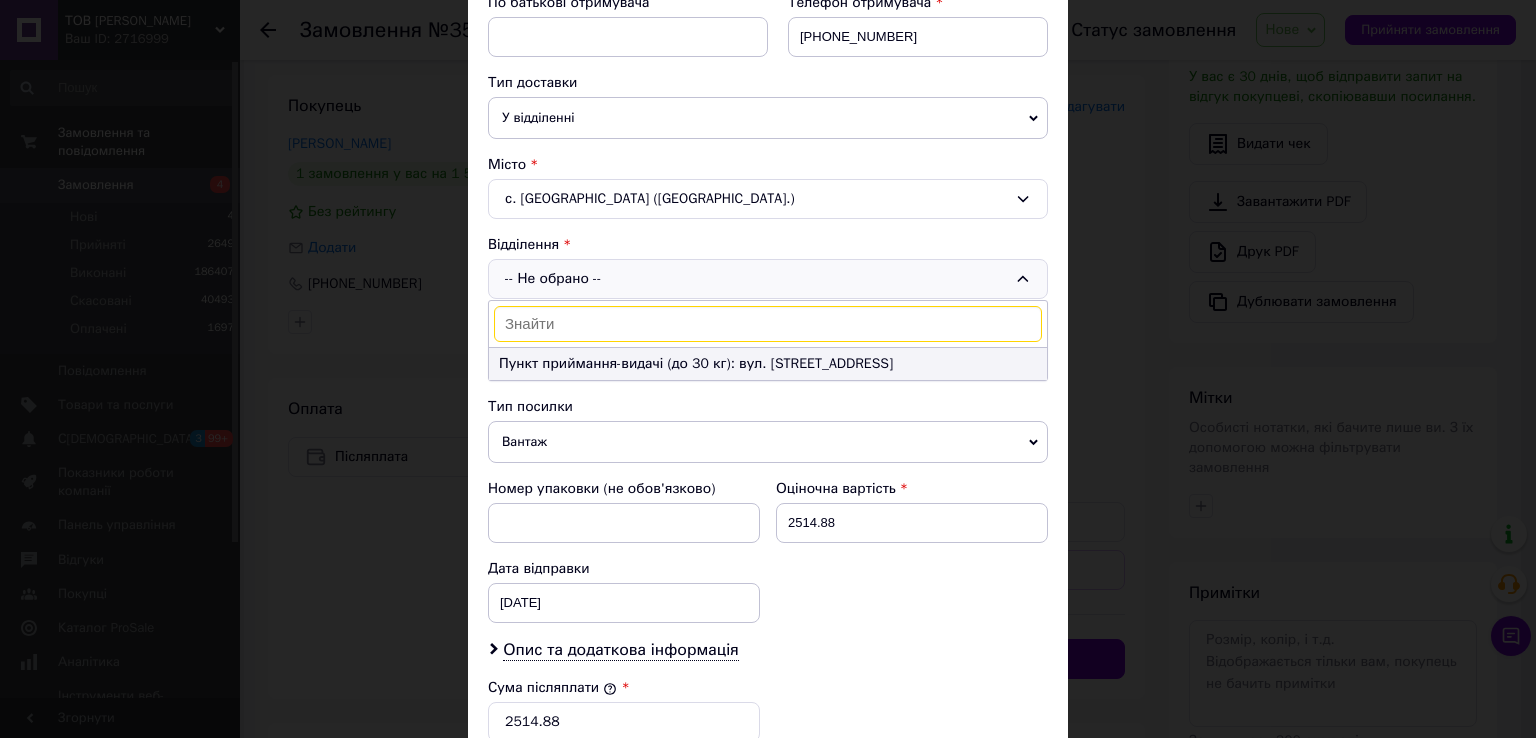 click on "Пункт приймання-видачі (до 30 кг): вул. Центральна, 1" at bounding box center [768, 364] 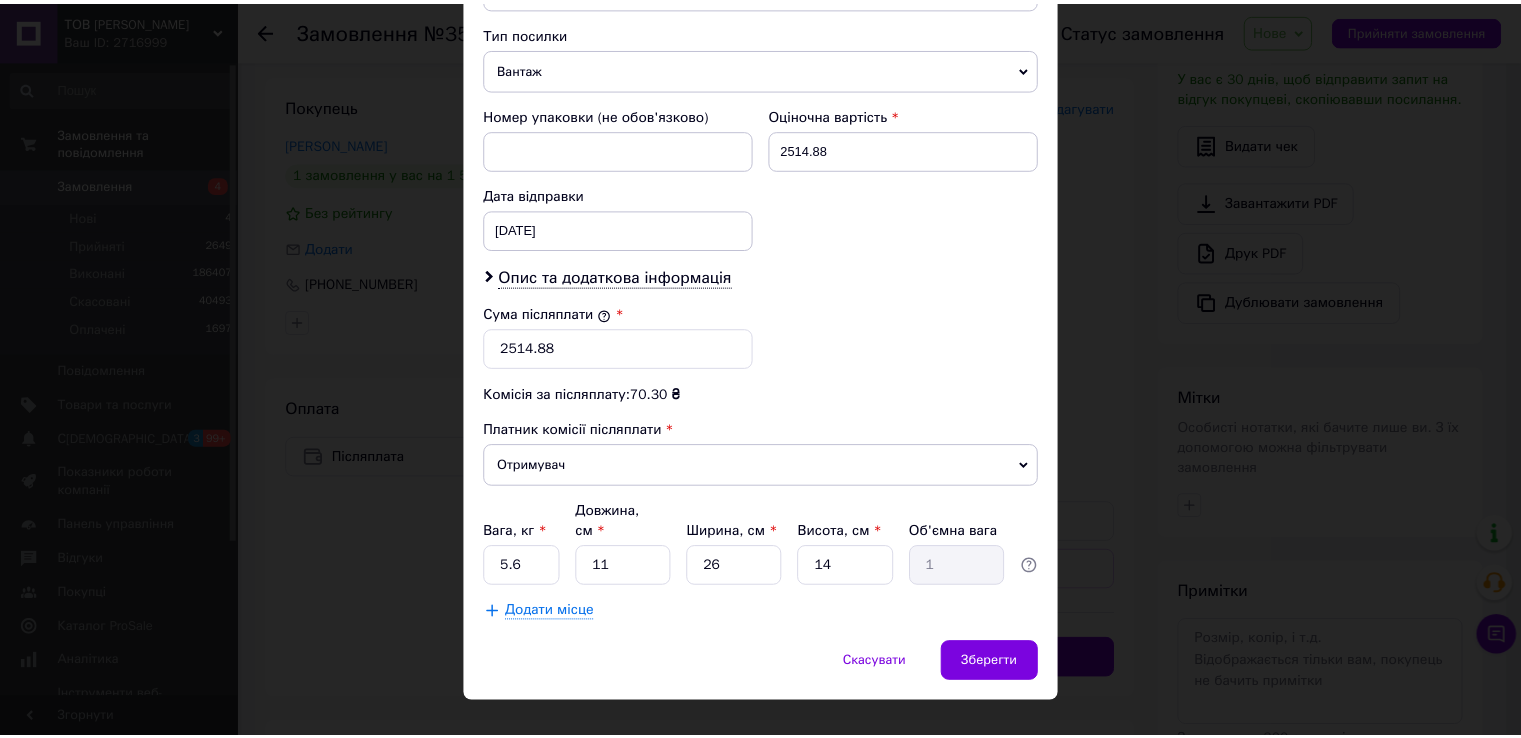 scroll, scrollTop: 782, scrollLeft: 0, axis: vertical 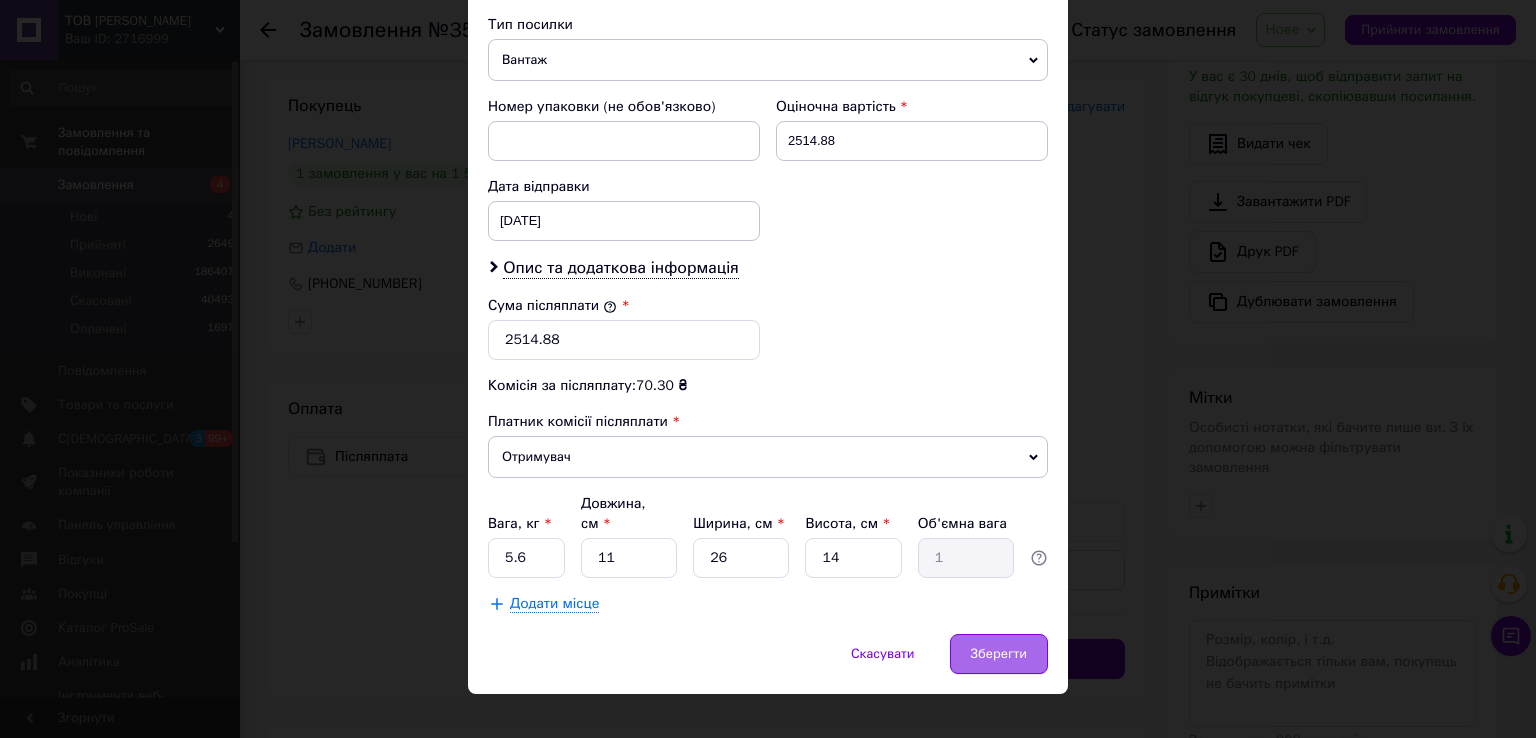 click on "Зберегти" at bounding box center (999, 654) 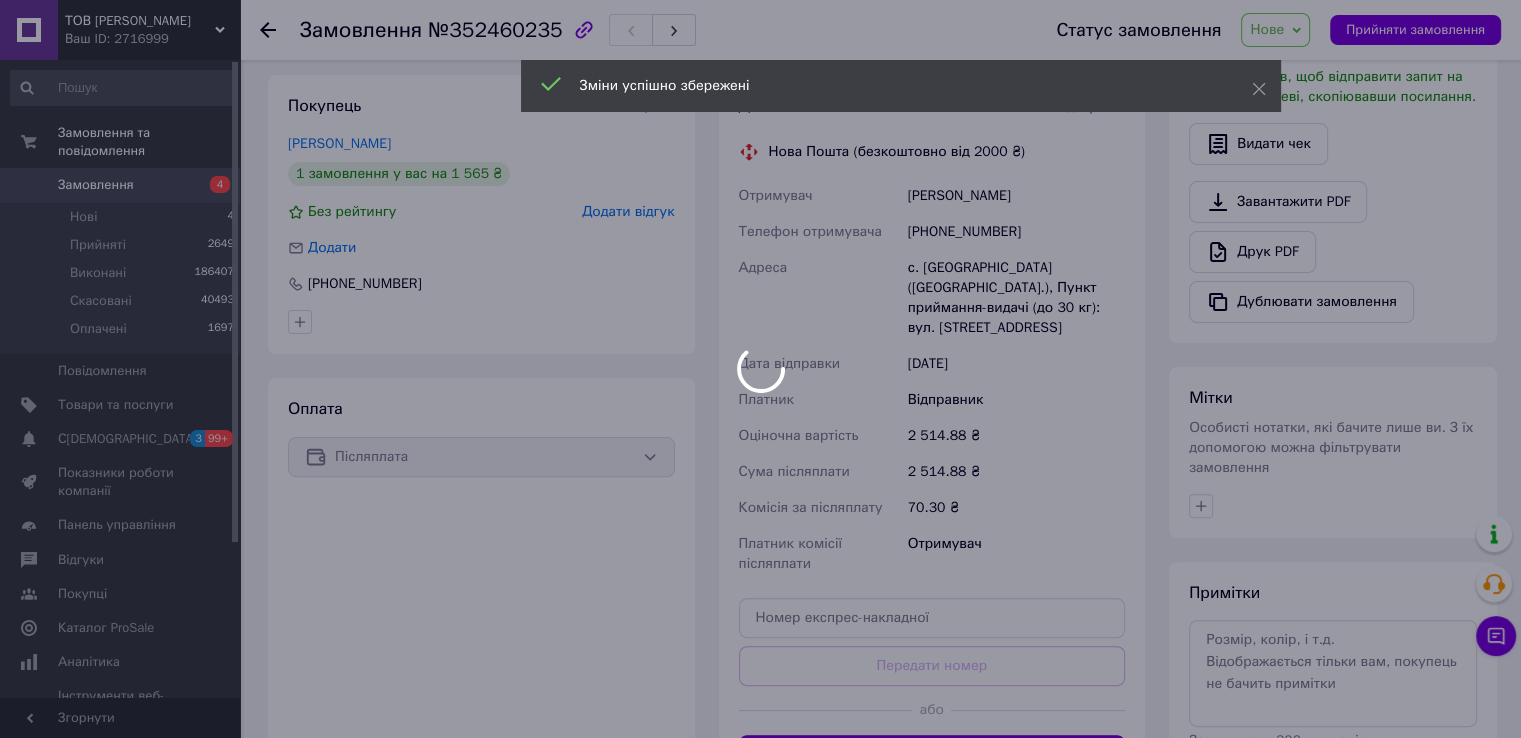 scroll, scrollTop: 72, scrollLeft: 0, axis: vertical 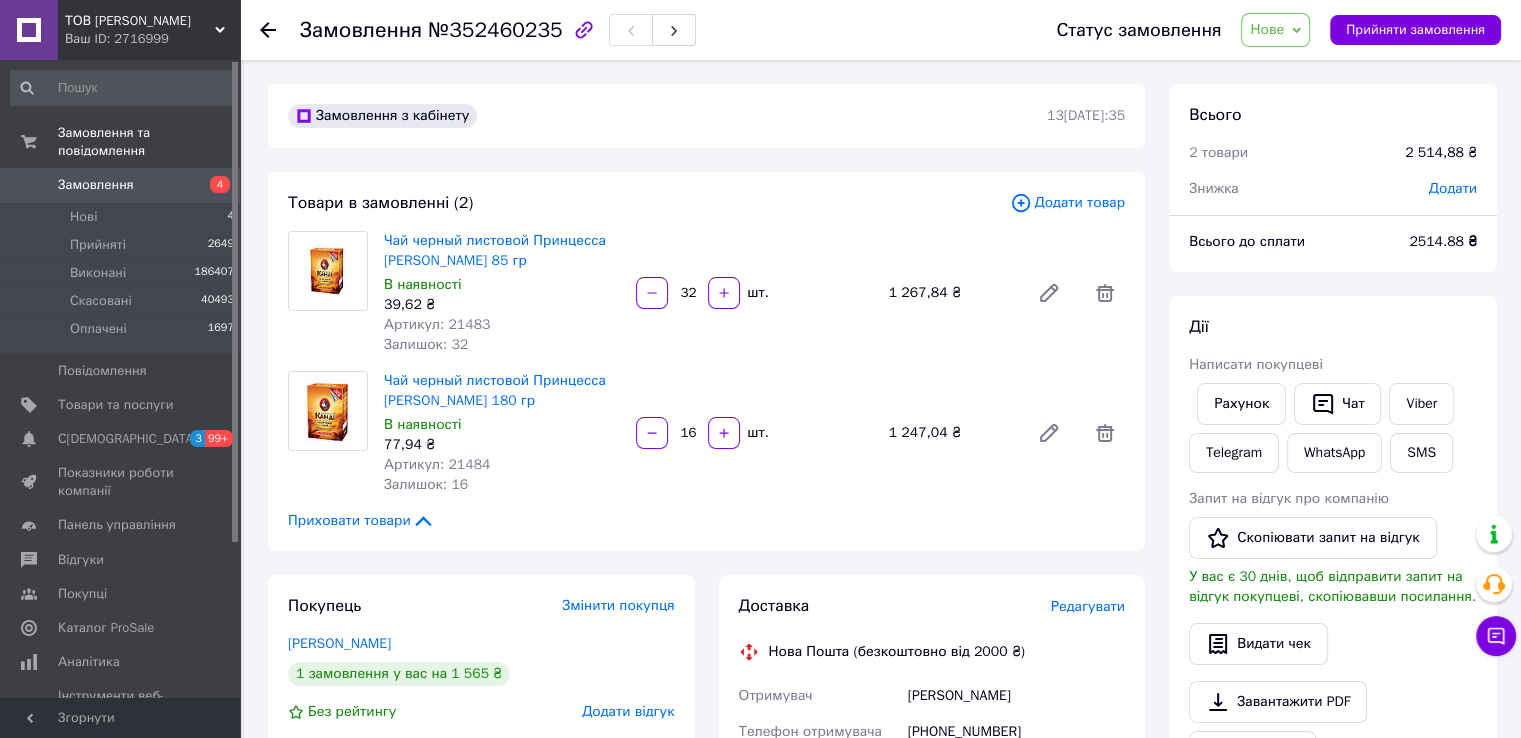 click 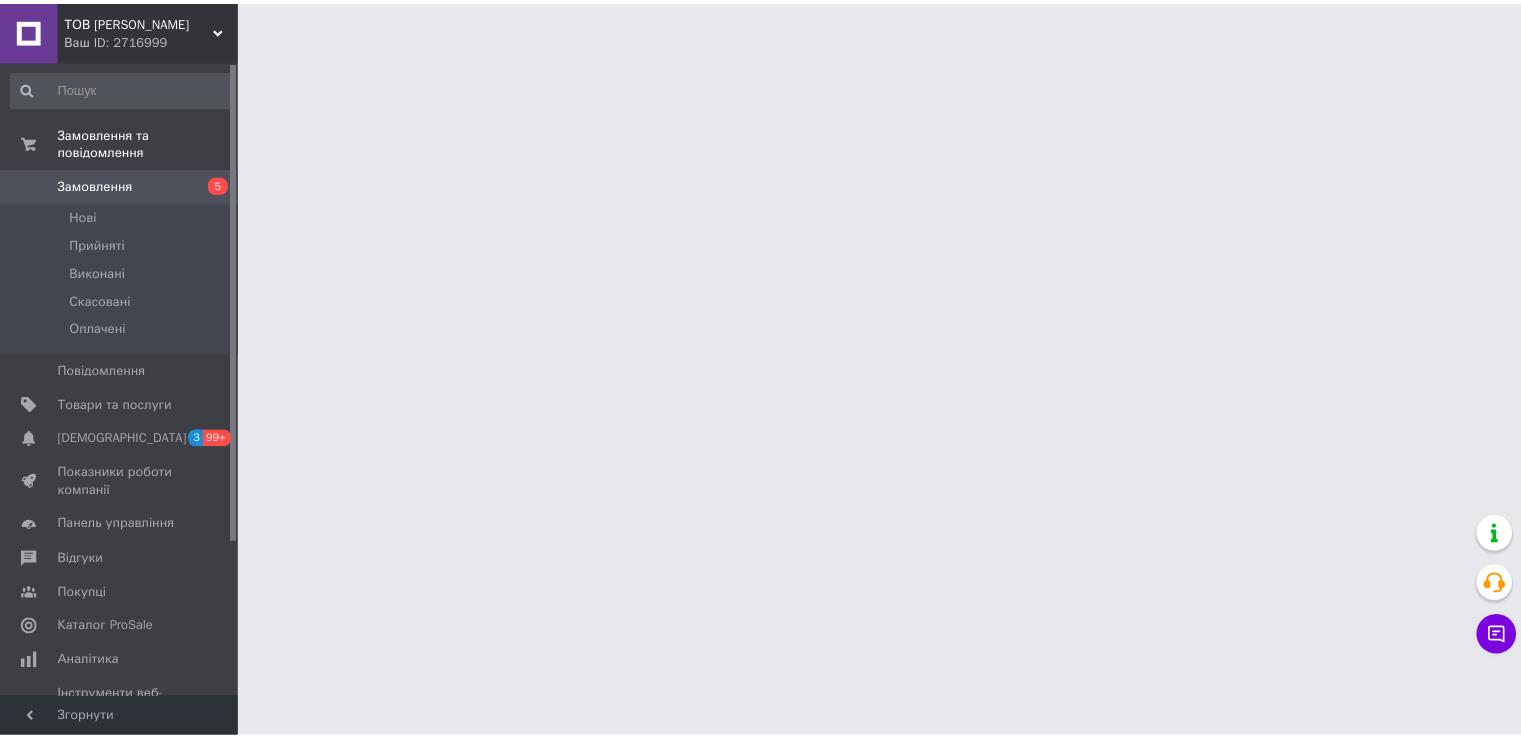 scroll, scrollTop: 0, scrollLeft: 0, axis: both 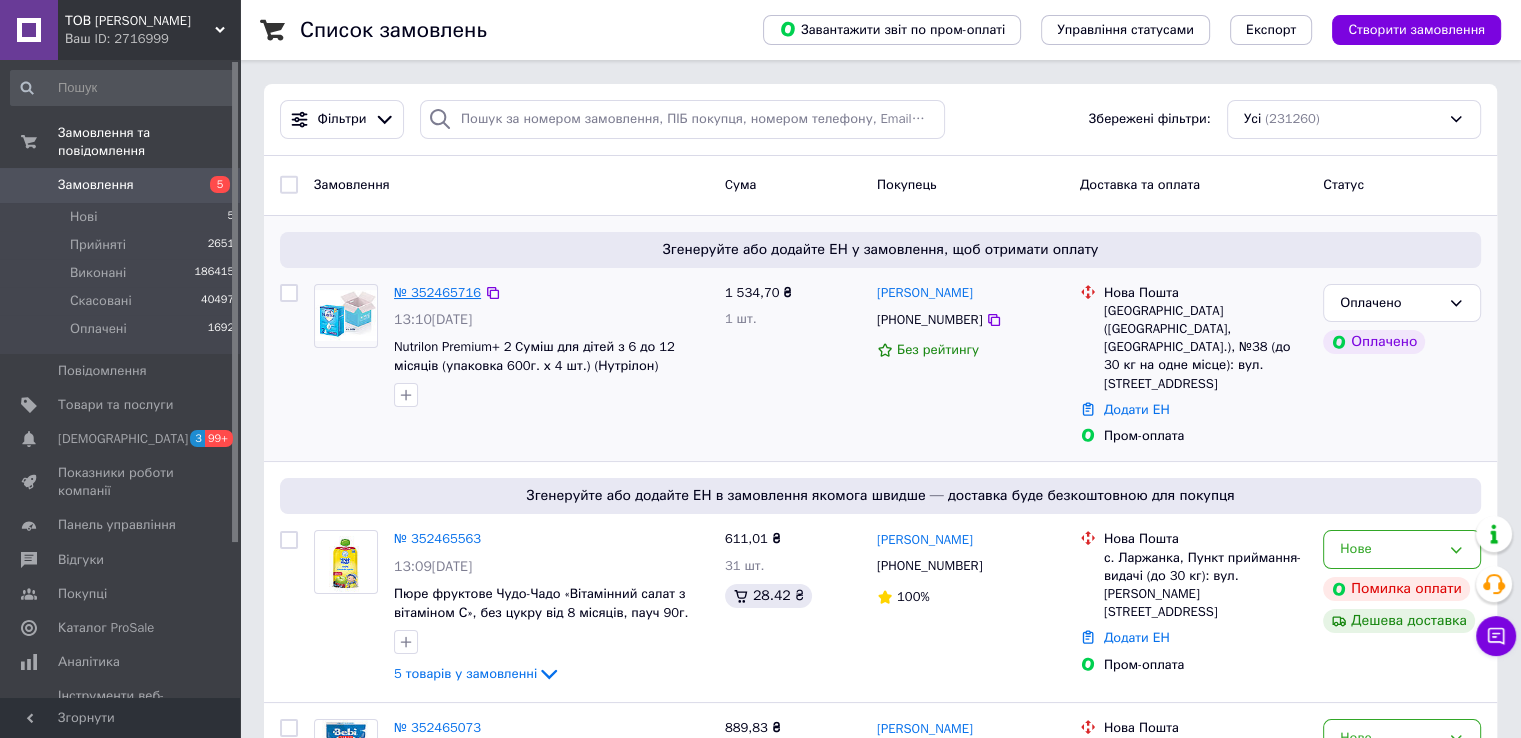 click on "№ 352465716" at bounding box center (437, 292) 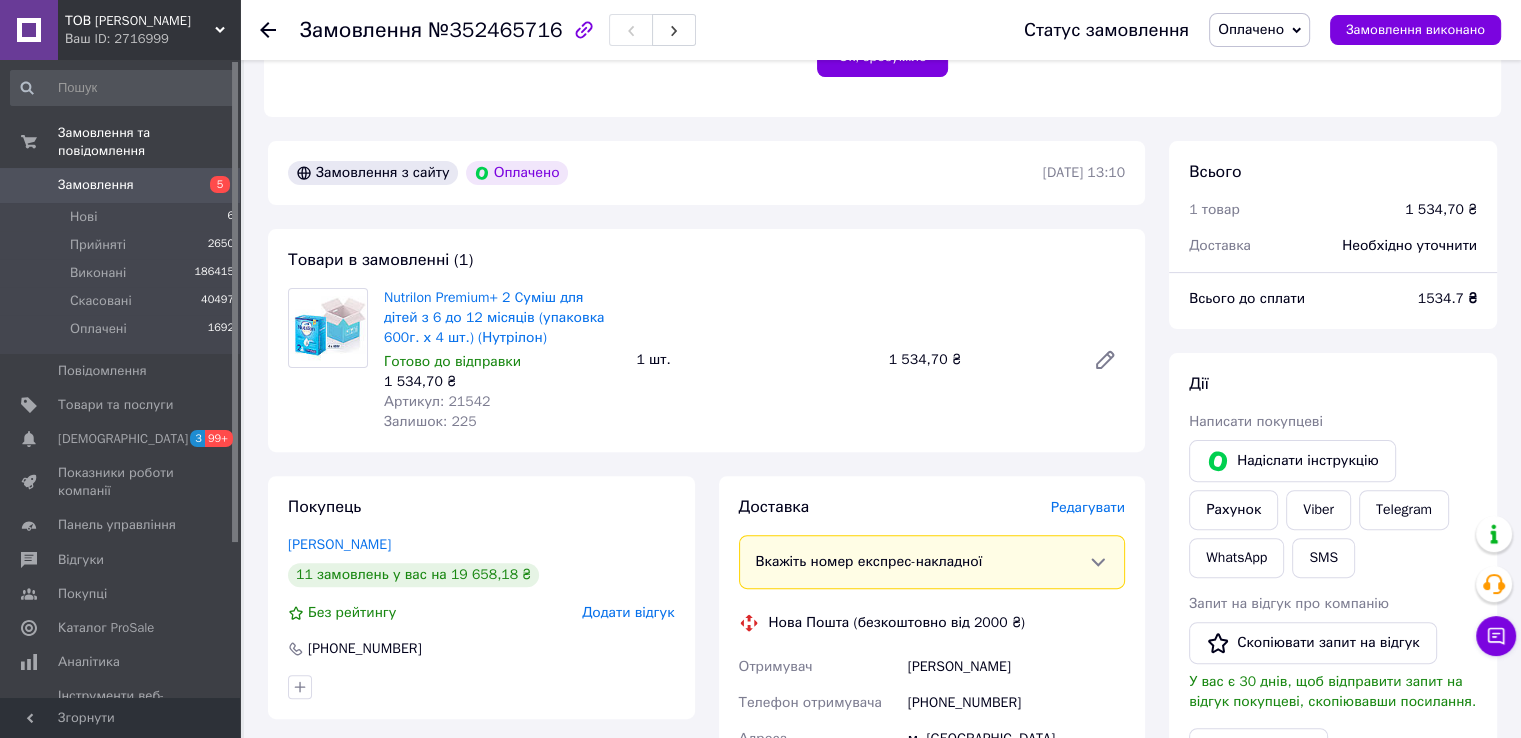 scroll, scrollTop: 0, scrollLeft: 0, axis: both 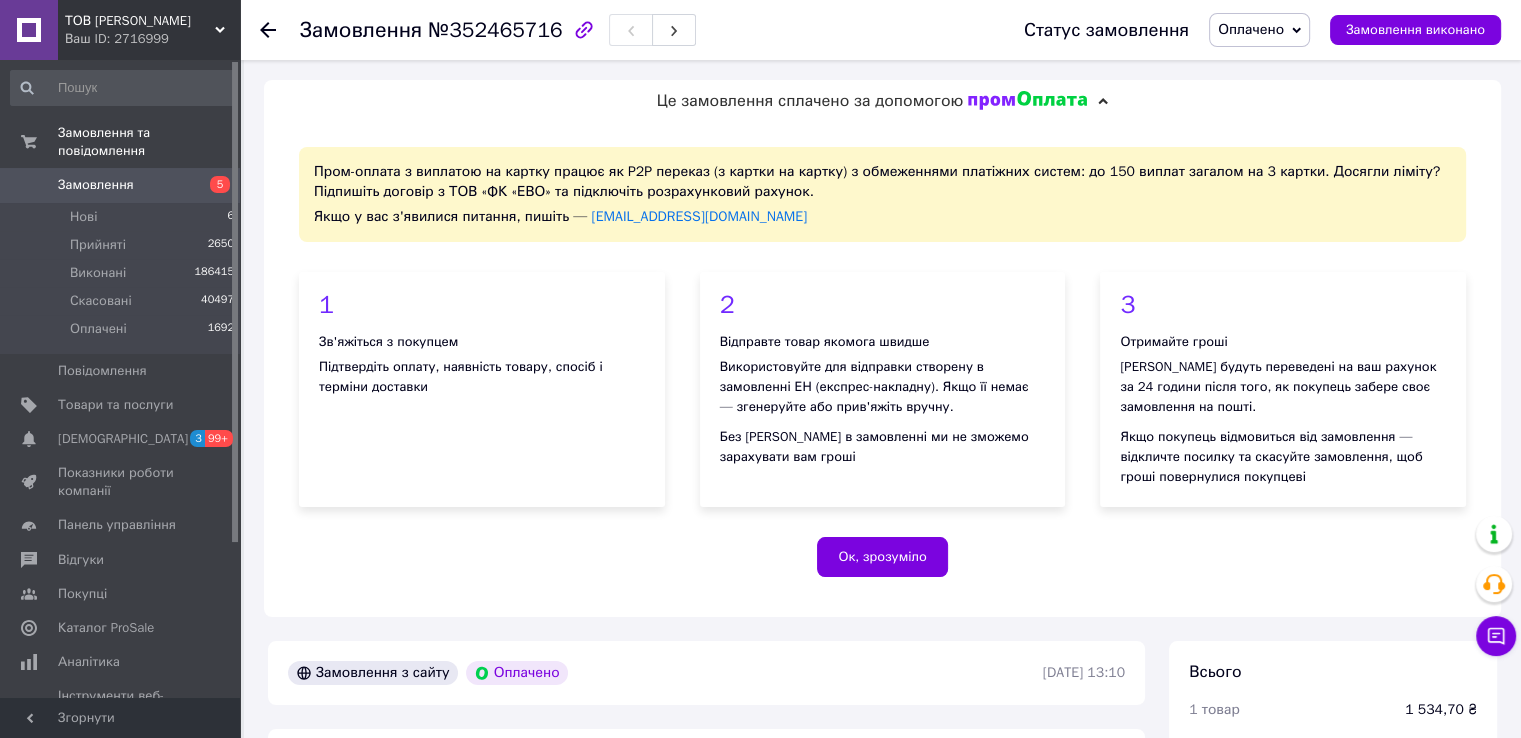 click 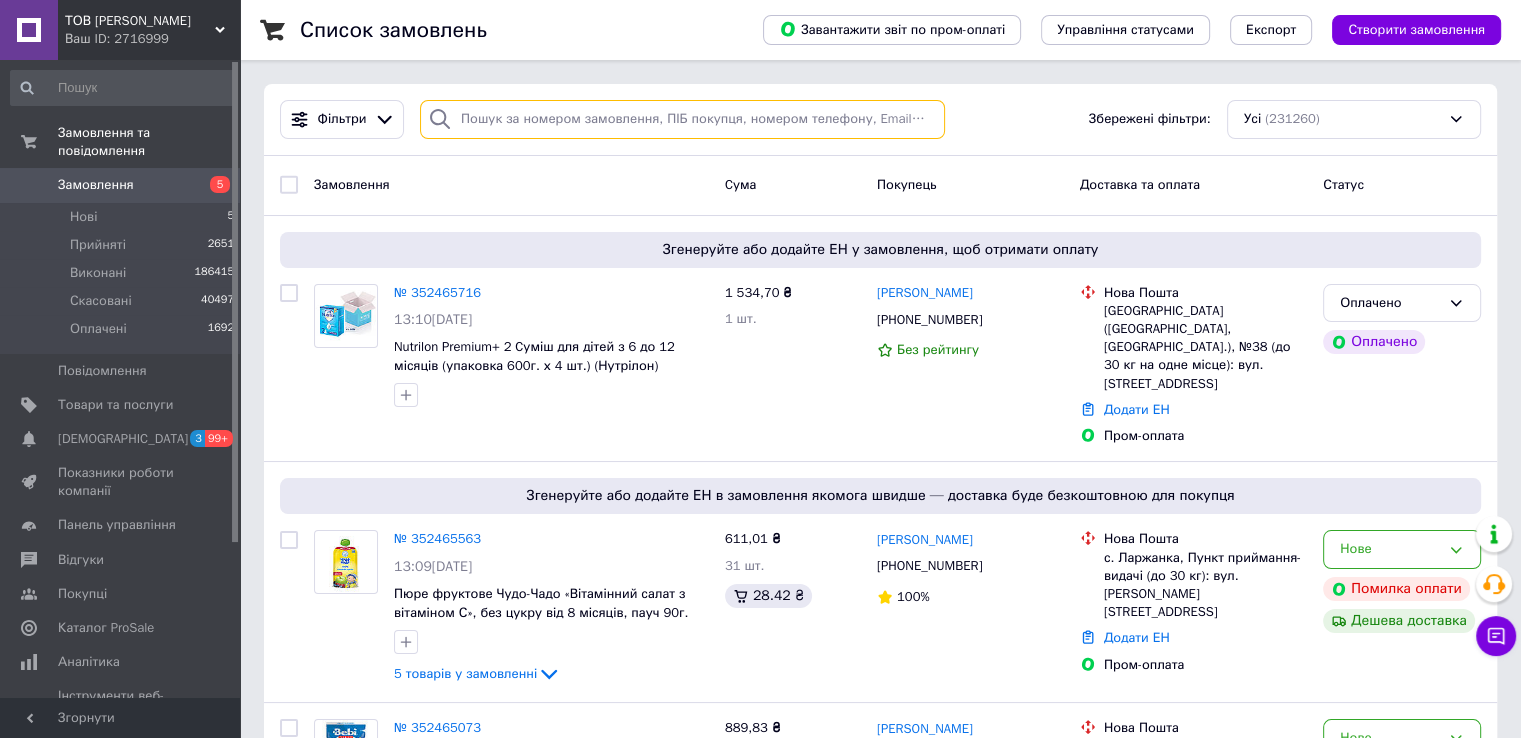 click at bounding box center (682, 119) 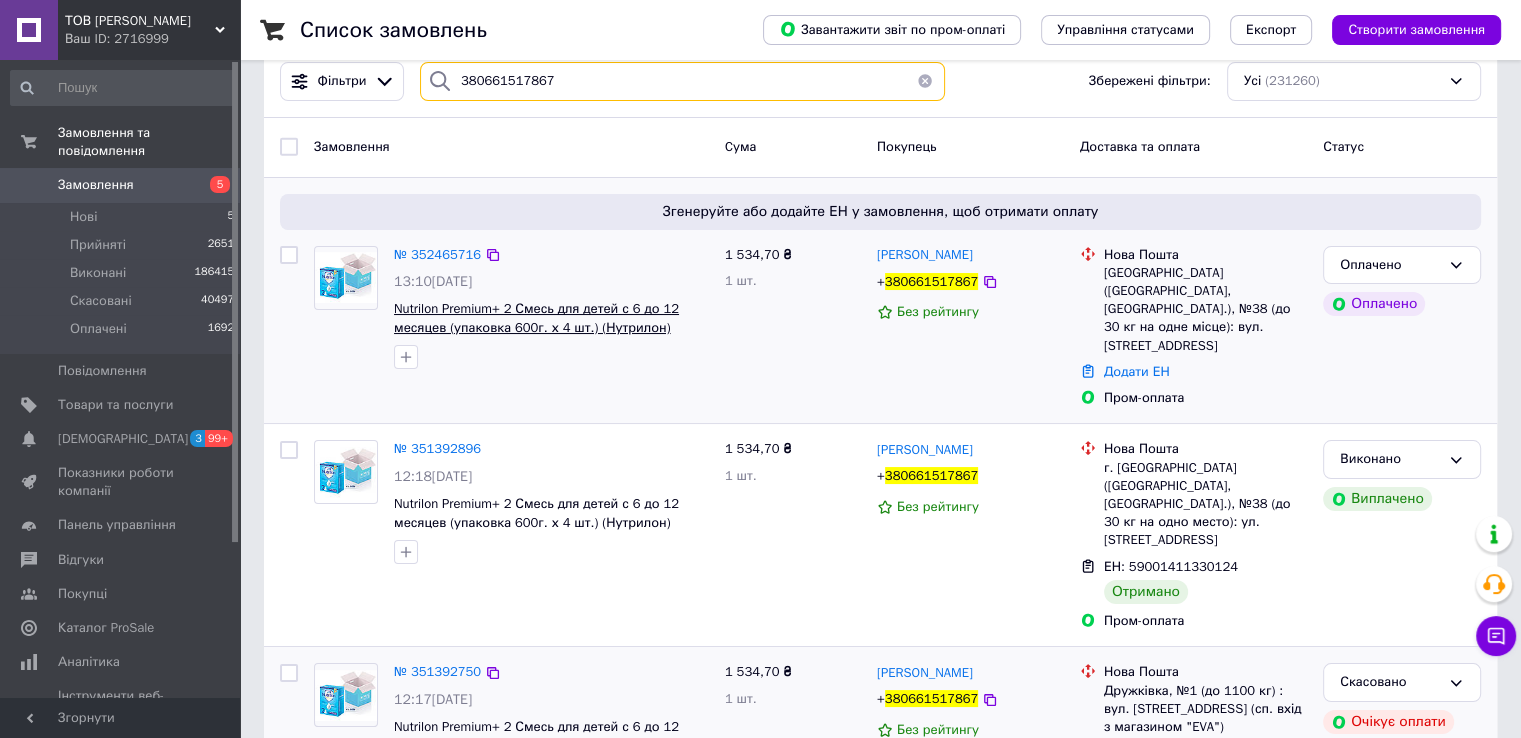 scroll, scrollTop: 0, scrollLeft: 0, axis: both 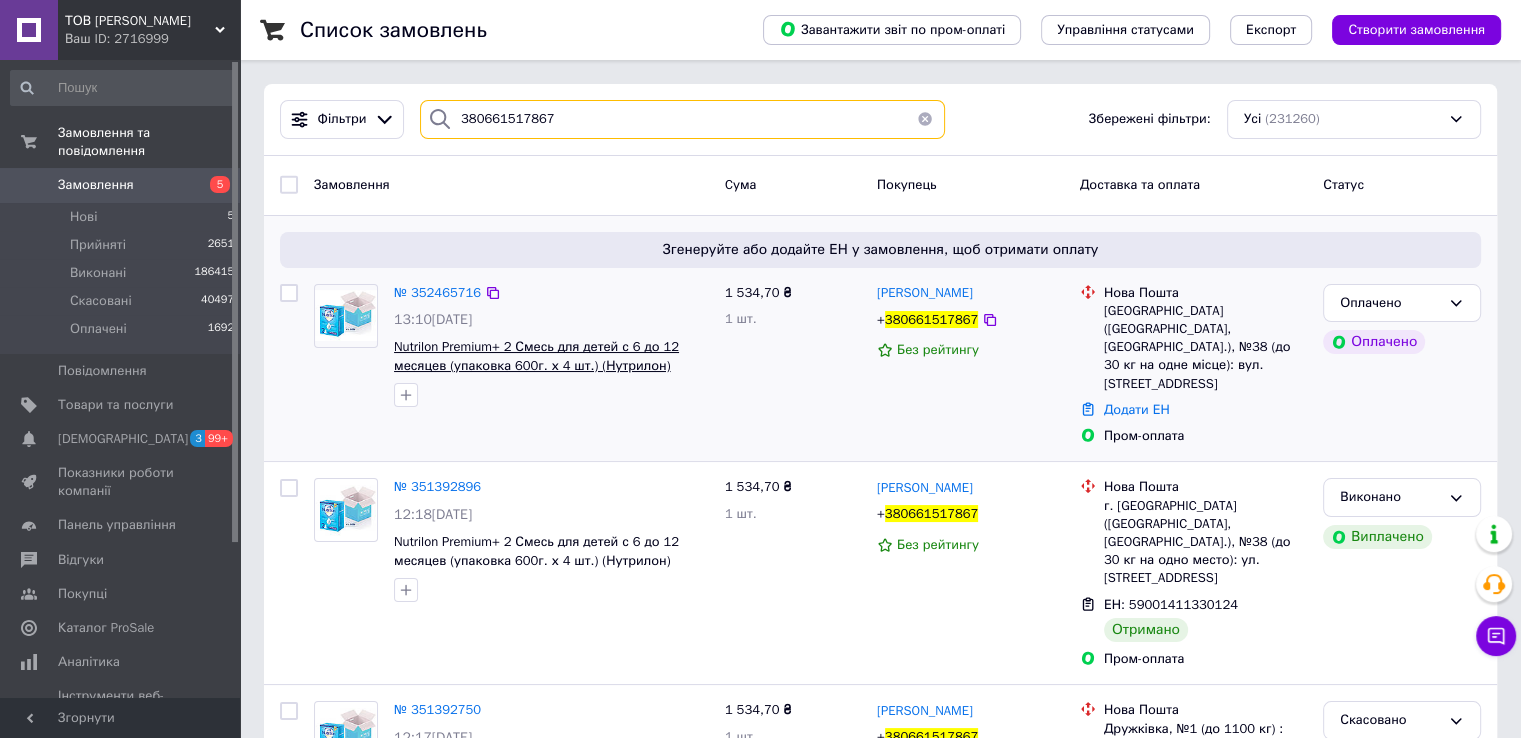type on "380661517867" 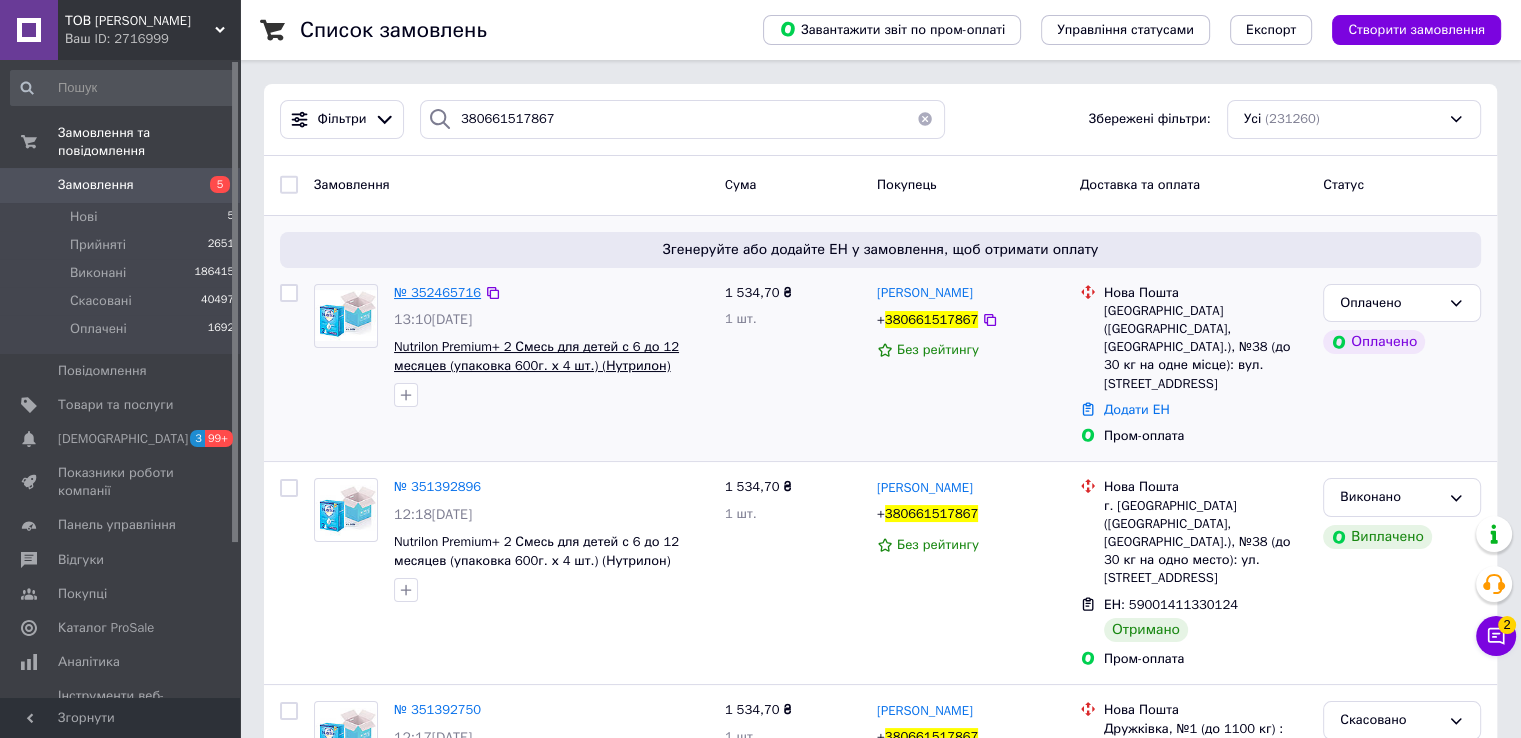 click on "№ 352465716" at bounding box center (437, 292) 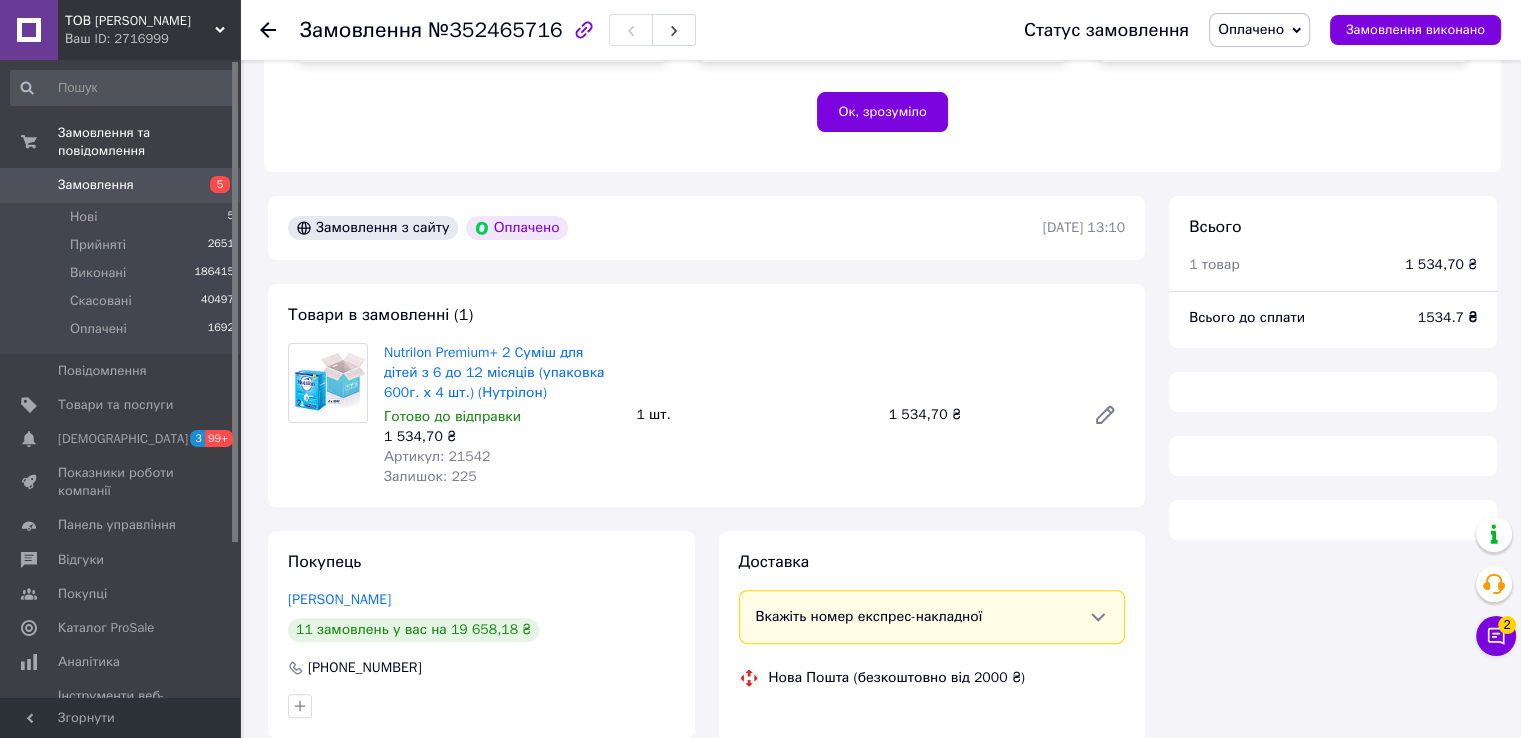 scroll, scrollTop: 500, scrollLeft: 0, axis: vertical 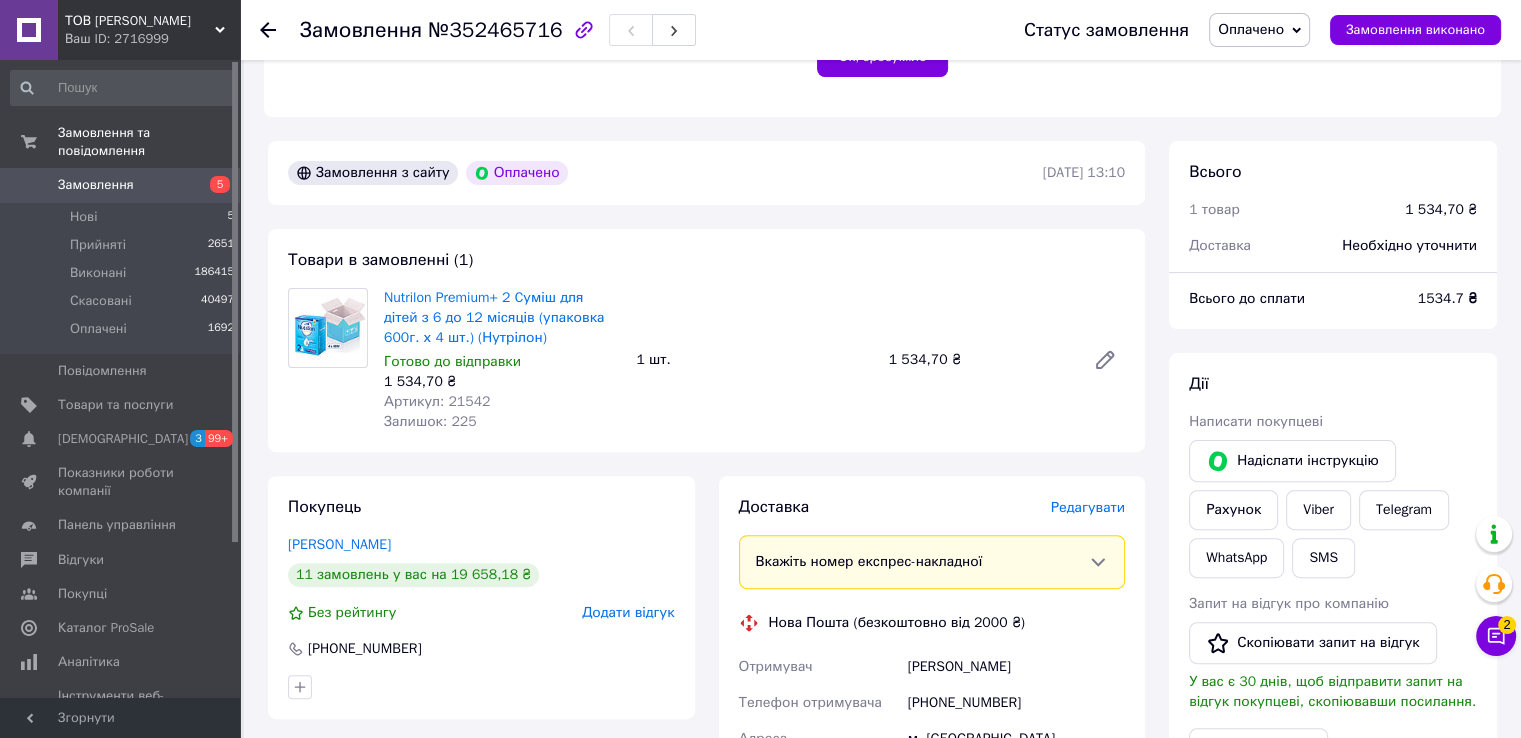 click 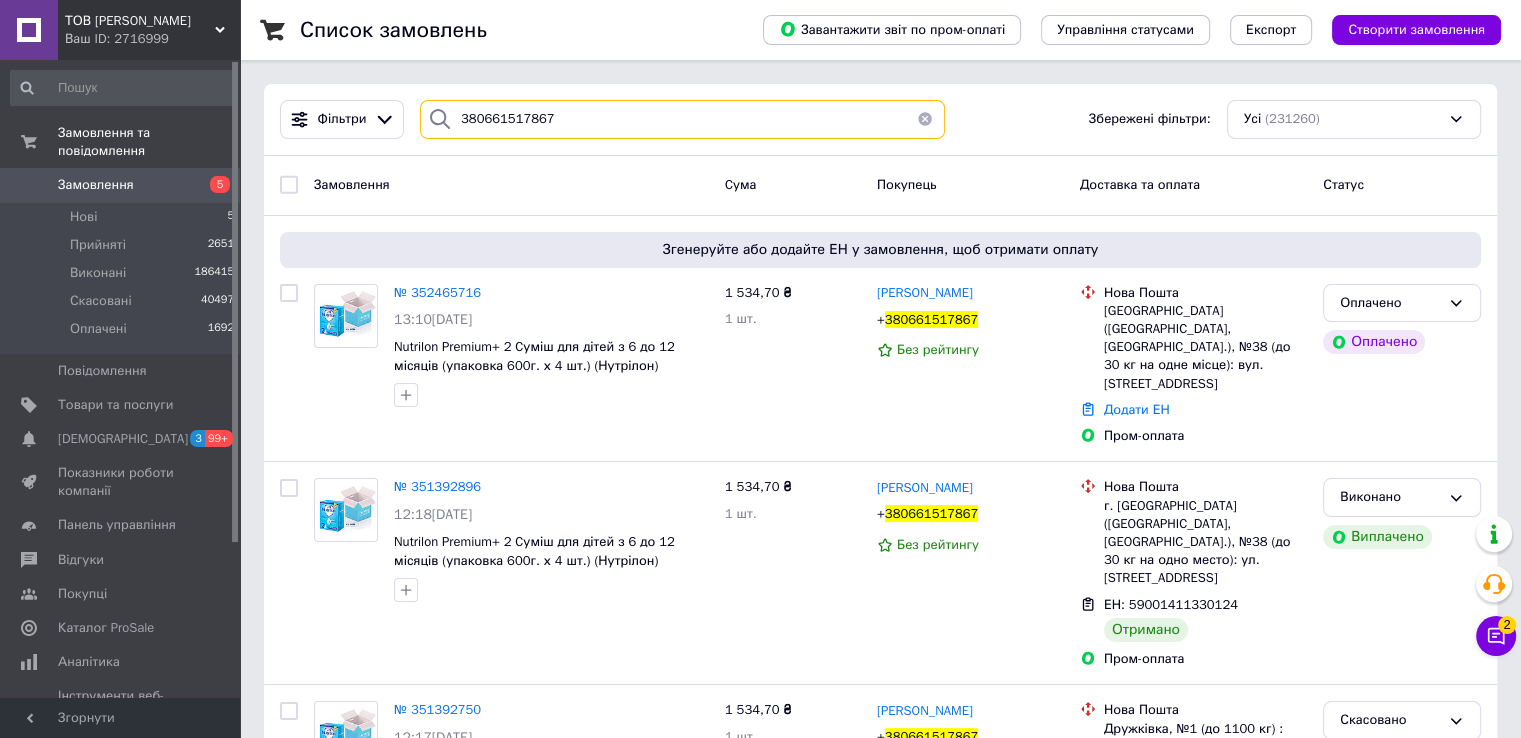 click on "380661517867" at bounding box center (682, 119) 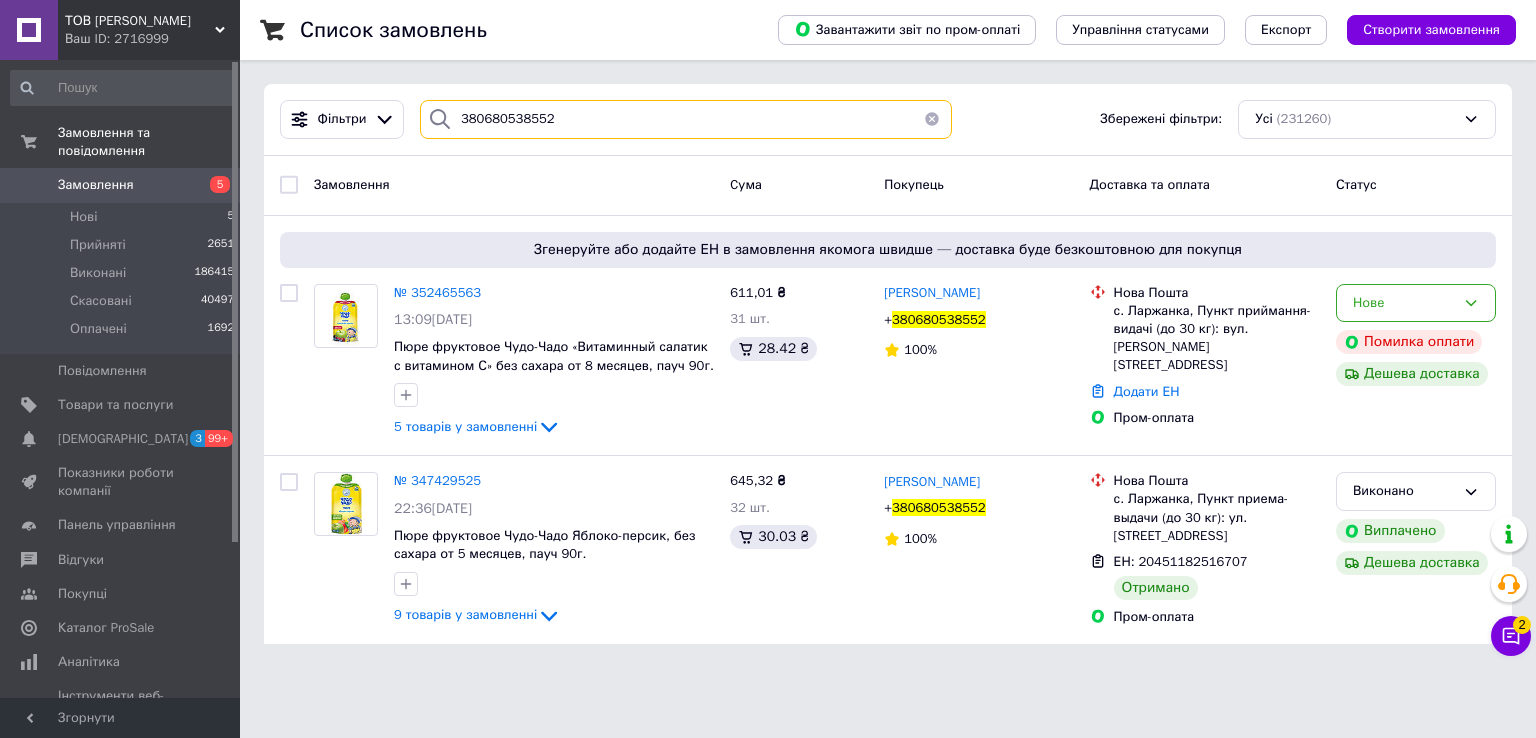 type on "380680538552" 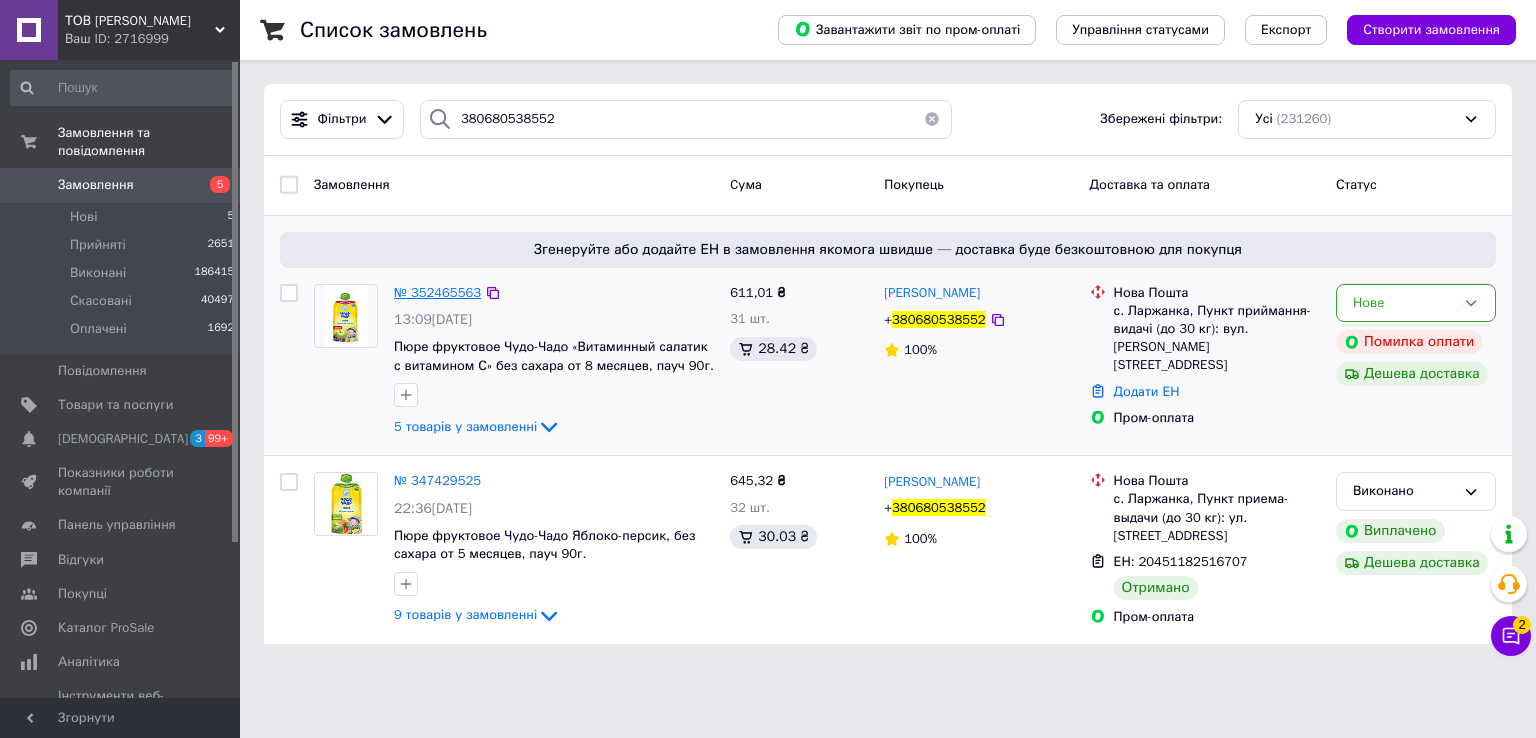 click on "№ 352465563" at bounding box center (437, 292) 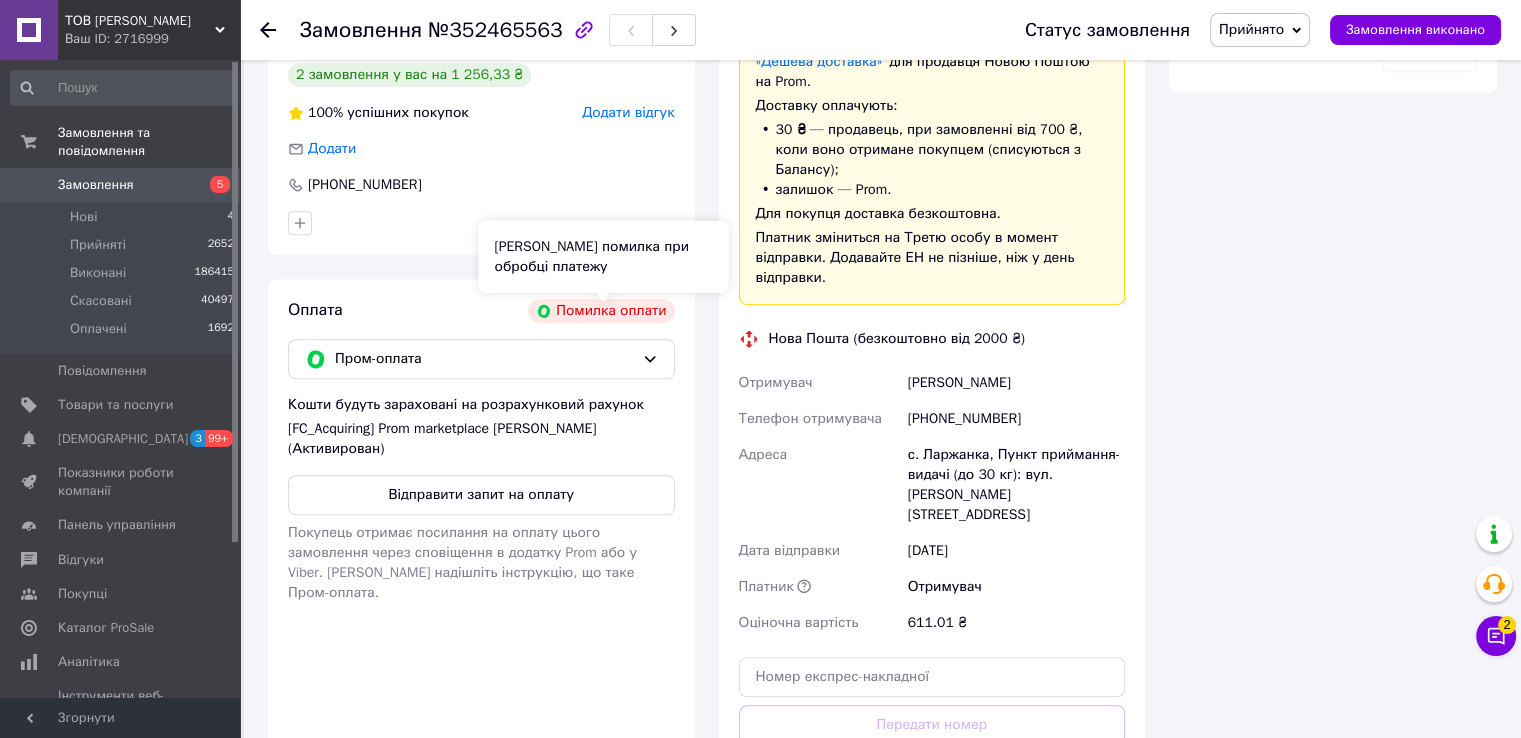 scroll, scrollTop: 1300, scrollLeft: 0, axis: vertical 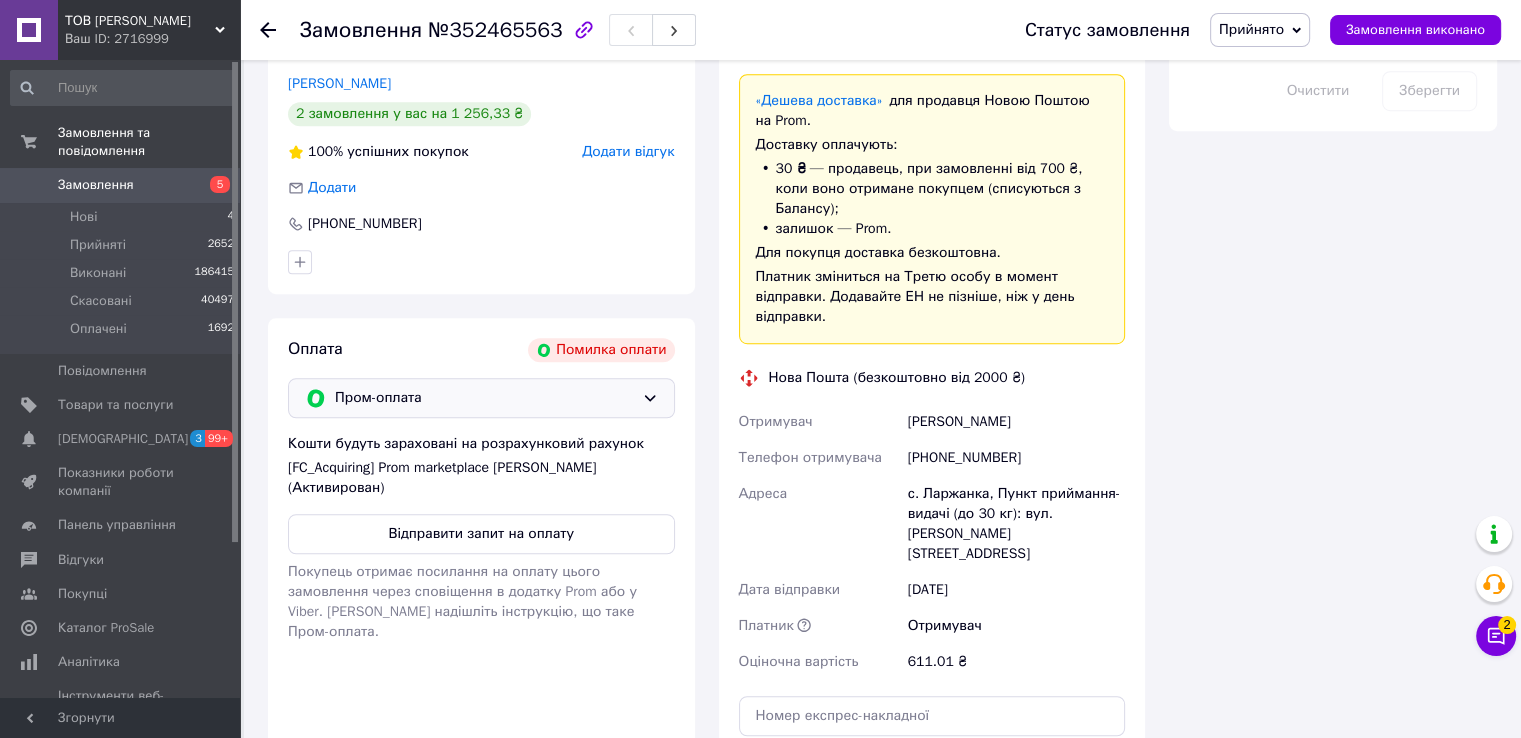 click 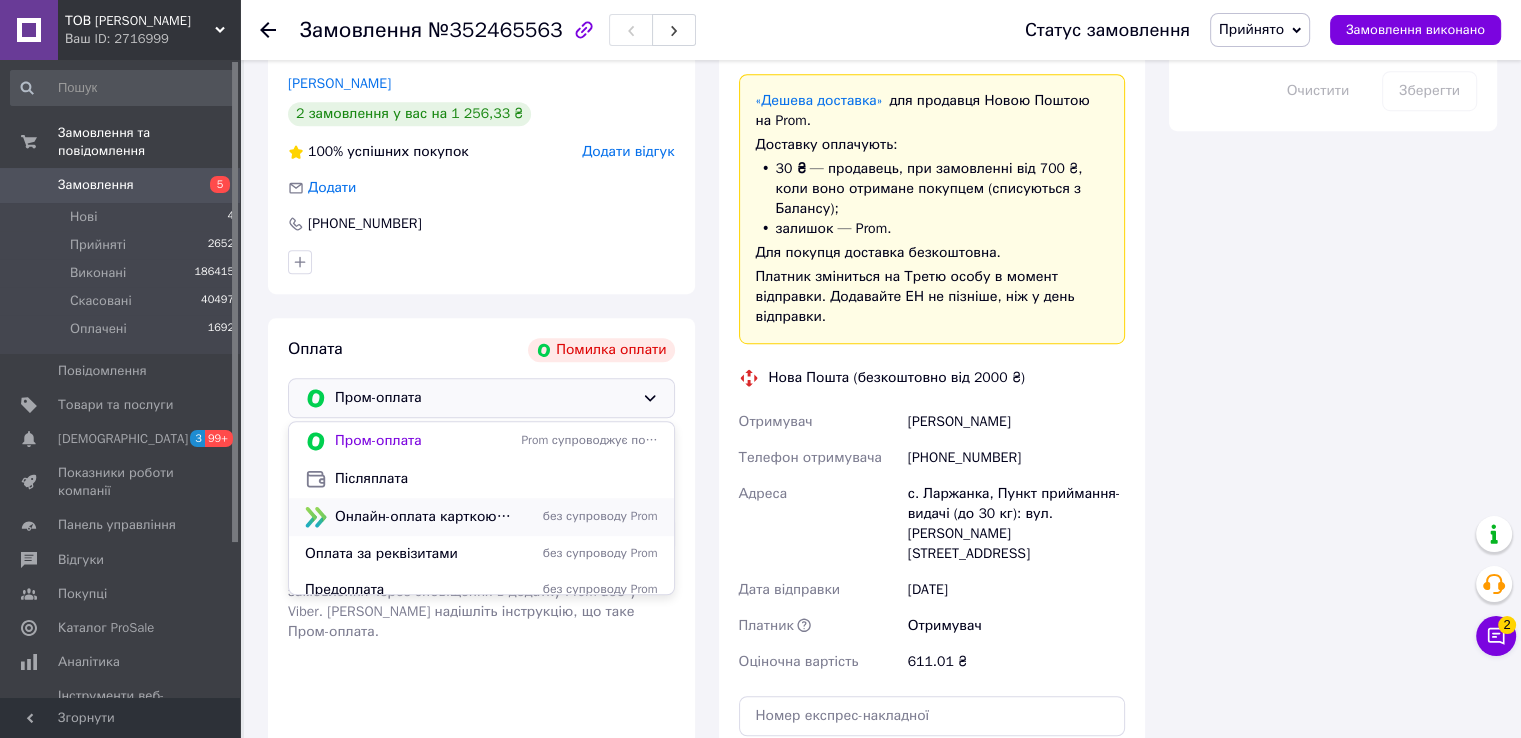 click on "Онлайн-оплата карткою Visa, Mastercard - LiqPay" at bounding box center (424, 517) 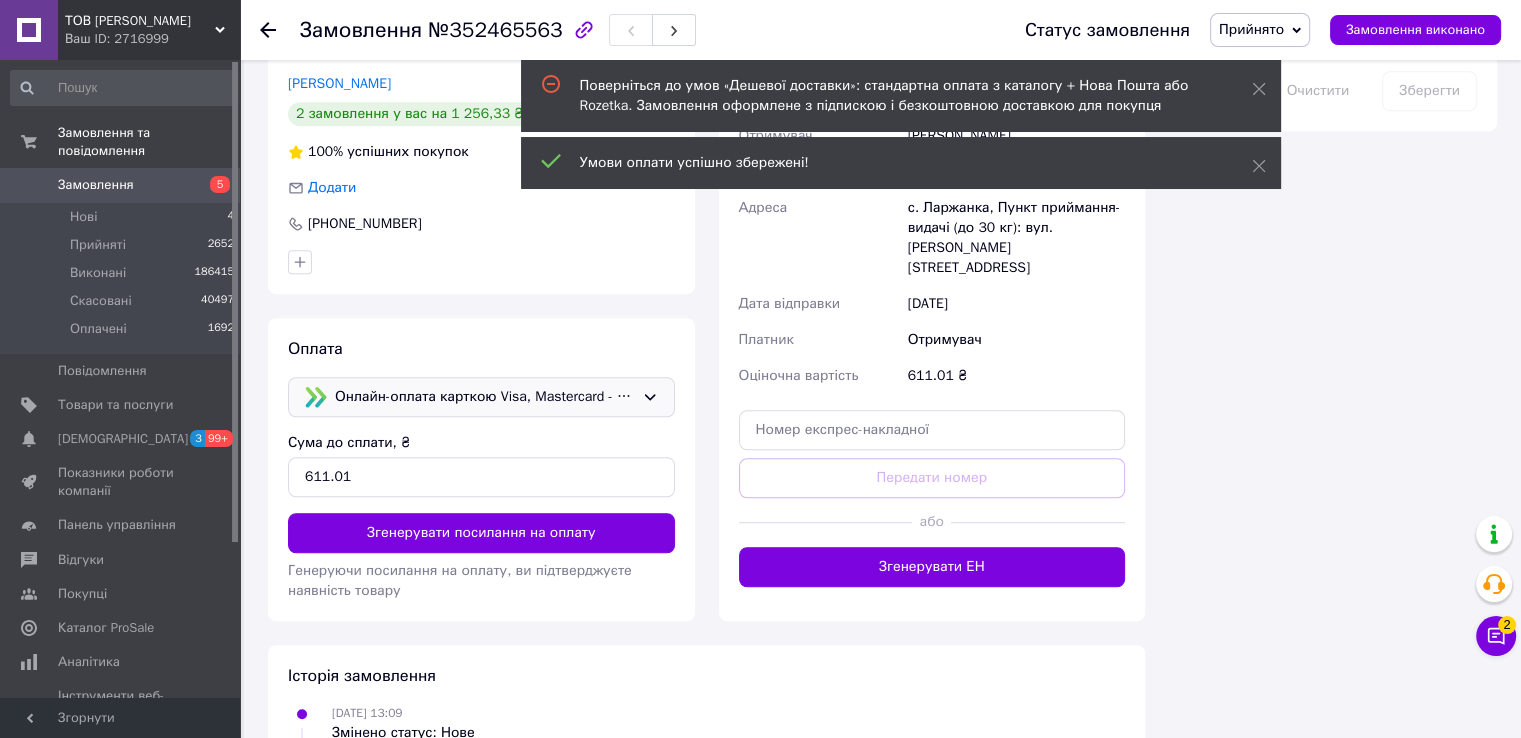 click on "Згенерувати посилання на оплату" at bounding box center (481, 533) 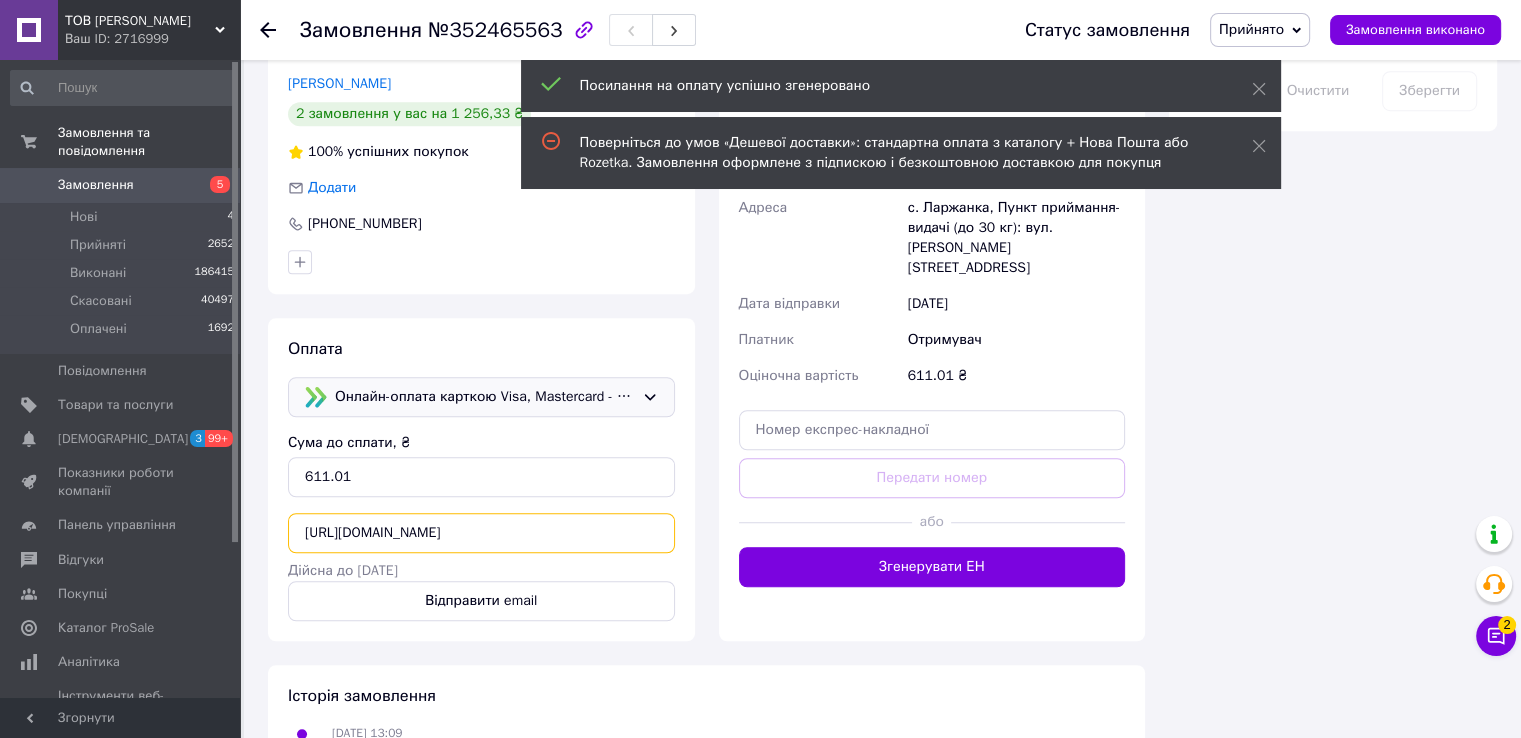 scroll, scrollTop: 0, scrollLeft: 260, axis: horizontal 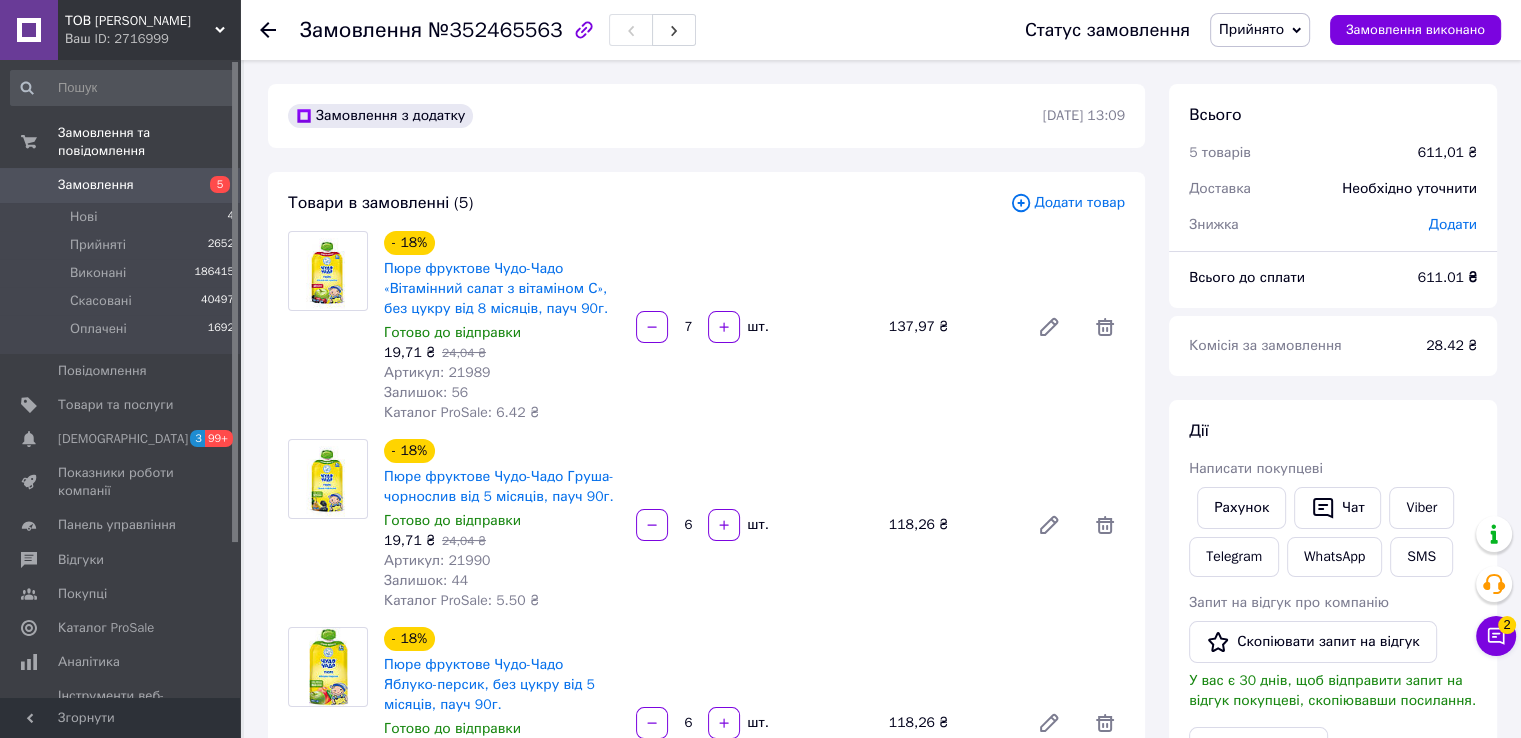 click 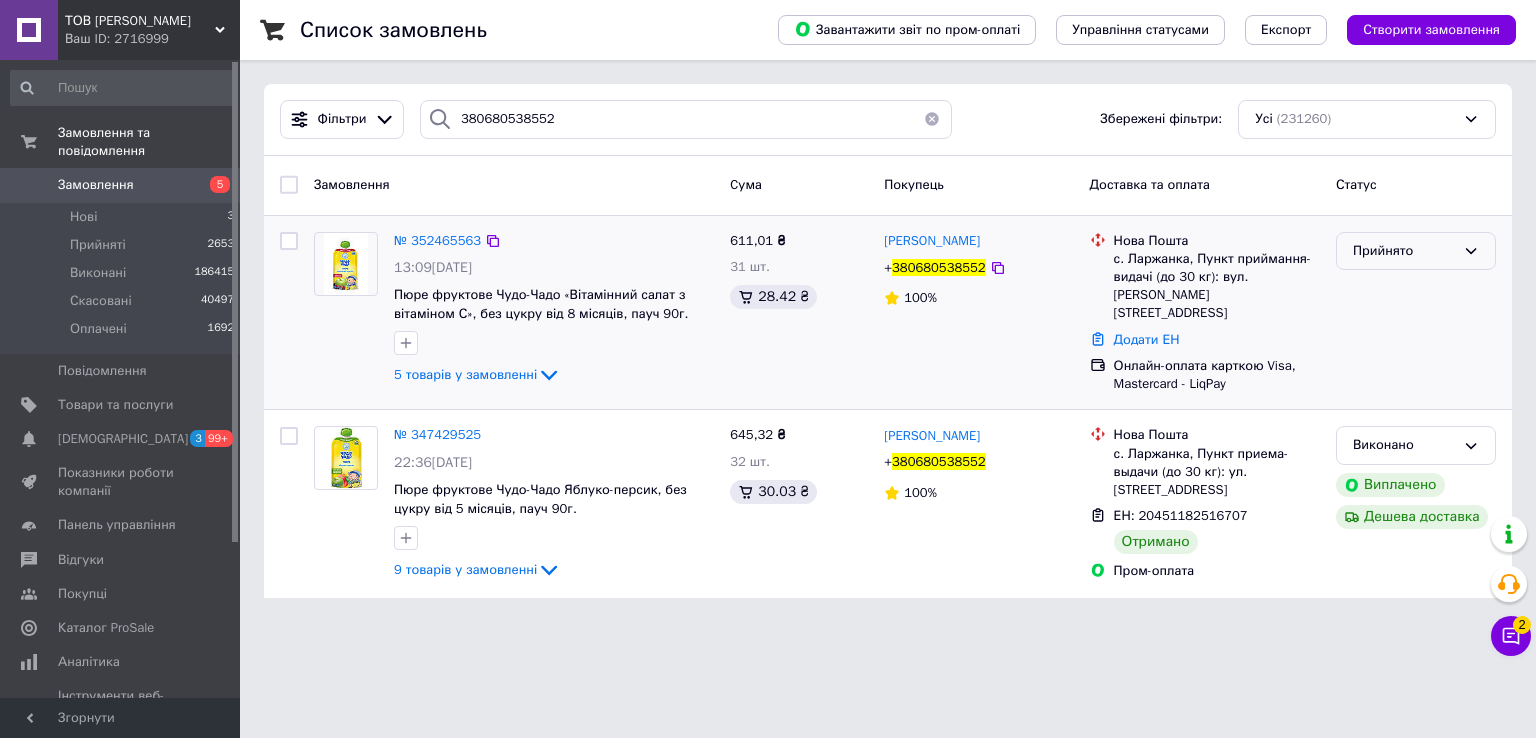click 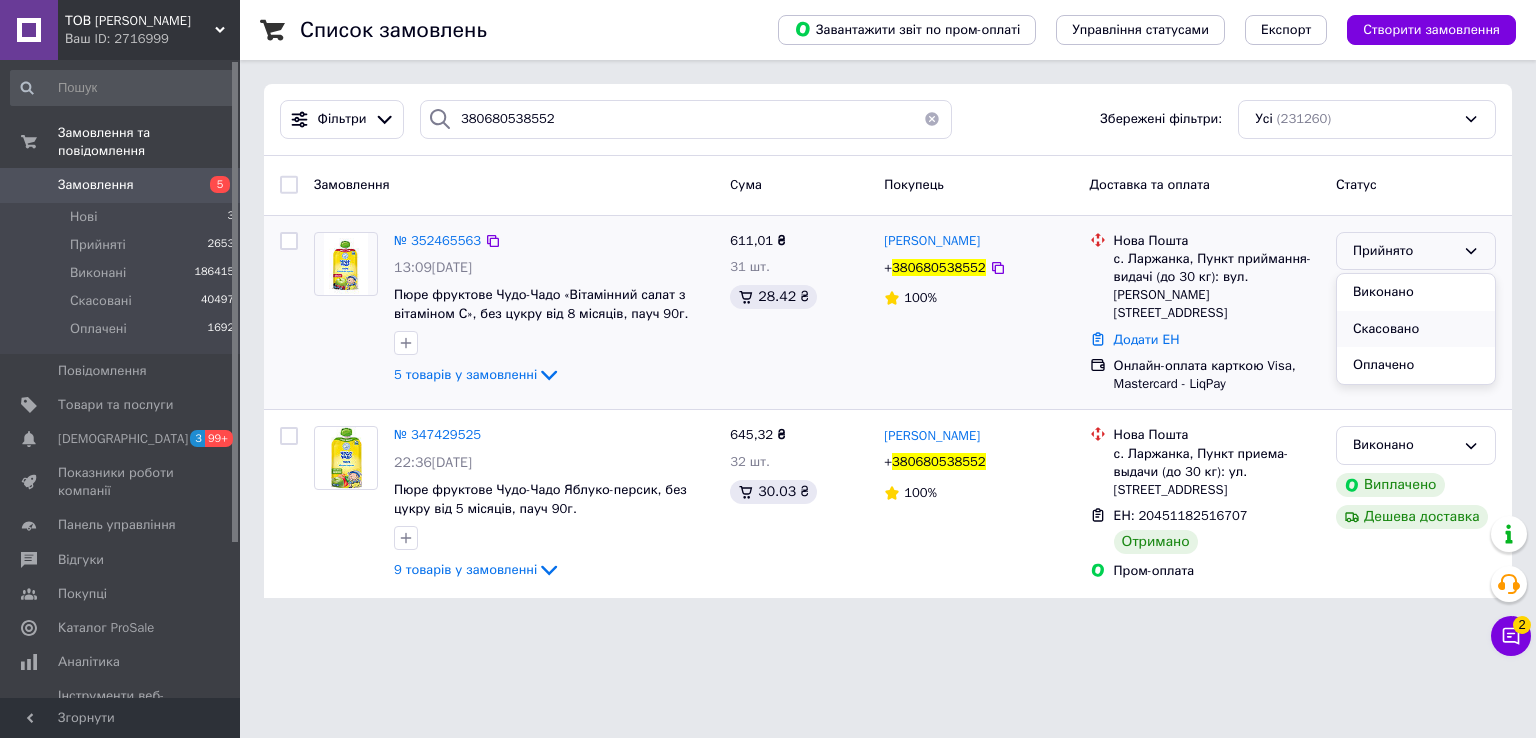 click on "Скасовано" at bounding box center [1416, 329] 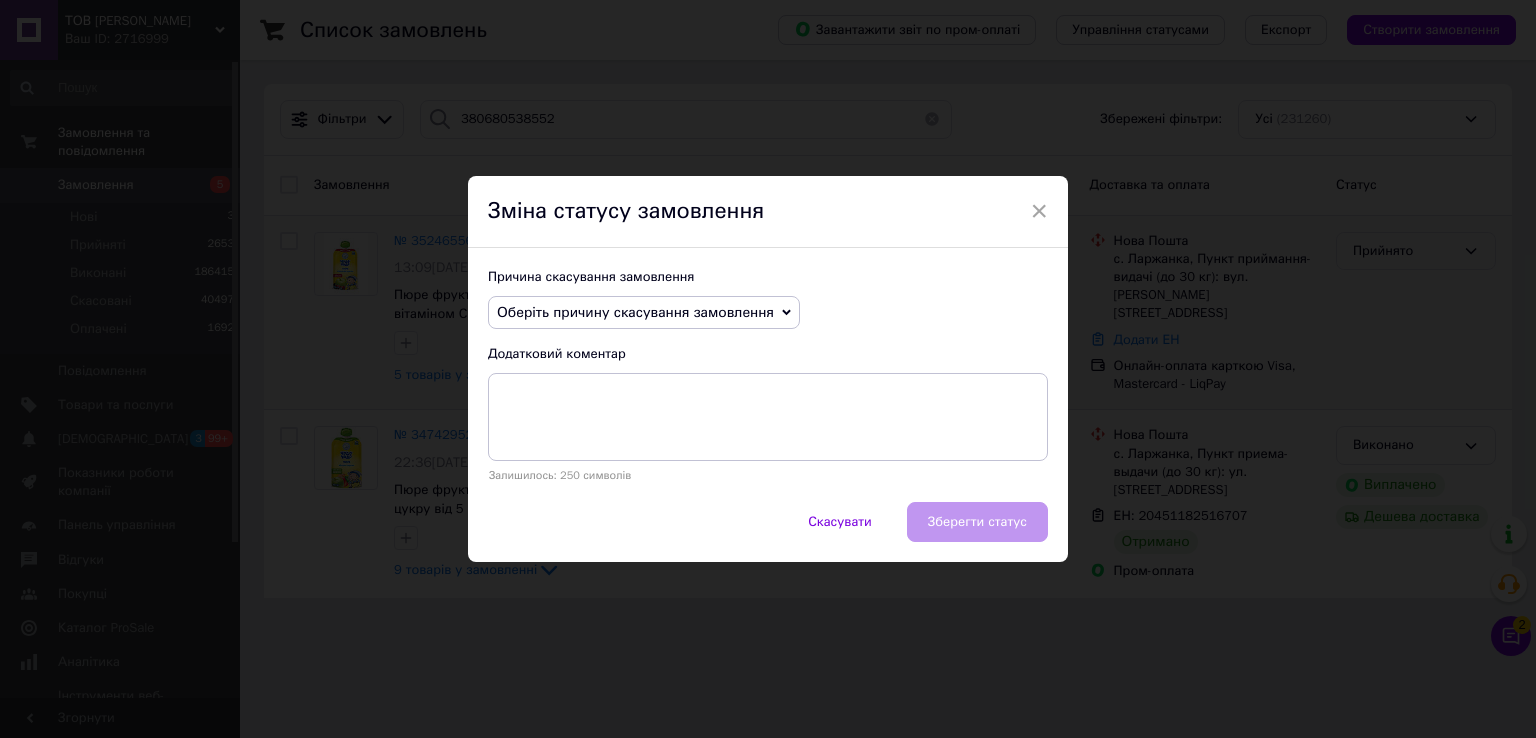click on "Оберіть причину скасування замовлення" at bounding box center [644, 313] 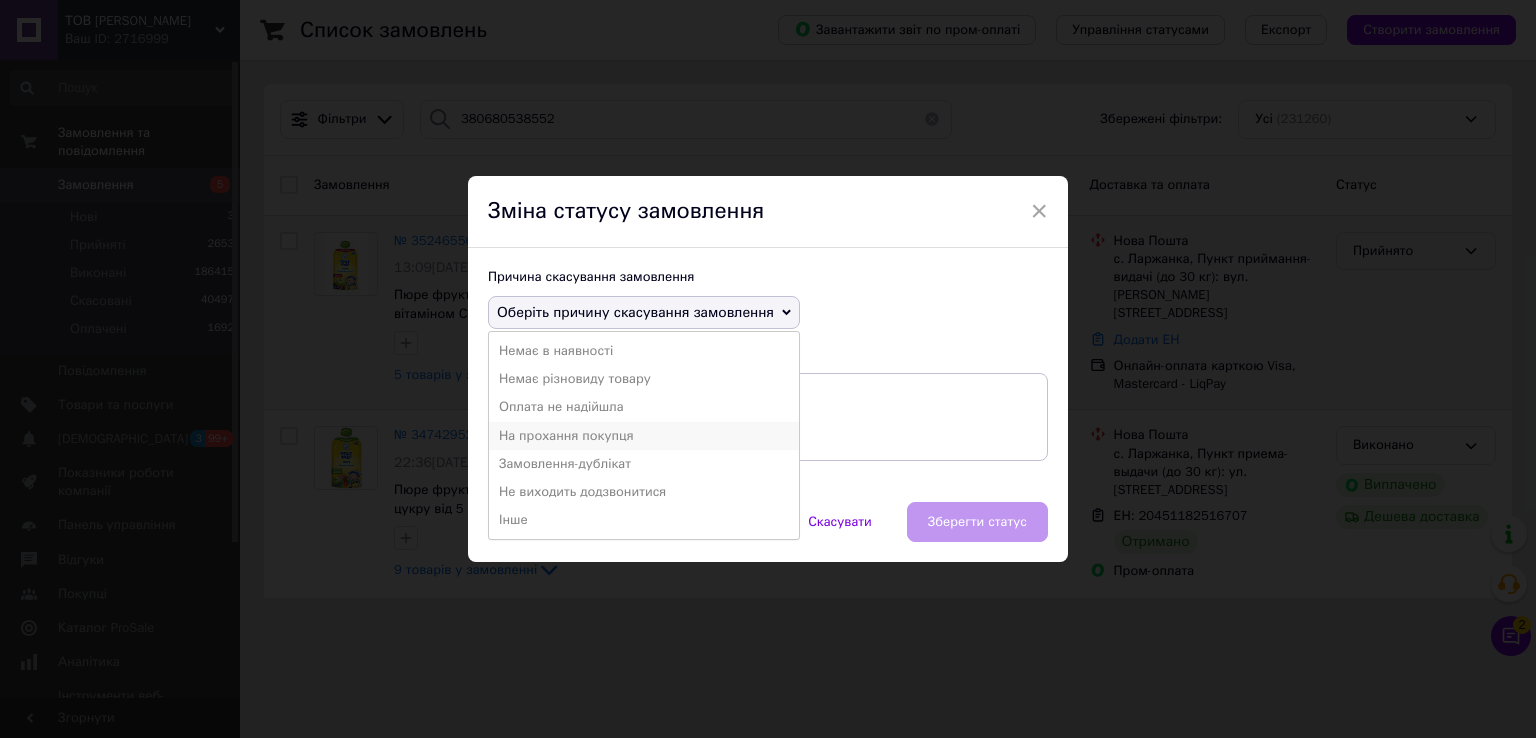click on "На прохання покупця" at bounding box center [644, 436] 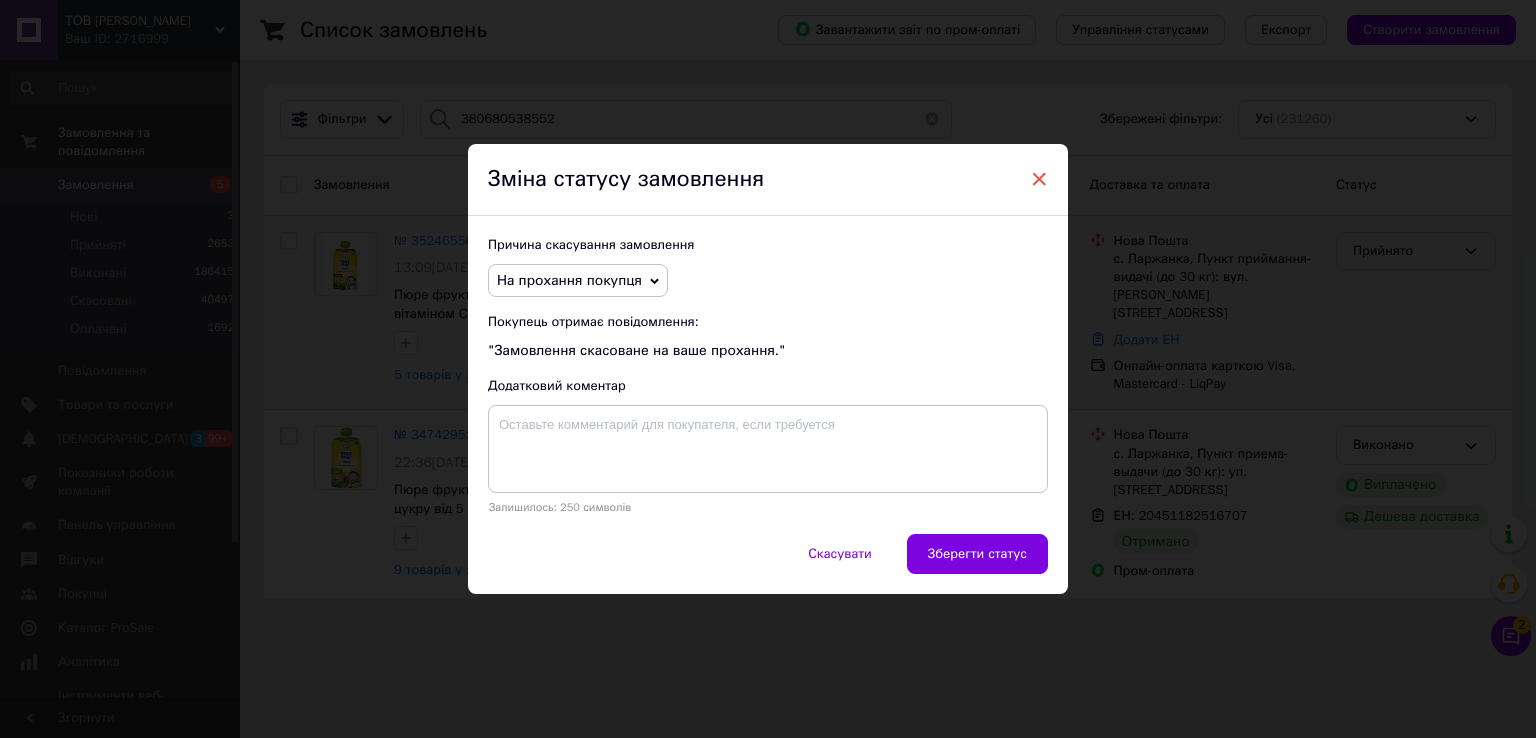 click on "×" at bounding box center (1039, 179) 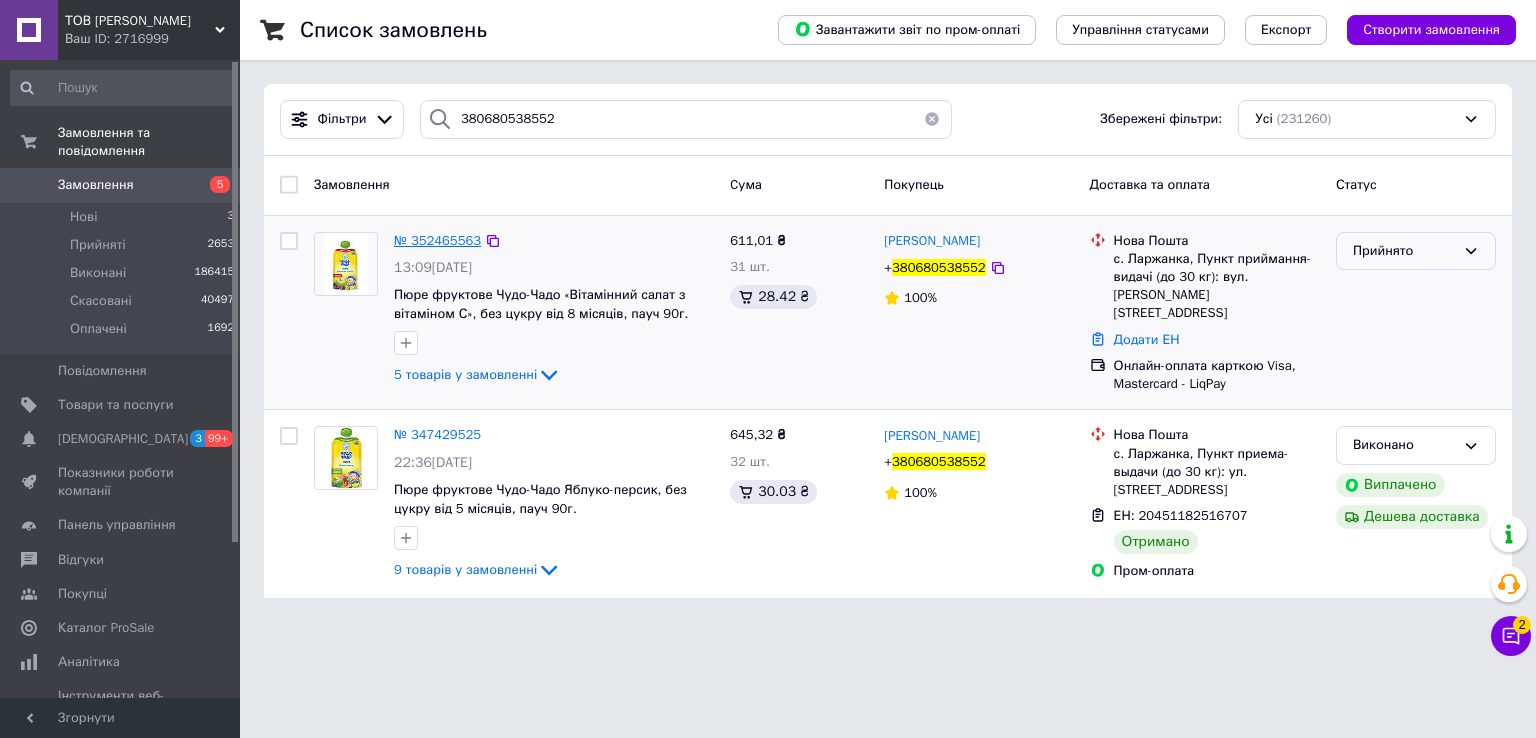 click on "№ 352465563" at bounding box center (437, 240) 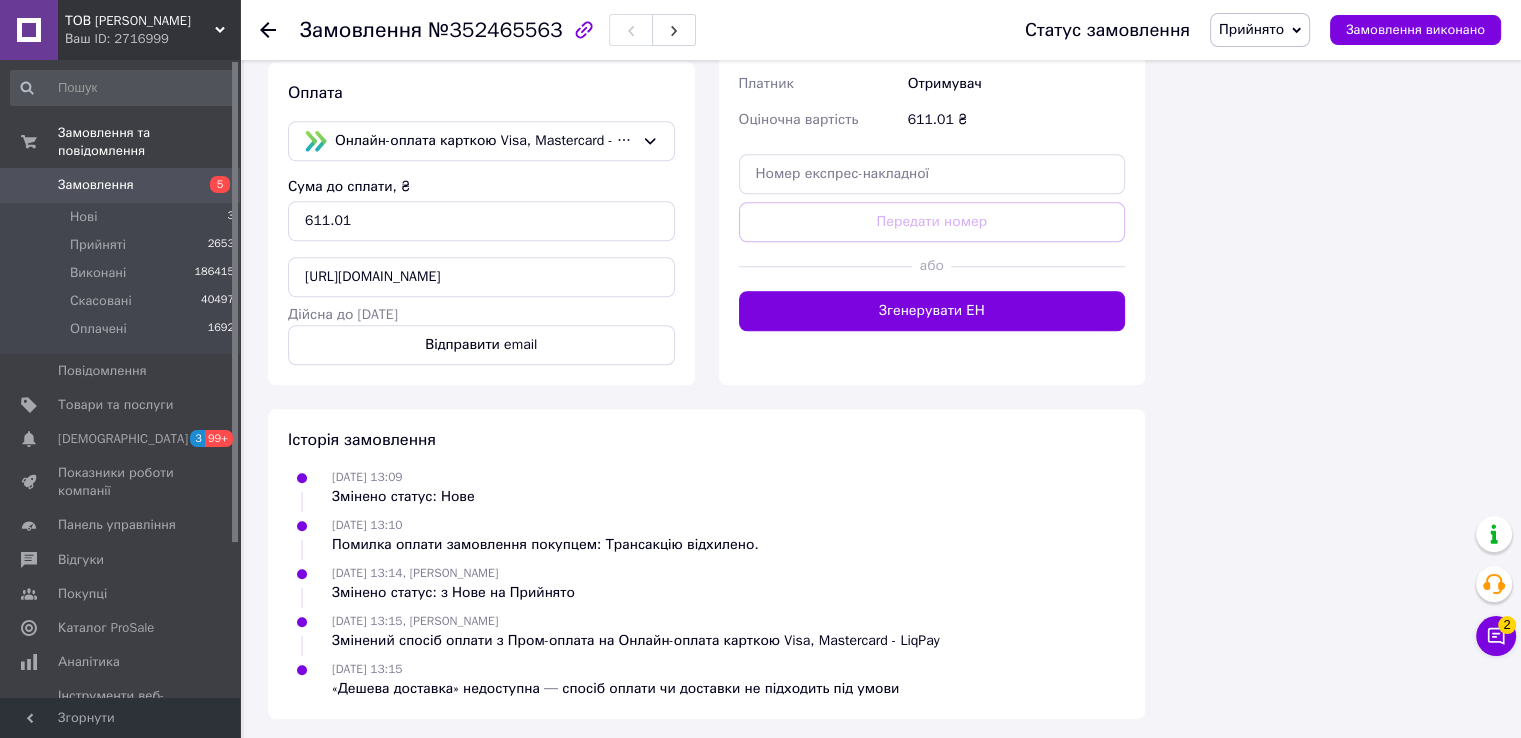 scroll, scrollTop: 1568, scrollLeft: 0, axis: vertical 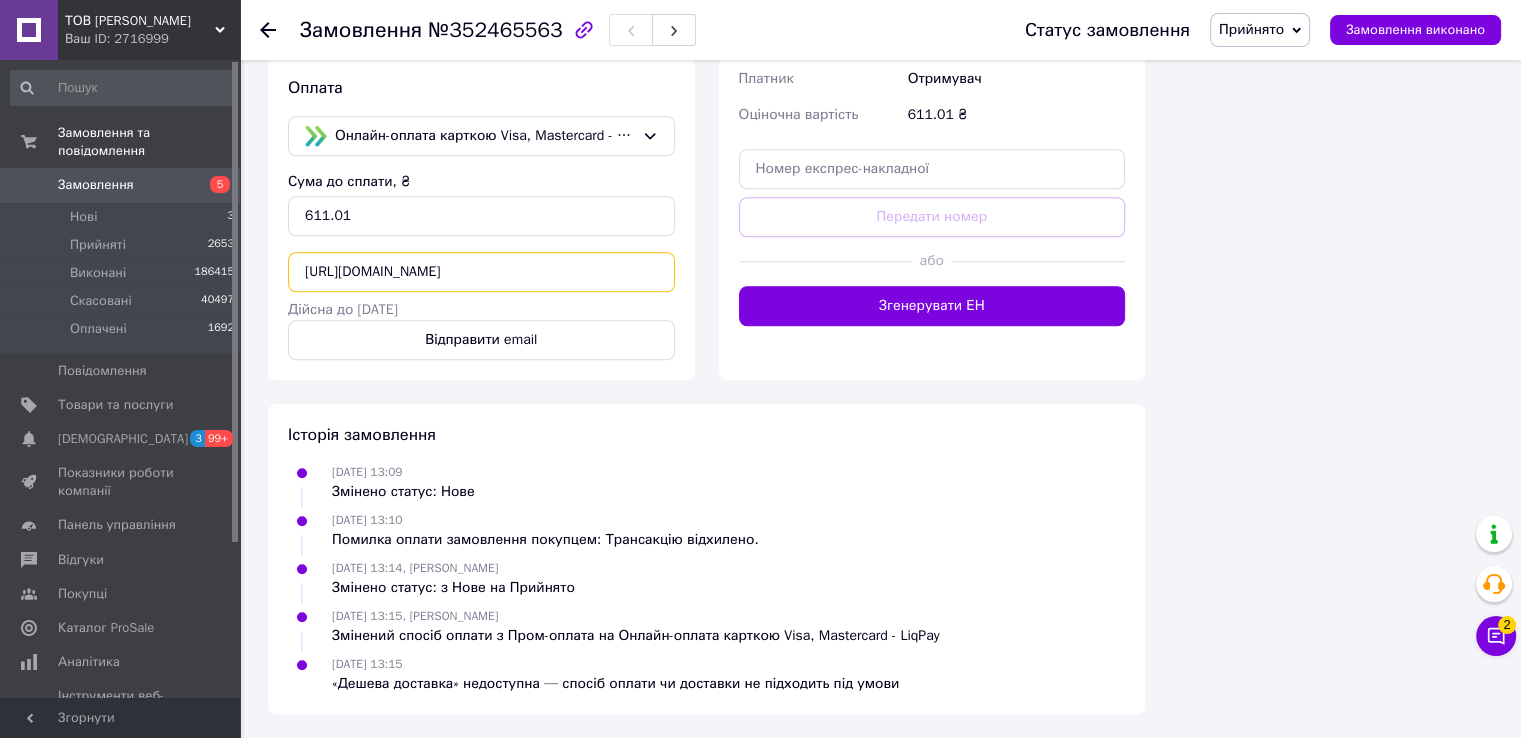 drag, startPoint x: 317, startPoint y: 266, endPoint x: 681, endPoint y: 266, distance: 364 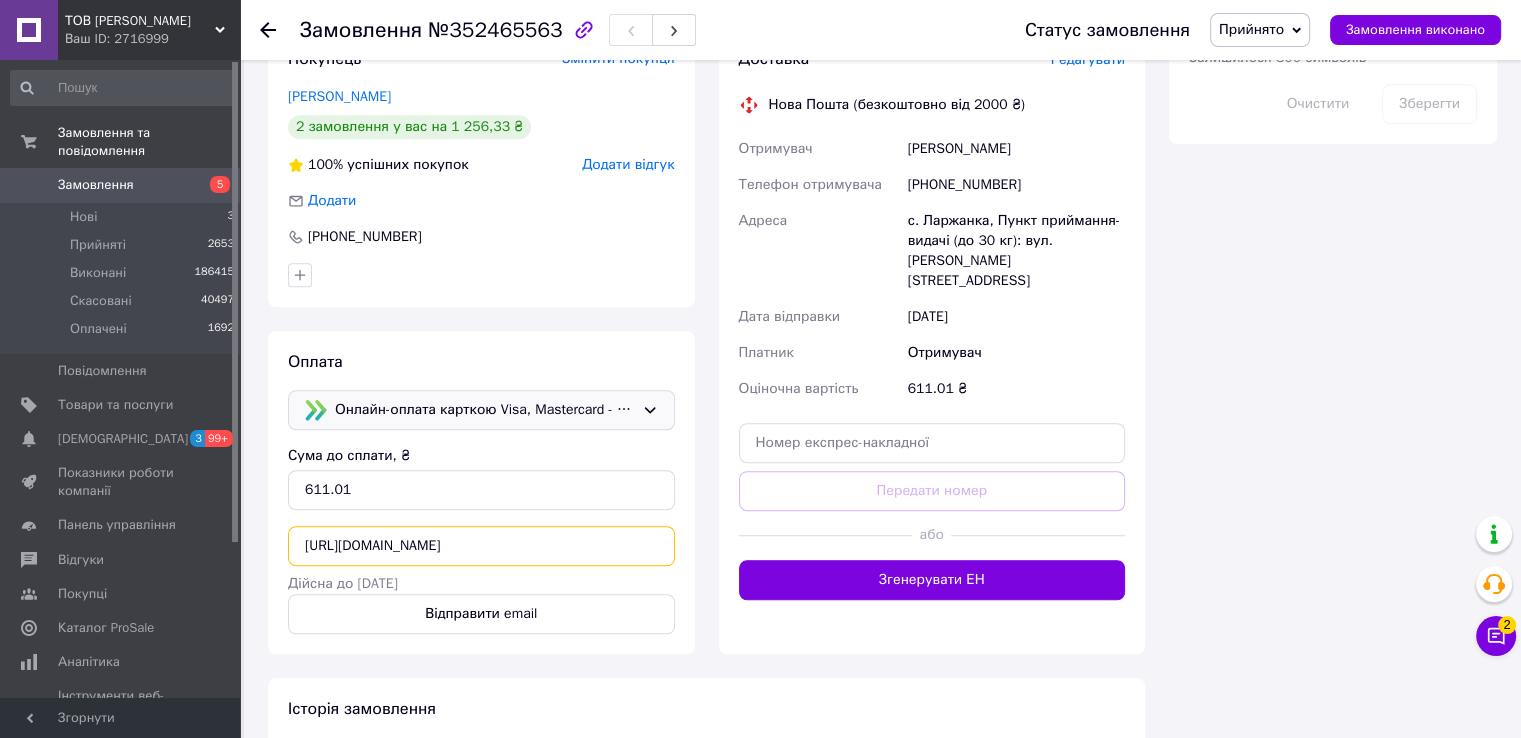 scroll, scrollTop: 1300, scrollLeft: 0, axis: vertical 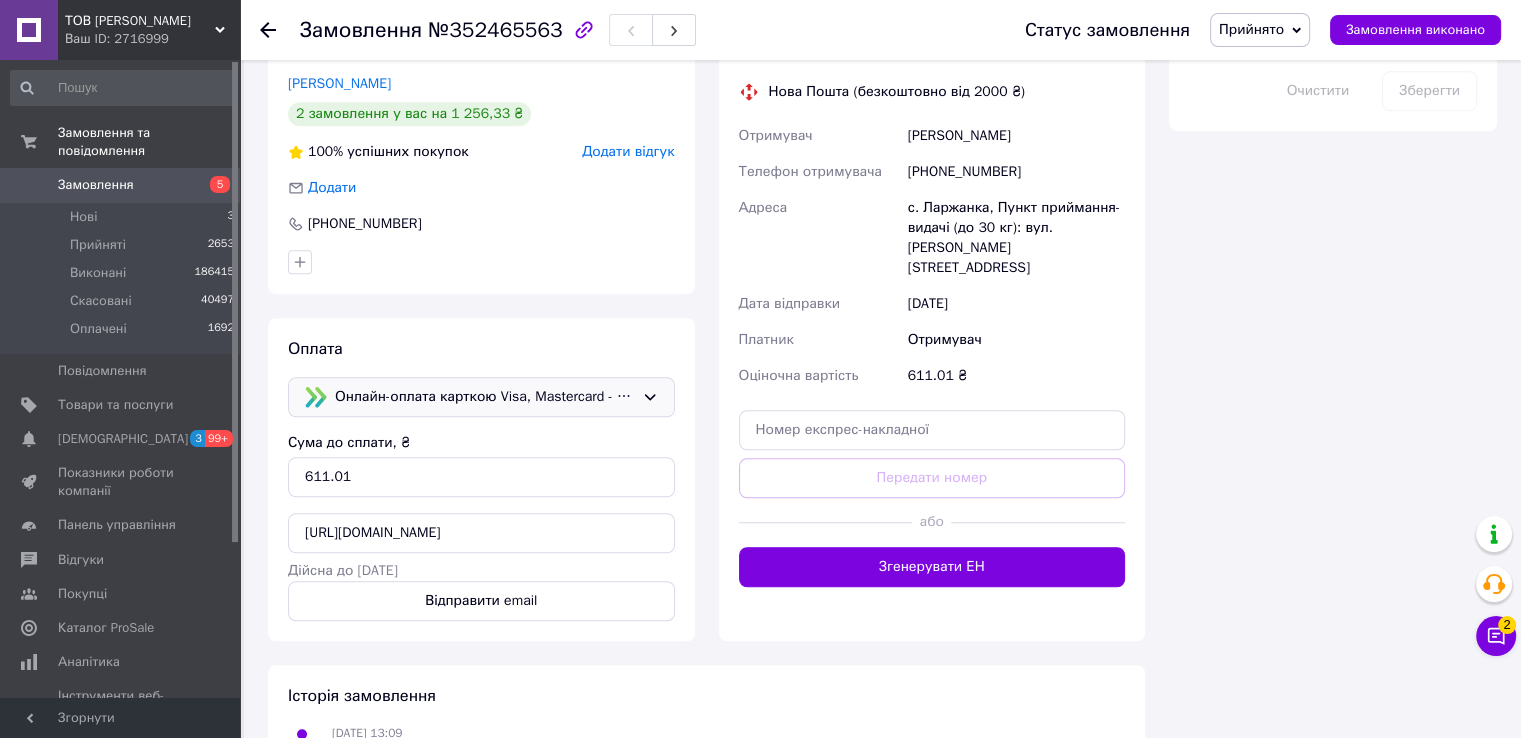 drag, startPoint x: 658, startPoint y: 401, endPoint x: 653, endPoint y: 417, distance: 16.763054 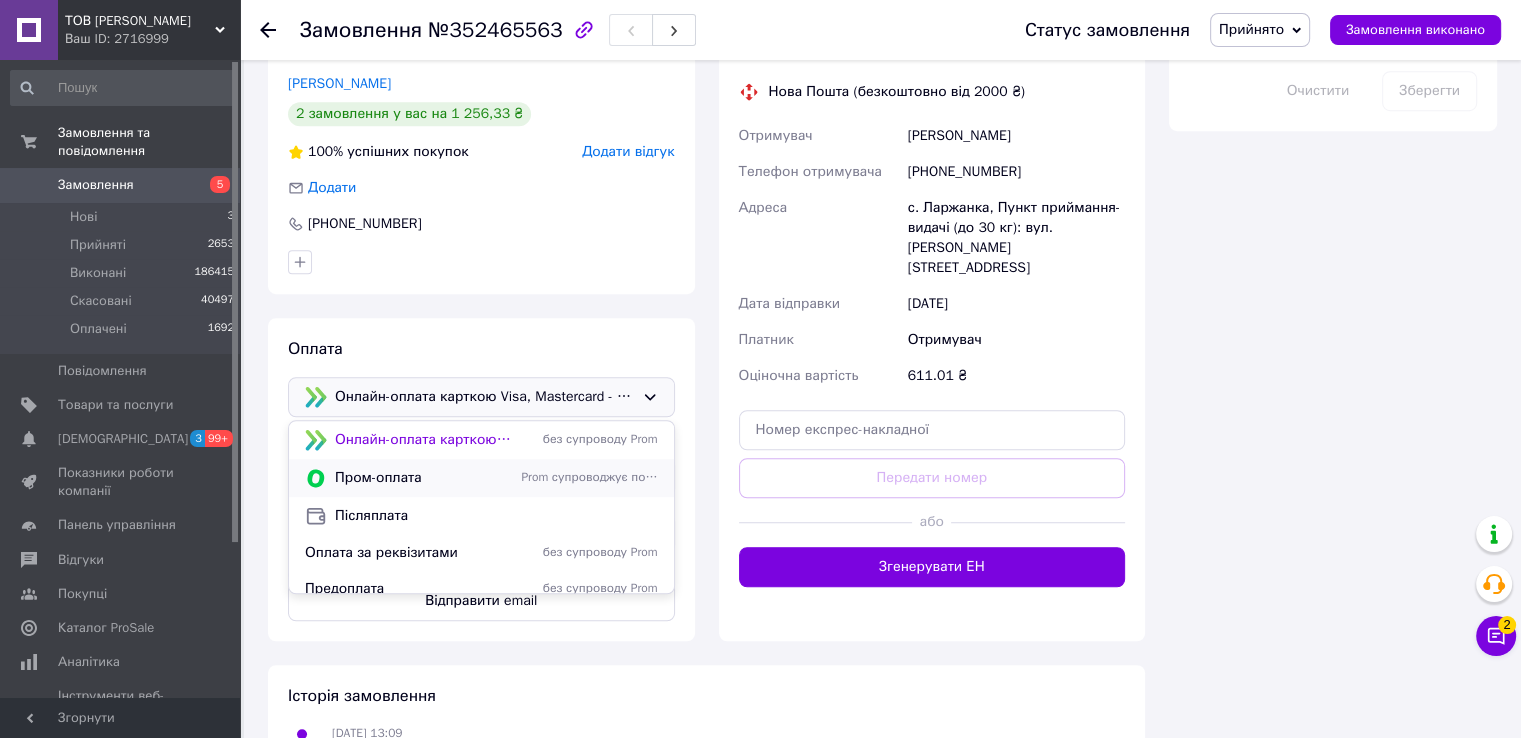 click on "Пром-оплата" at bounding box center (424, 478) 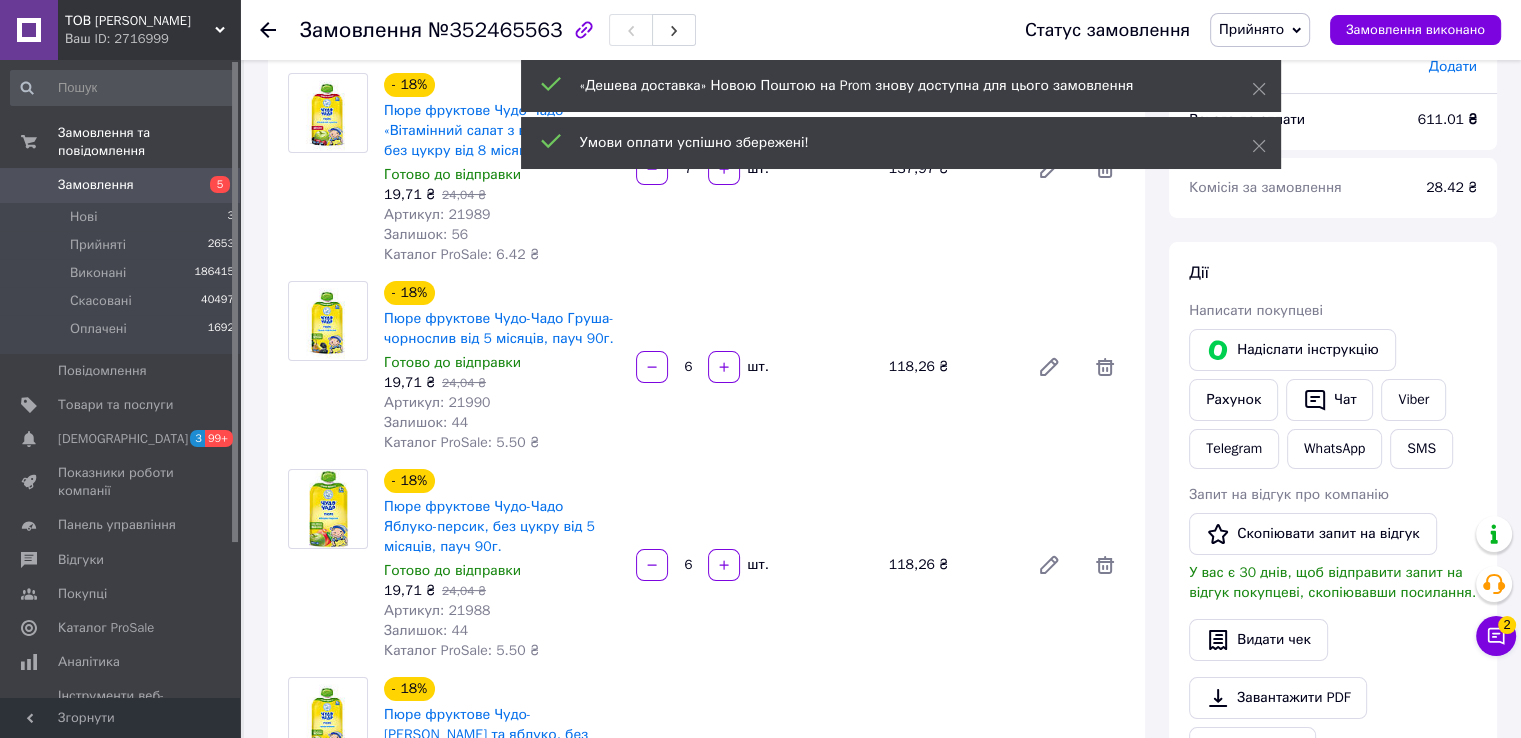 scroll, scrollTop: 0, scrollLeft: 0, axis: both 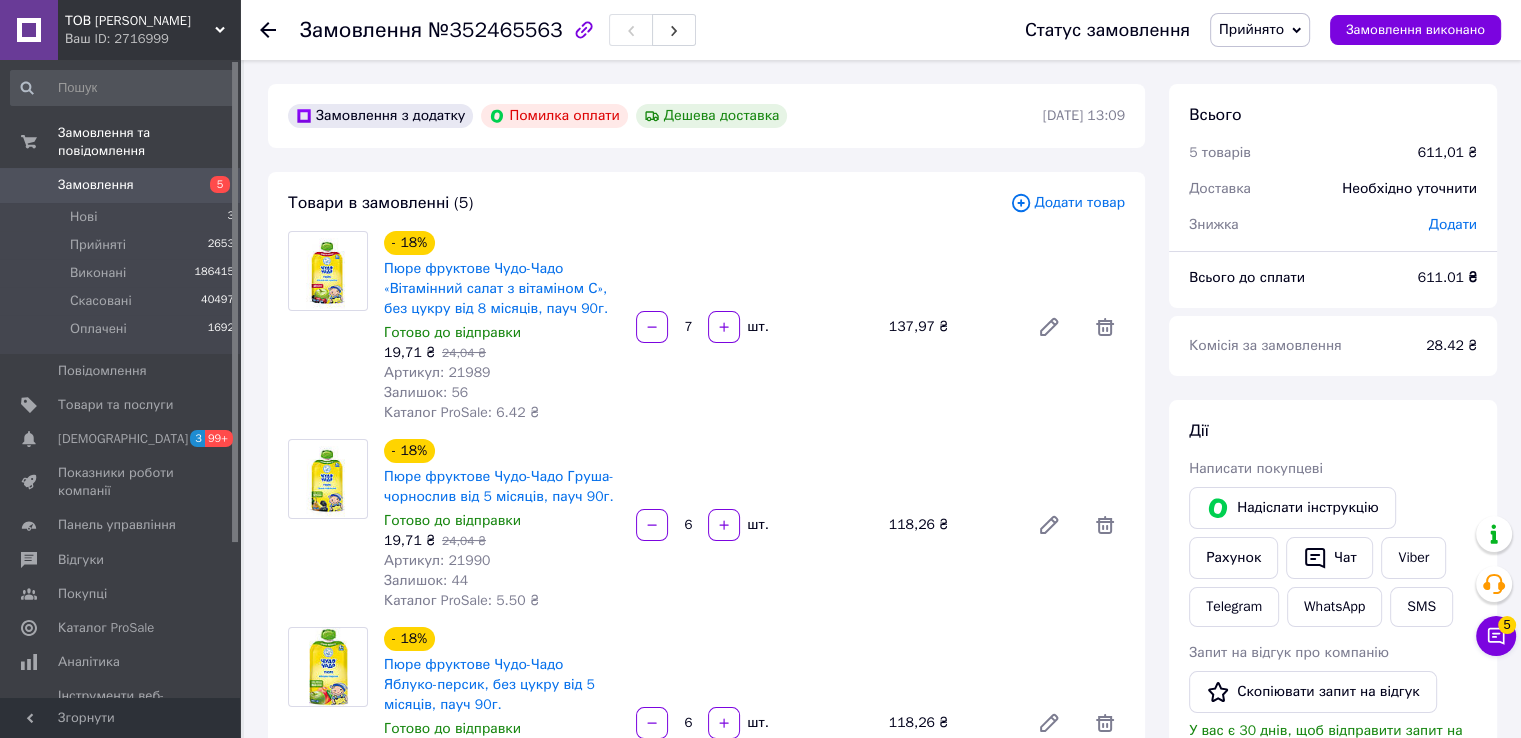 click 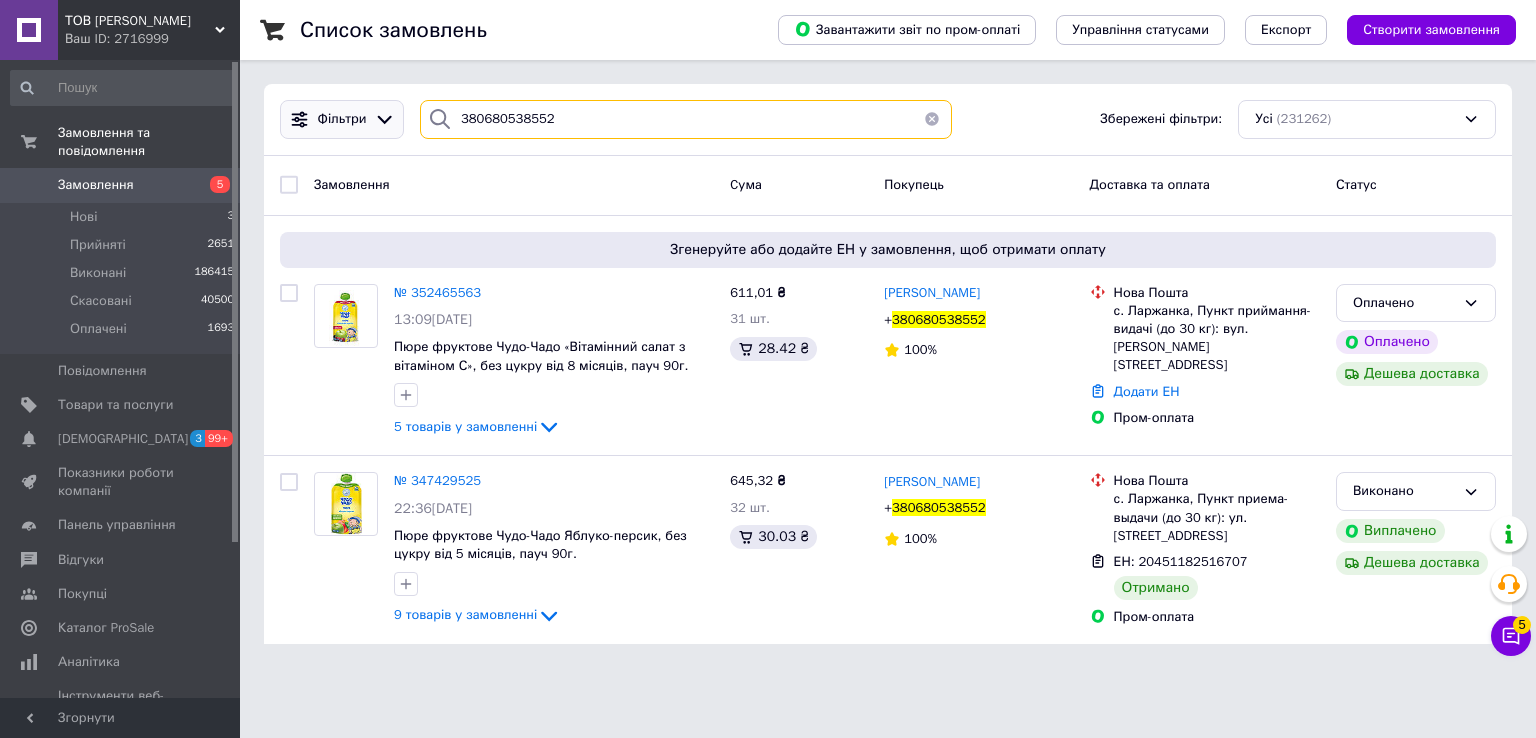 drag, startPoint x: 406, startPoint y: 121, endPoint x: 337, endPoint y: 121, distance: 69 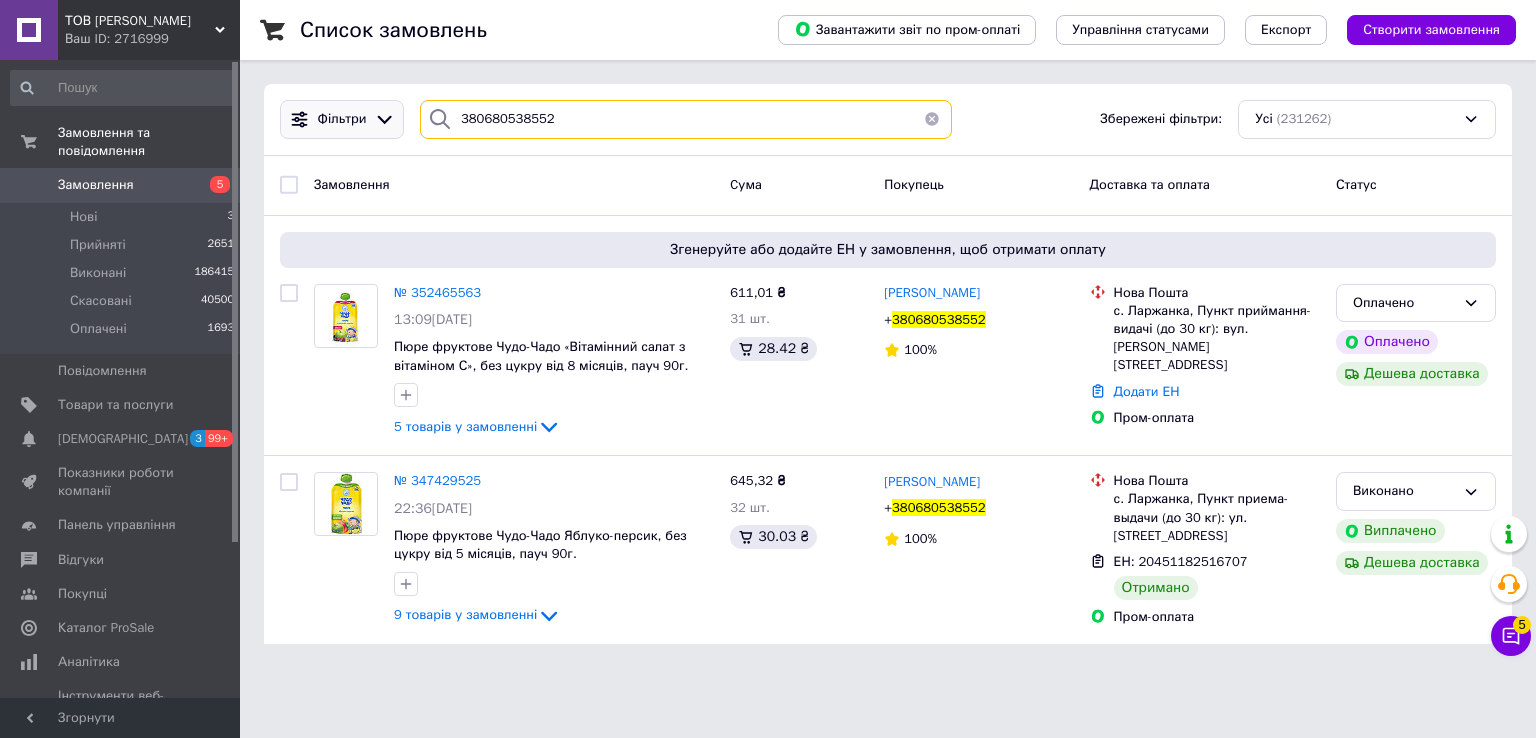 click on "Фільтри 380680538552 Збережені фільтри: Усі (231262)" at bounding box center (888, 119) 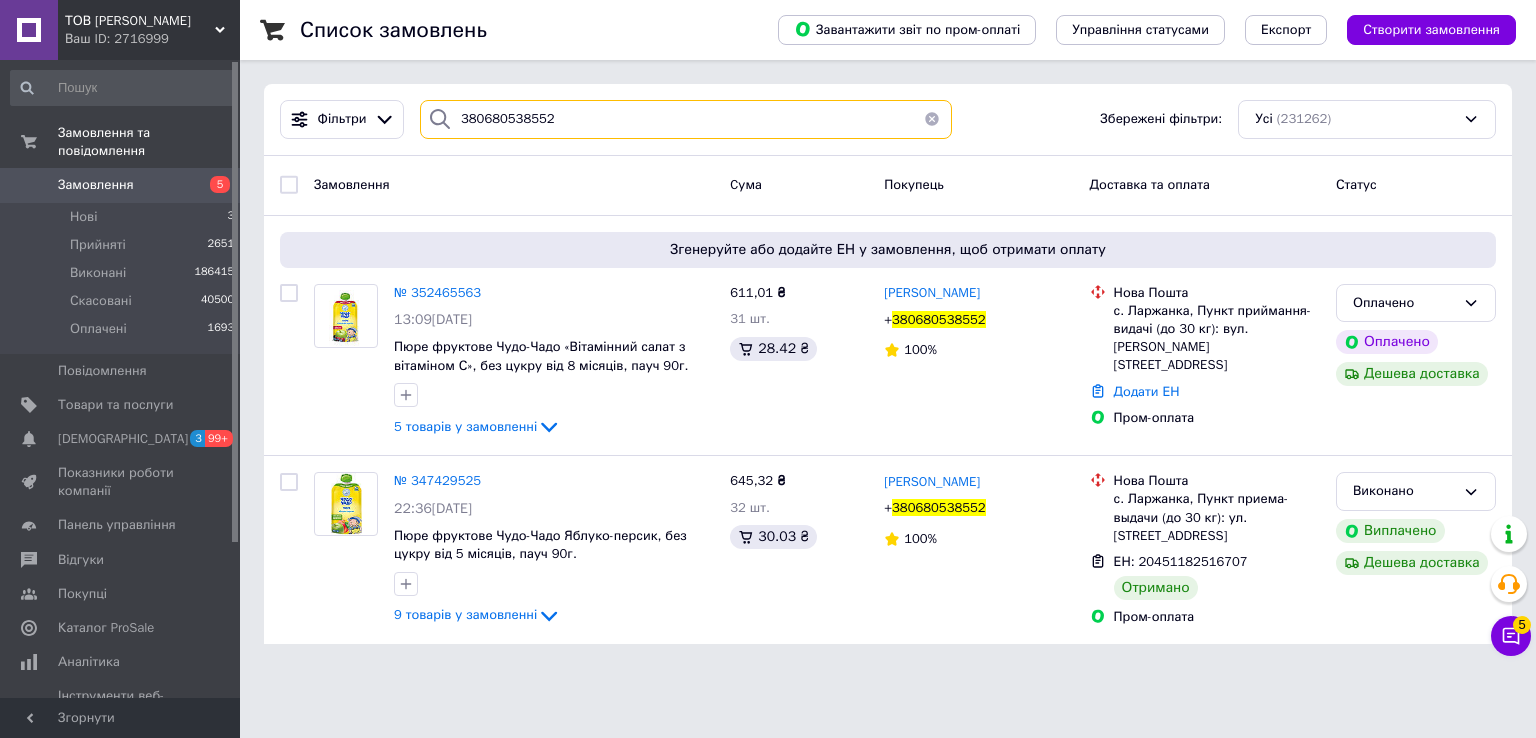 type 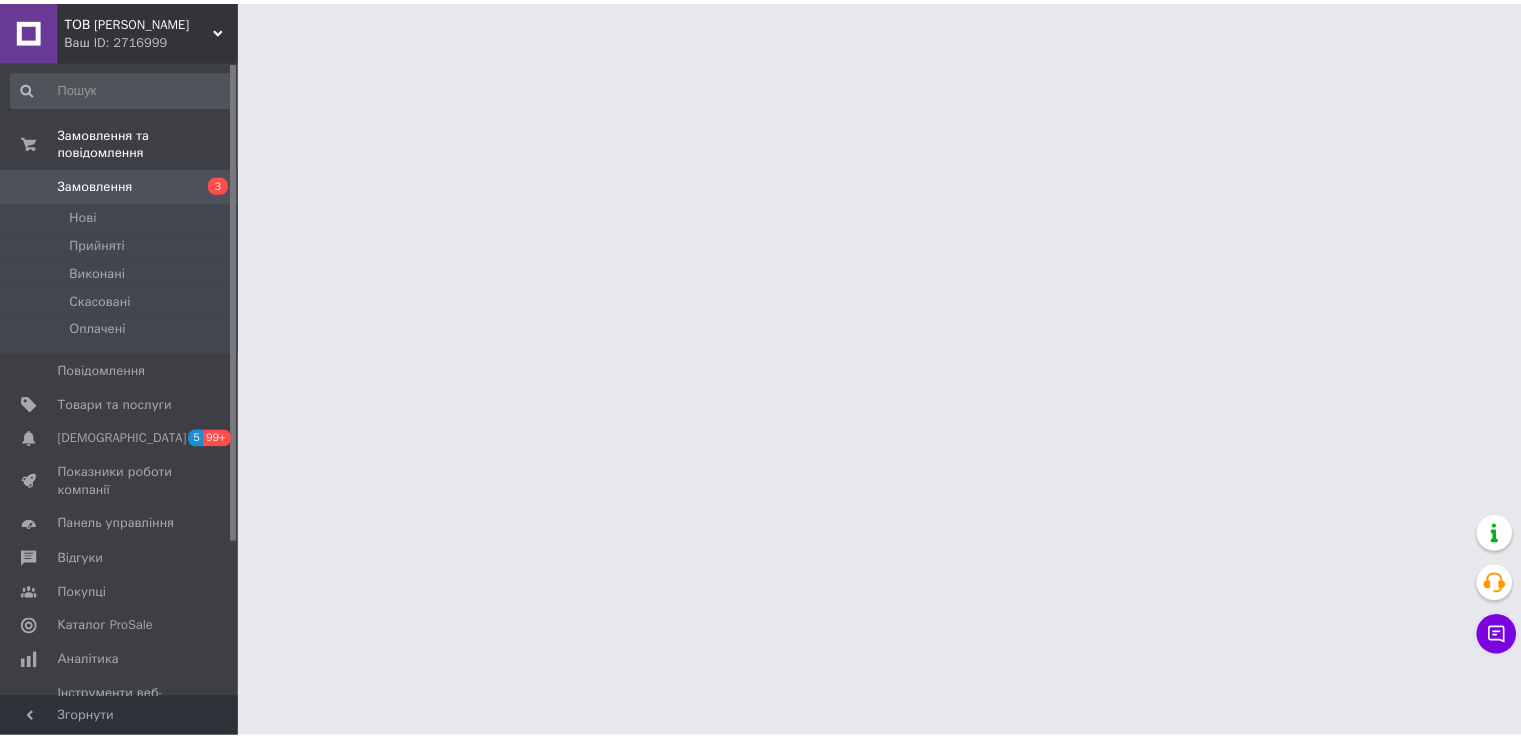 scroll, scrollTop: 0, scrollLeft: 0, axis: both 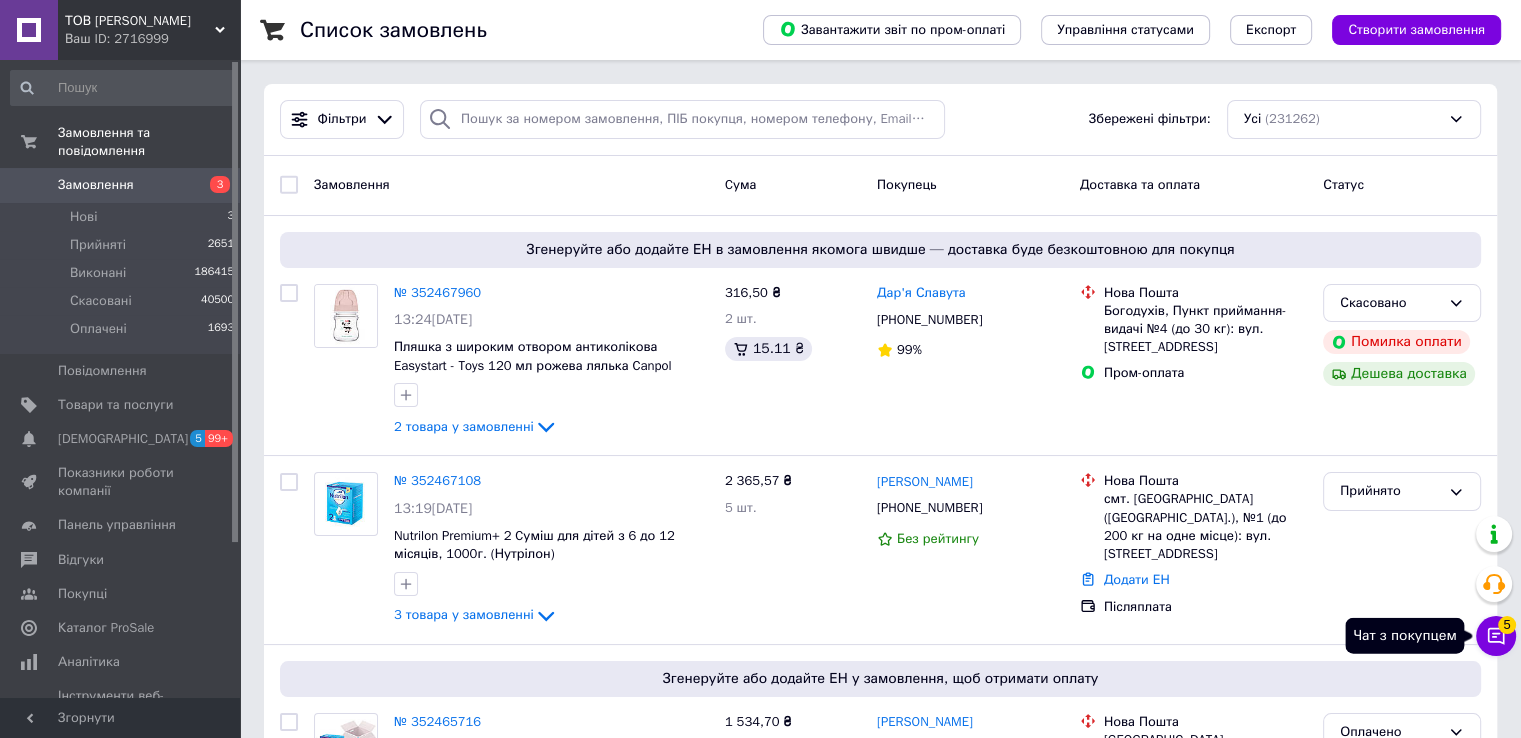 click 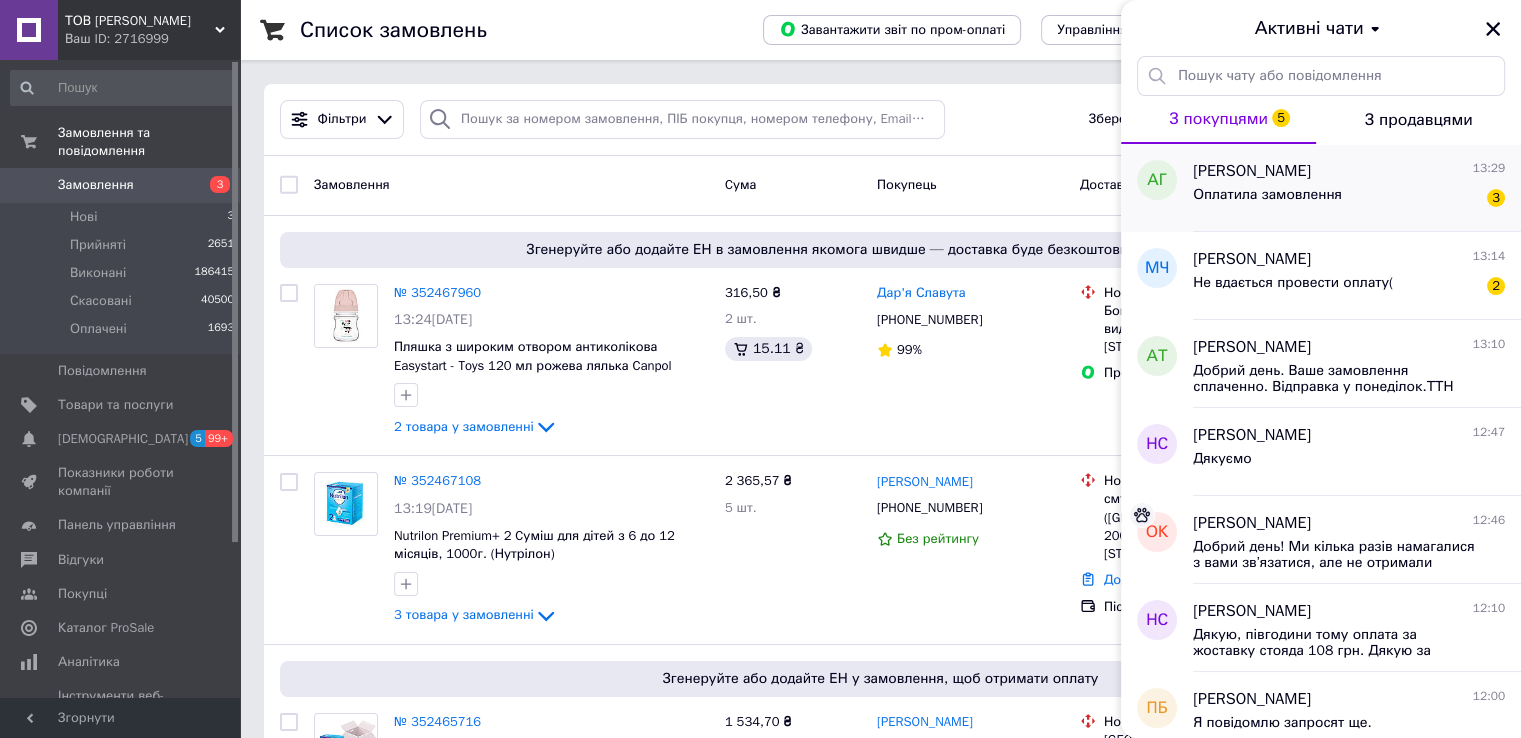 click on "Оплатила замовлення" at bounding box center [1267, 195] 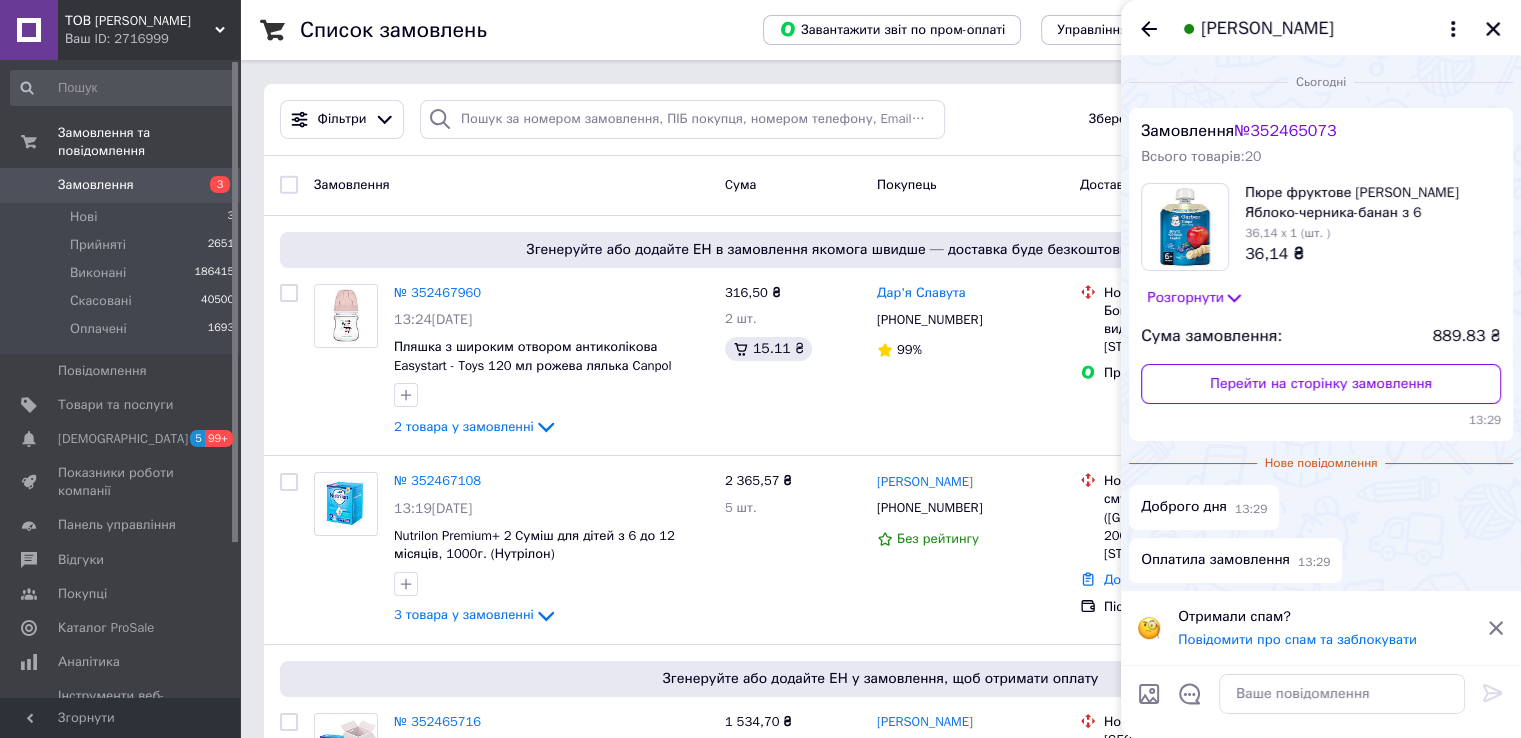click 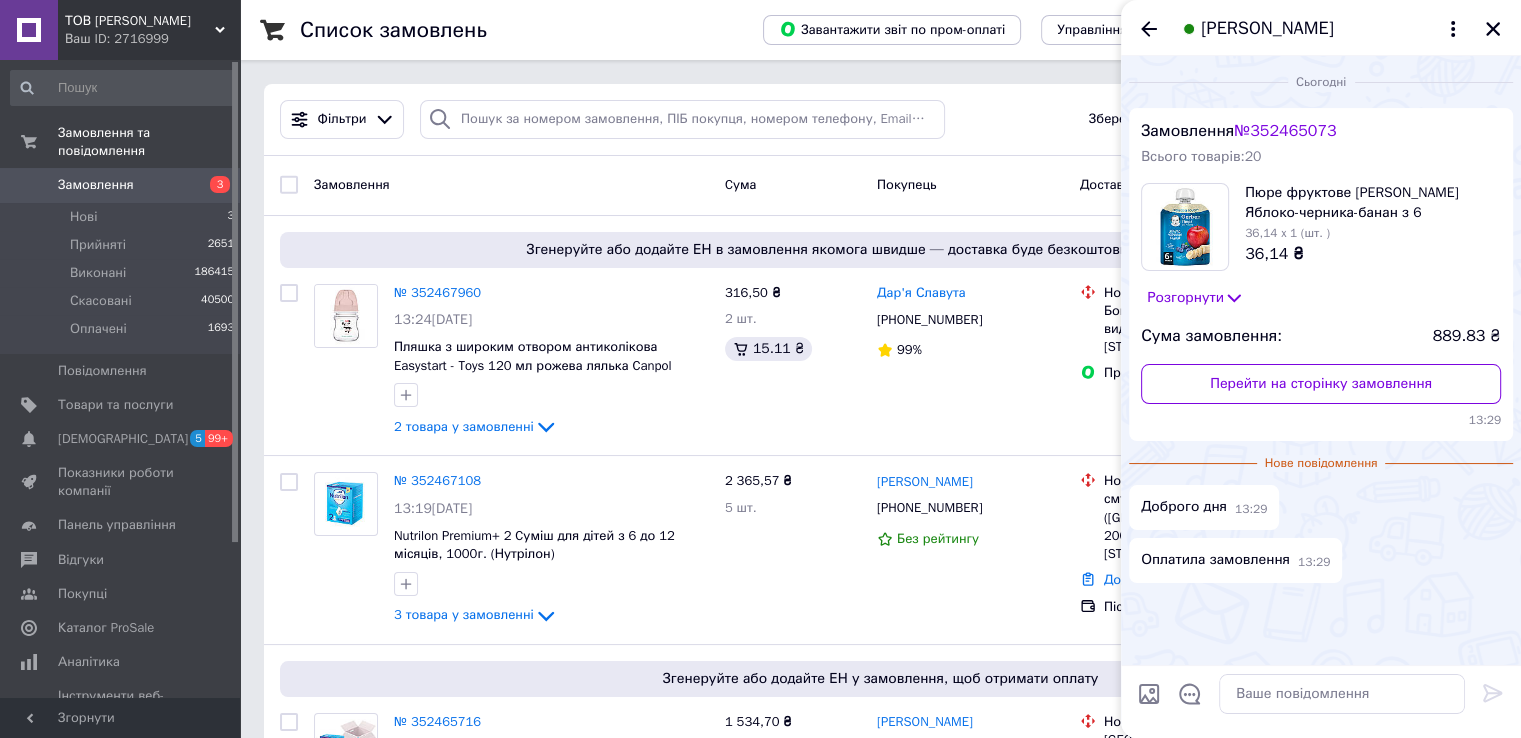 click on "№ 352465073" at bounding box center (1285, 131) 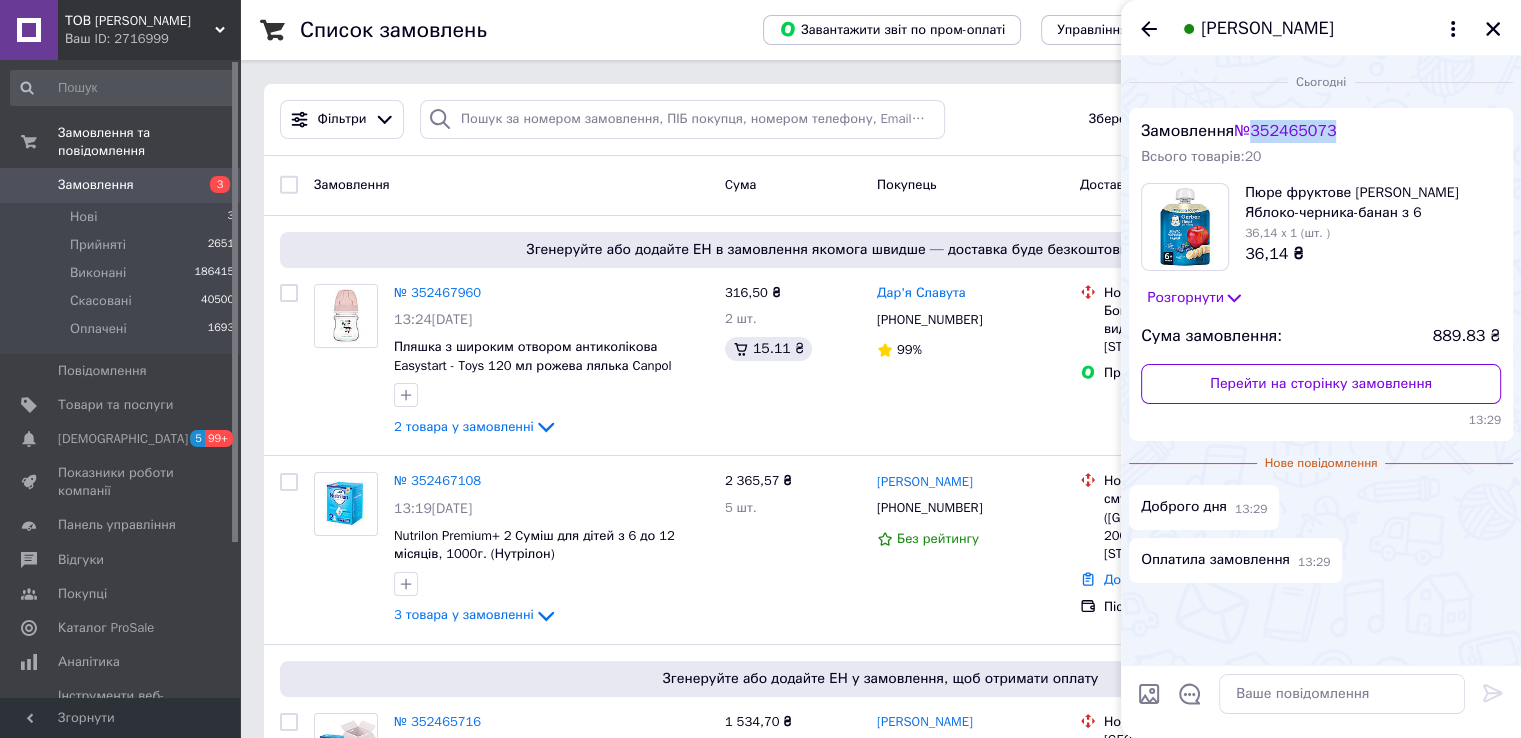 click on "№ 352465073" at bounding box center (1285, 131) 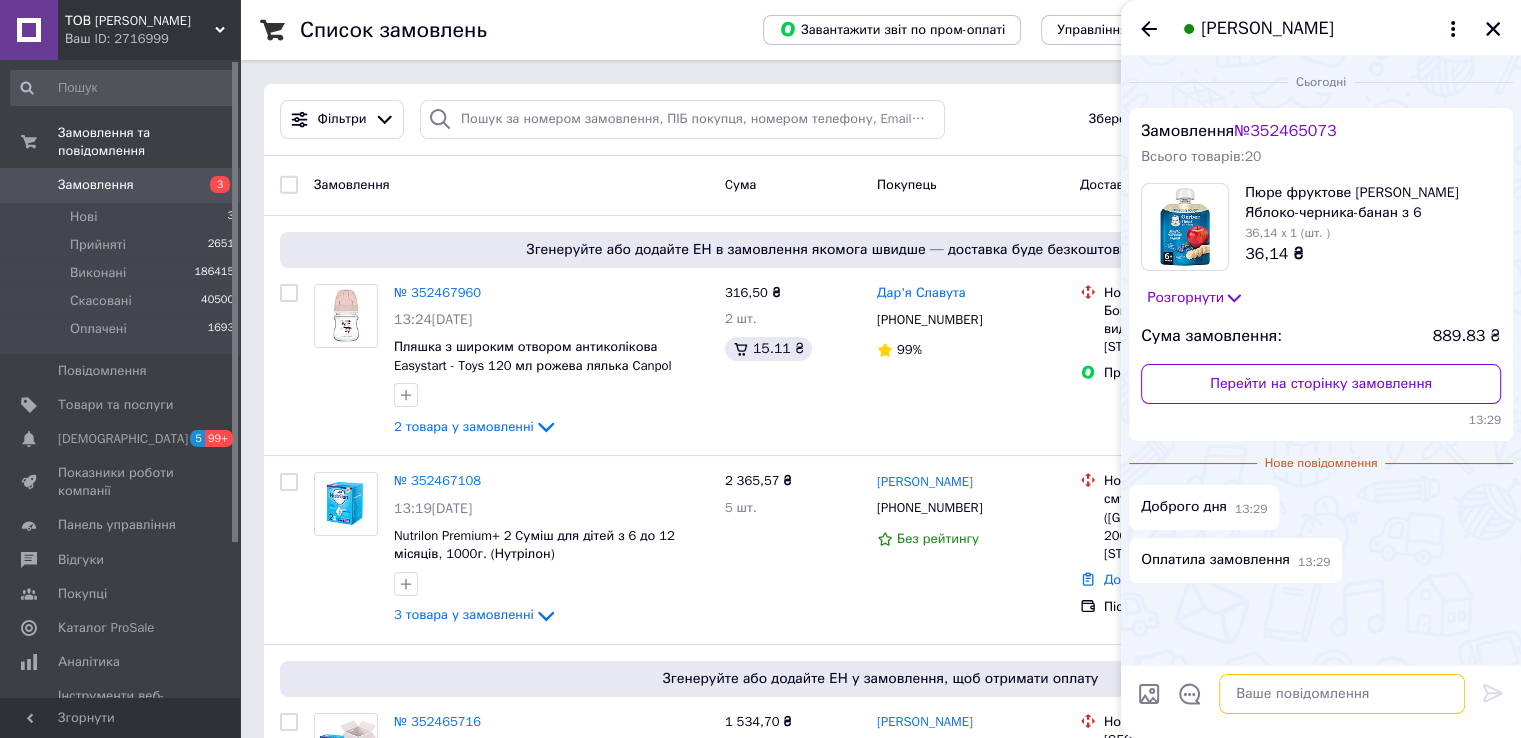 click at bounding box center (1342, 694) 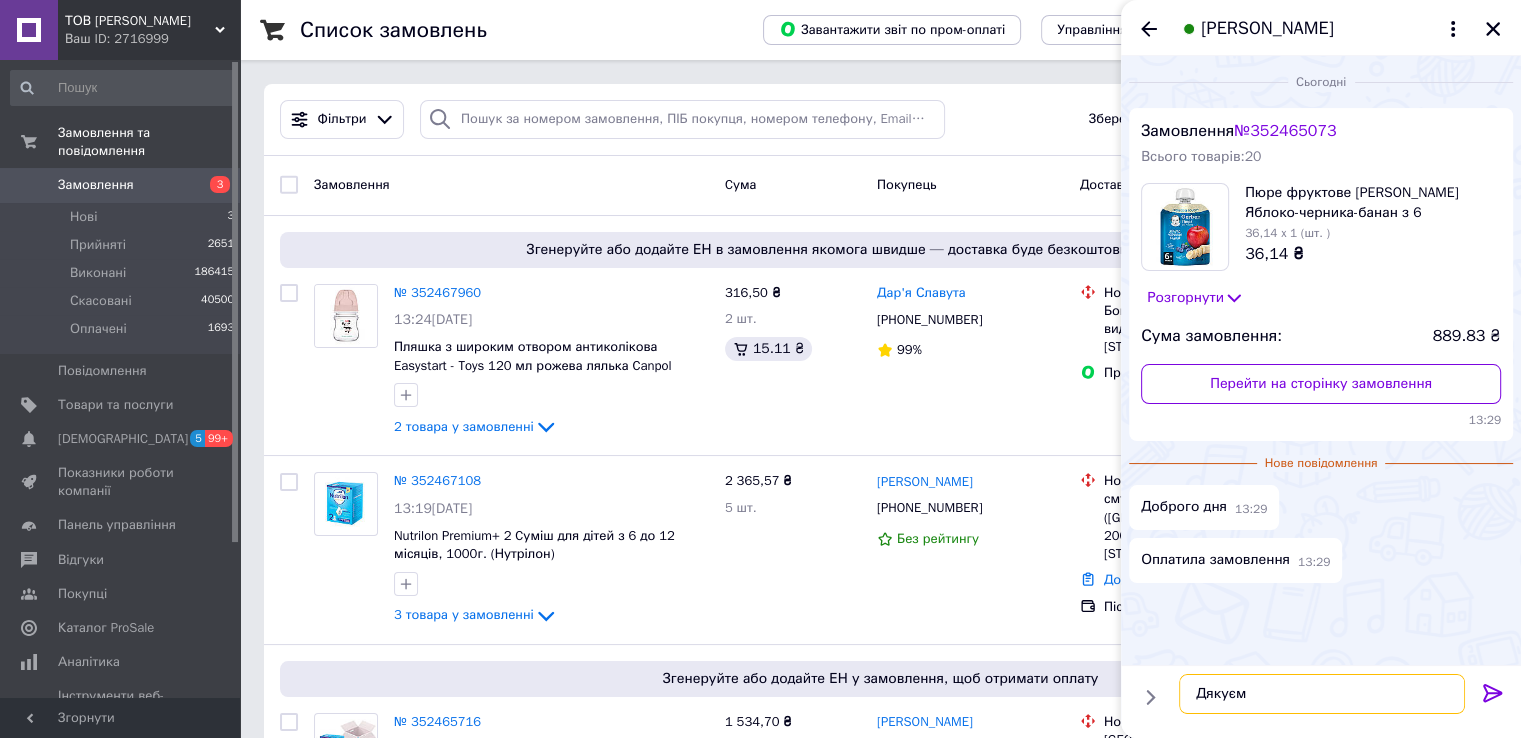 type on "Дякуємо" 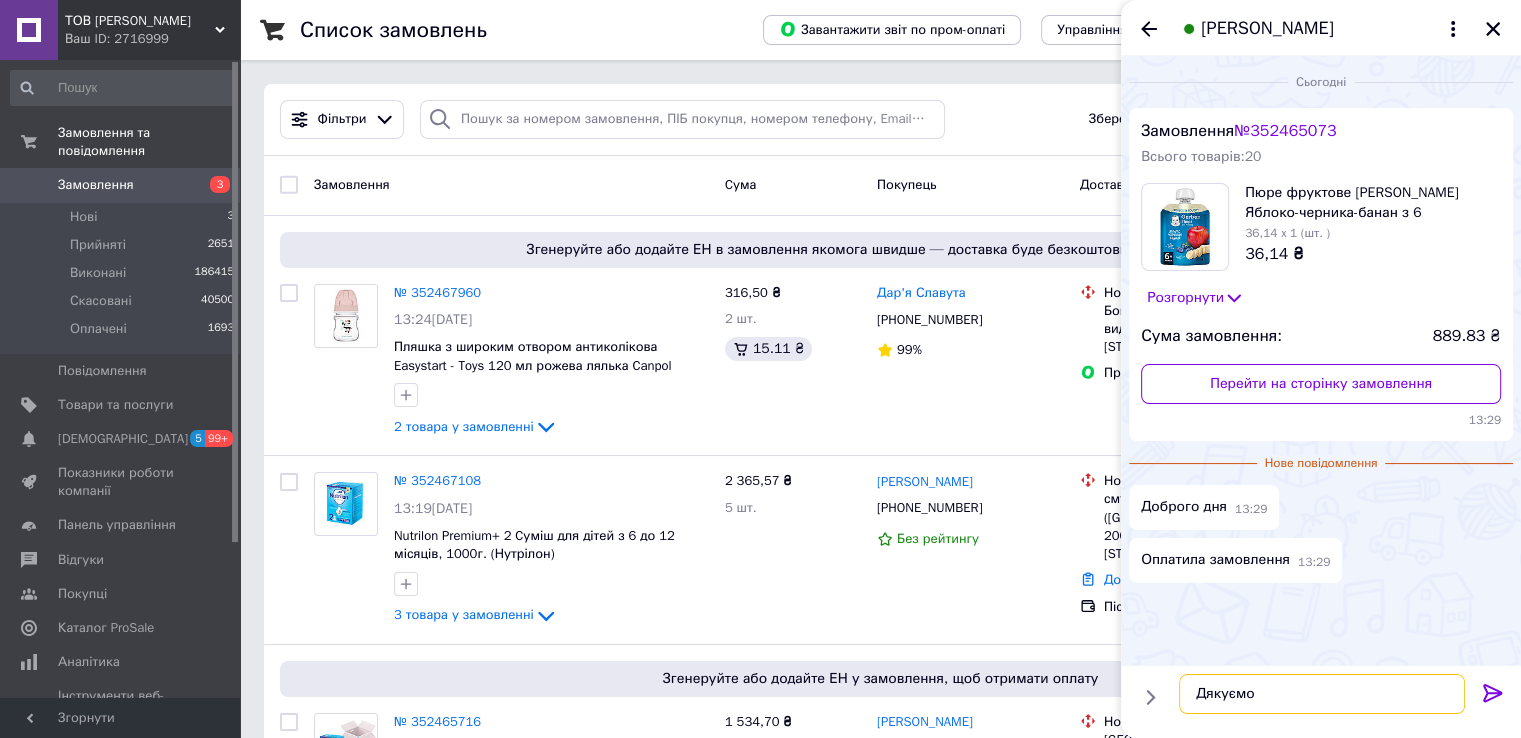 type 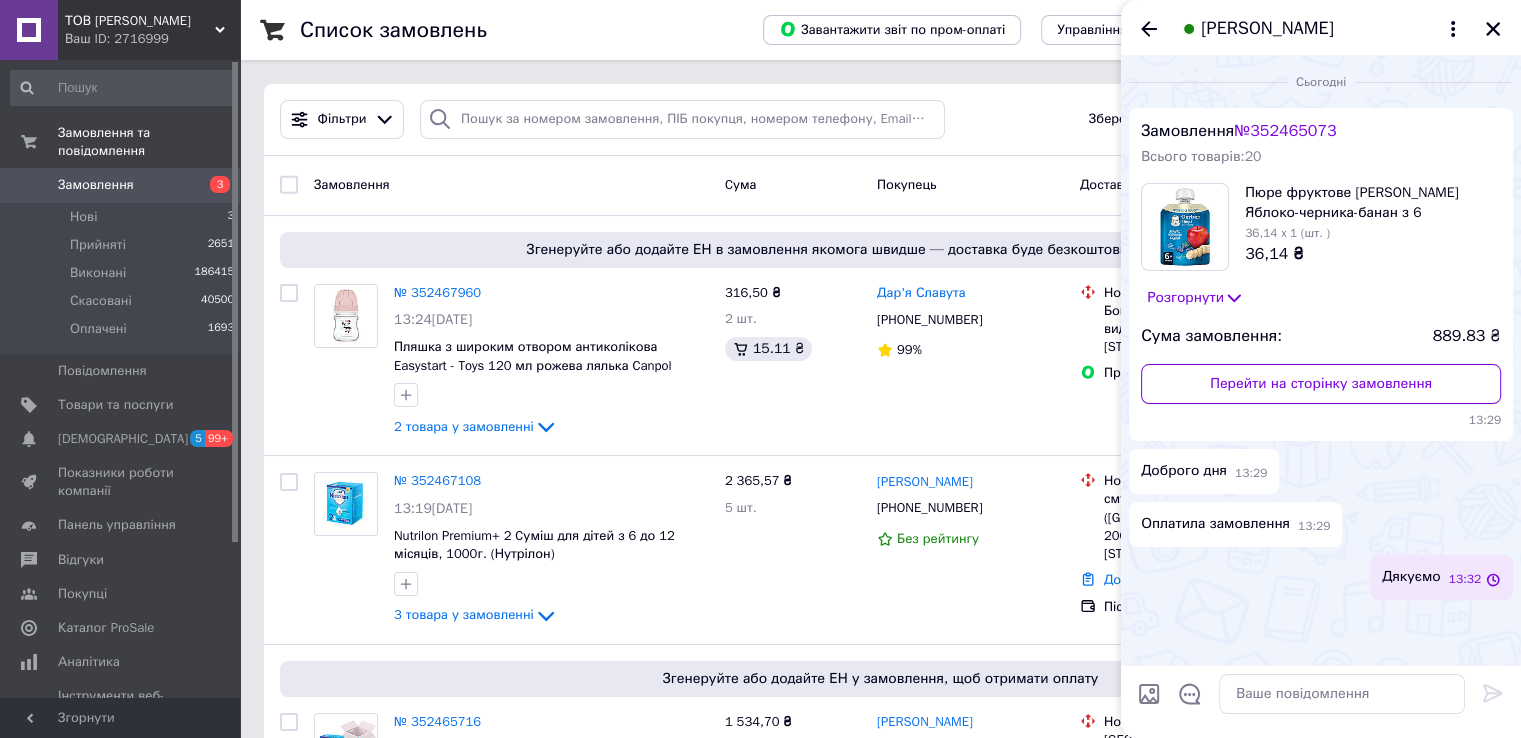 click 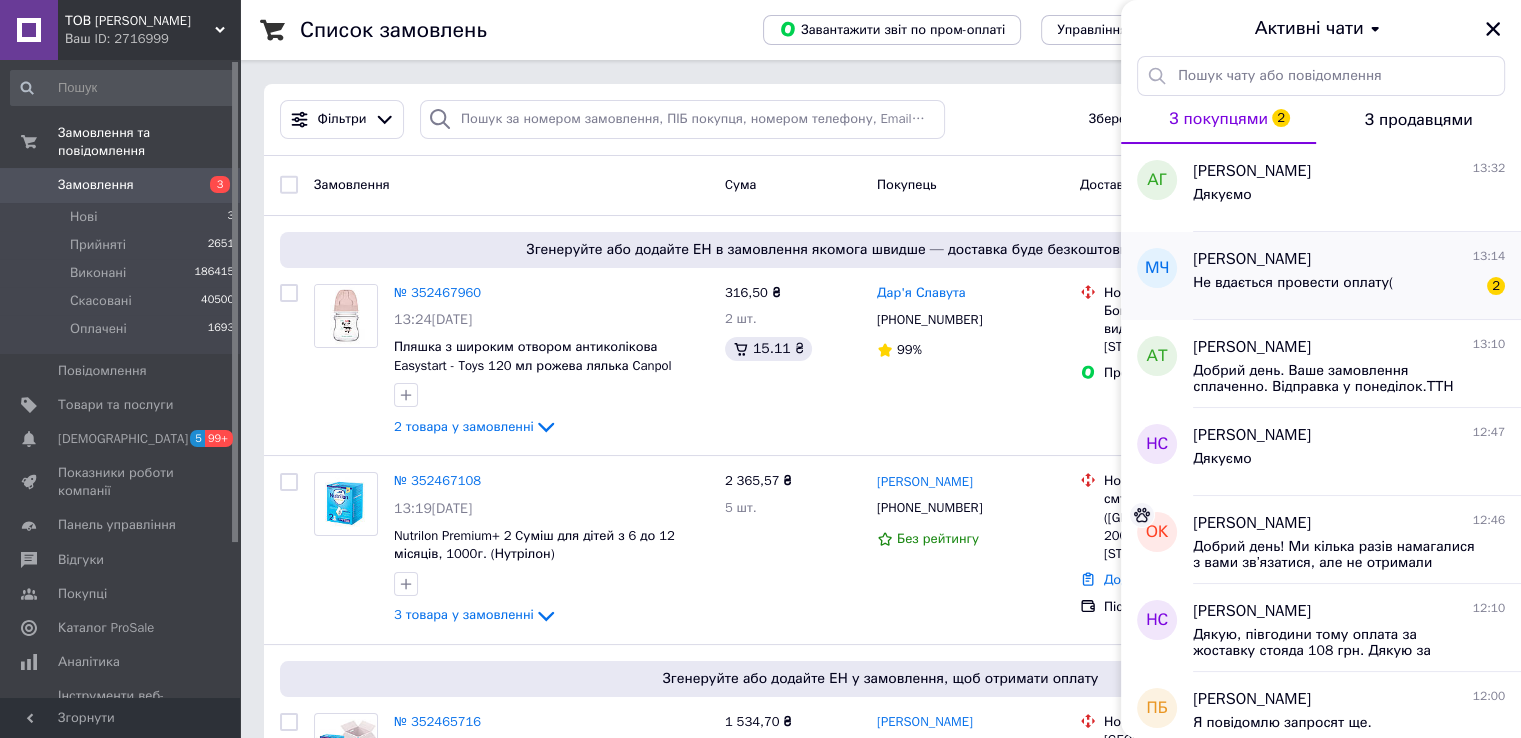 click on "Не вдається провести оплату(" at bounding box center (1293, 283) 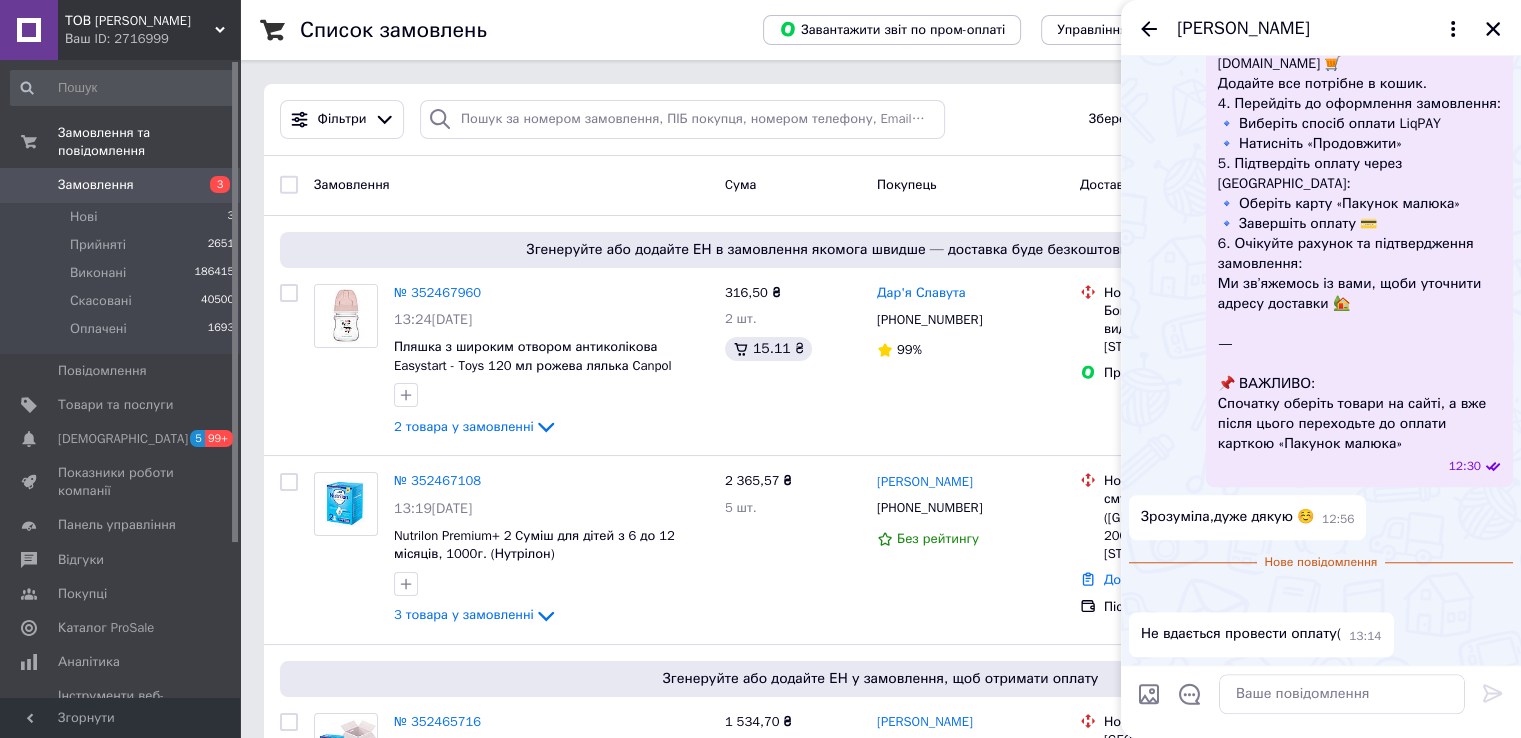 scroll, scrollTop: 1717, scrollLeft: 0, axis: vertical 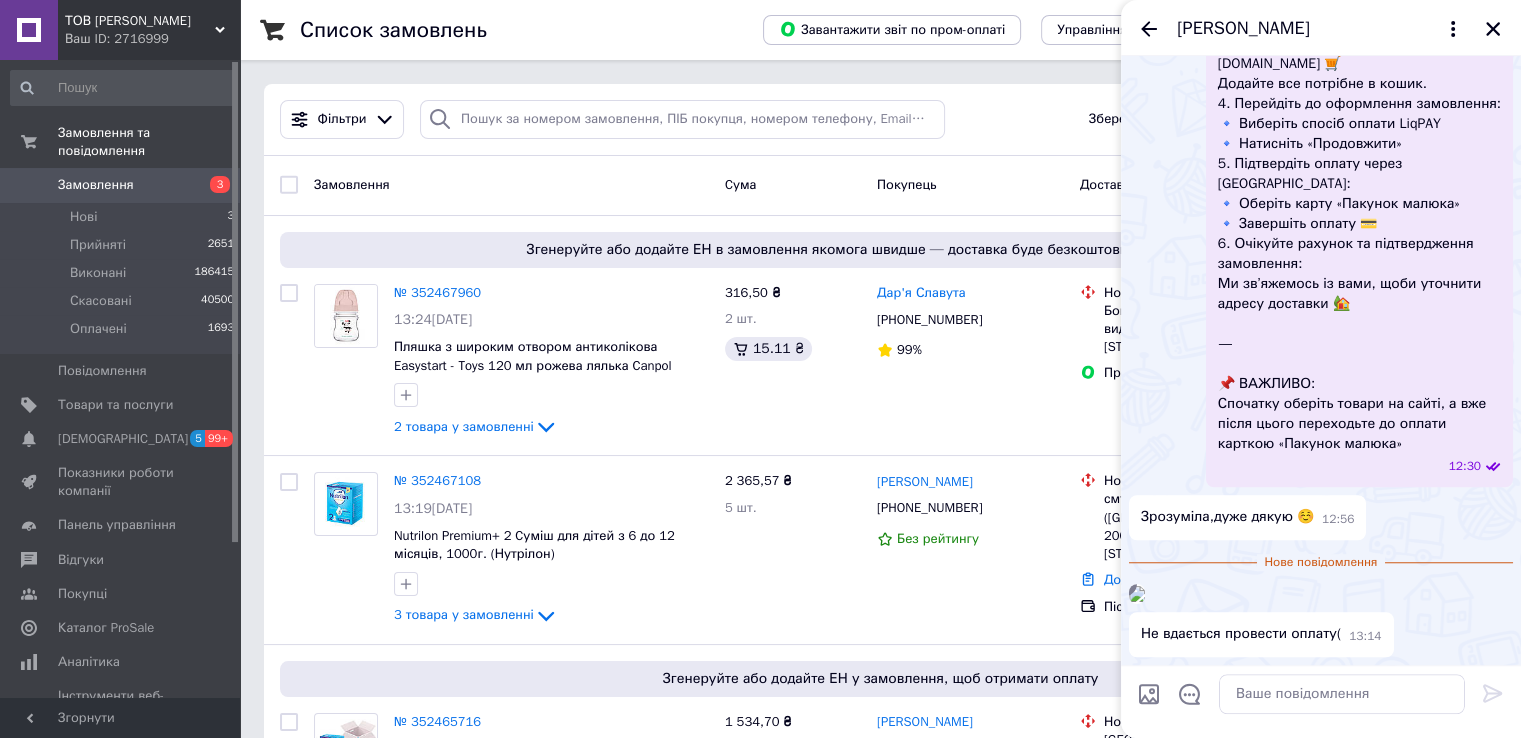 drag, startPoint x: 1139, startPoint y: 24, endPoint x: 1184, endPoint y: 51, distance: 52.478565 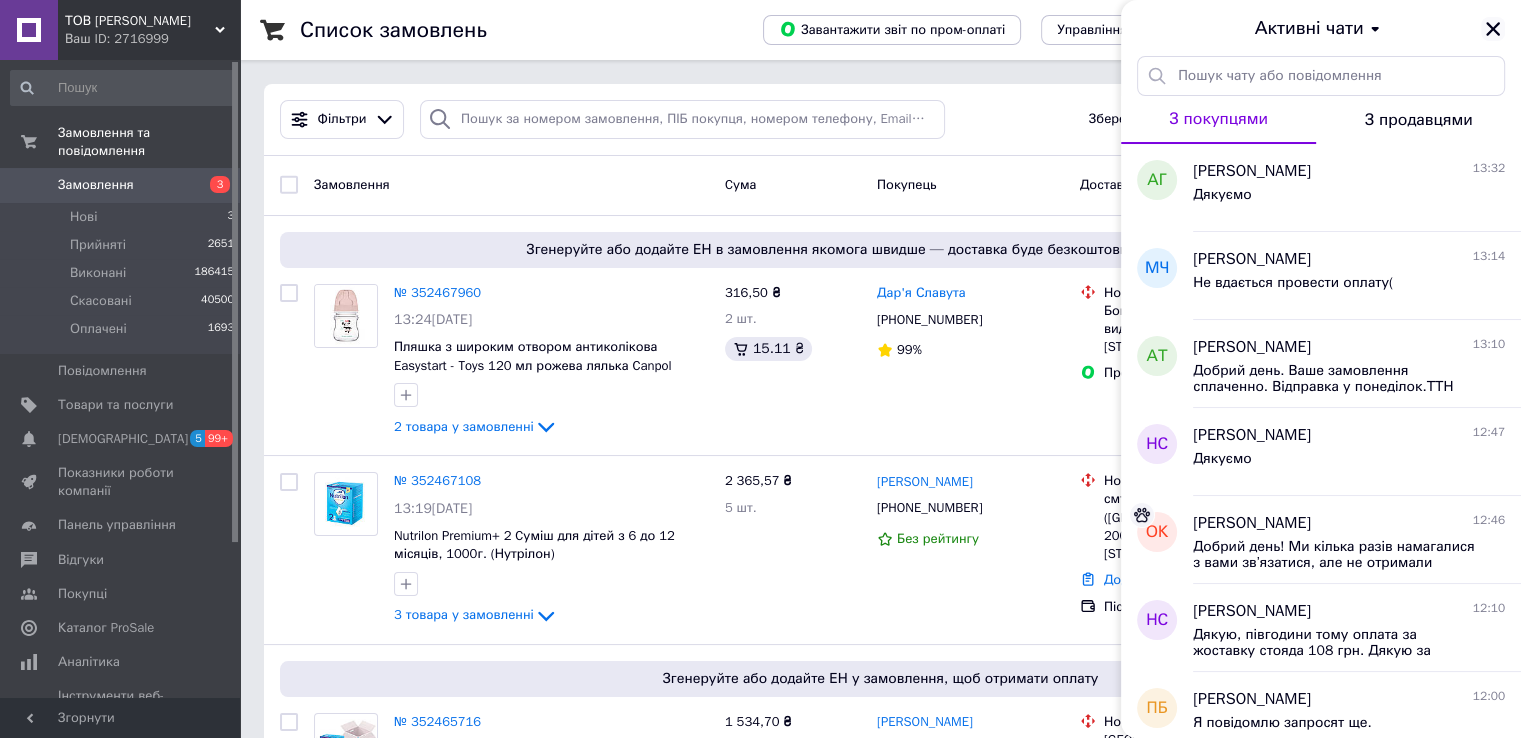 click 